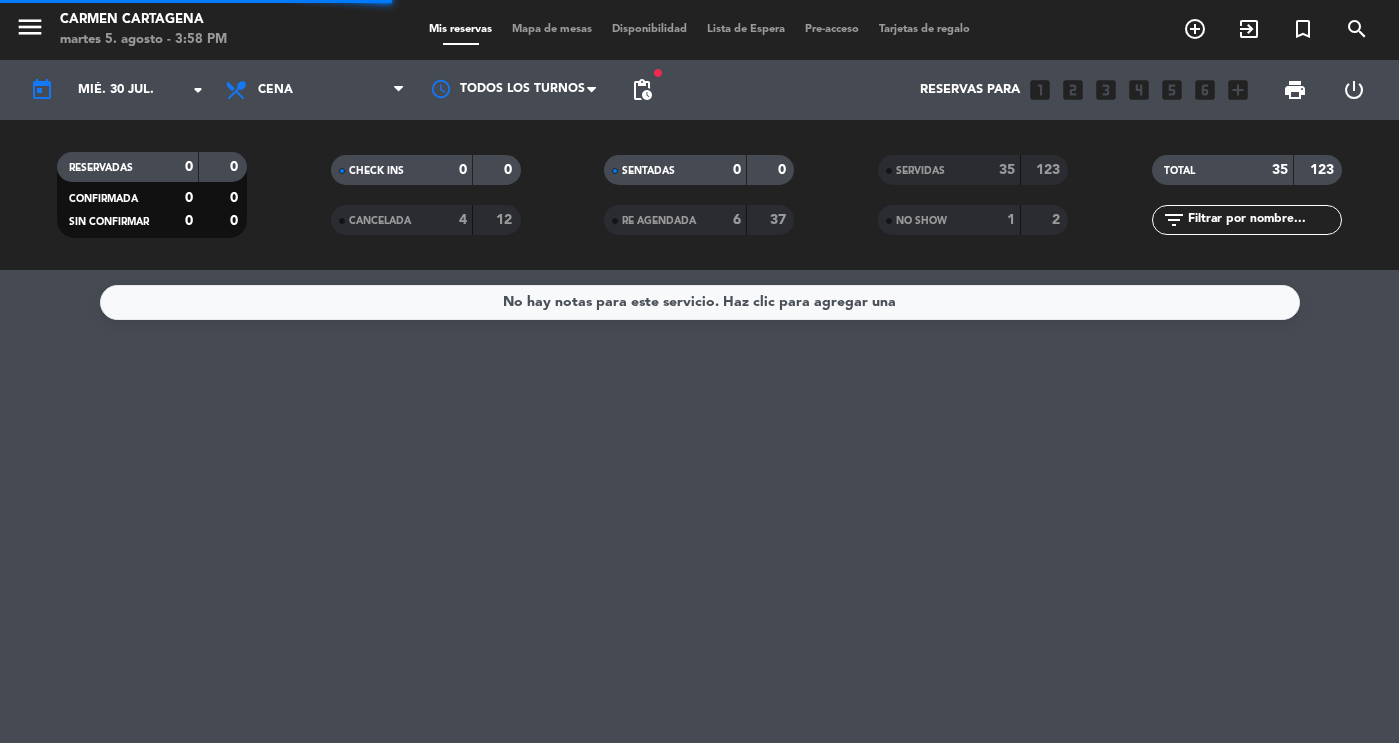 scroll, scrollTop: 0, scrollLeft: 0, axis: both 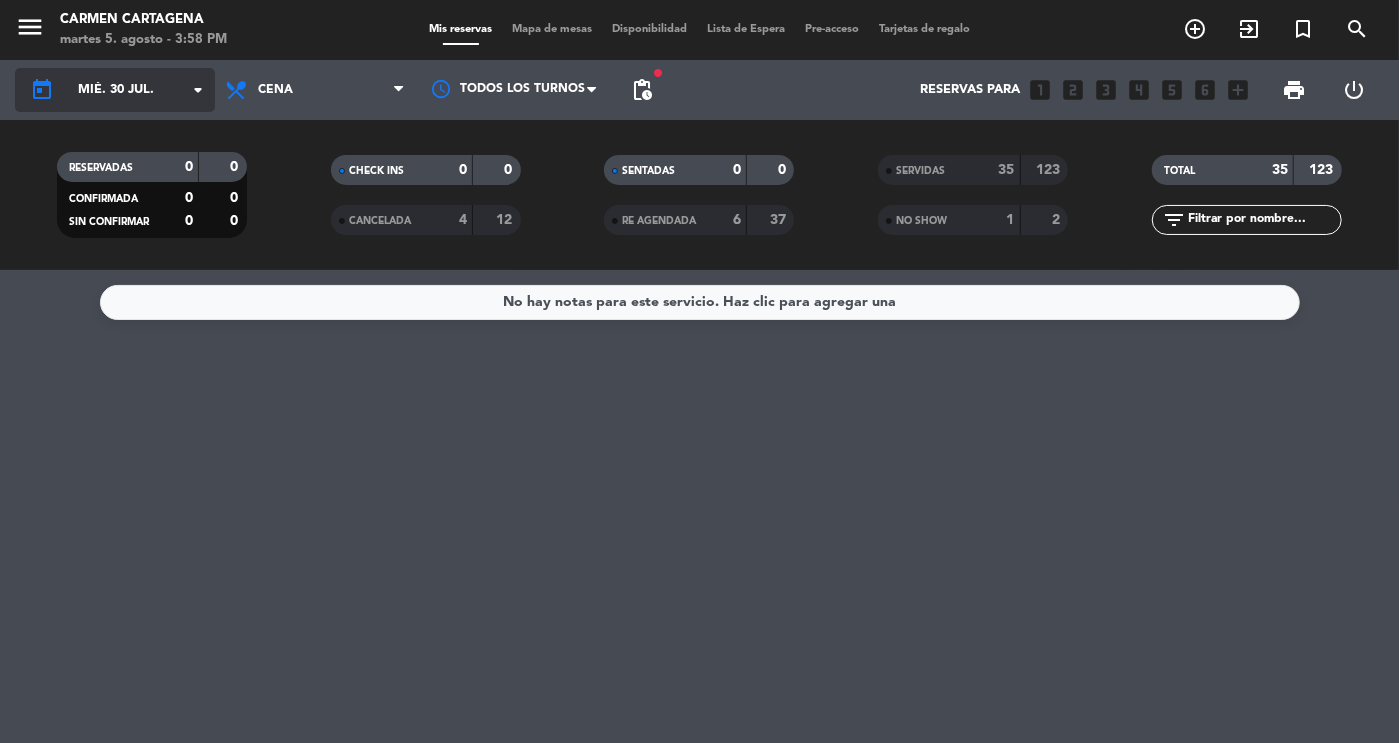 click on "mié. 30 jul." 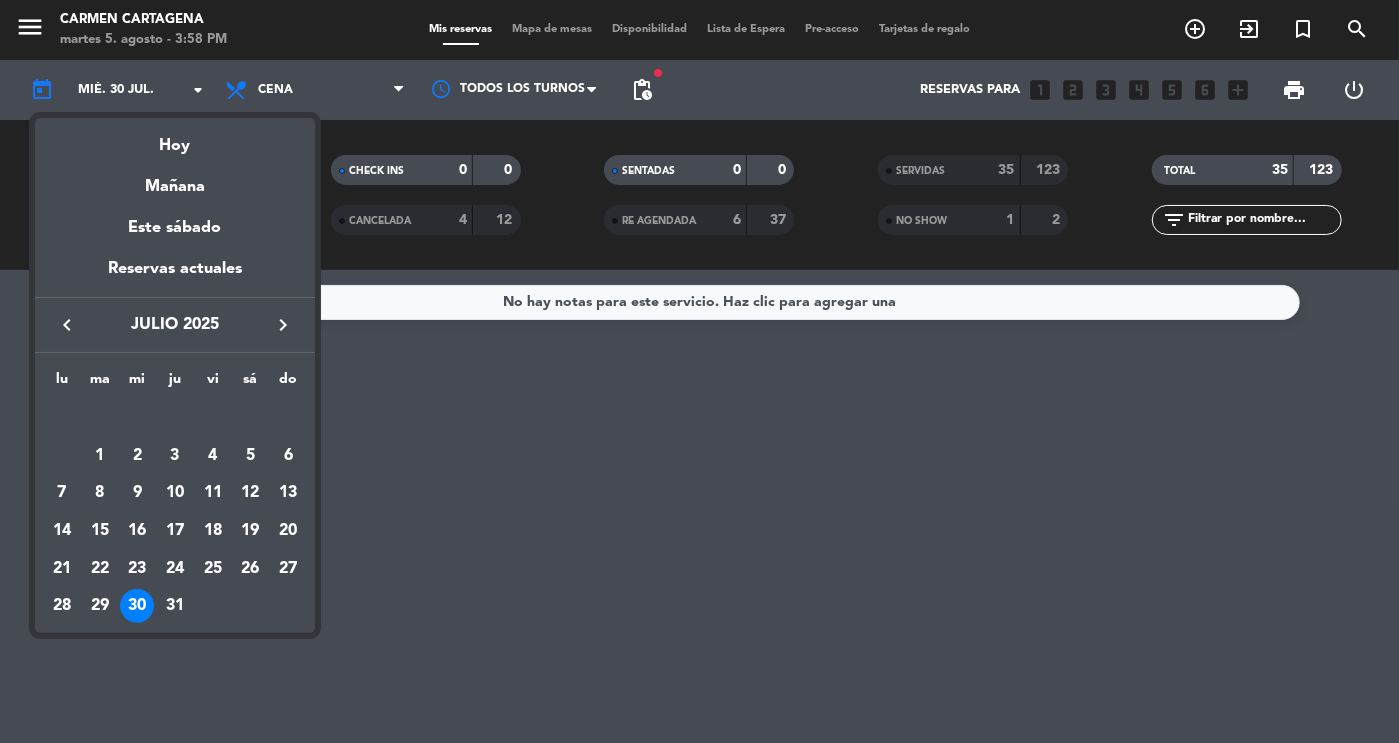 click on "keyboard_arrow_right" at bounding box center (283, 325) 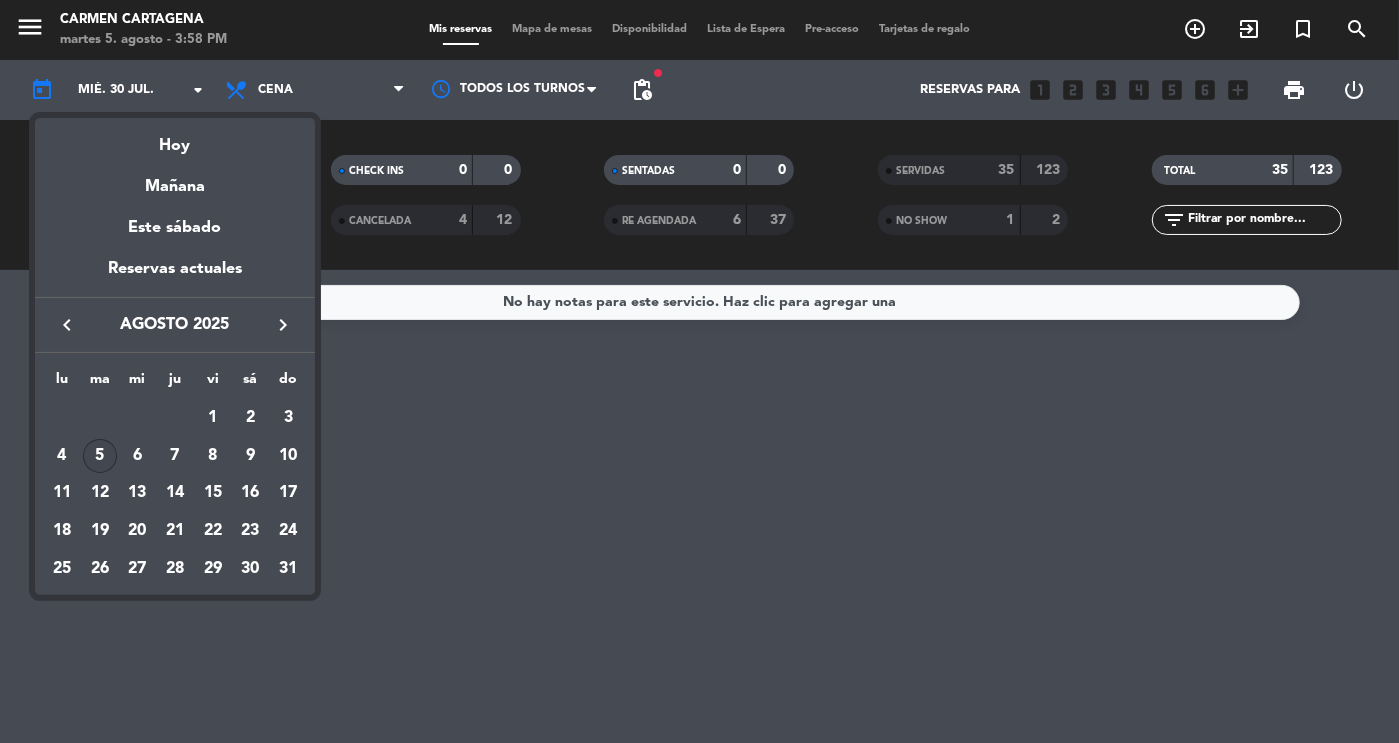 click on "5" at bounding box center [100, 456] 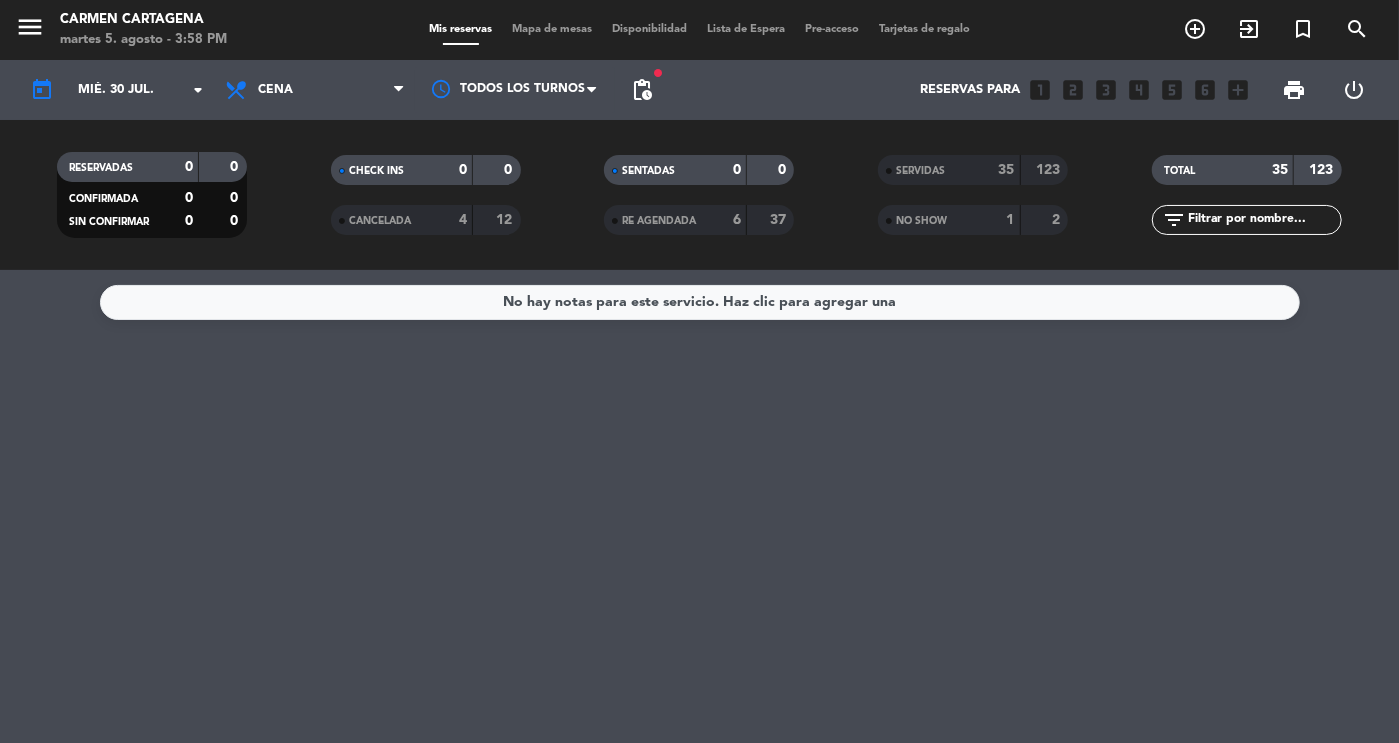 type on "mar. 5 ago." 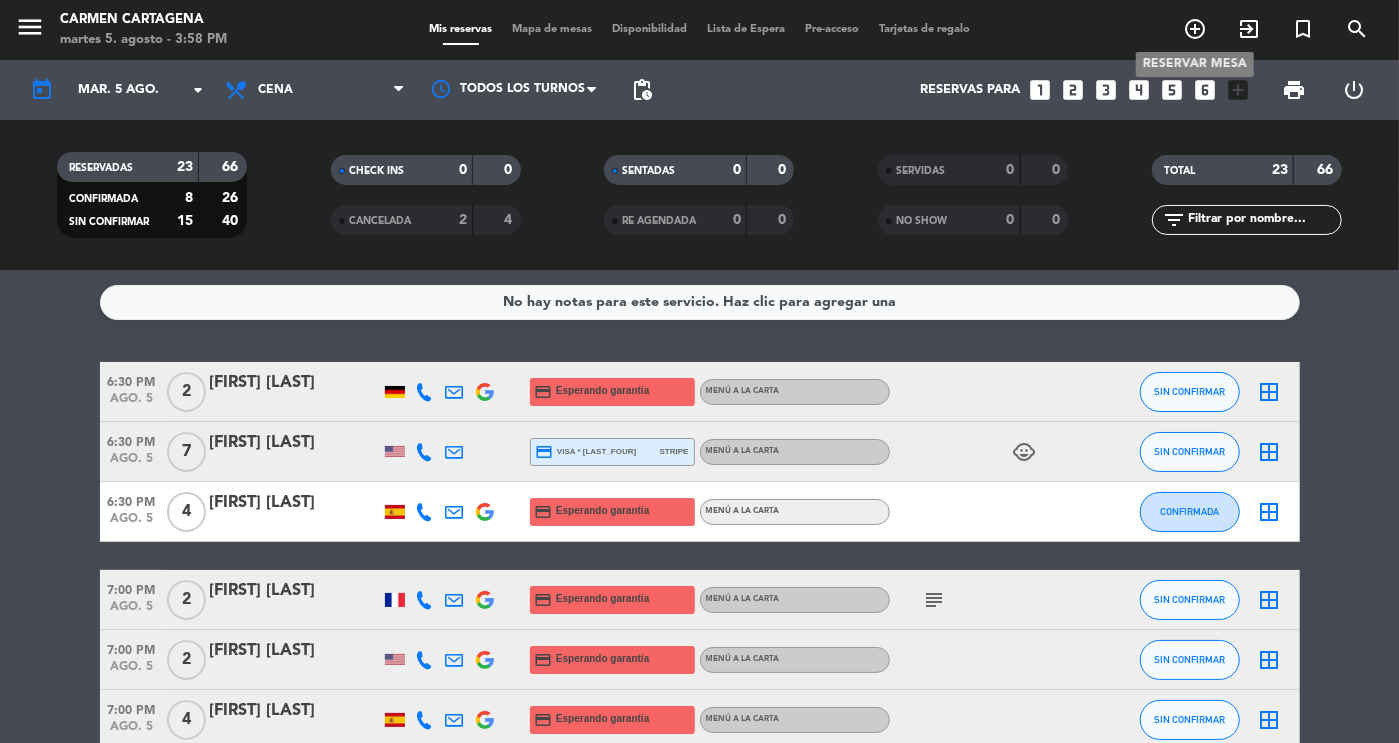click on "add_circle_outline" at bounding box center [1195, 29] 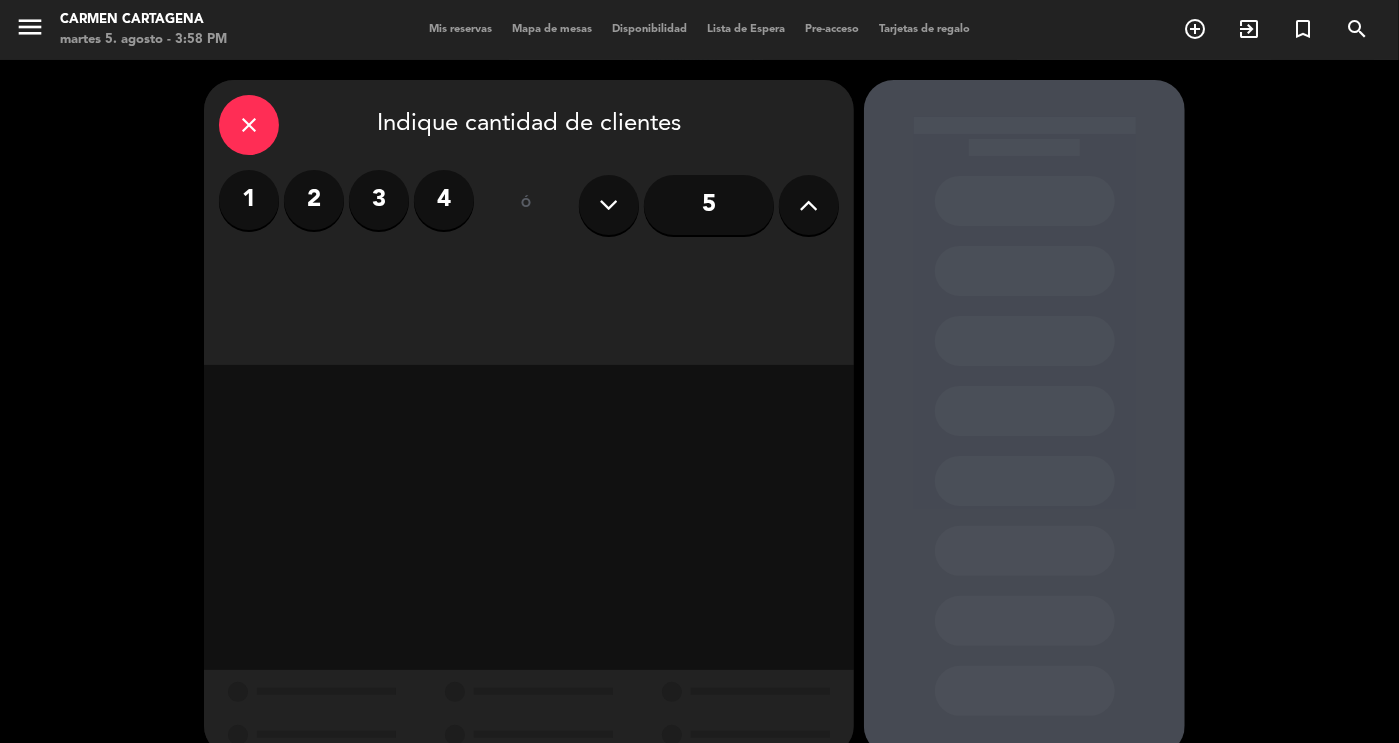 click on "2" at bounding box center (314, 200) 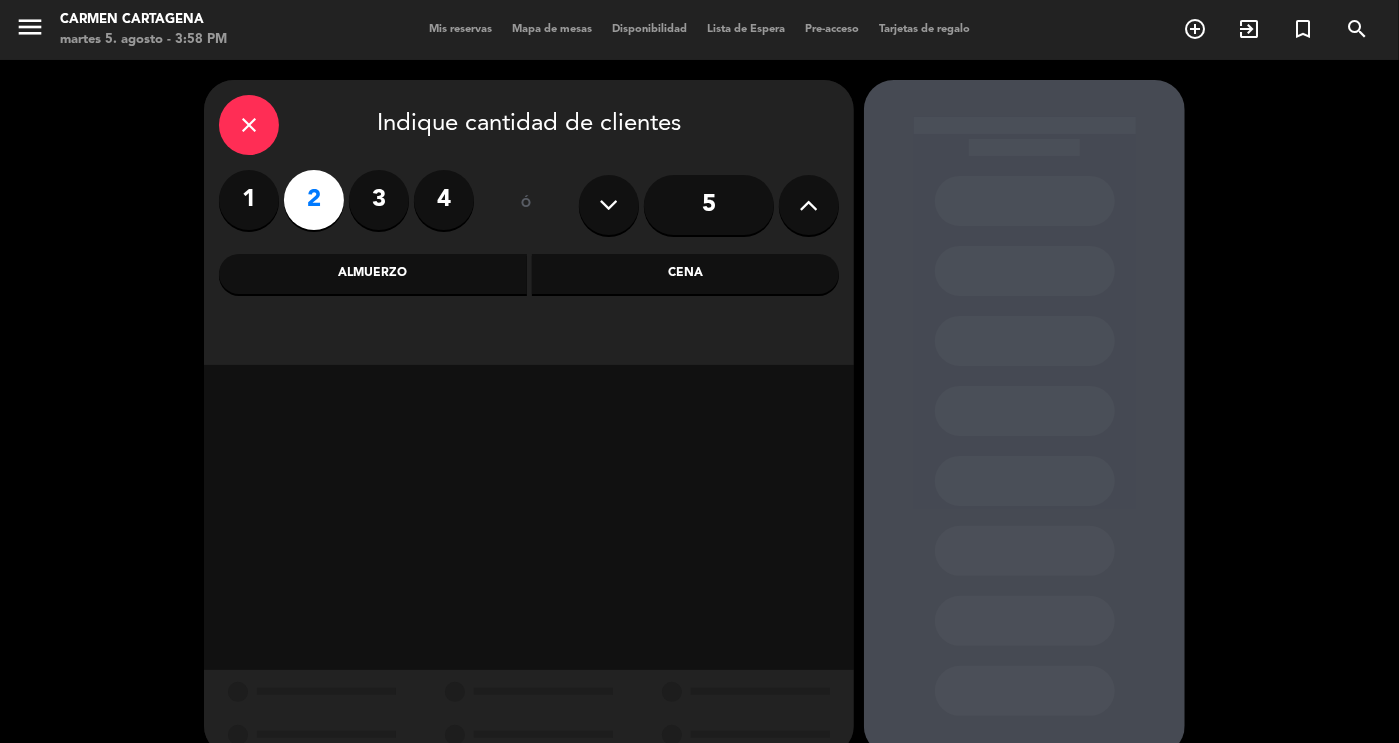 click on "Cena" at bounding box center [686, 274] 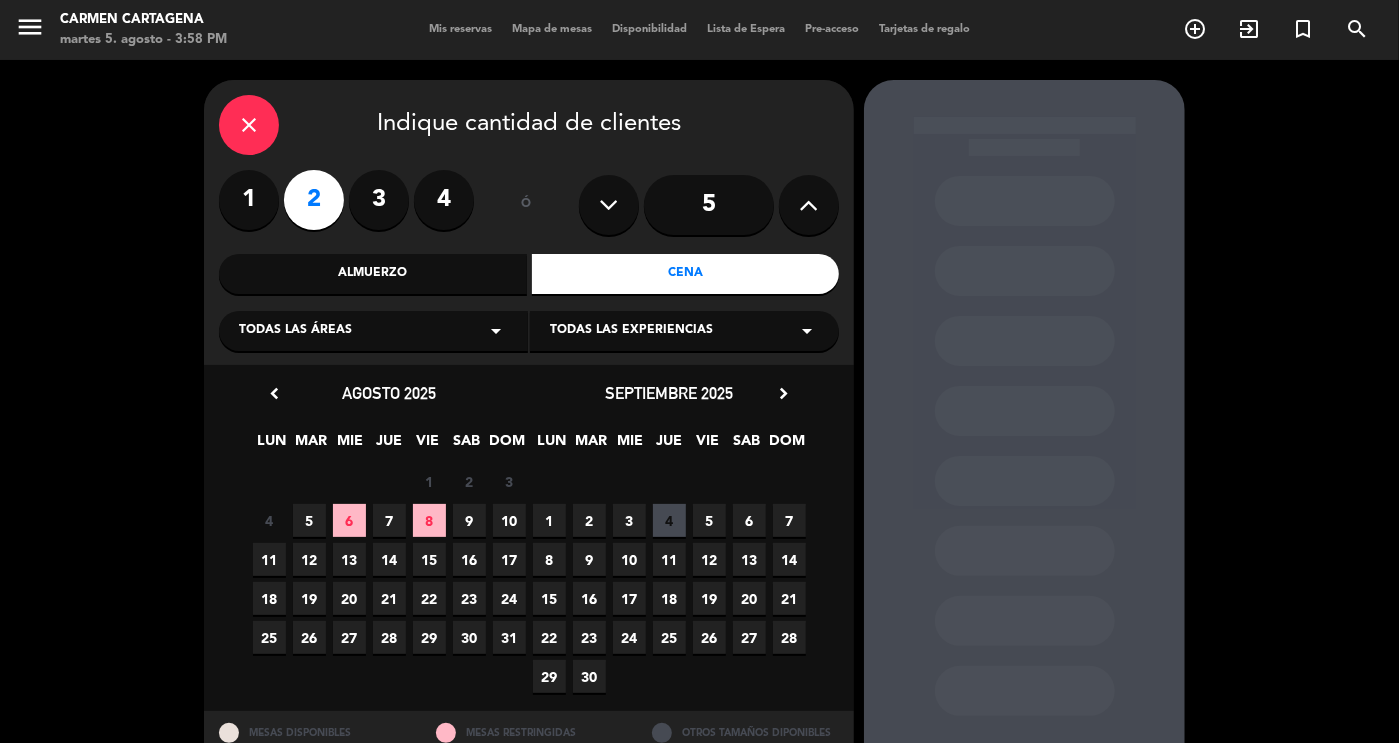 click on "5" at bounding box center (309, 520) 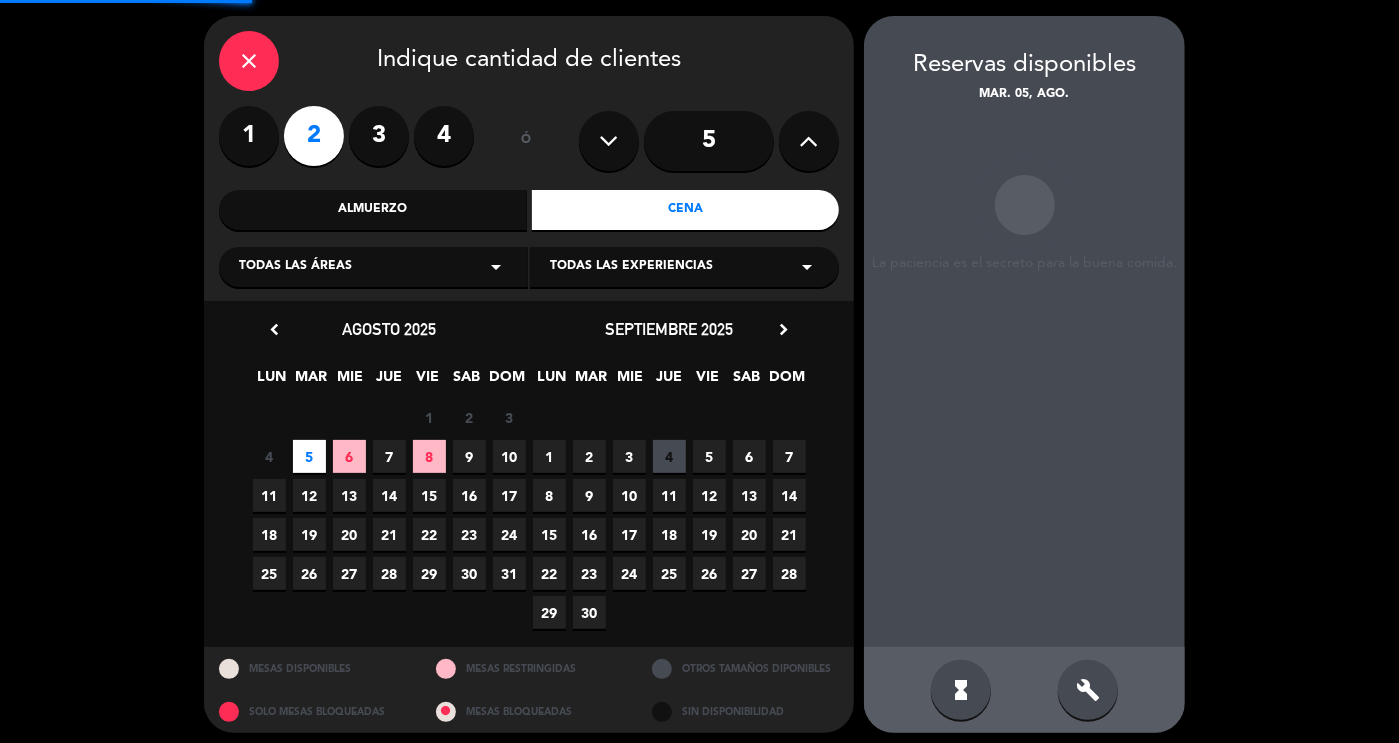 scroll, scrollTop: 72, scrollLeft: 0, axis: vertical 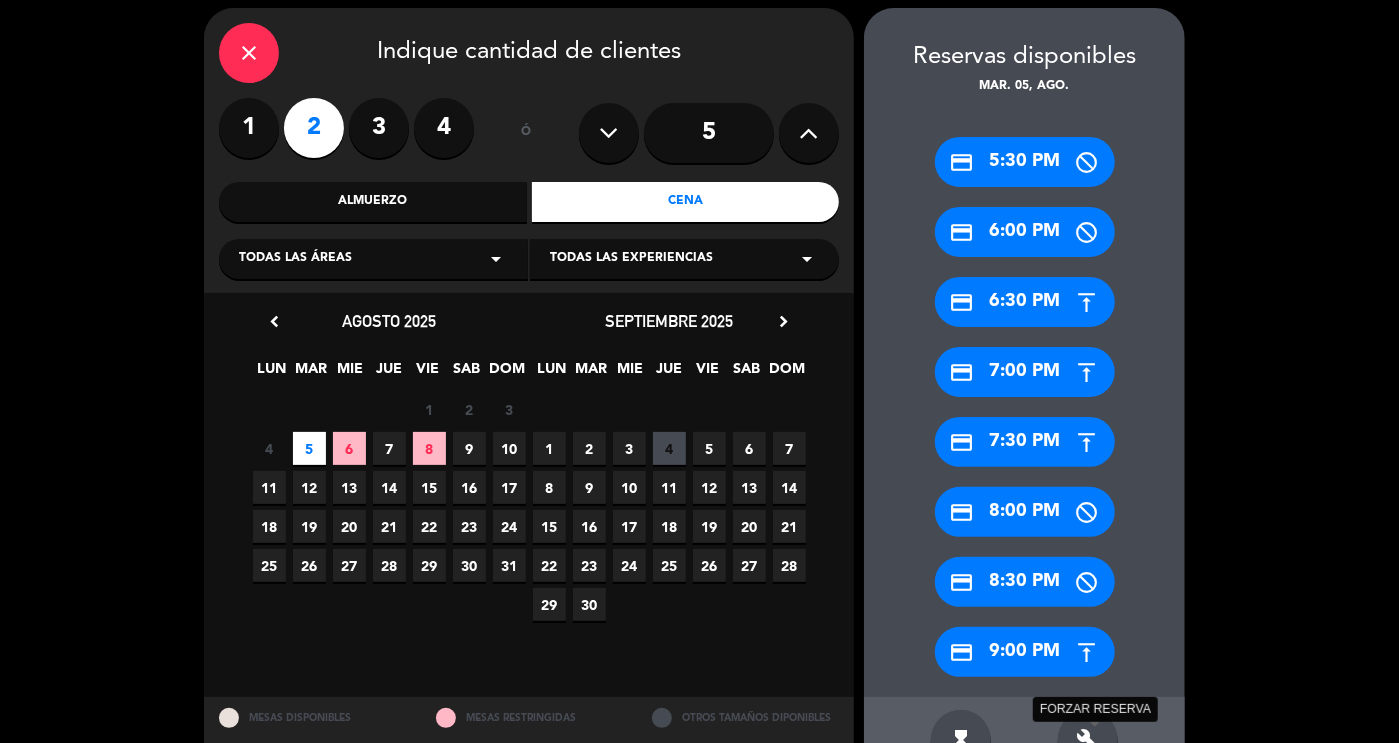 click on "build" at bounding box center [1088, 740] 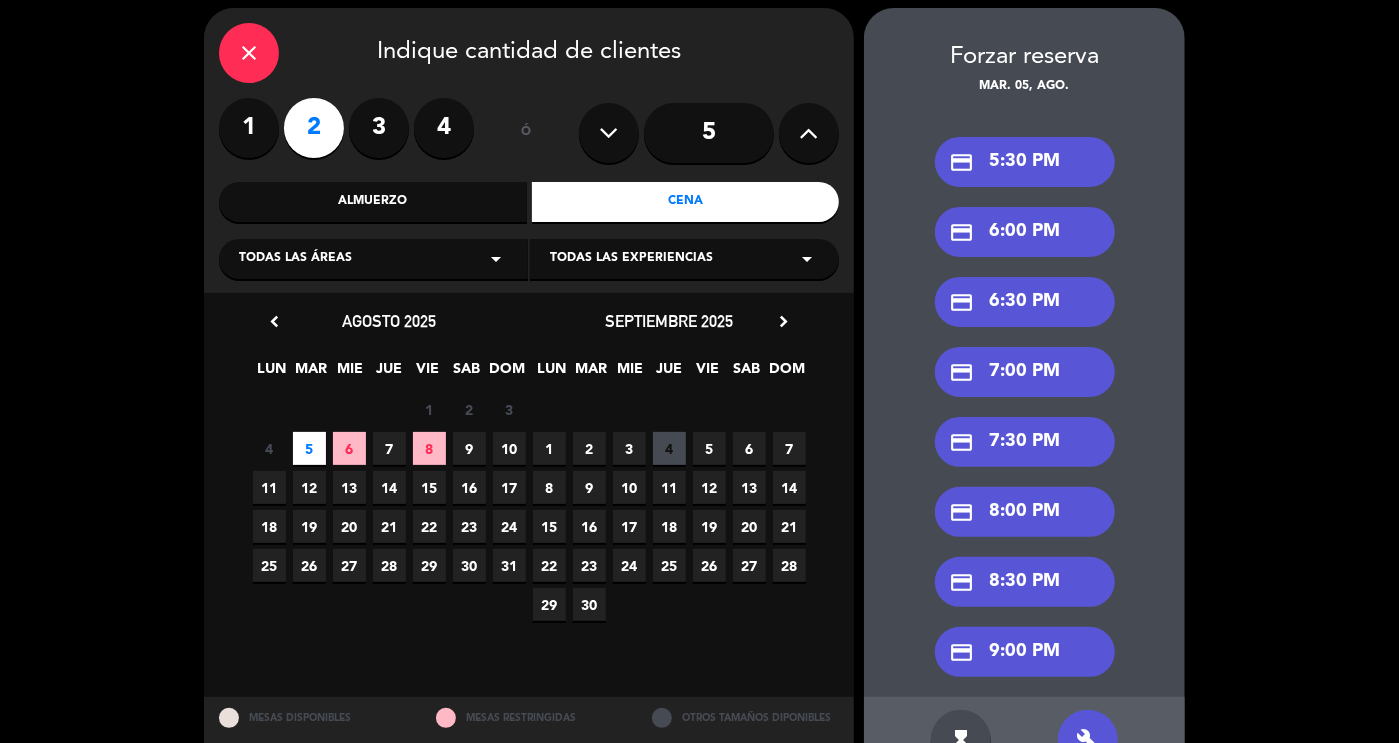 click on "credit_card  7:00 PM" at bounding box center [1025, 372] 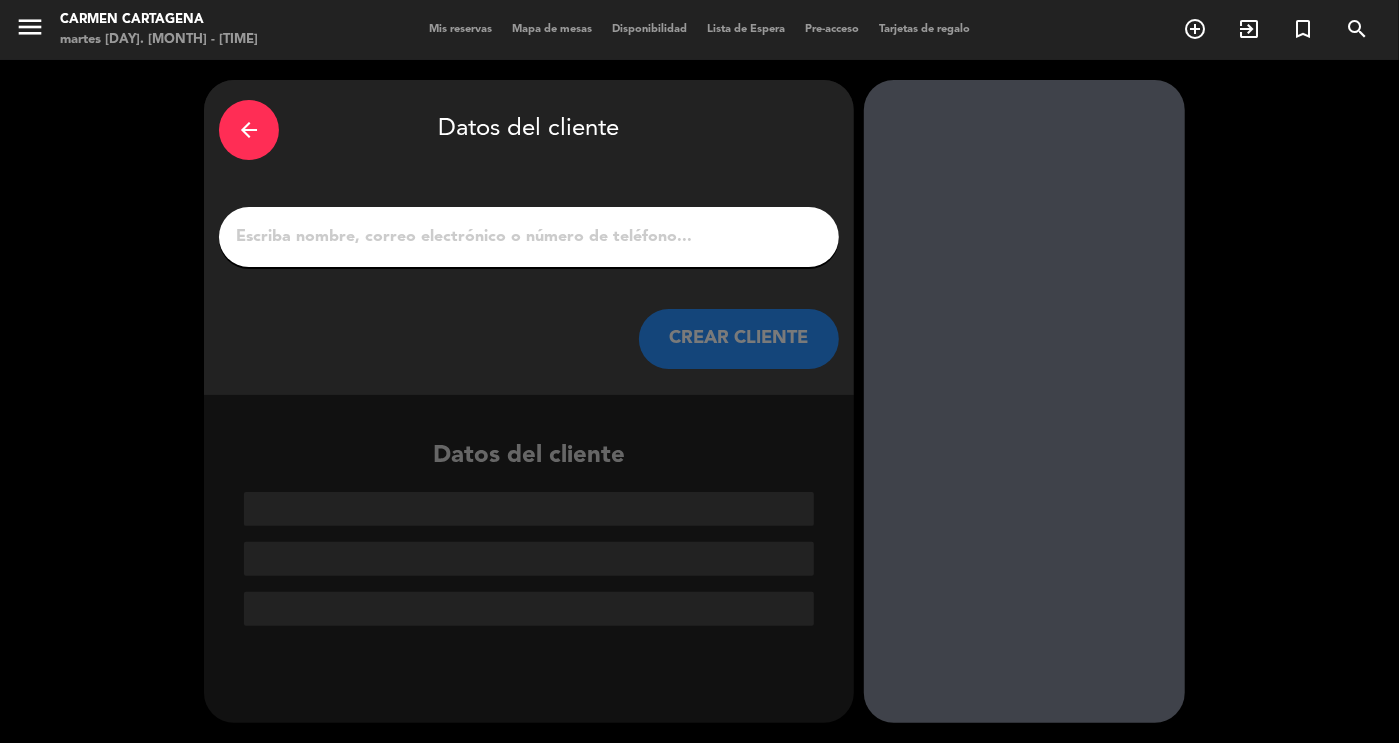 scroll, scrollTop: 0, scrollLeft: 0, axis: both 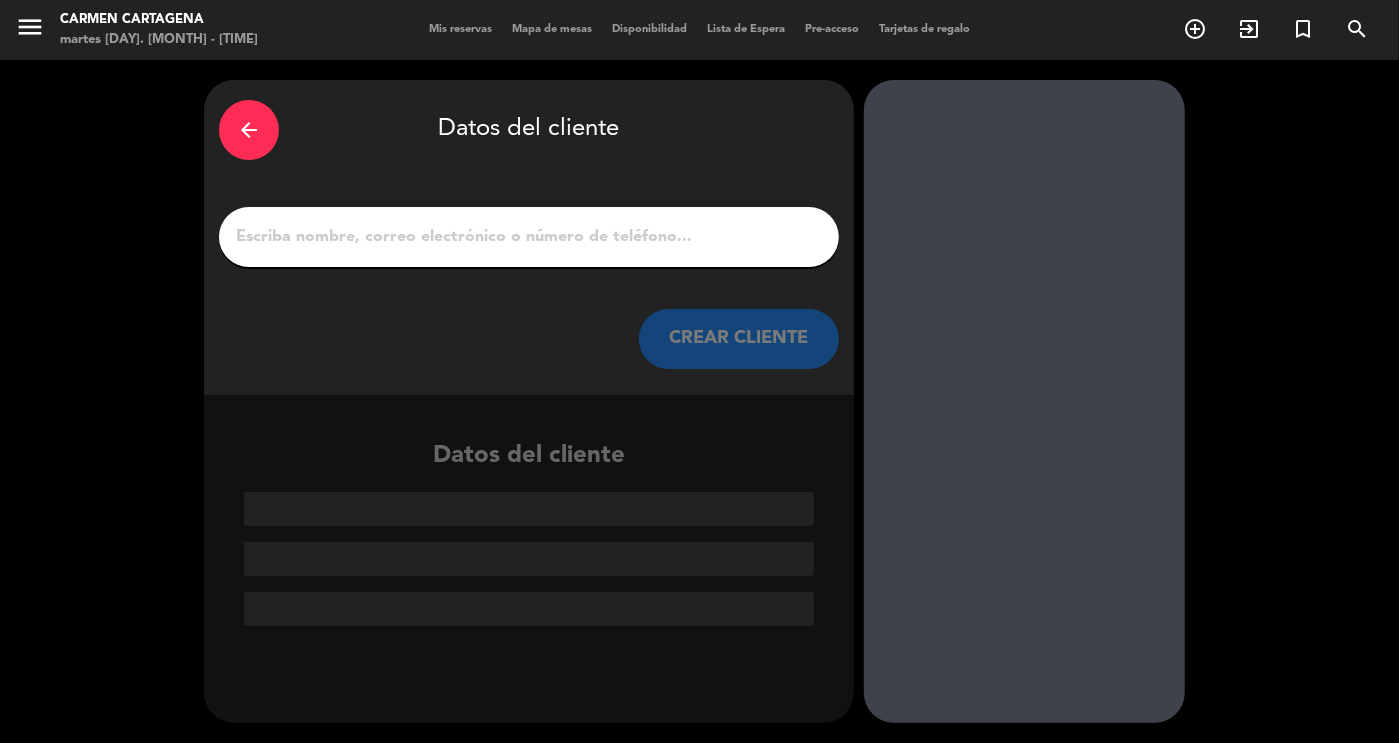click on "1" at bounding box center [529, 237] 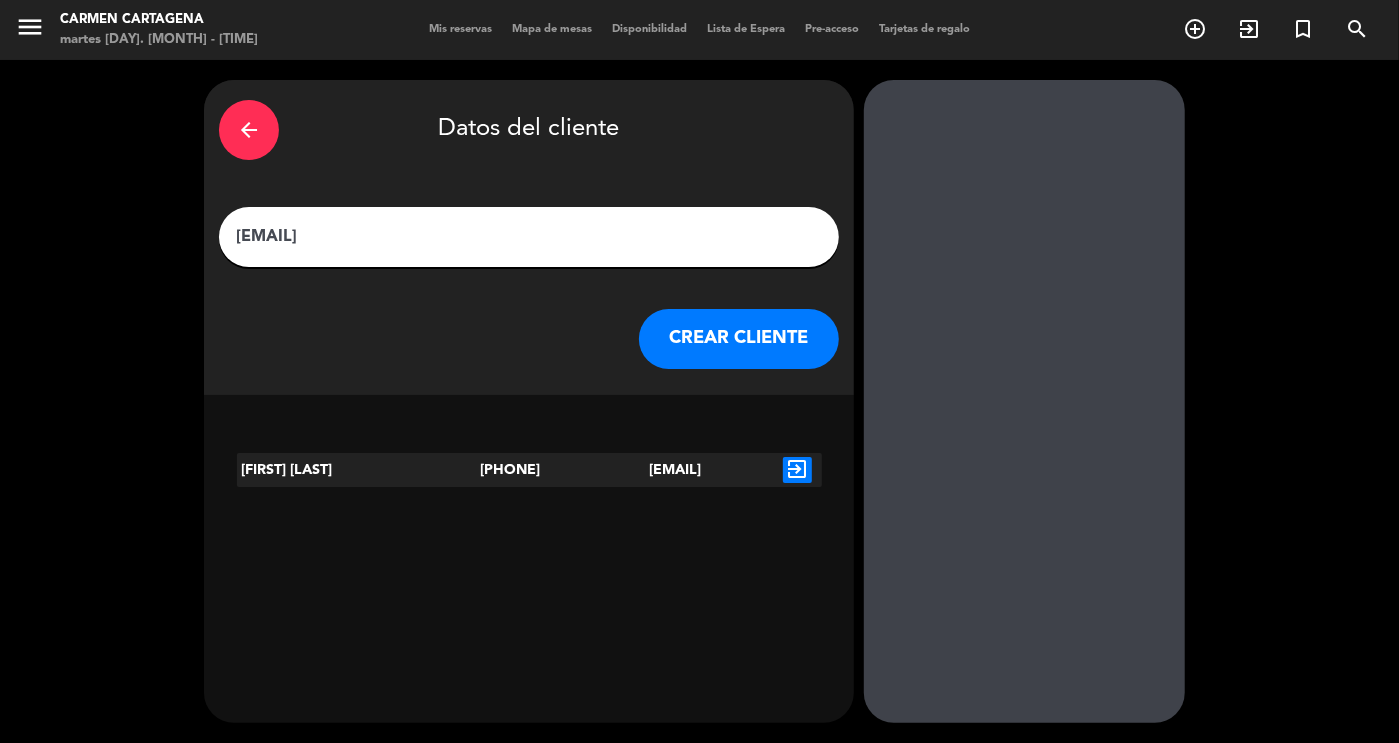 type on "[EMAIL]" 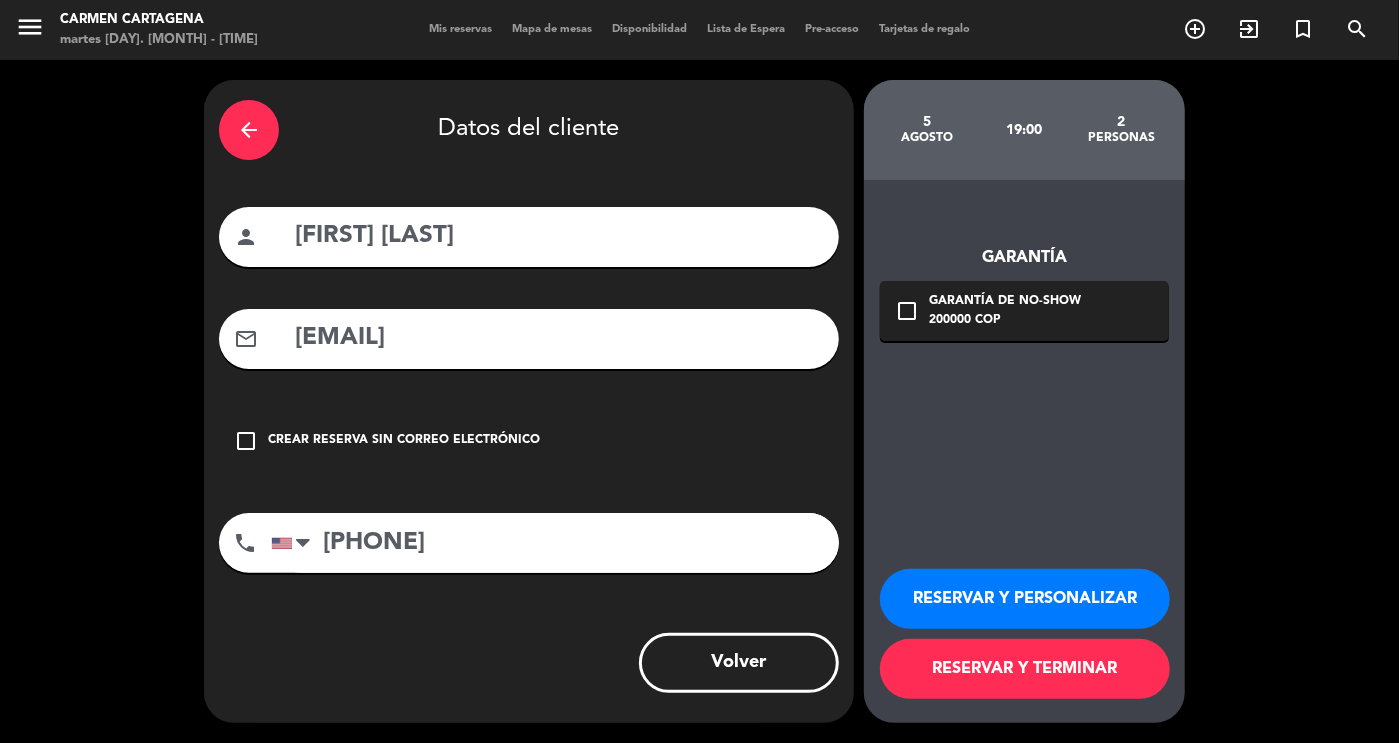 click on "check_box_outline_blank" at bounding box center (907, 311) 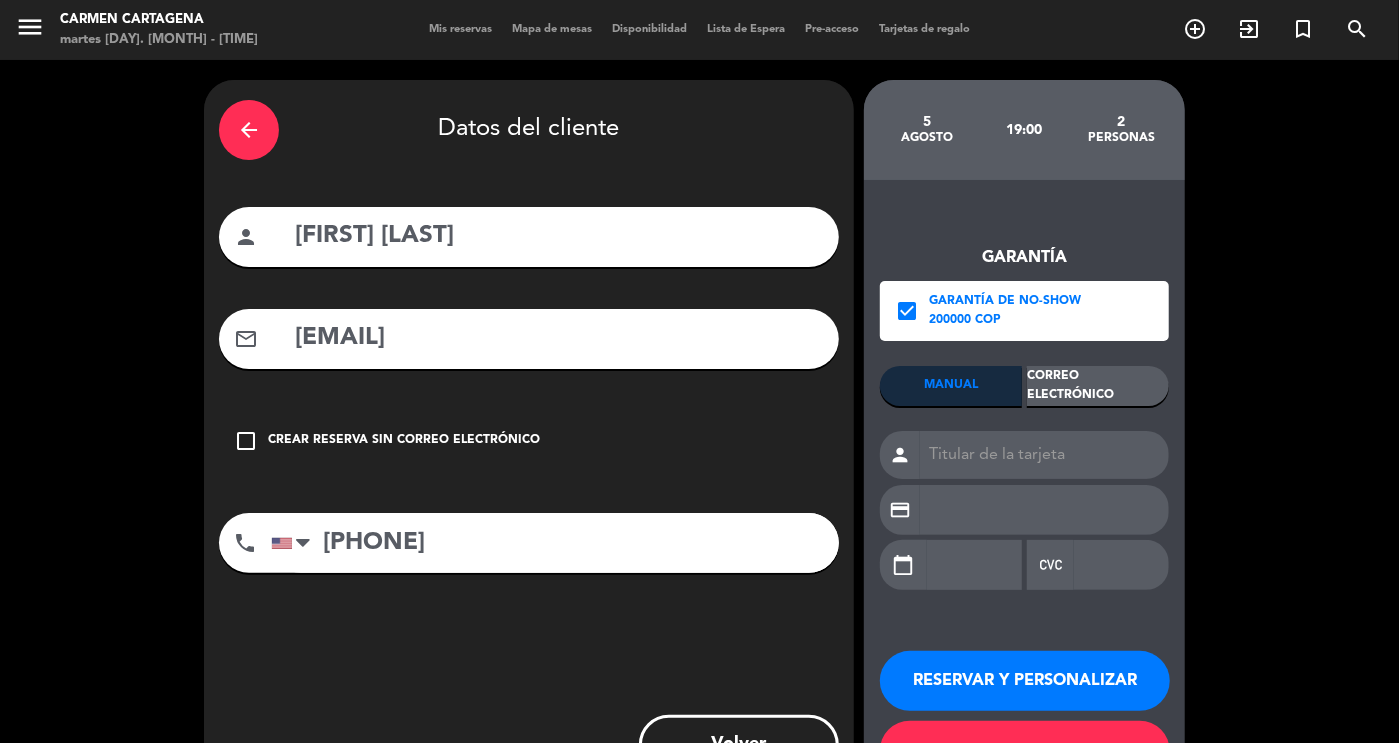 click on "Correo Electrónico" at bounding box center [1098, 386] 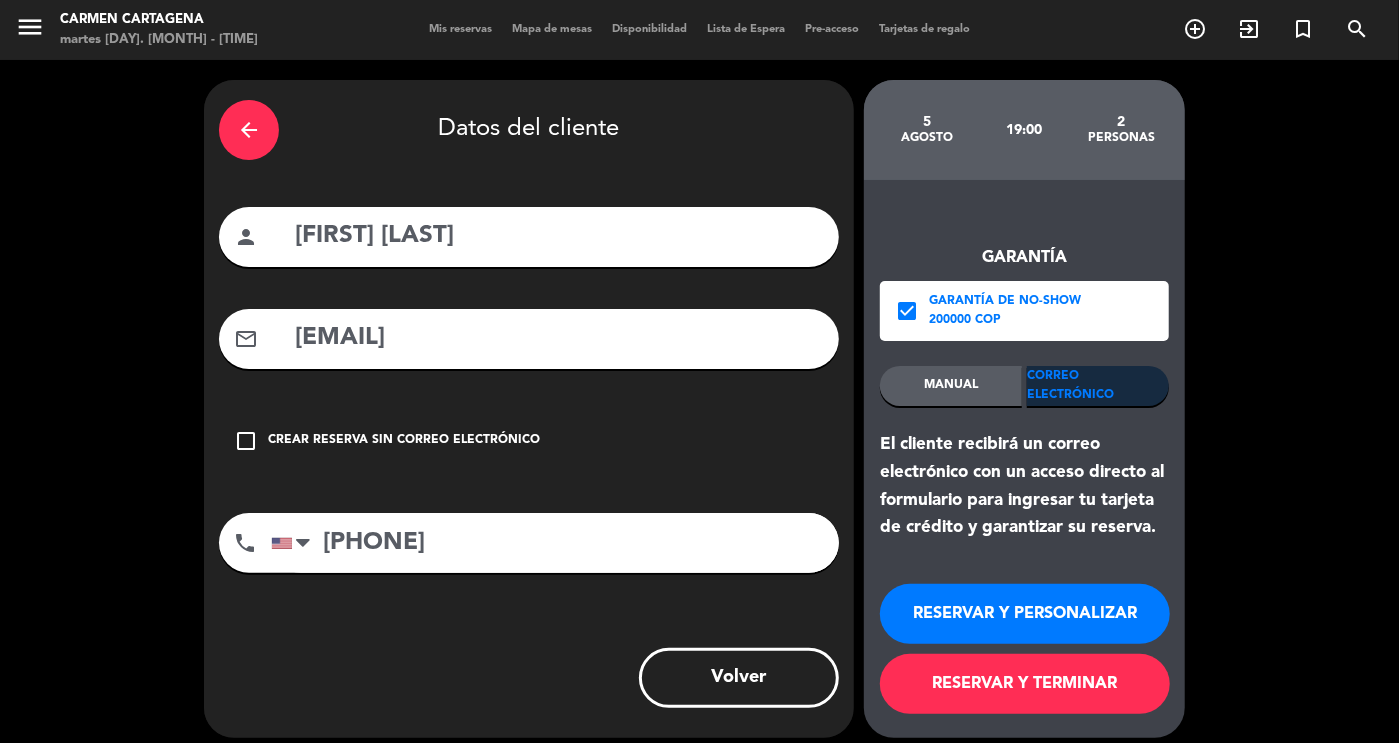 click on "RESERVAR Y PERSONALIZAR" at bounding box center (1025, 614) 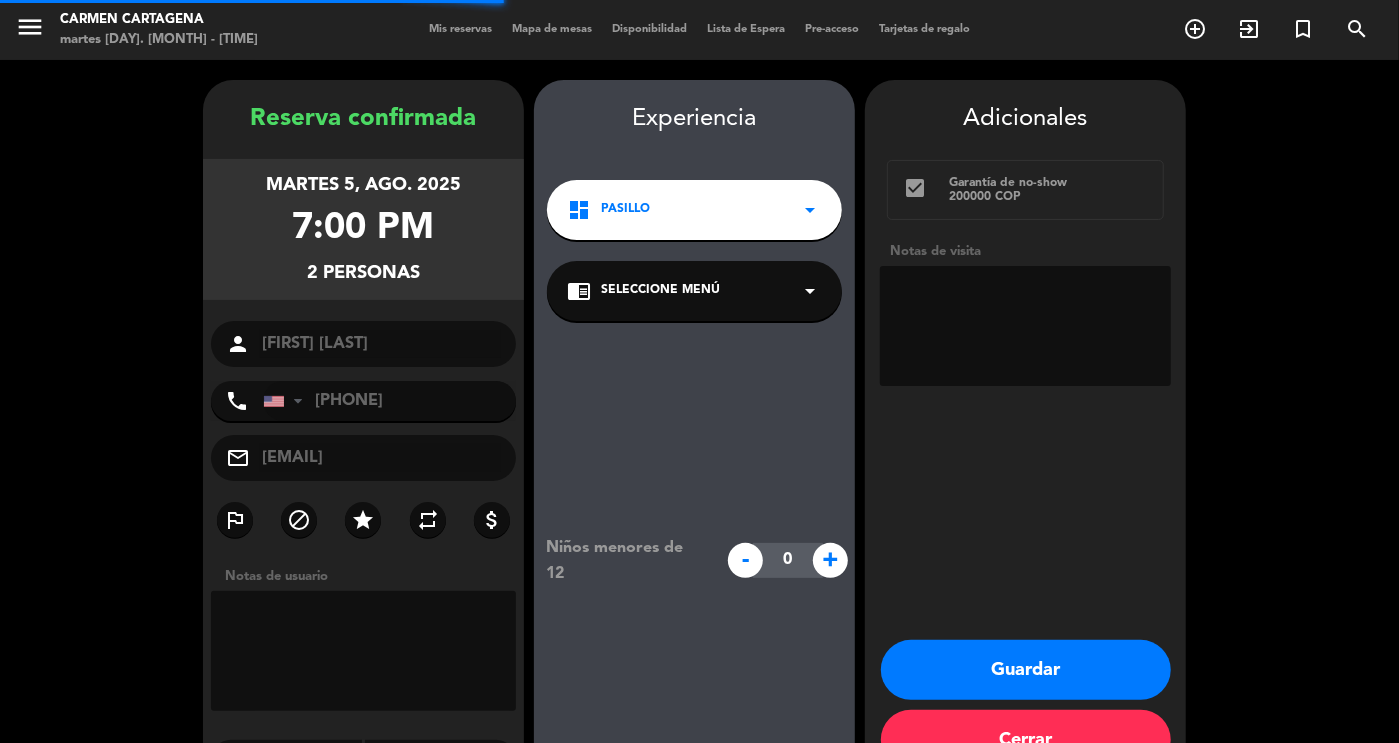 scroll, scrollTop: 56, scrollLeft: 0, axis: vertical 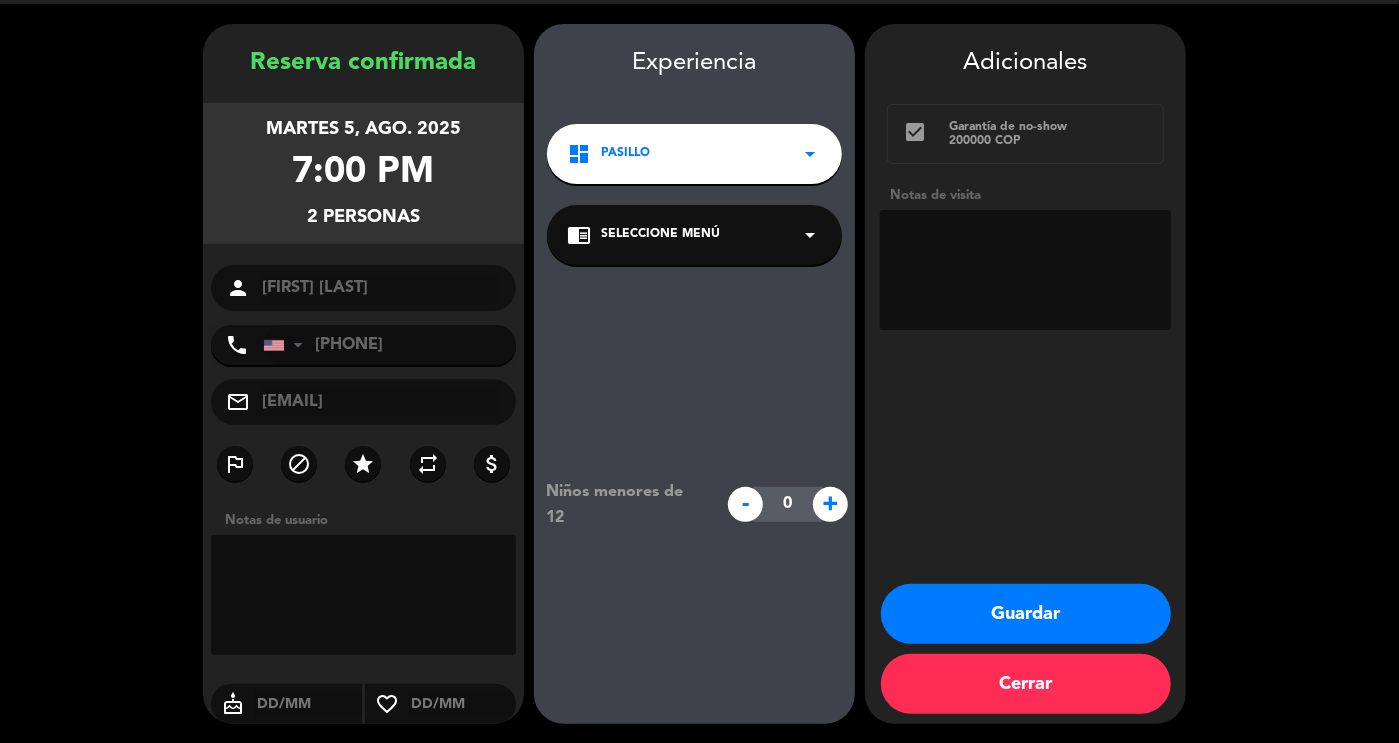 click on "Guardar" at bounding box center [1026, 614] 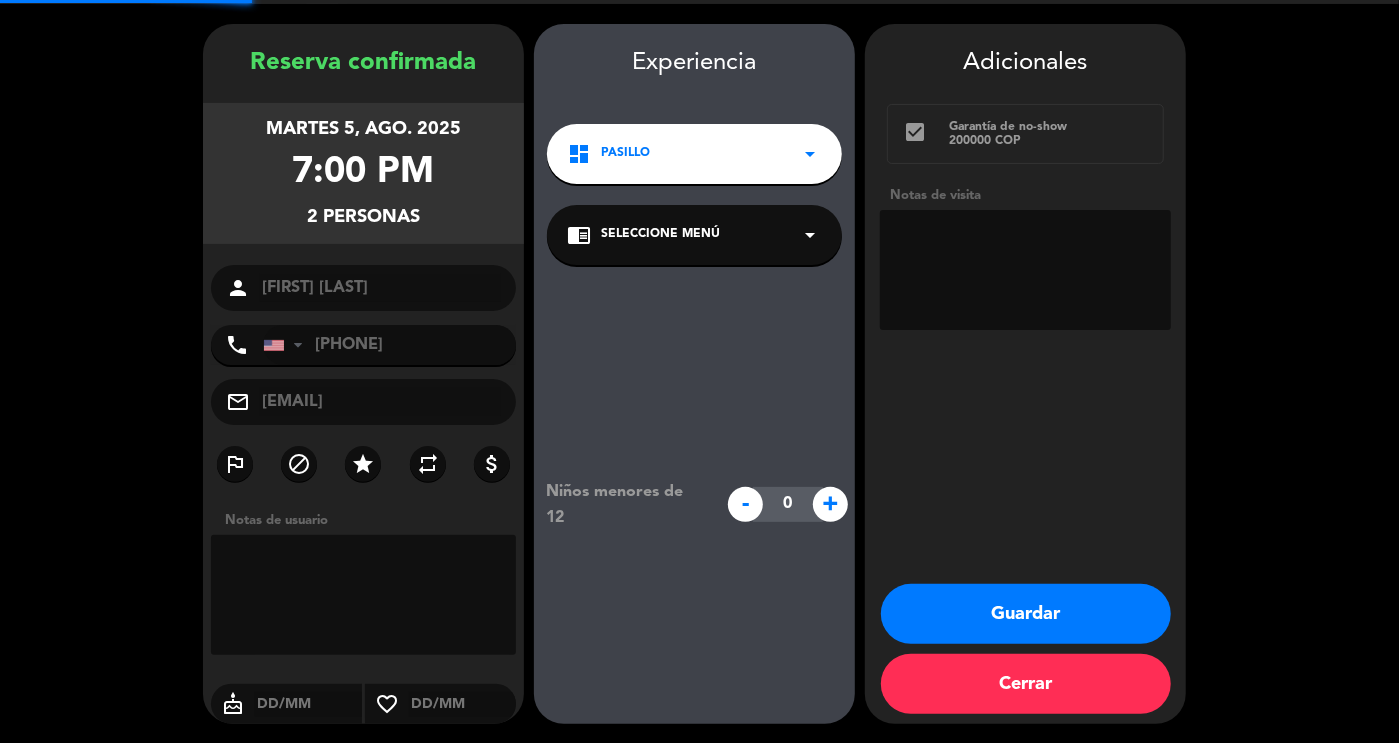 scroll, scrollTop: 0, scrollLeft: 0, axis: both 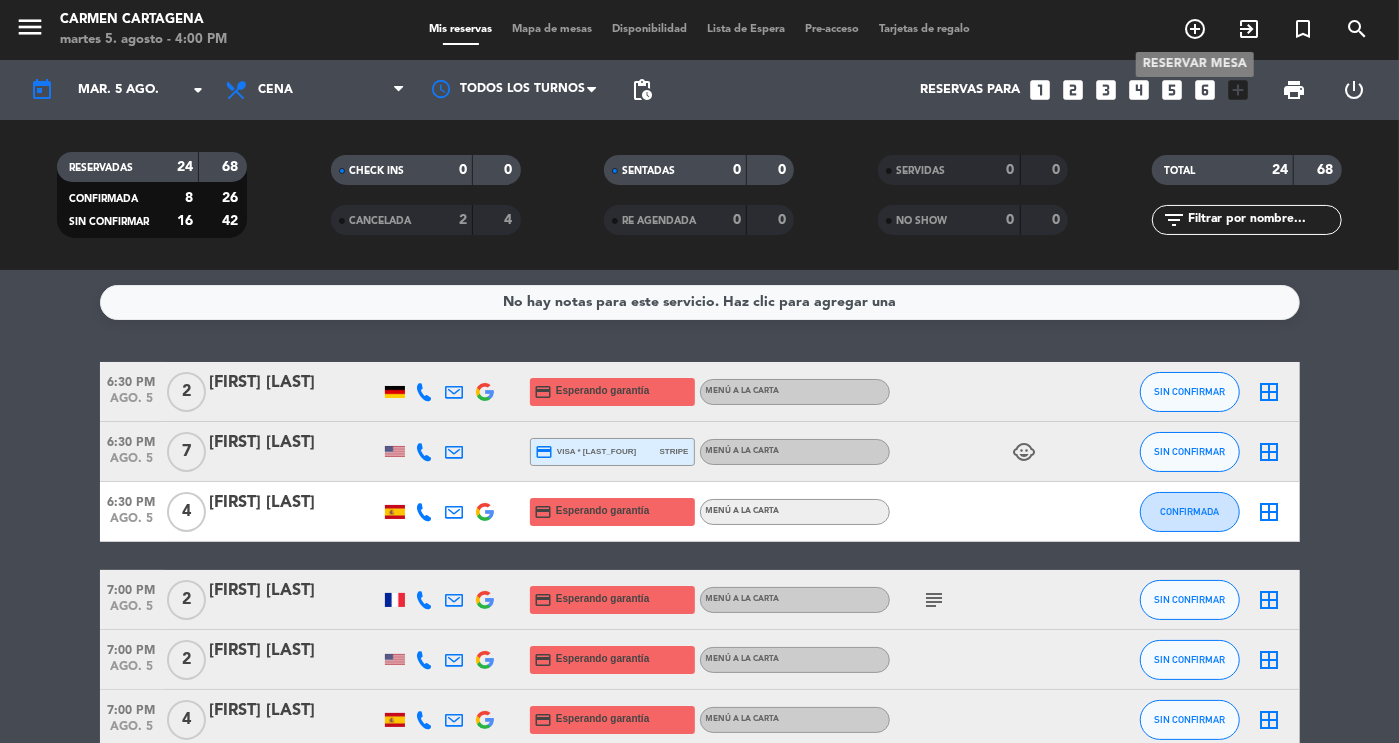 click on "add_circle_outline" at bounding box center (1195, 29) 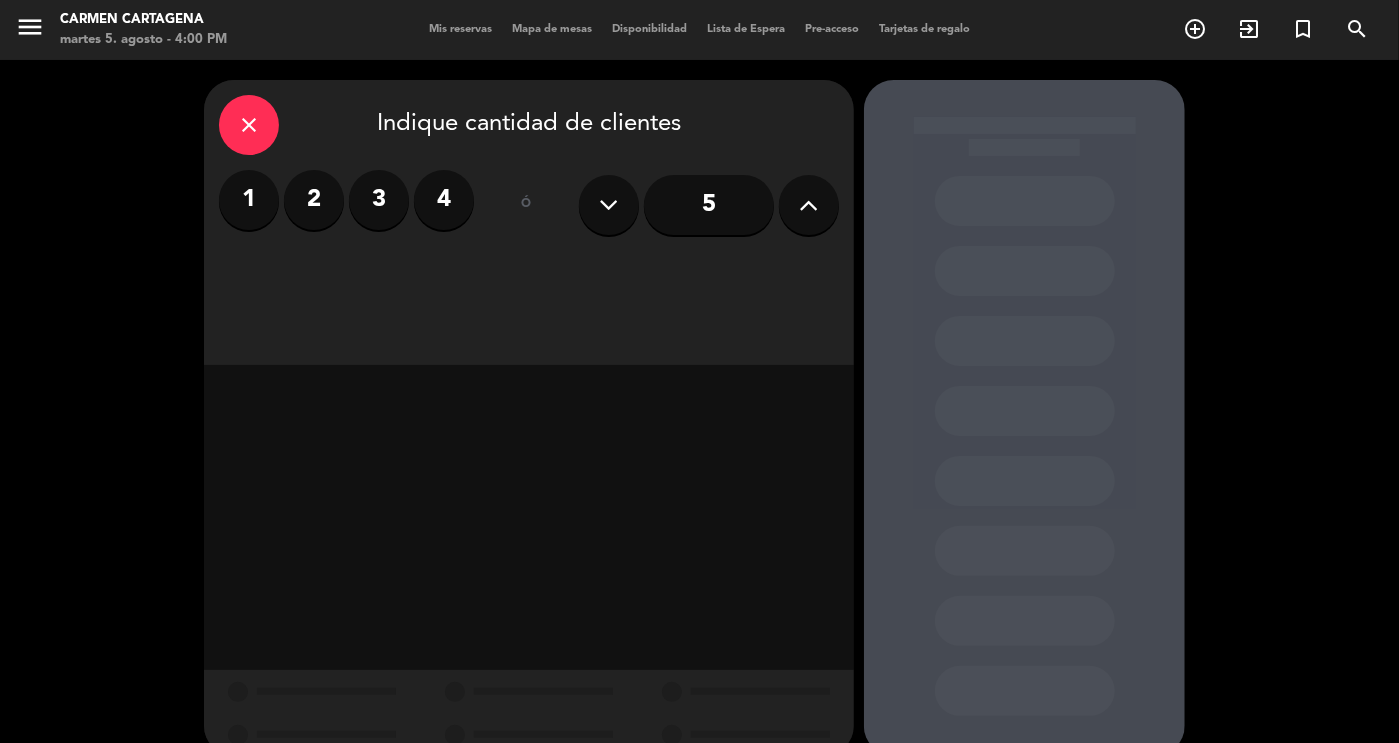 click on "close" at bounding box center (249, 125) 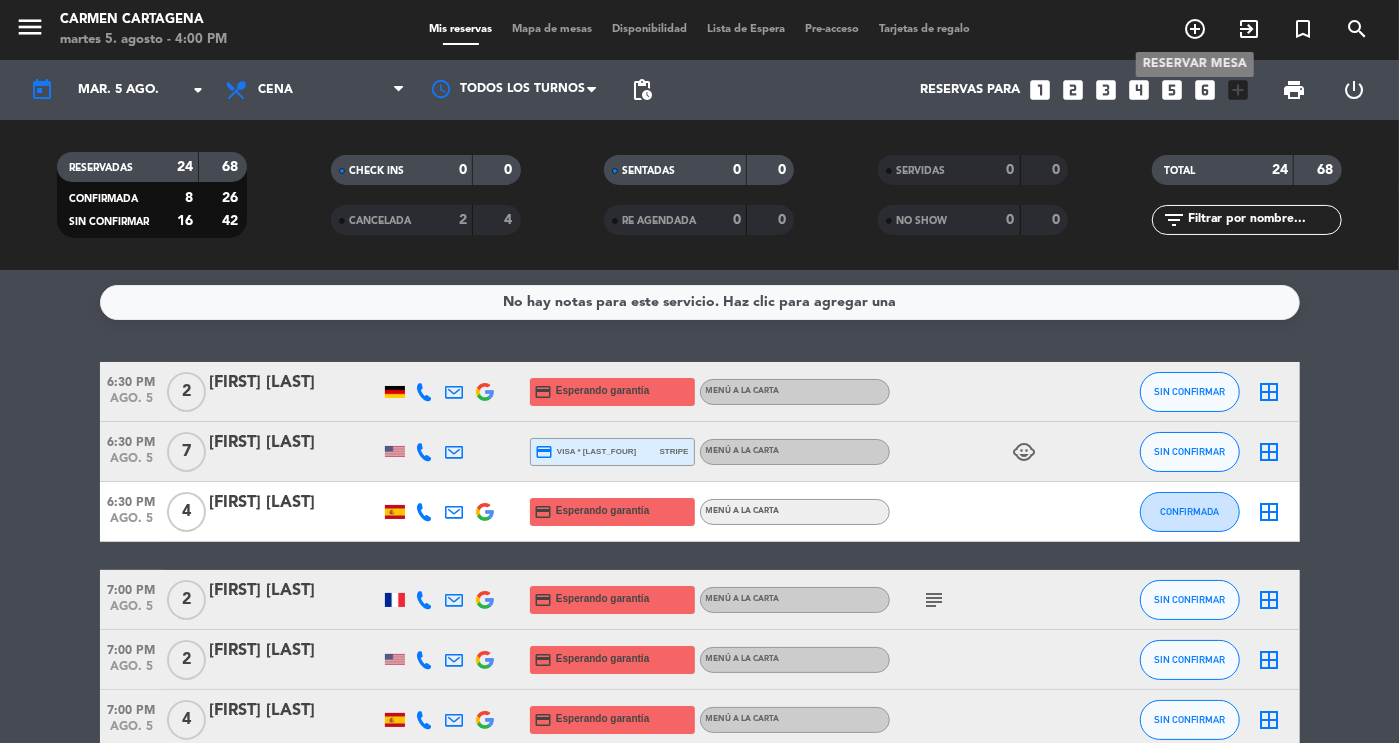 click on "add_circle_outline" at bounding box center (1195, 29) 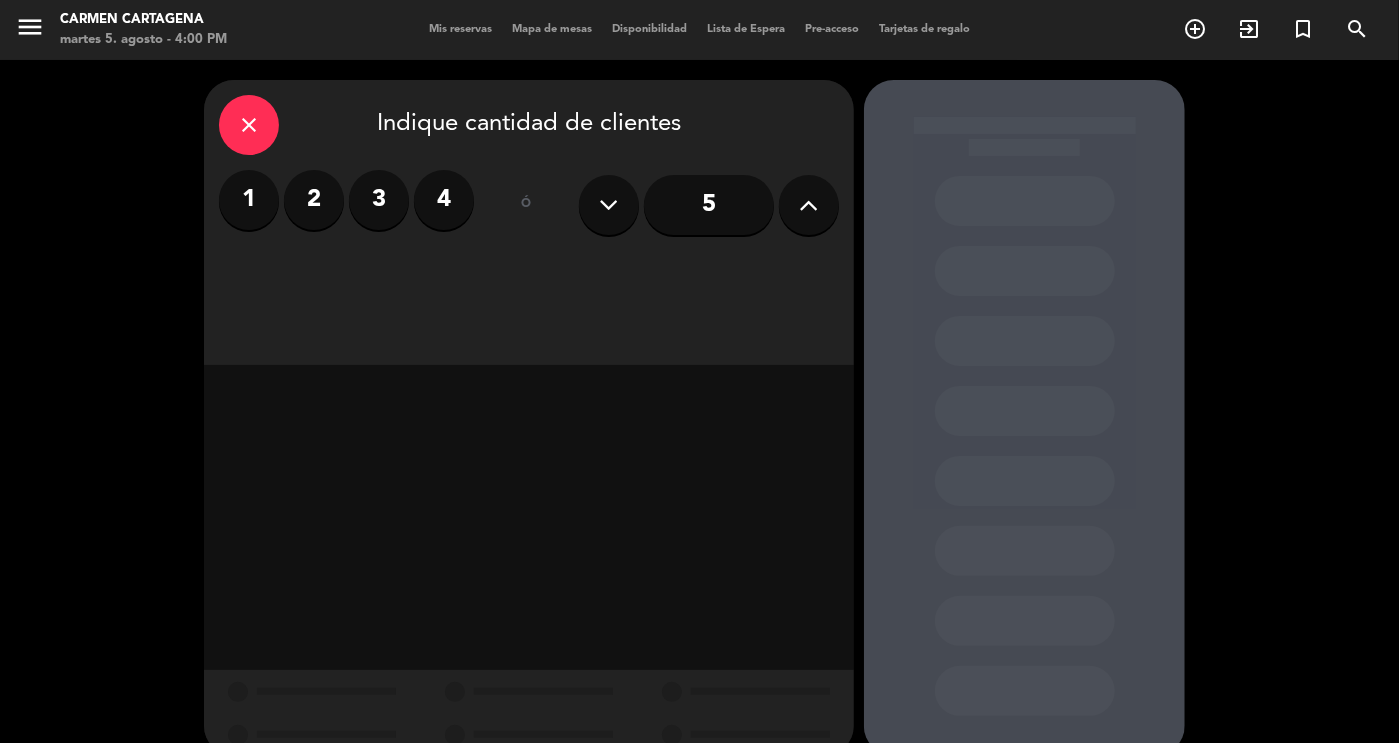 click on "2" at bounding box center [314, 200] 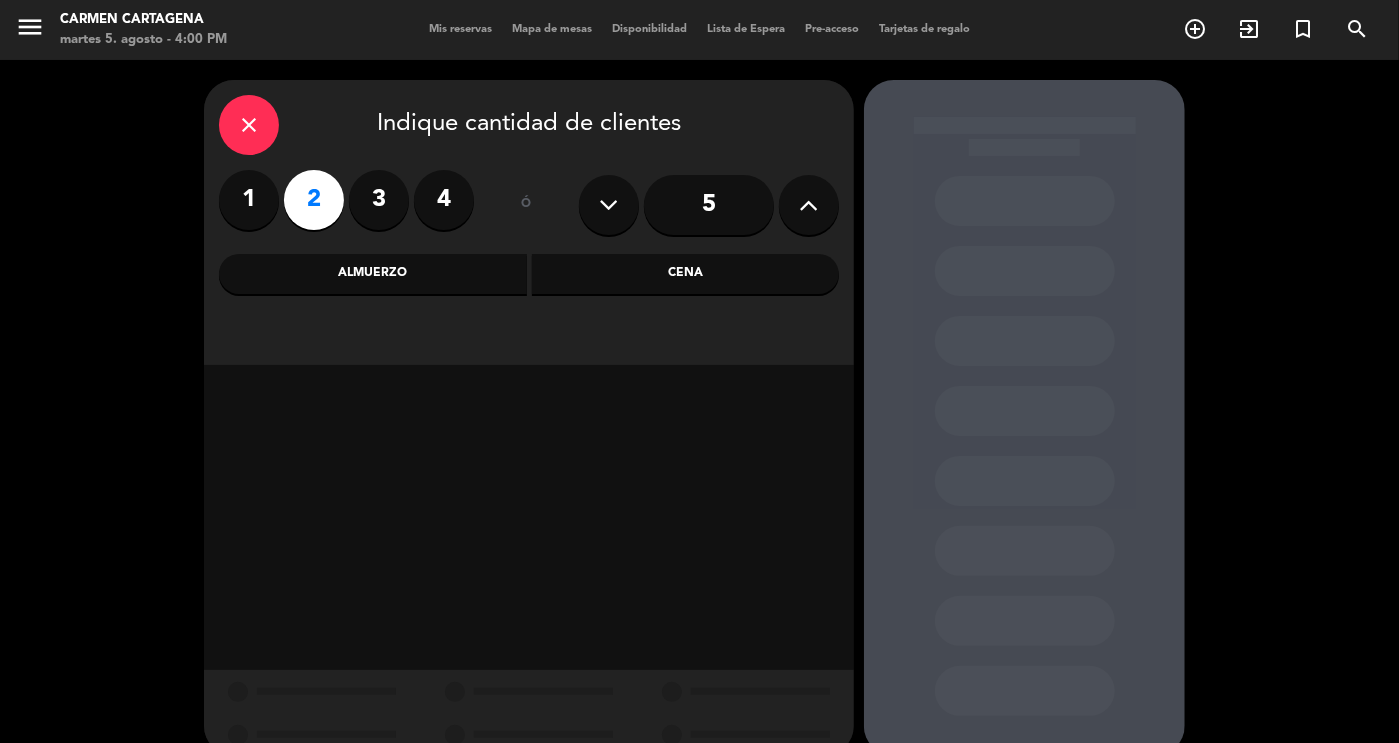 click on "Cena" at bounding box center (686, 274) 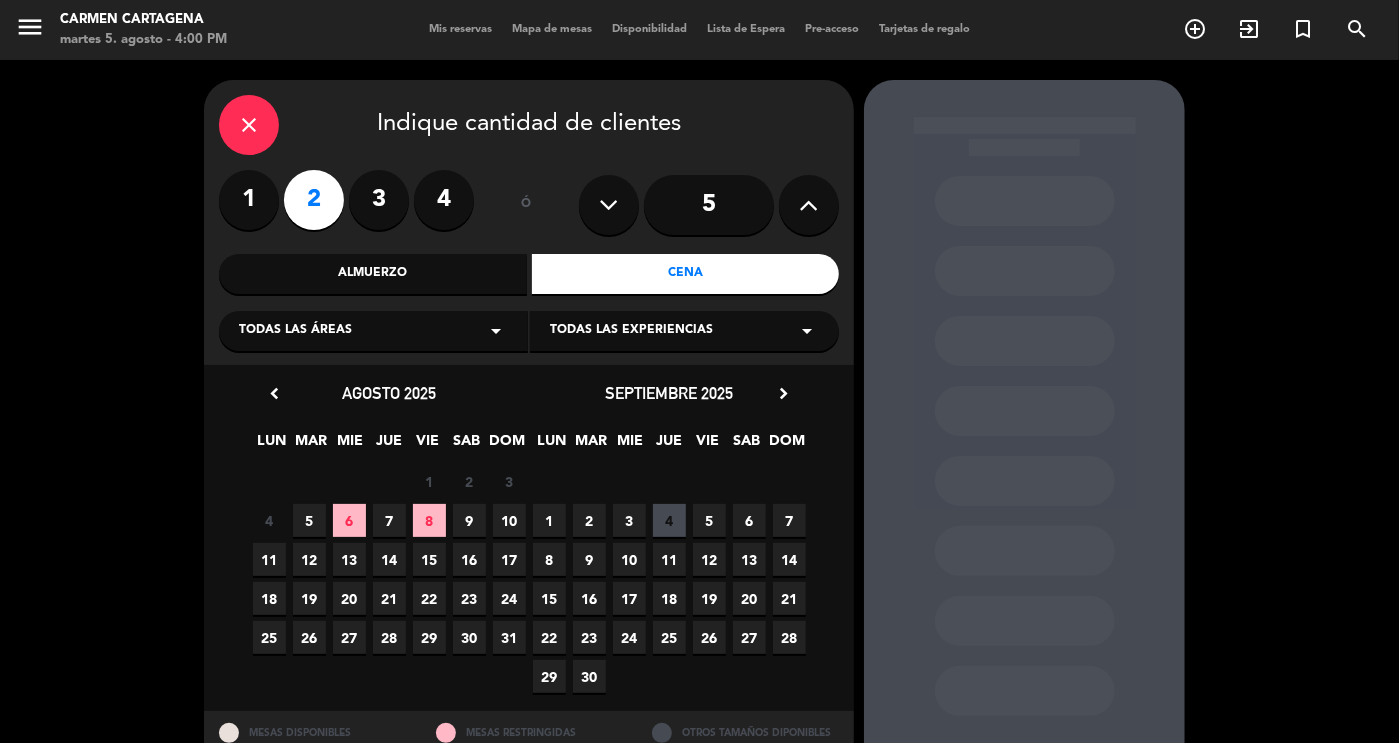 click on "6" at bounding box center (349, 520) 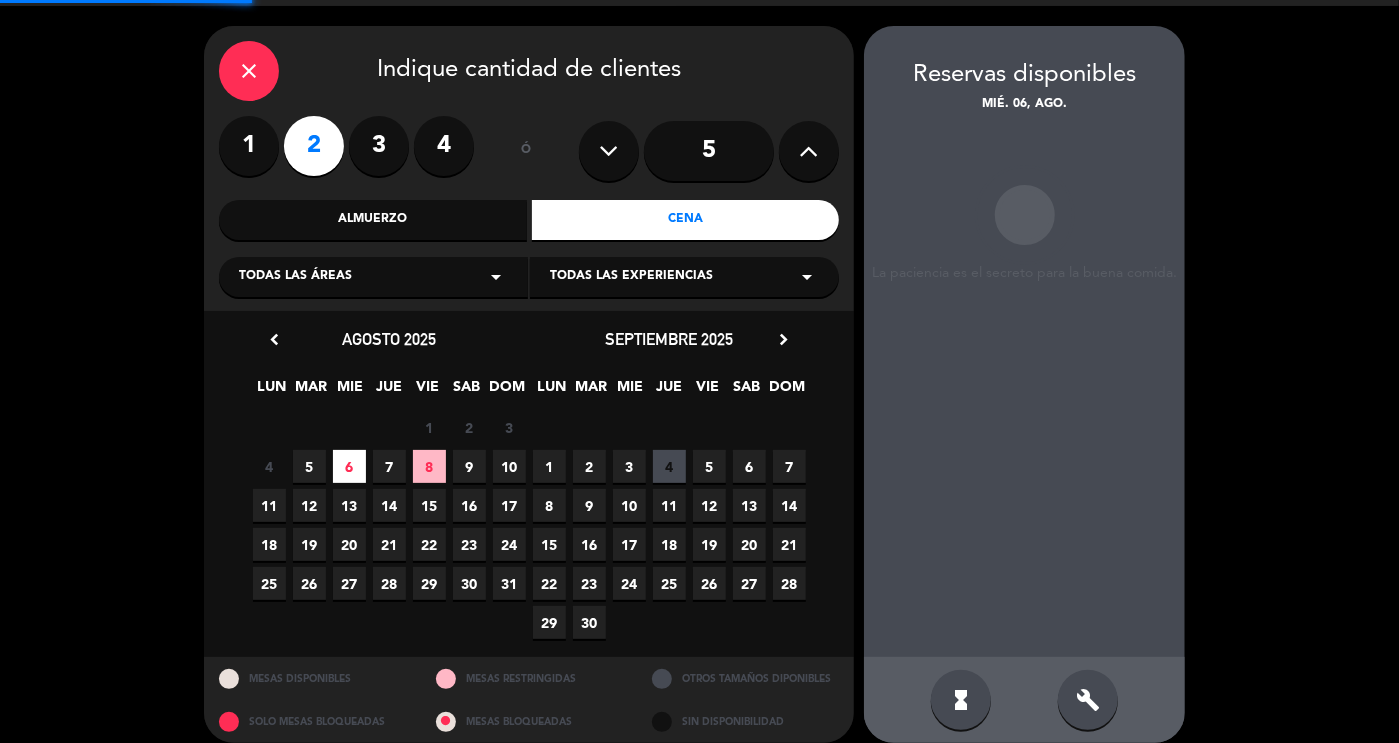 scroll, scrollTop: 72, scrollLeft: 0, axis: vertical 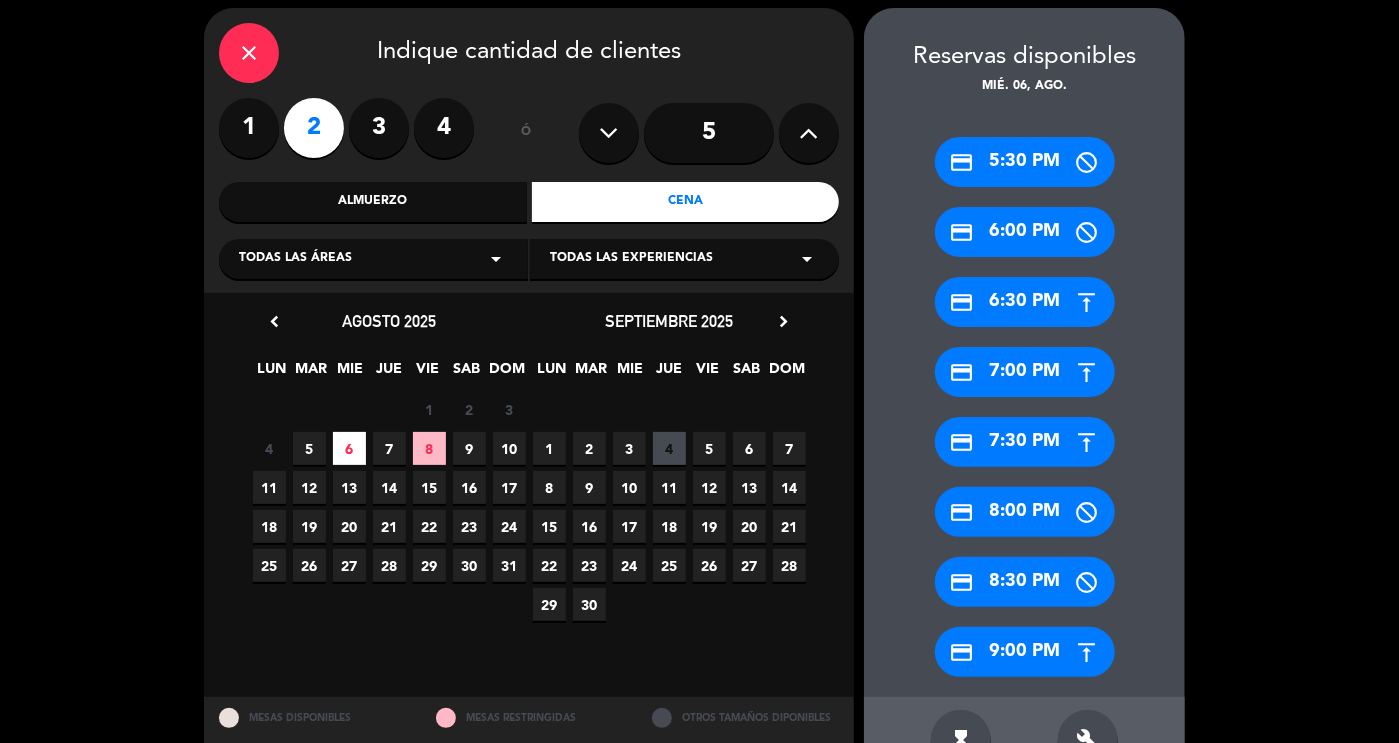 click on "build" at bounding box center [1088, 740] 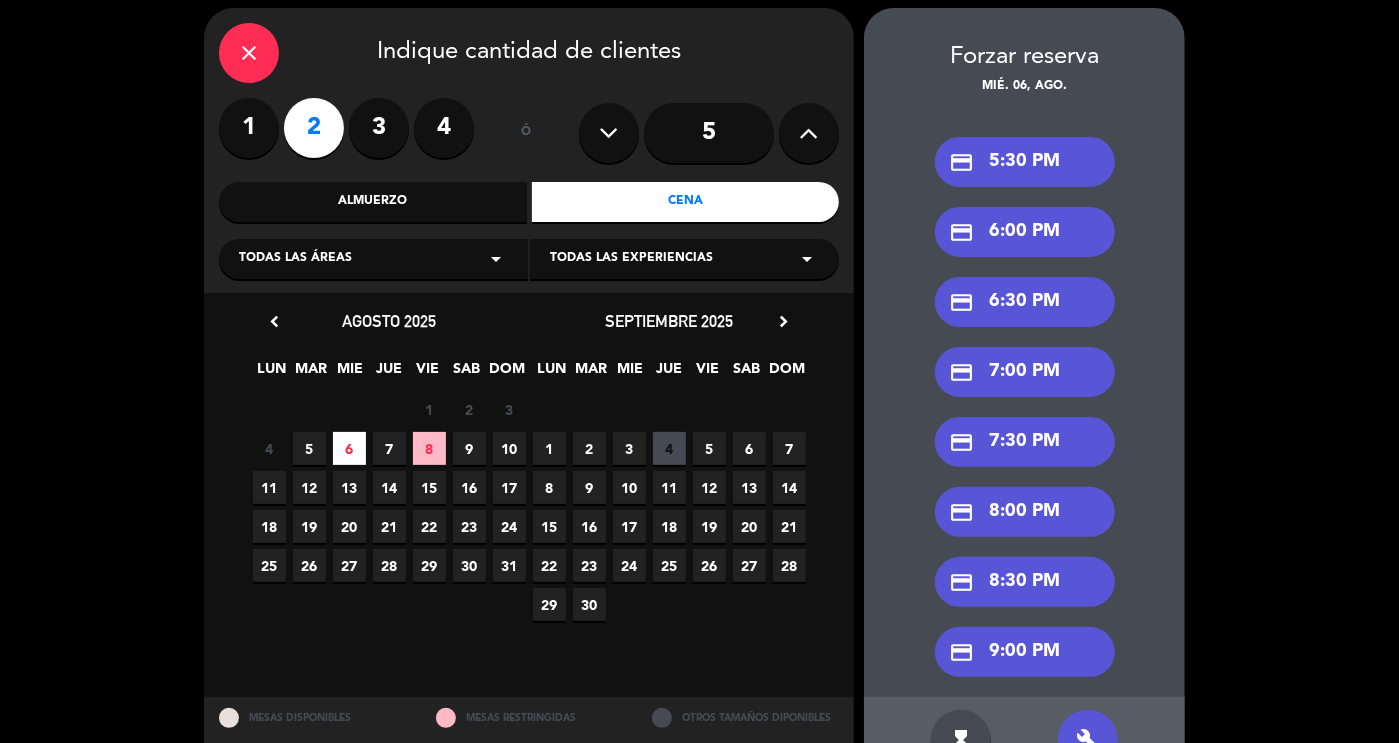 click on "credit_card  7:30 PM" at bounding box center (1025, 442) 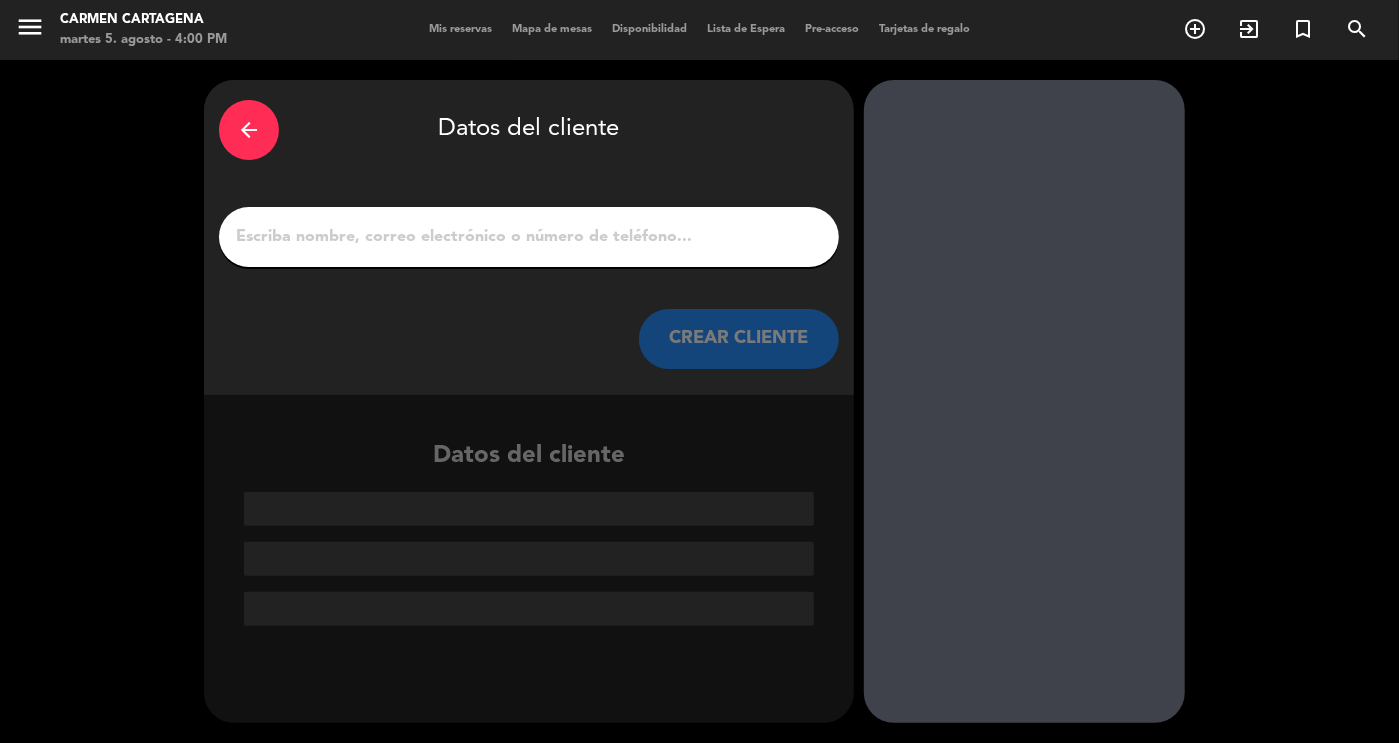 scroll, scrollTop: 0, scrollLeft: 0, axis: both 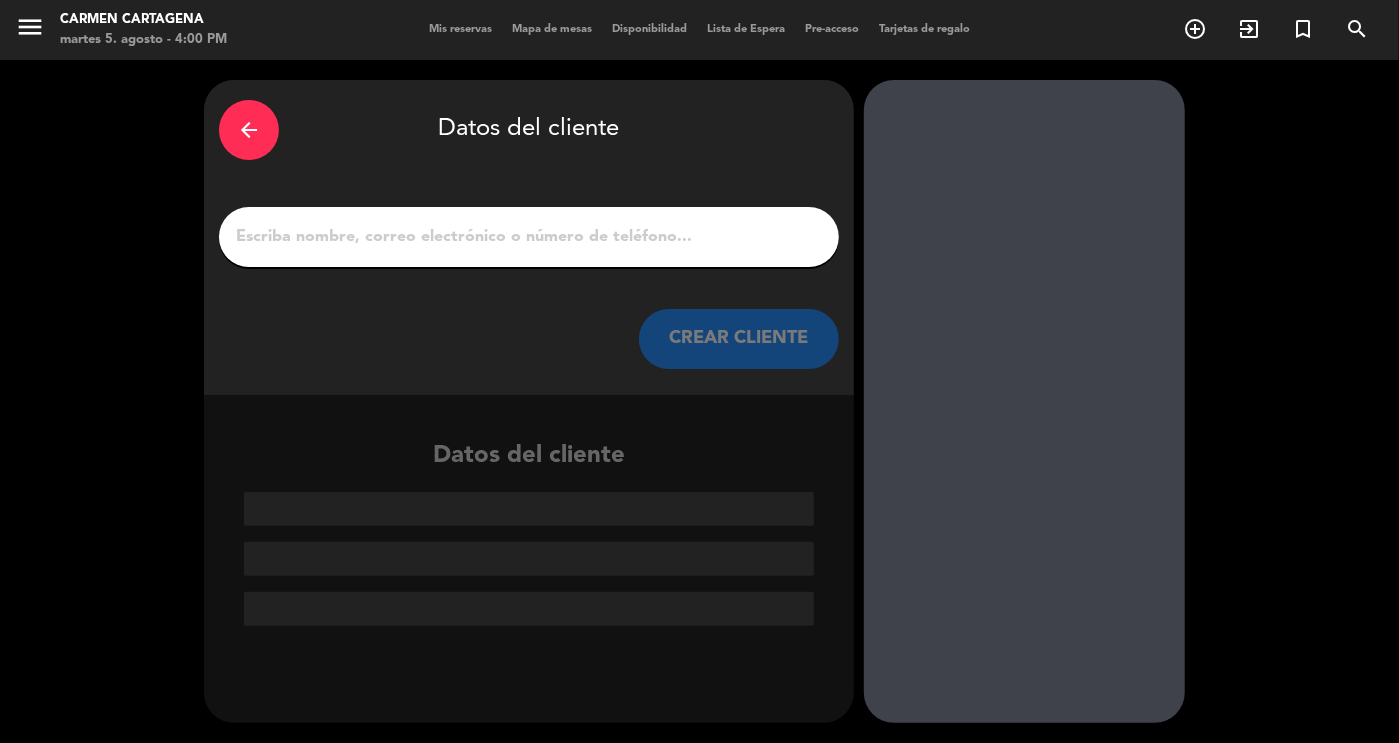 click on "1" at bounding box center [529, 237] 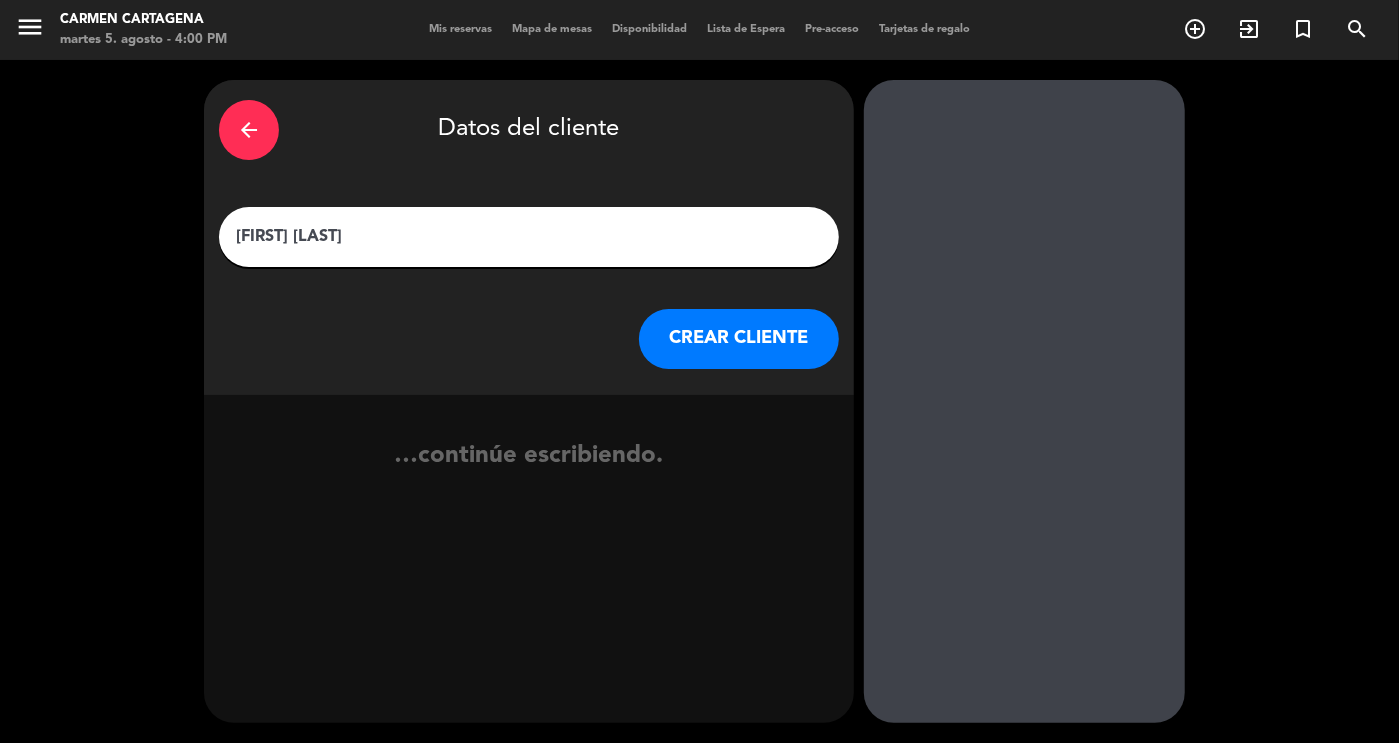 type on "[FIRST] [LAST]" 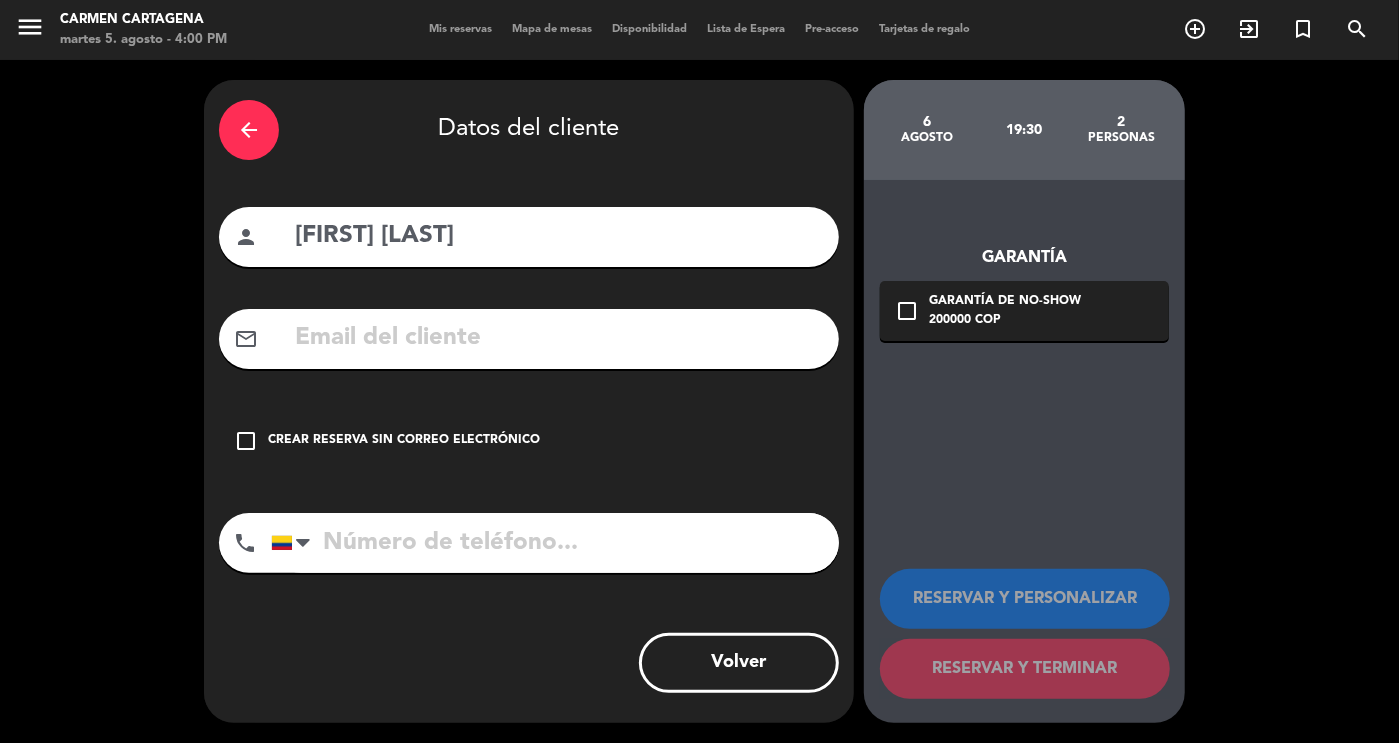 click on "arrow_back" at bounding box center (249, 130) 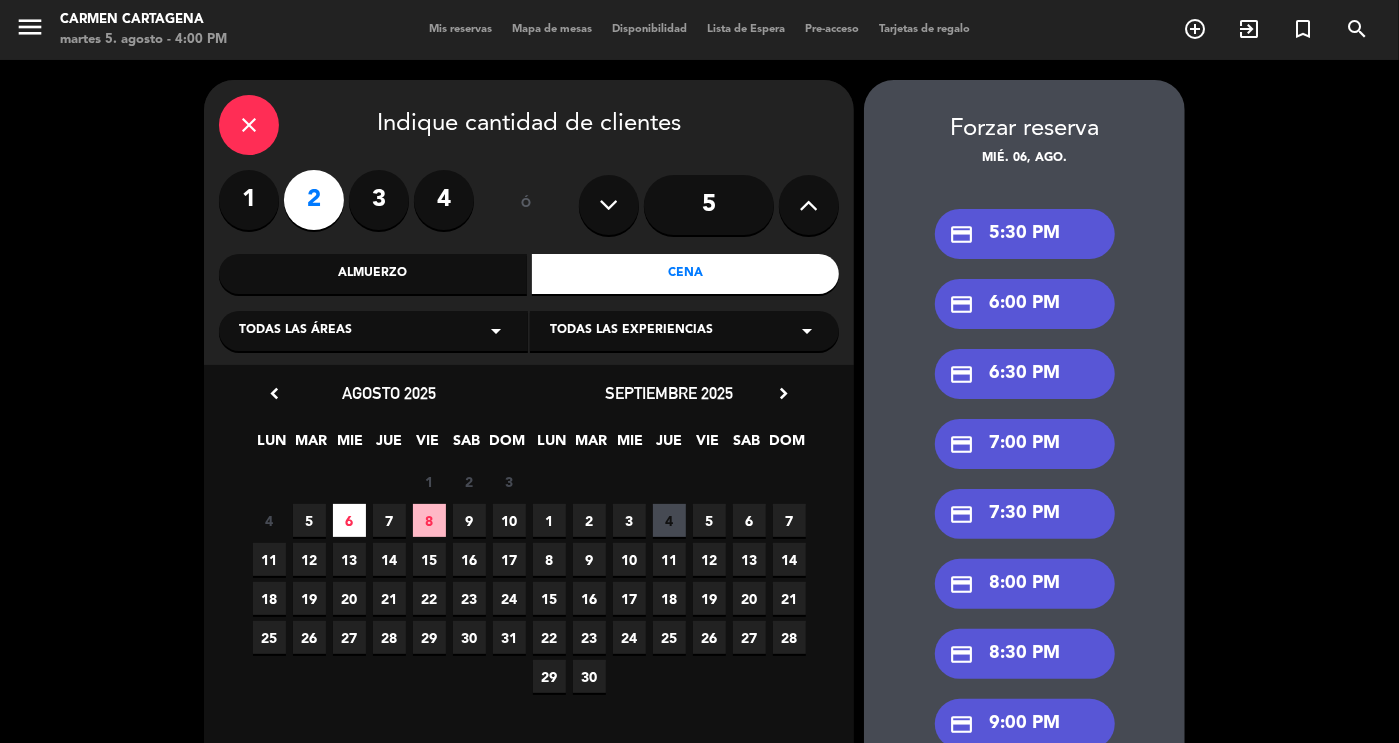 click on "credit_card  7:30 PM" at bounding box center (1025, 514) 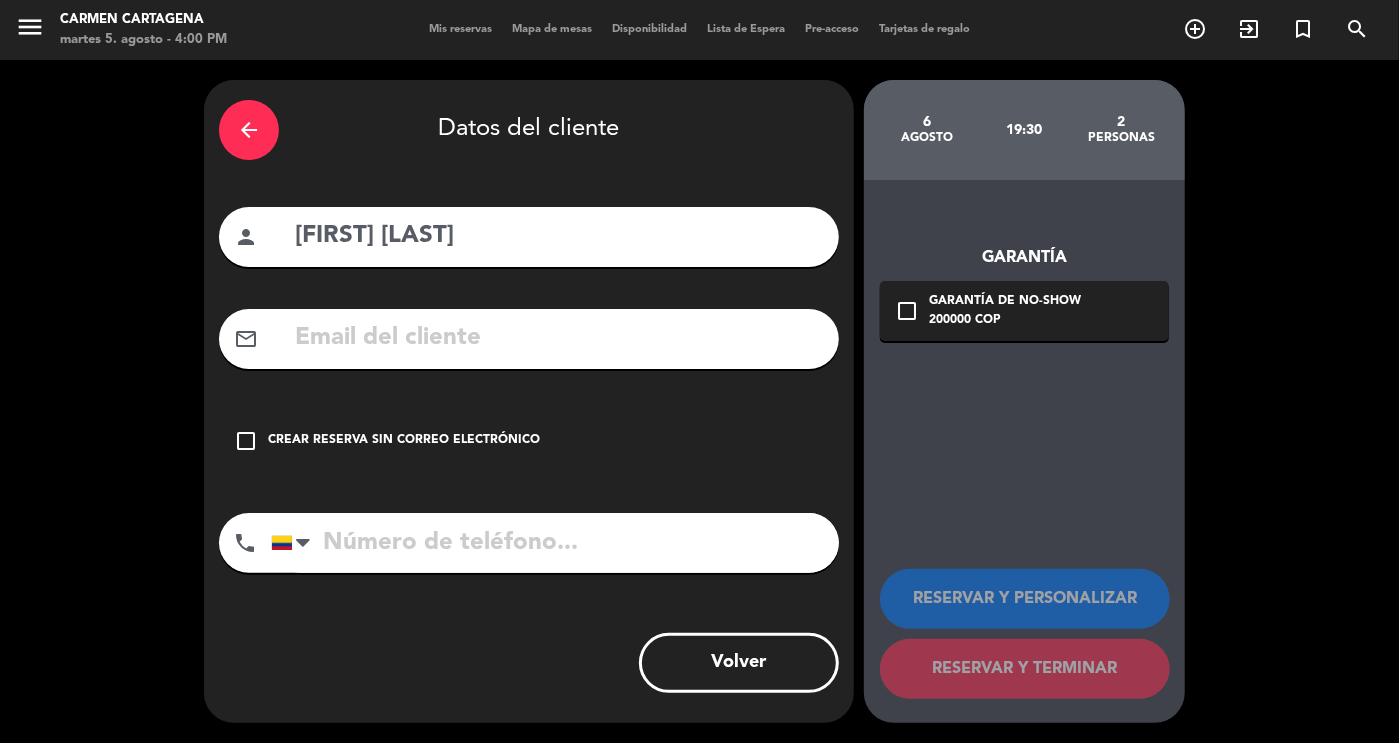 click on "[FIRST] [LAST]" at bounding box center (558, 236) 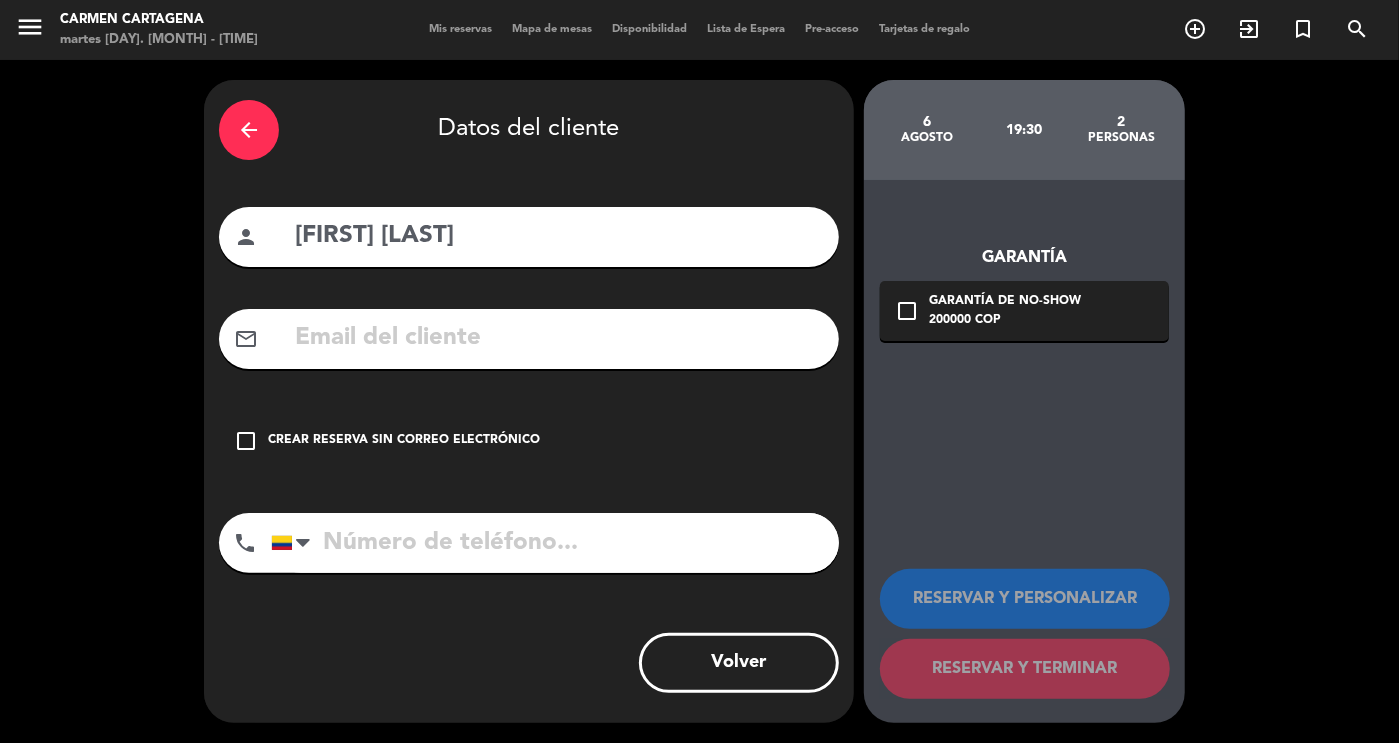 click on "check_box_outline_blank" at bounding box center (246, 441) 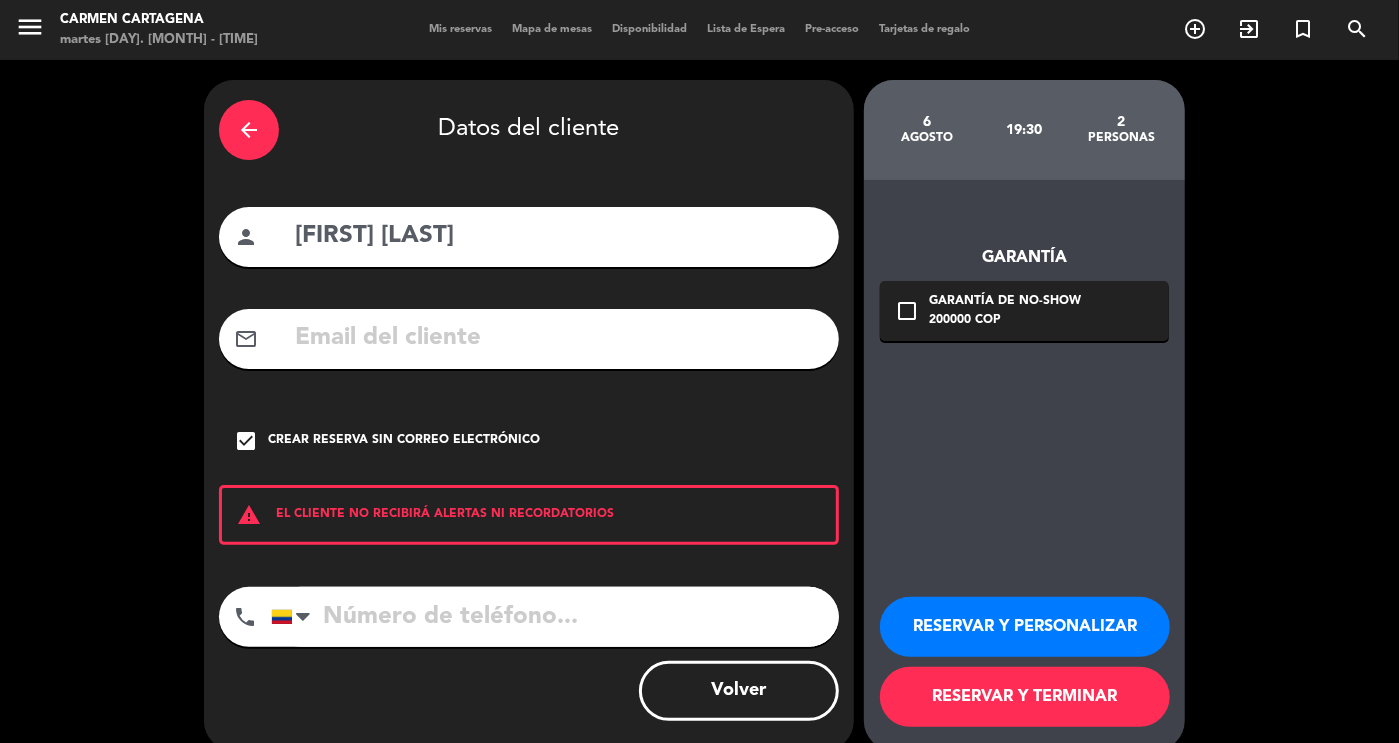 click on "RESERVAR Y PERSONALIZAR" at bounding box center [1025, 627] 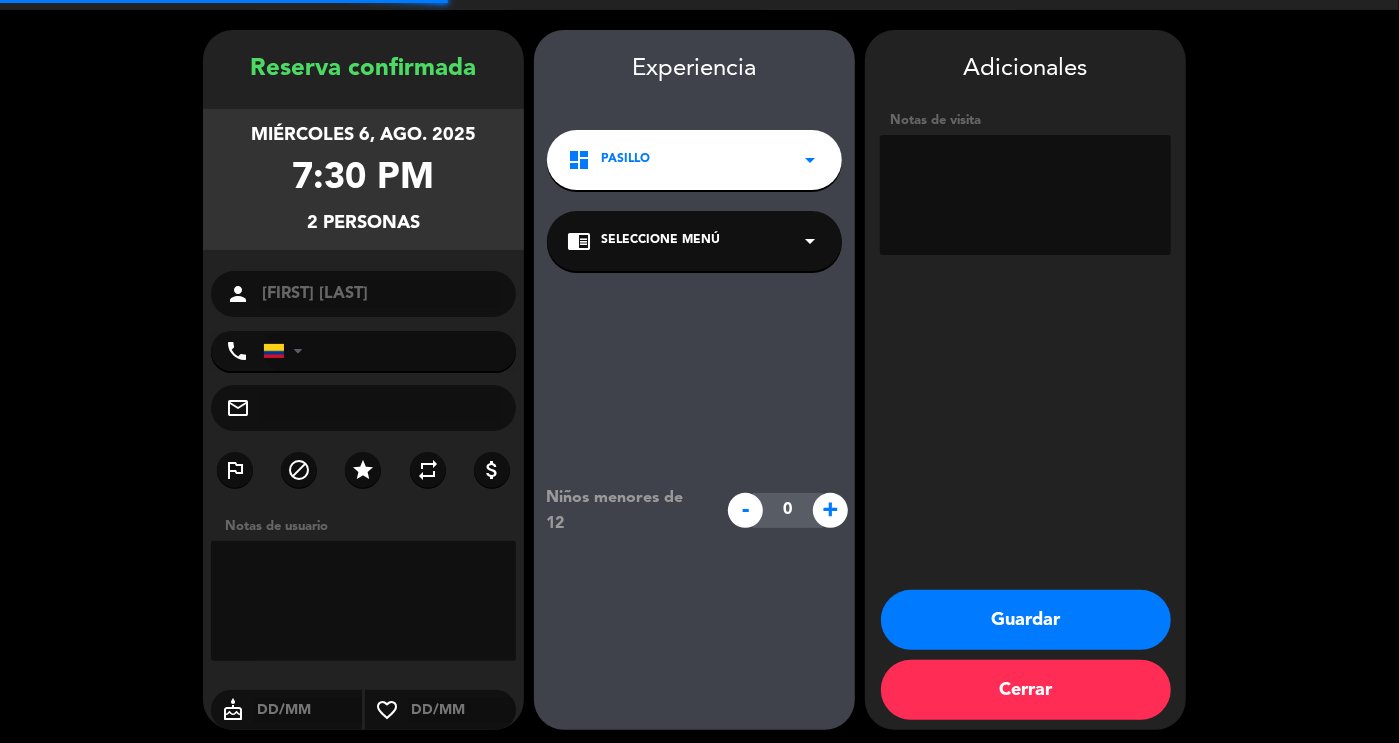 scroll, scrollTop: 56, scrollLeft: 0, axis: vertical 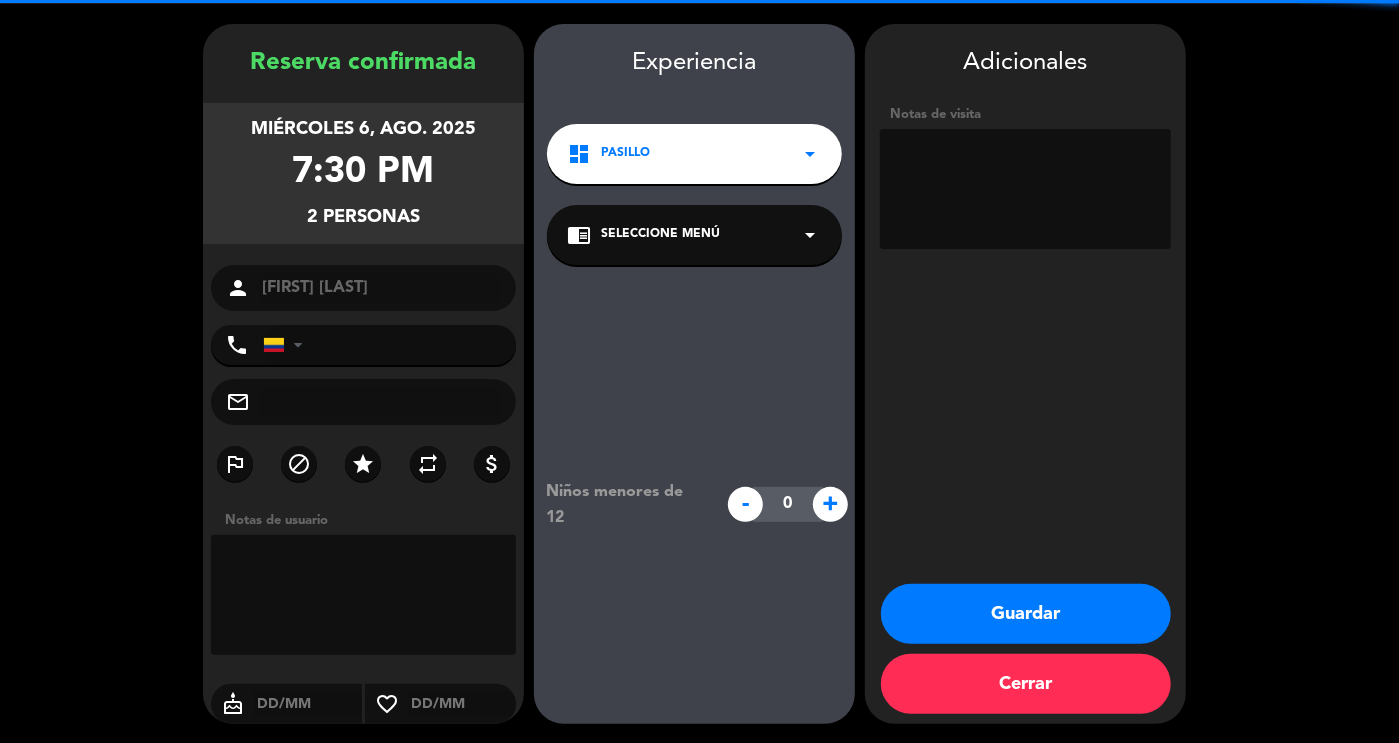 click at bounding box center (1025, 189) 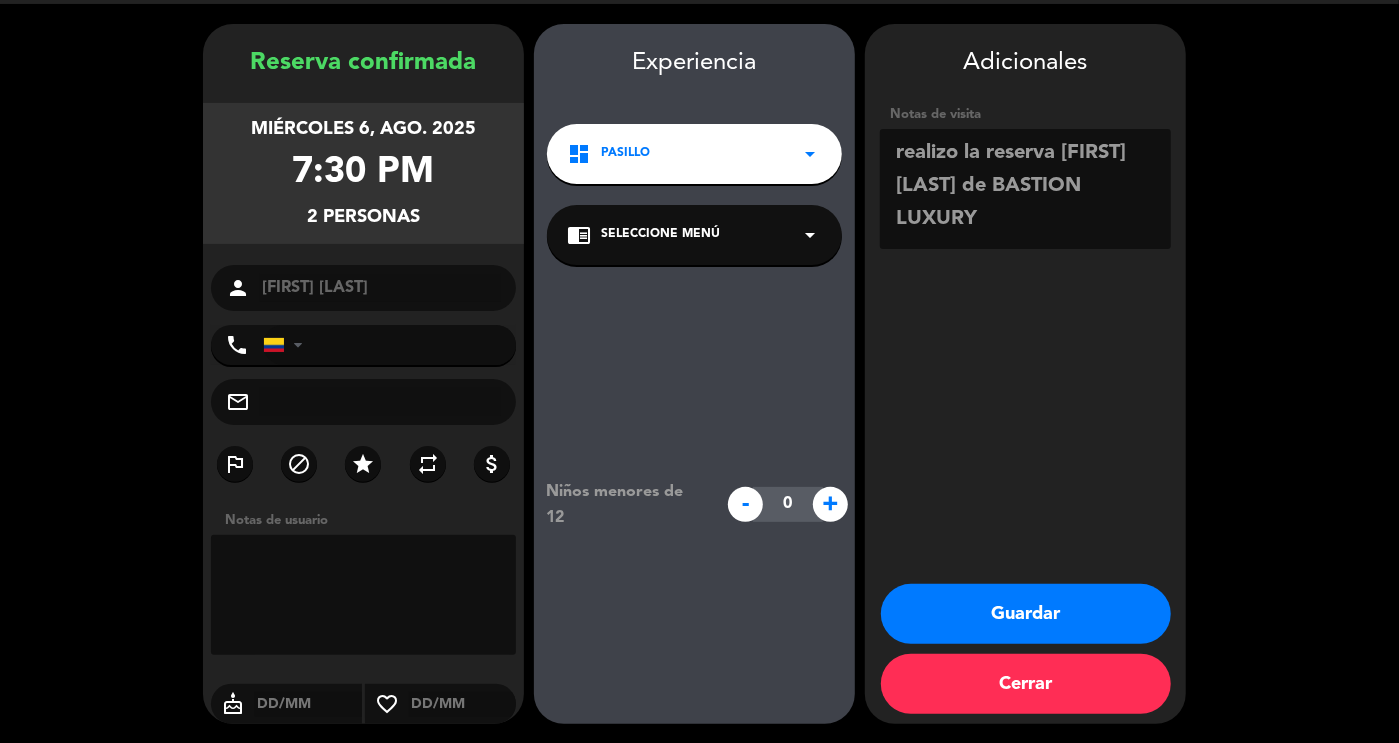 type on "realizo la reserva [FIRST] [LAST] de BASTION LUXURY" 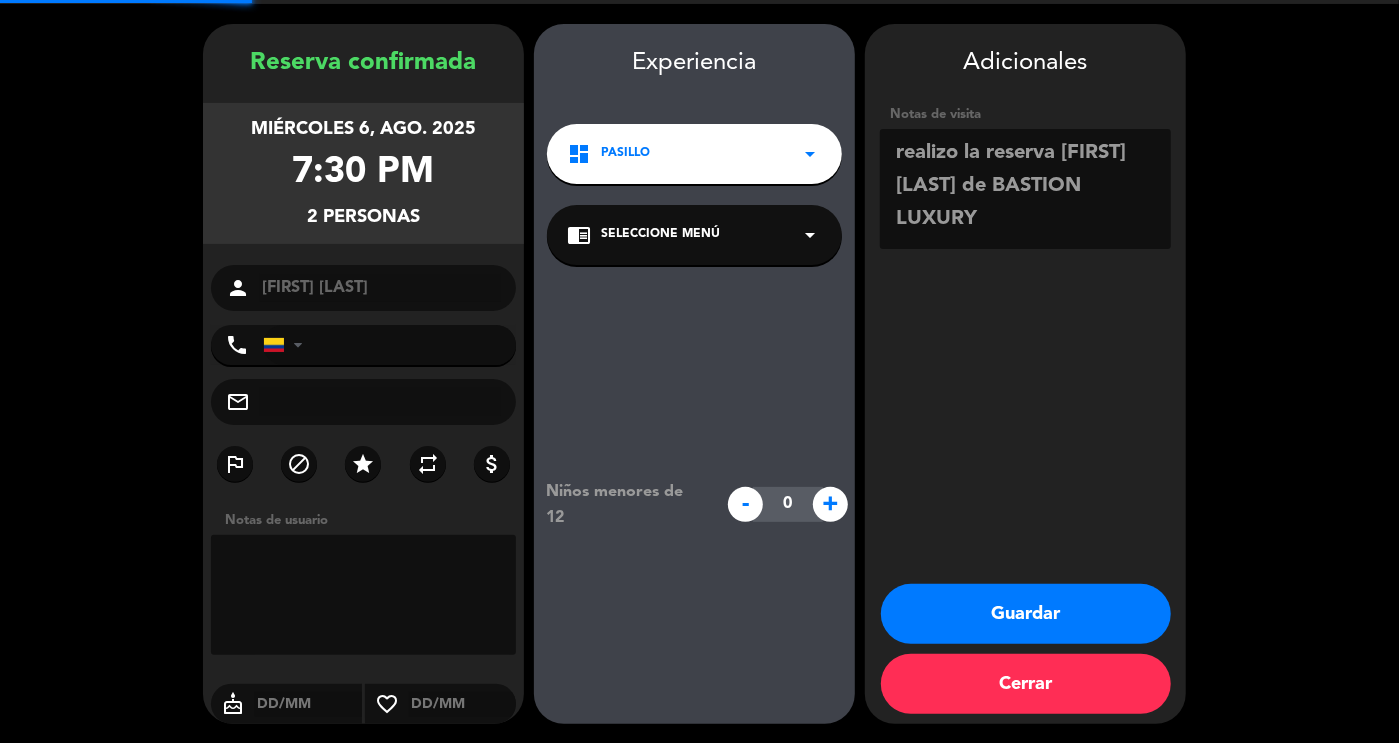scroll, scrollTop: 0, scrollLeft: 0, axis: both 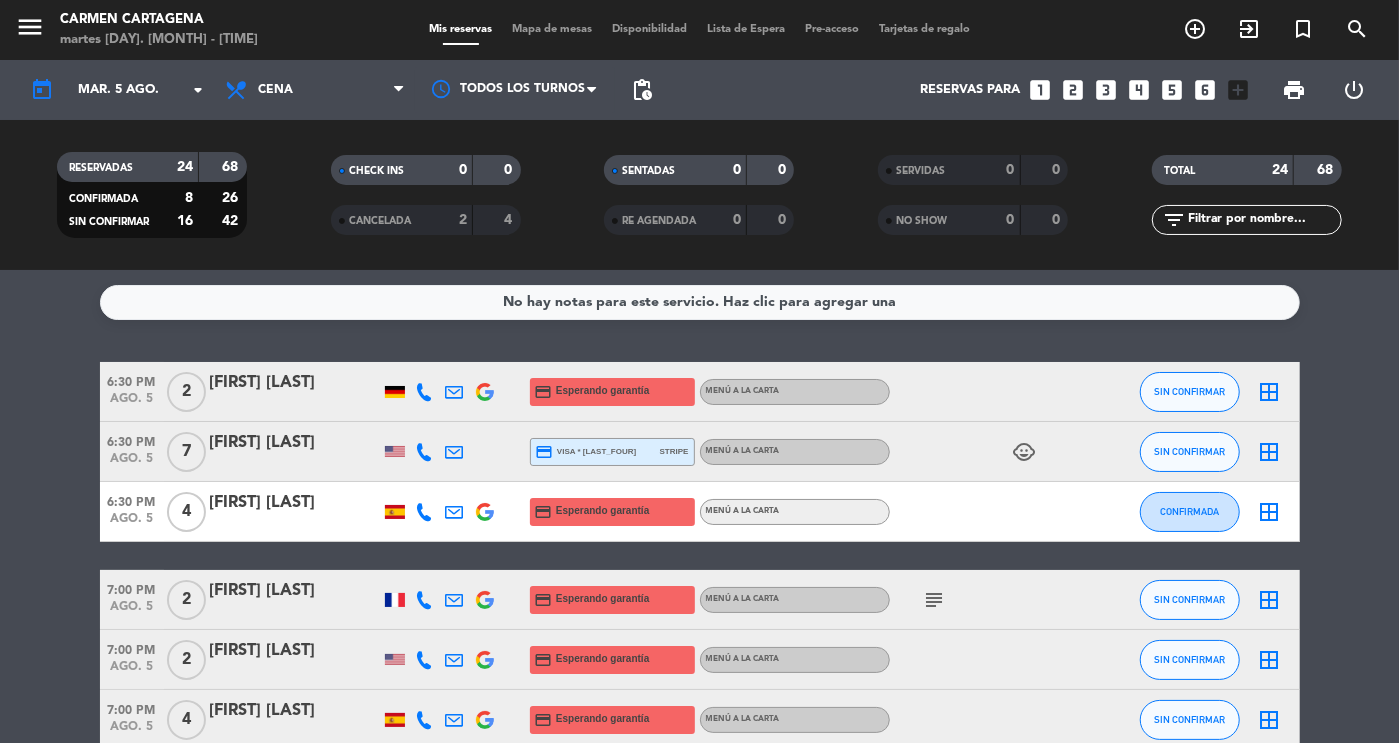 click on "add_circle_outline" at bounding box center (1195, 29) 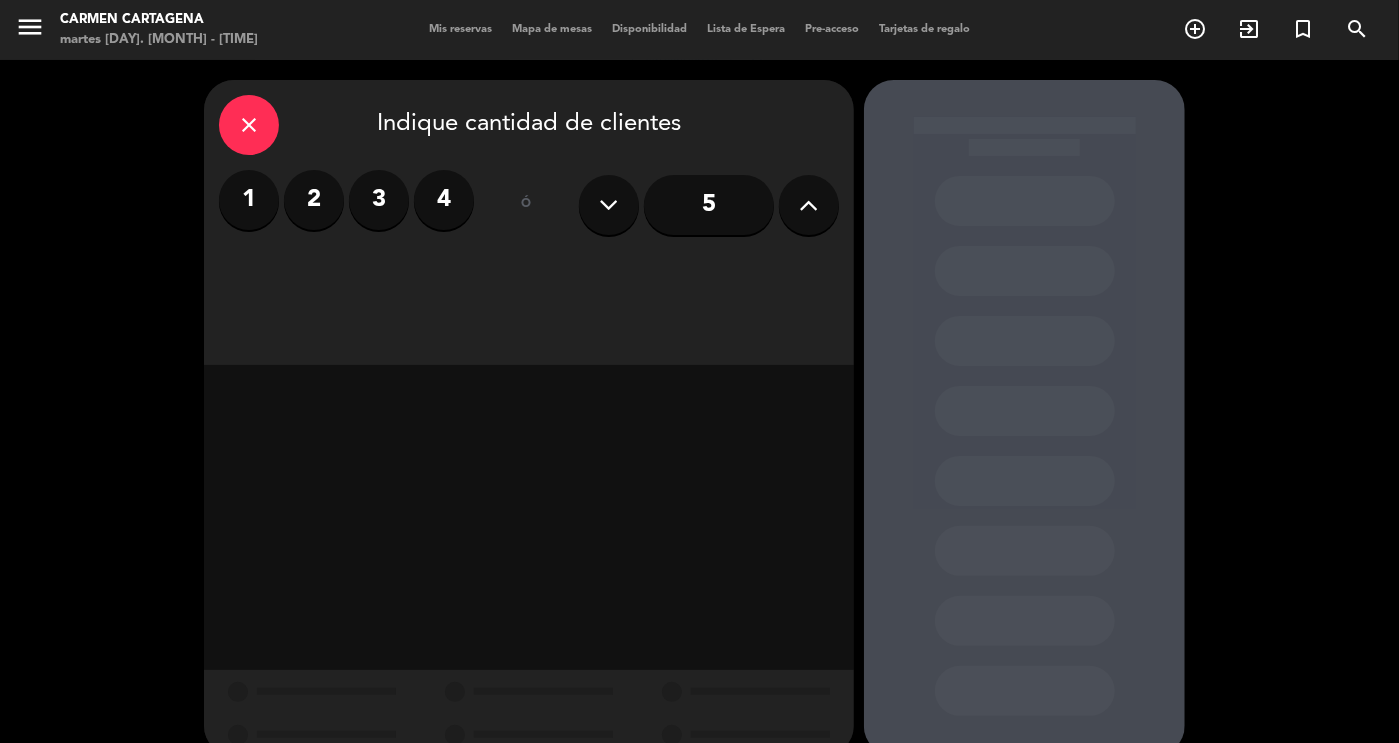 click at bounding box center (809, 205) 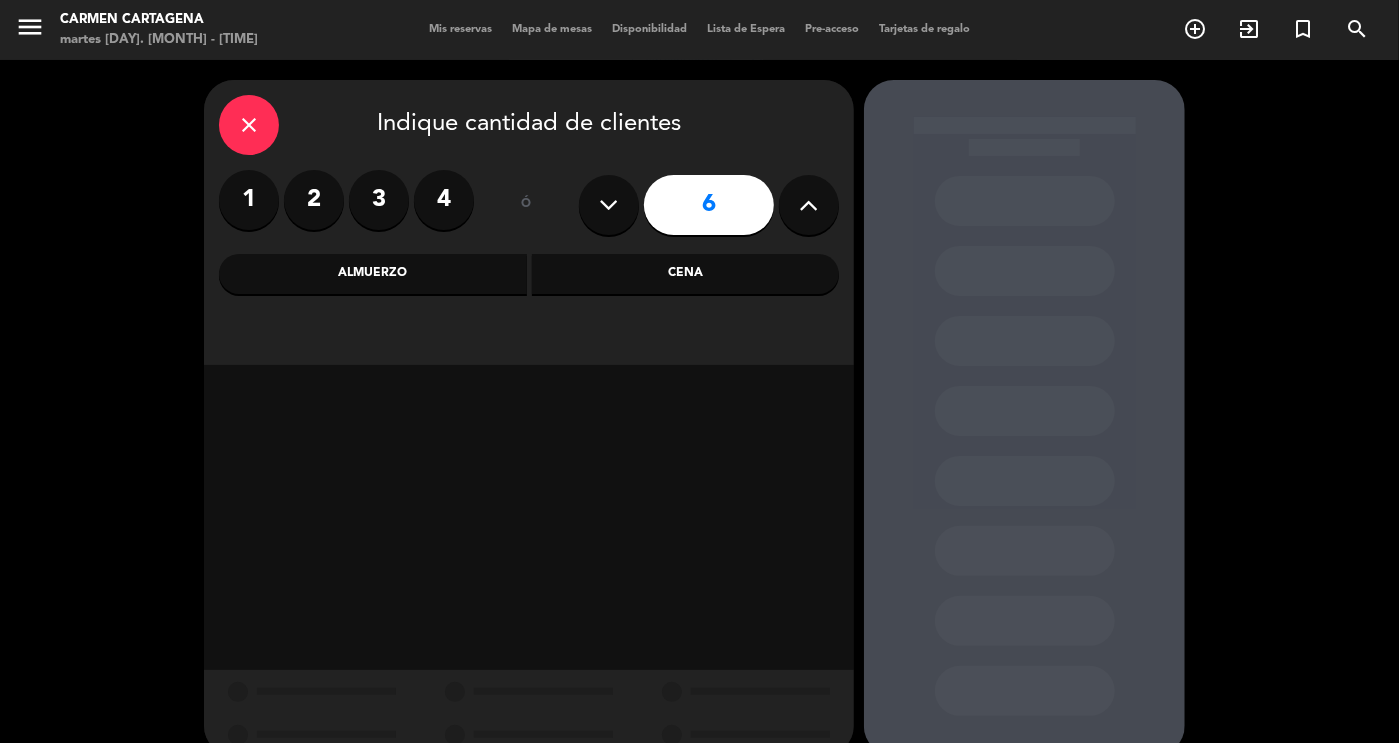 click at bounding box center [809, 205] 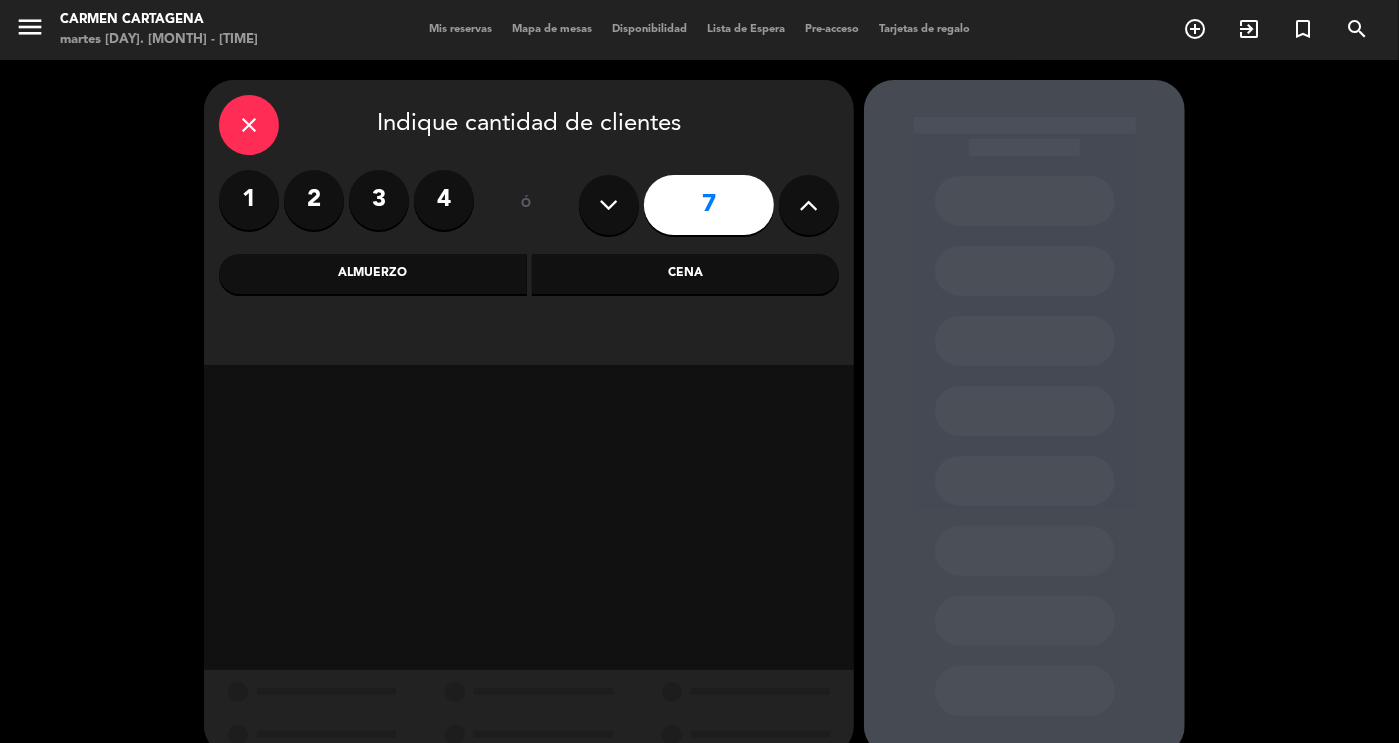 click at bounding box center (809, 205) 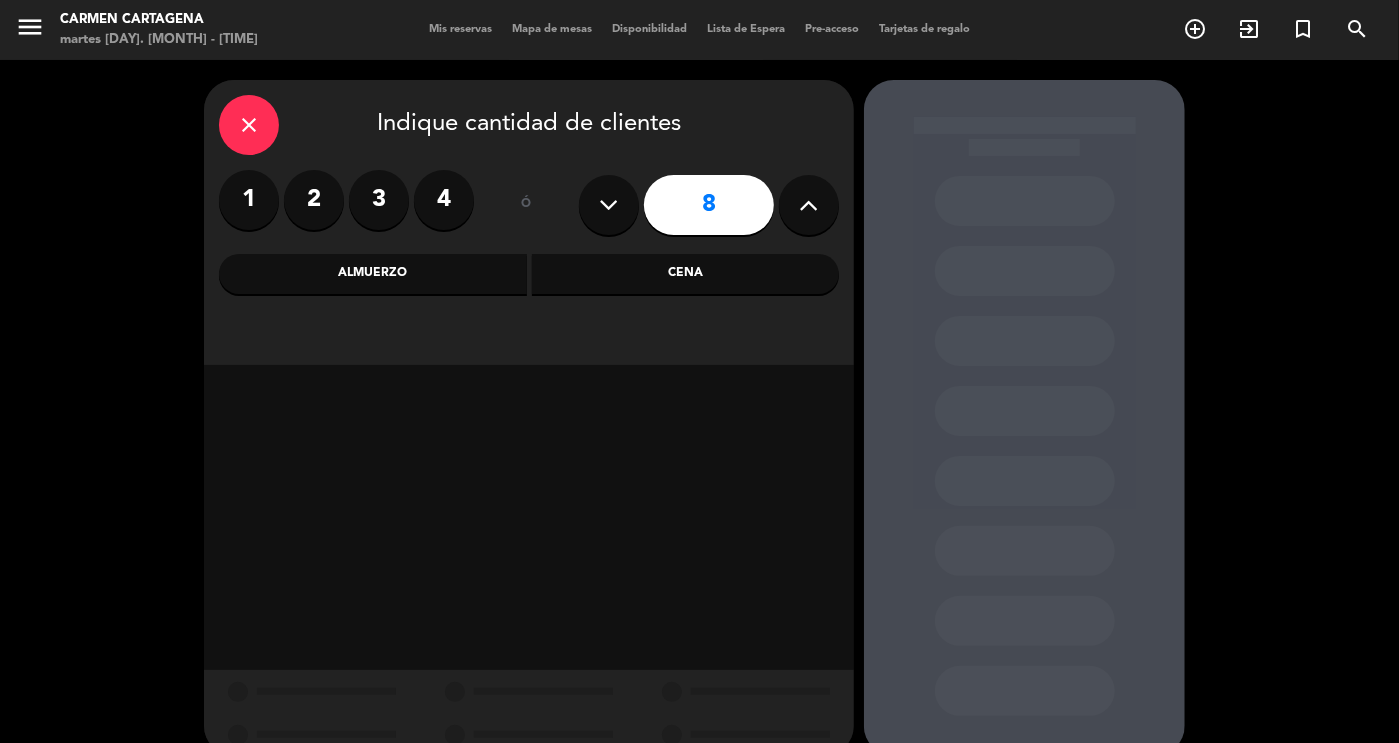 click at bounding box center (809, 205) 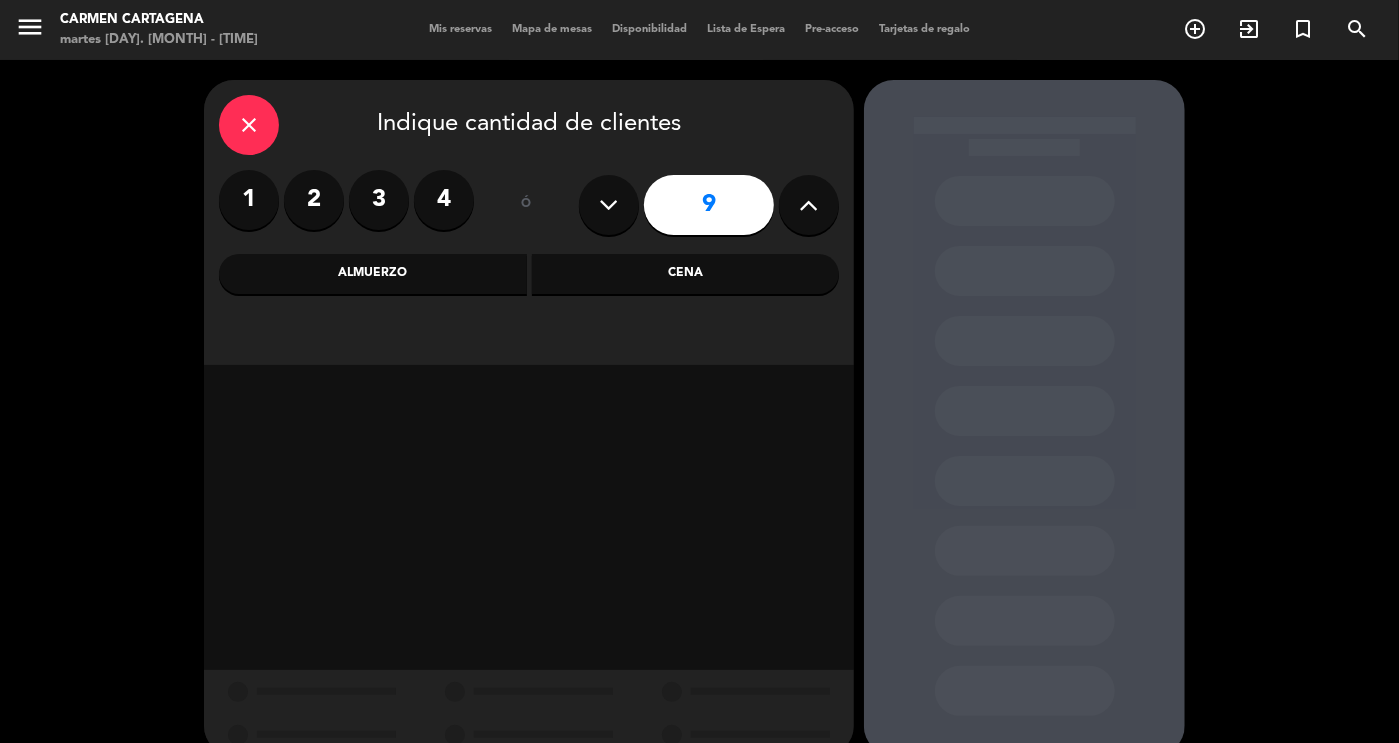 click at bounding box center [809, 205] 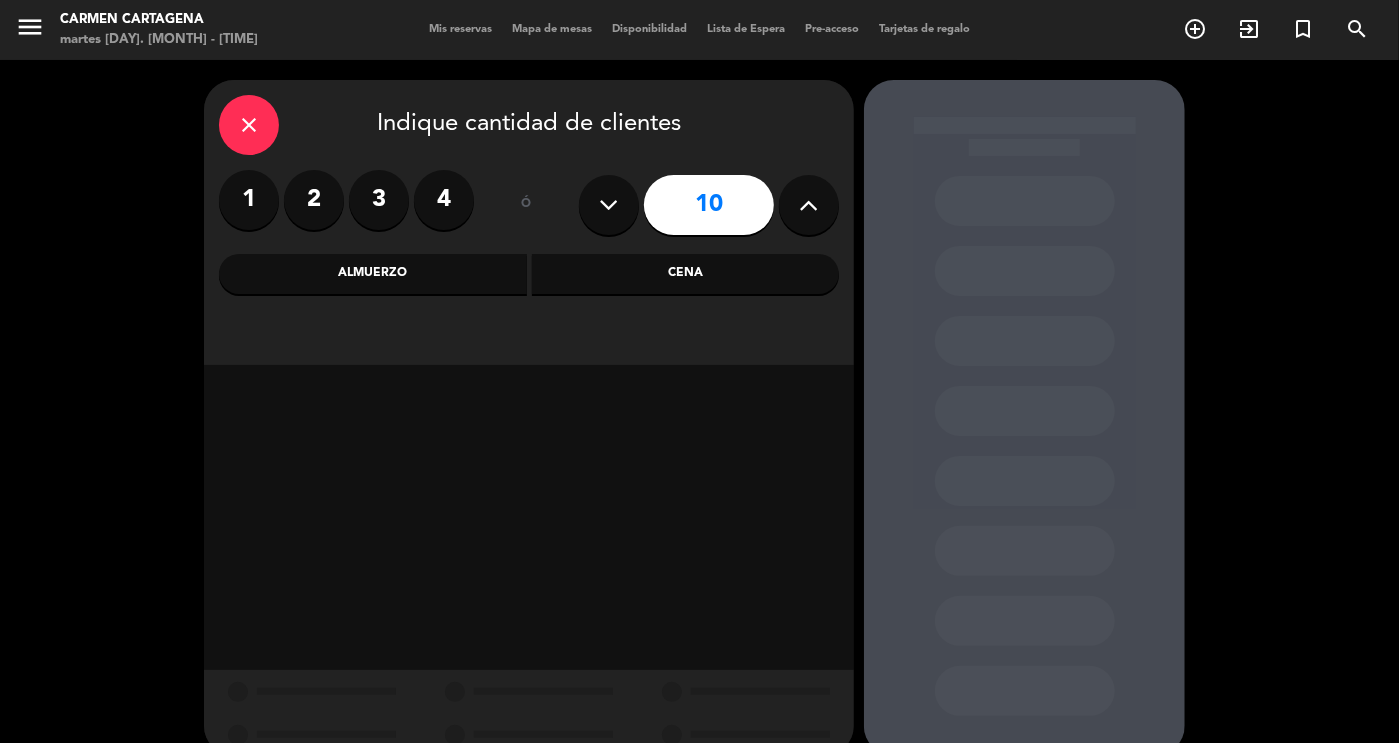 click on "Cena" at bounding box center (686, 274) 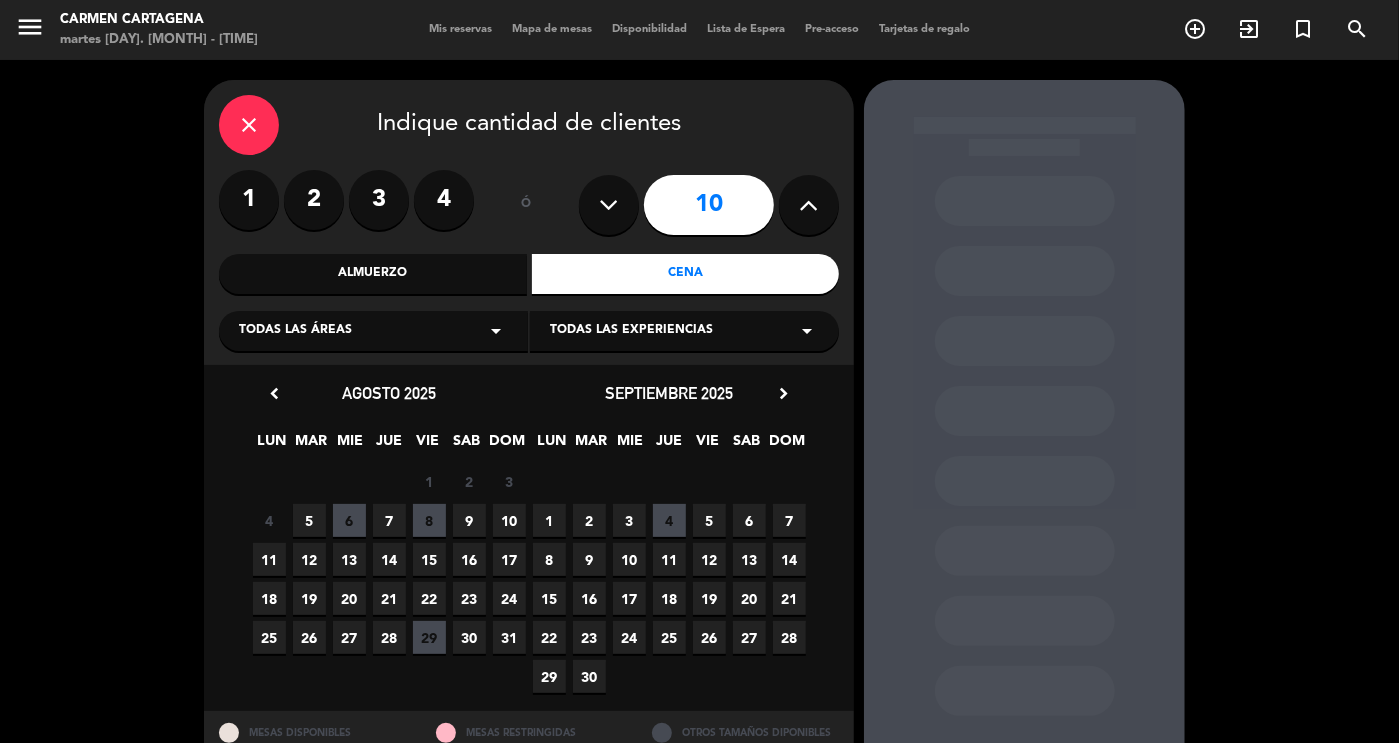 click on "21" at bounding box center [389, 598] 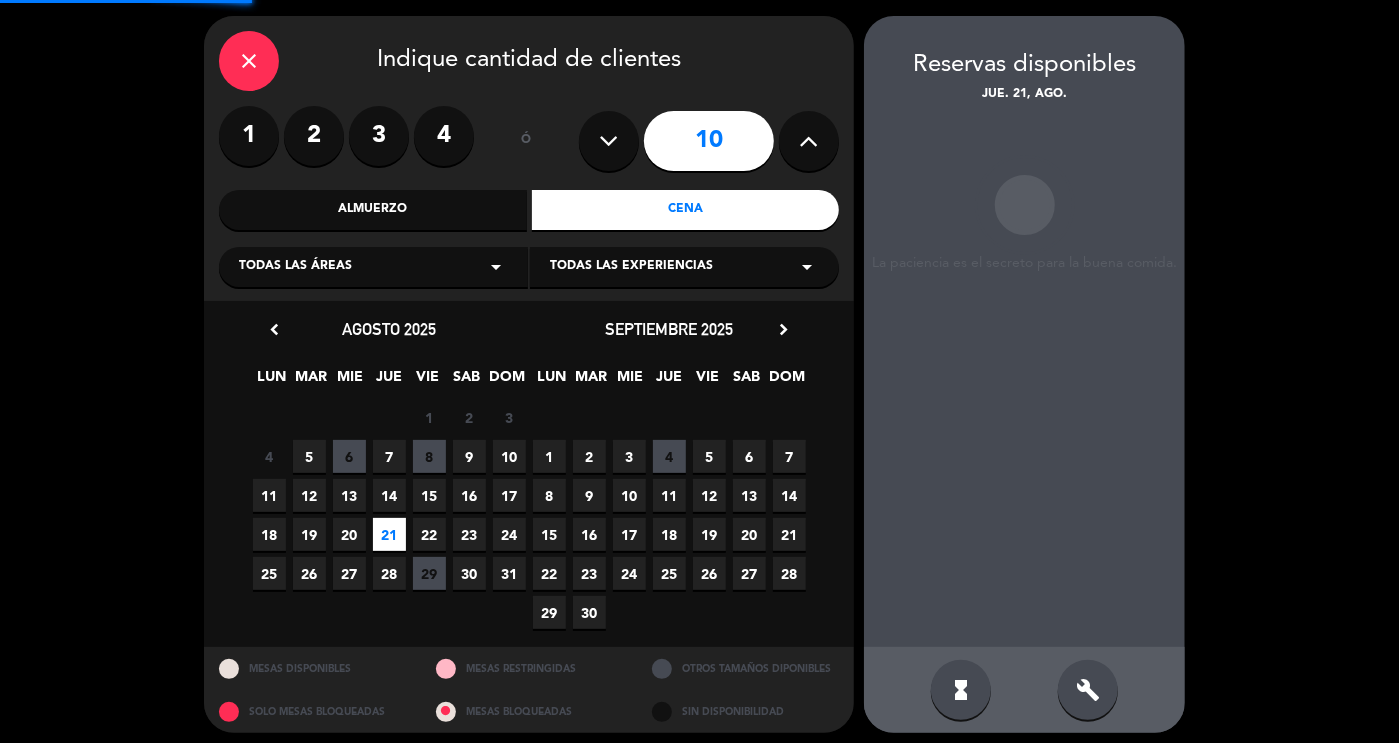 scroll, scrollTop: 72, scrollLeft: 0, axis: vertical 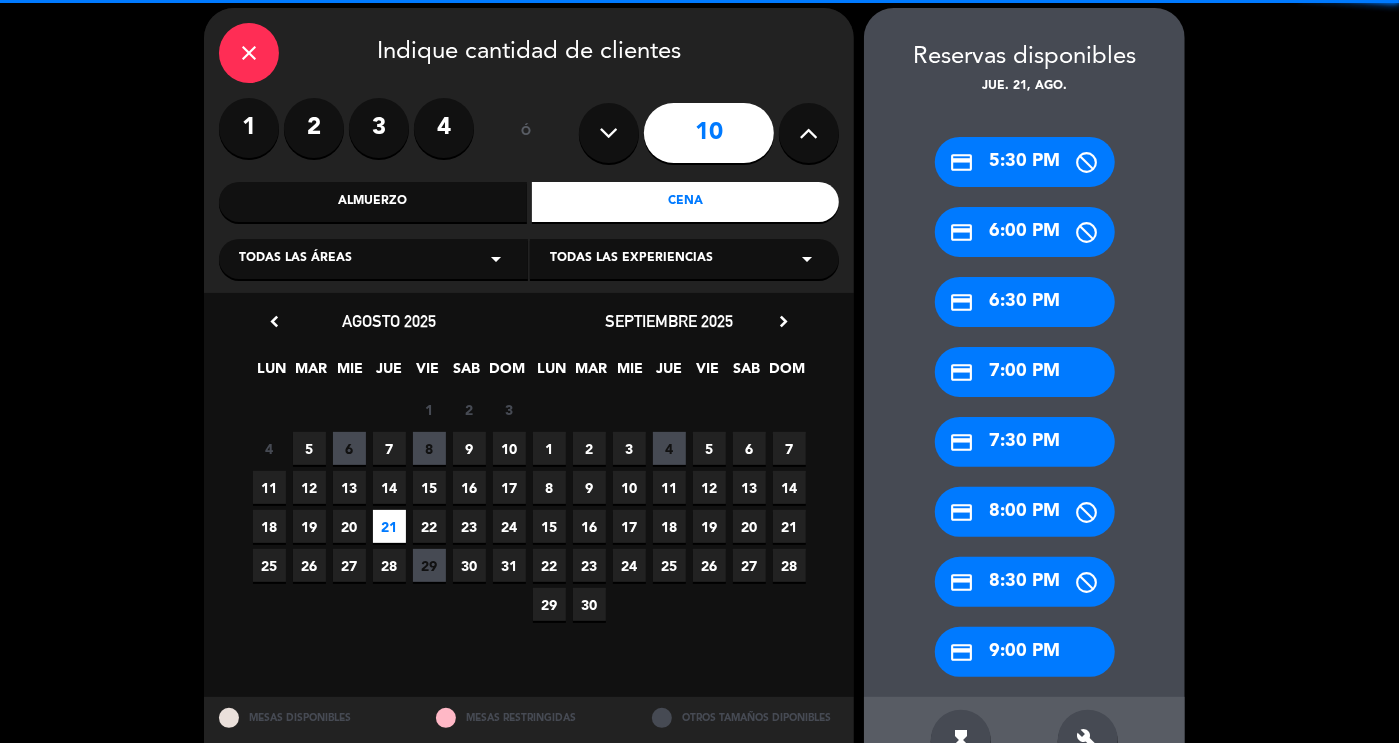 click on "14" at bounding box center [389, 487] 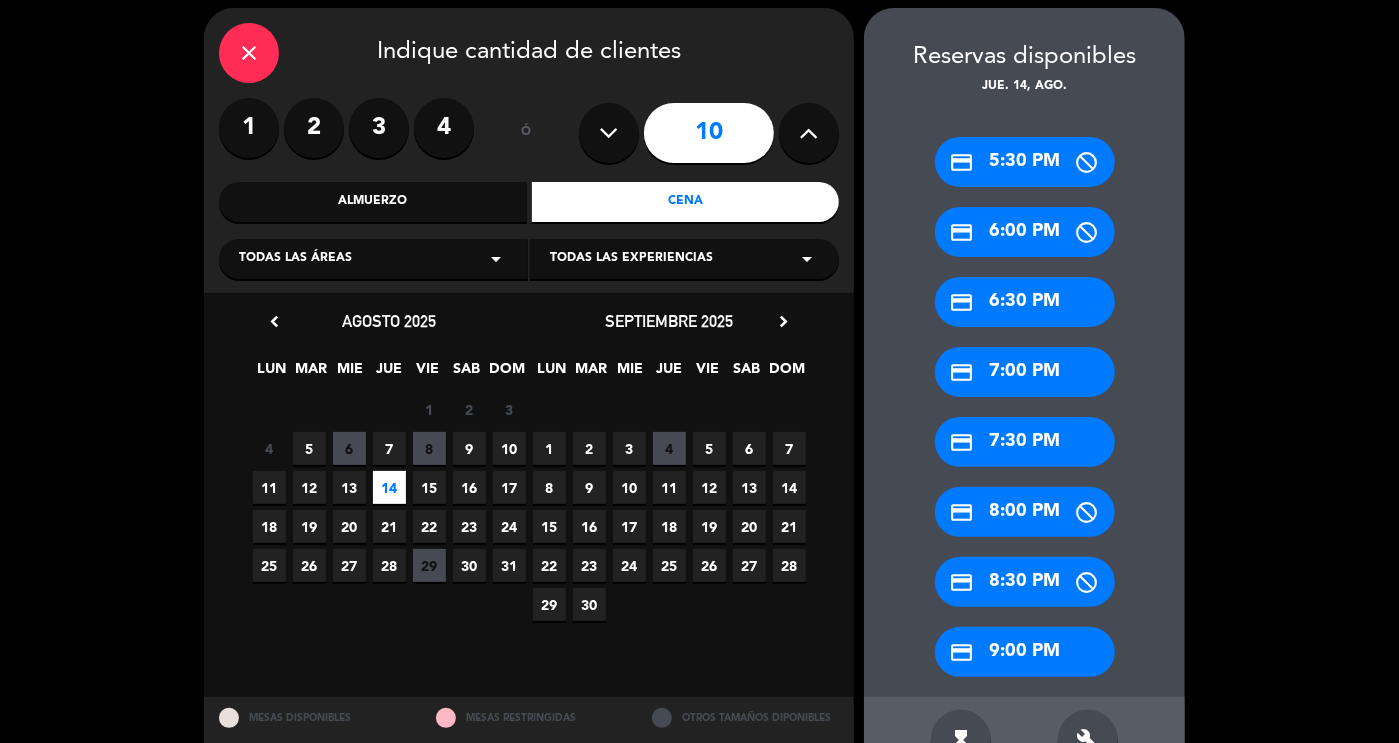 click on "build" at bounding box center [1088, 740] 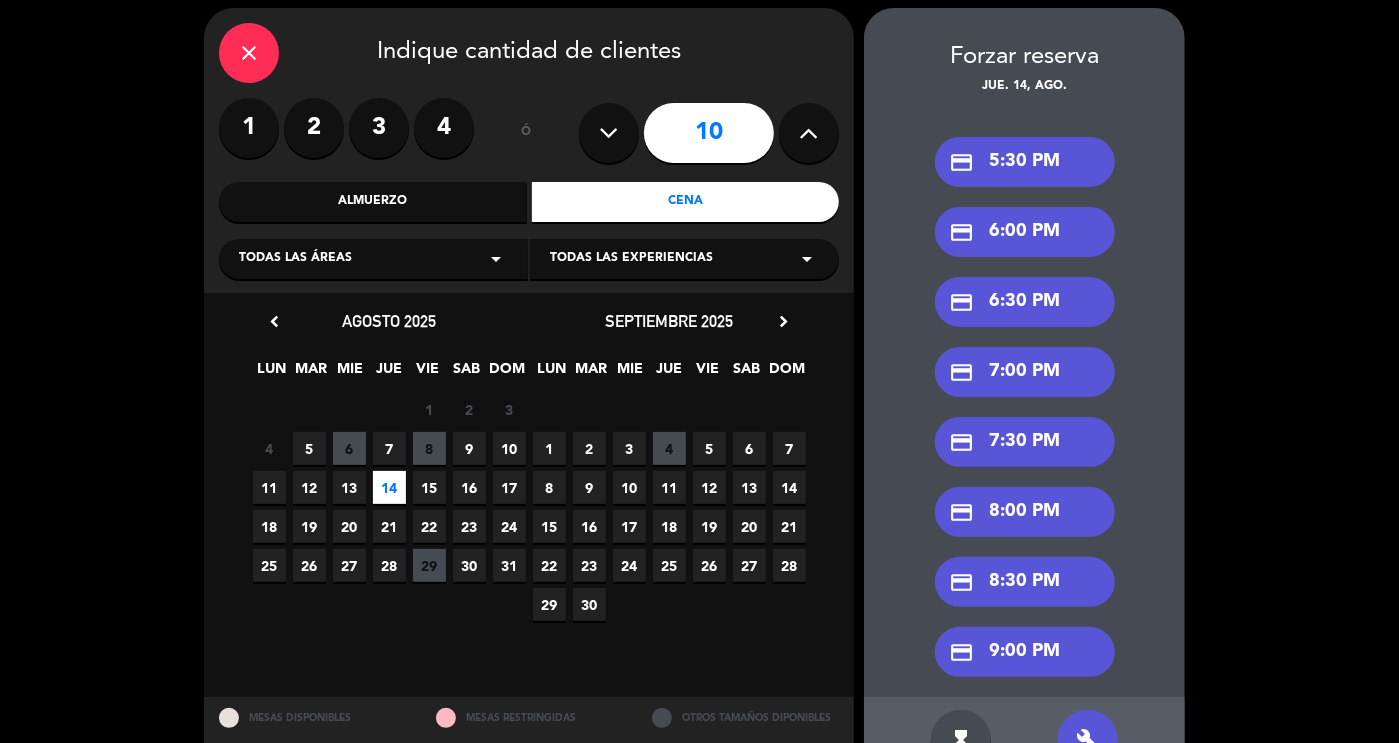 click on "credit_card  7:00 PM" at bounding box center [1025, 372] 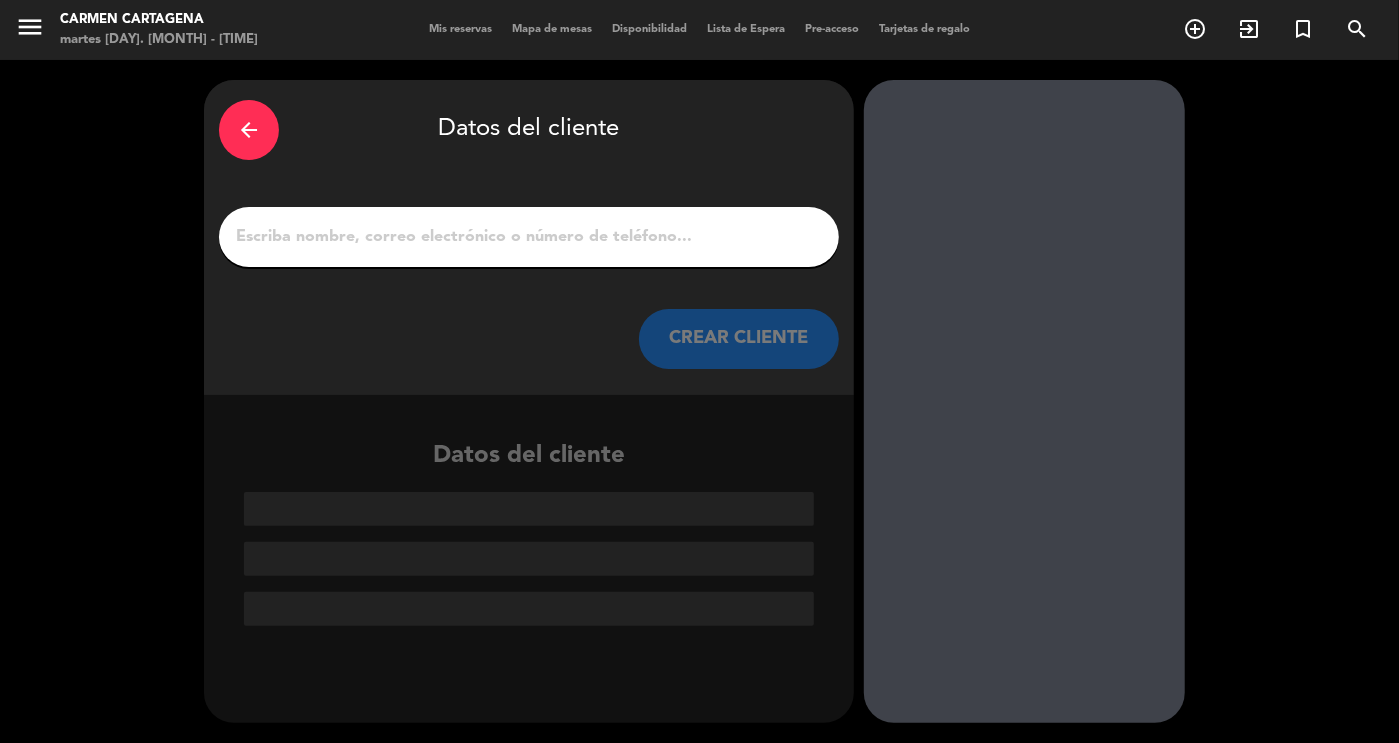 scroll, scrollTop: 0, scrollLeft: 0, axis: both 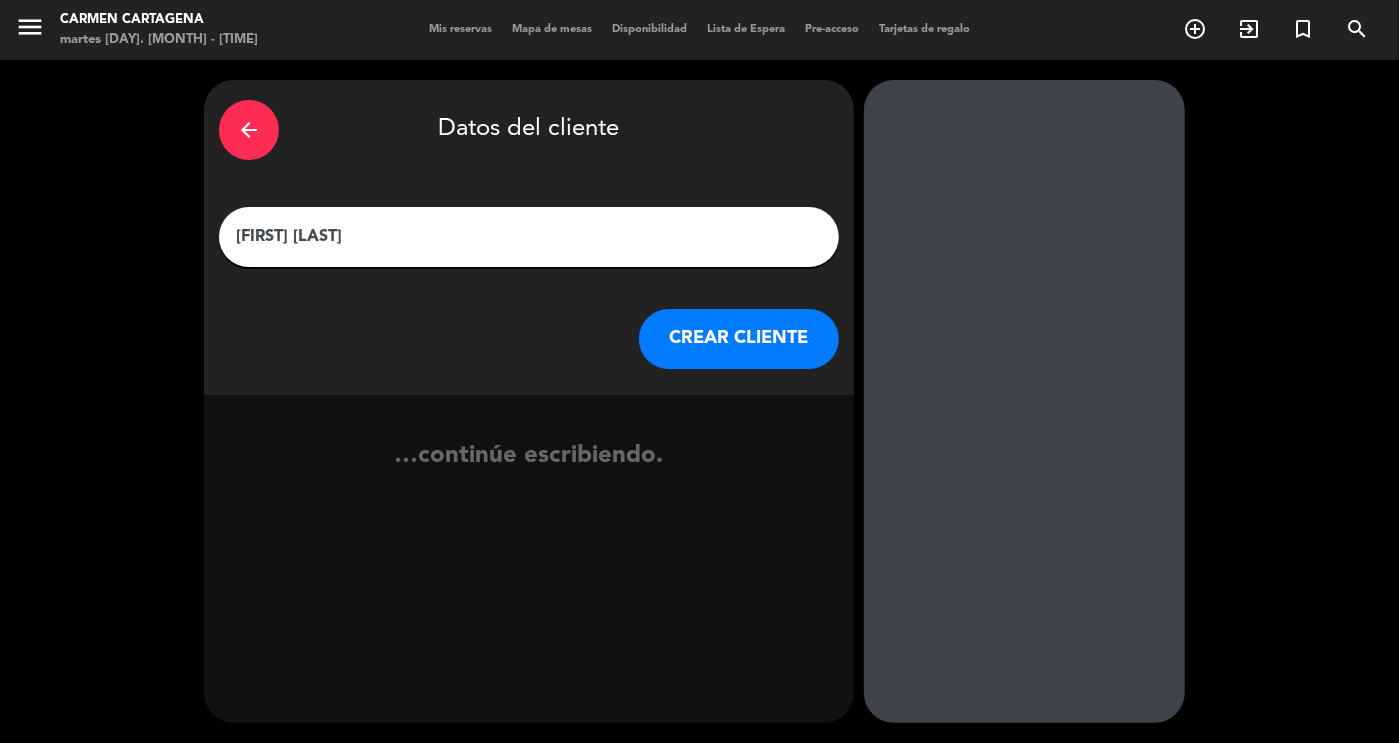 type on "[FIRST] [LAST]" 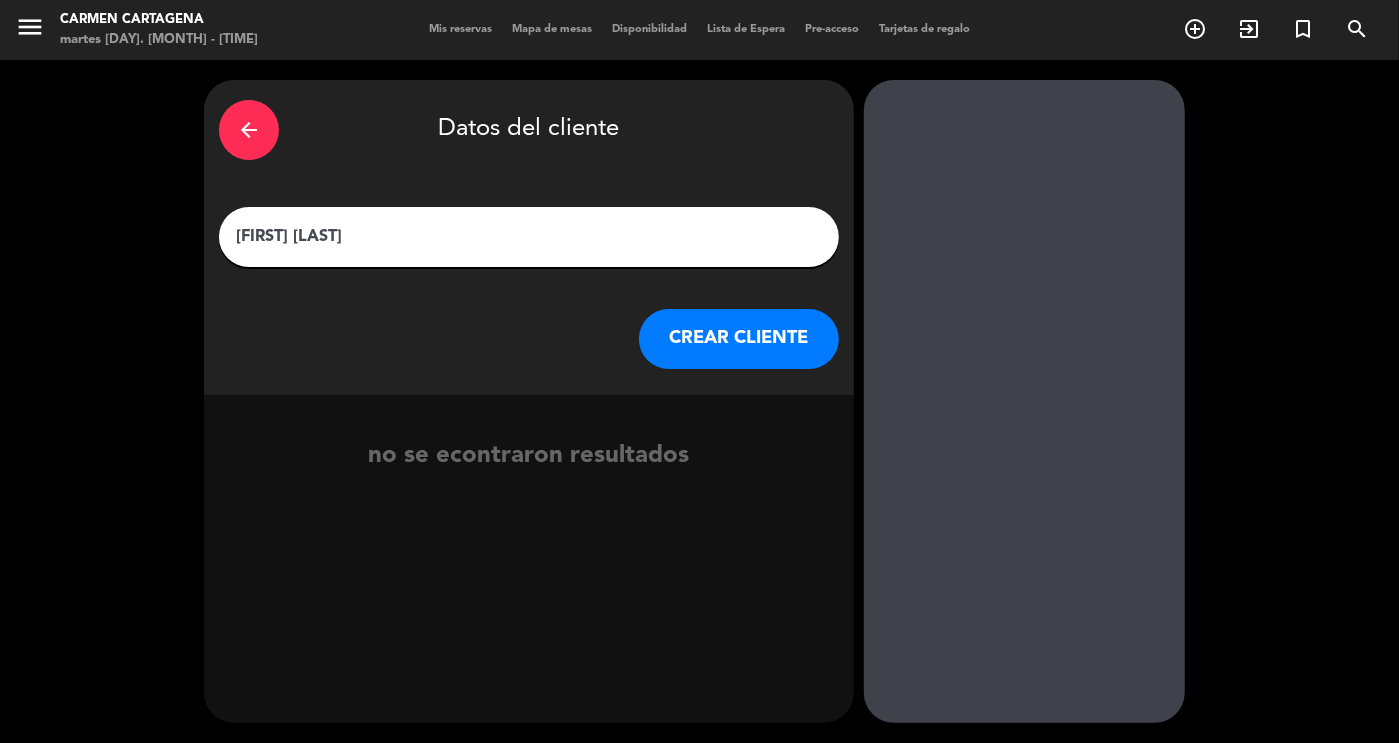 click on "CREAR CLIENTE" at bounding box center (739, 339) 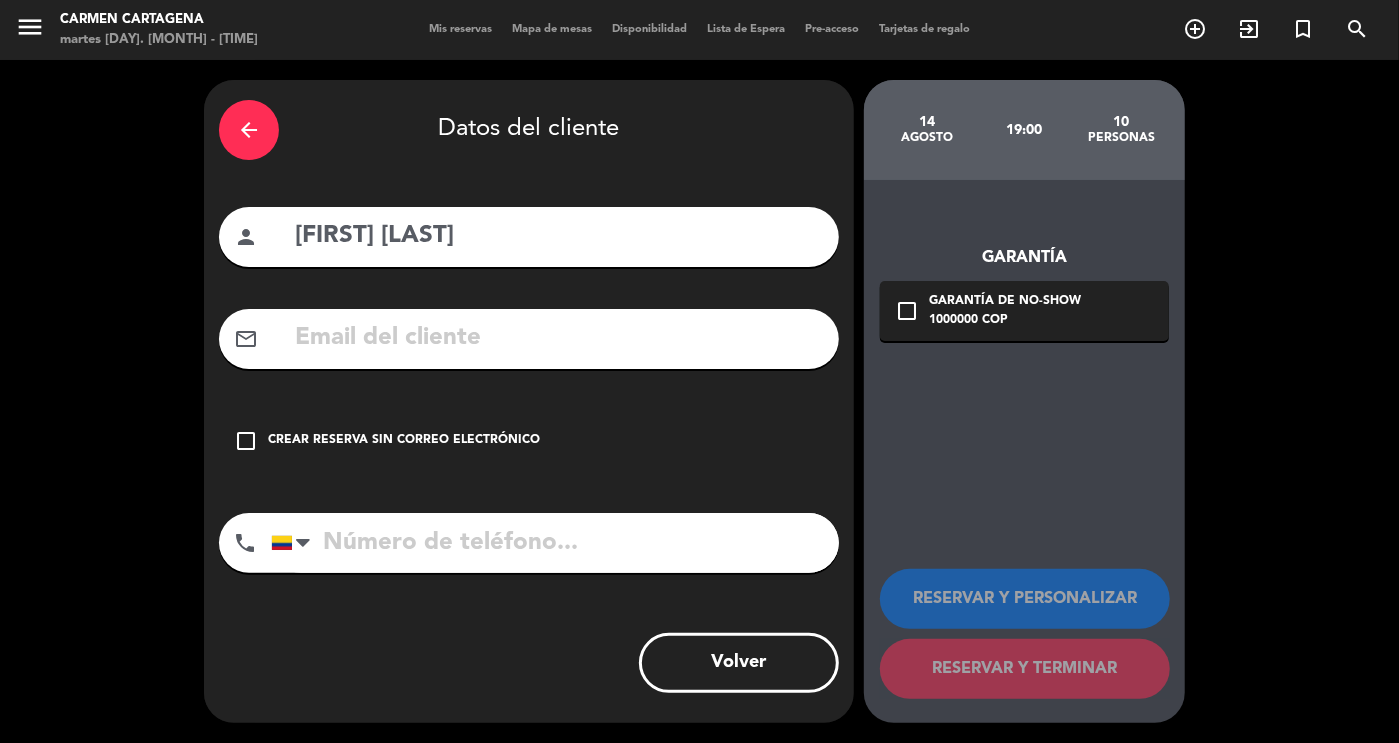 click at bounding box center [558, 338] 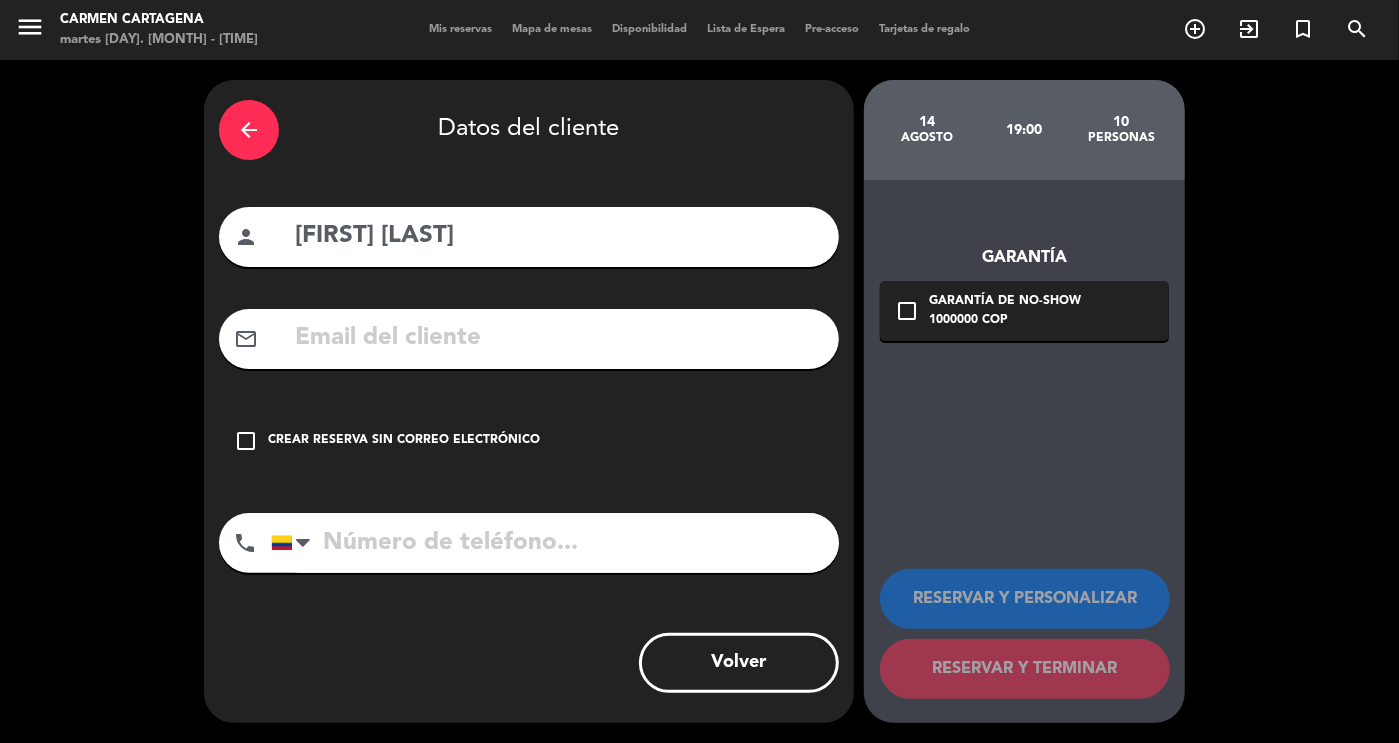 click at bounding box center [558, 338] 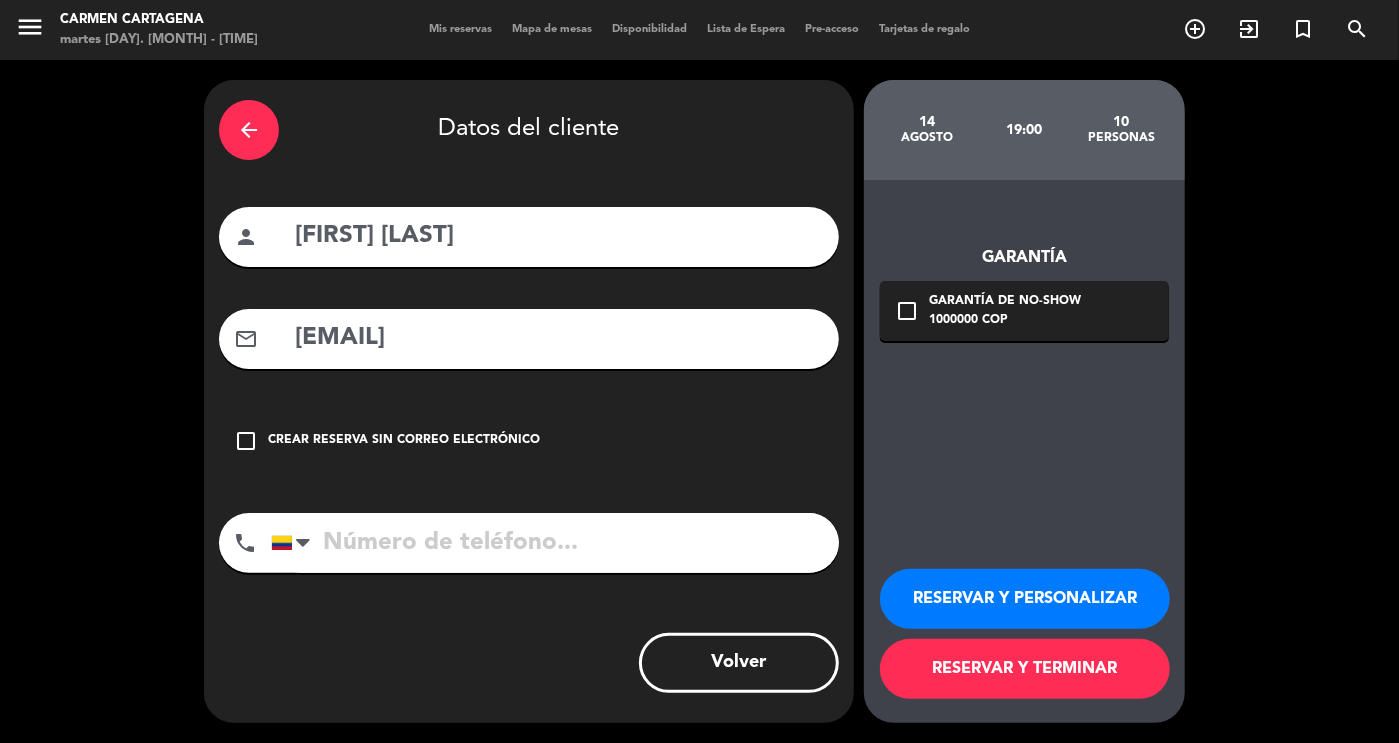 type on "[EMAIL]" 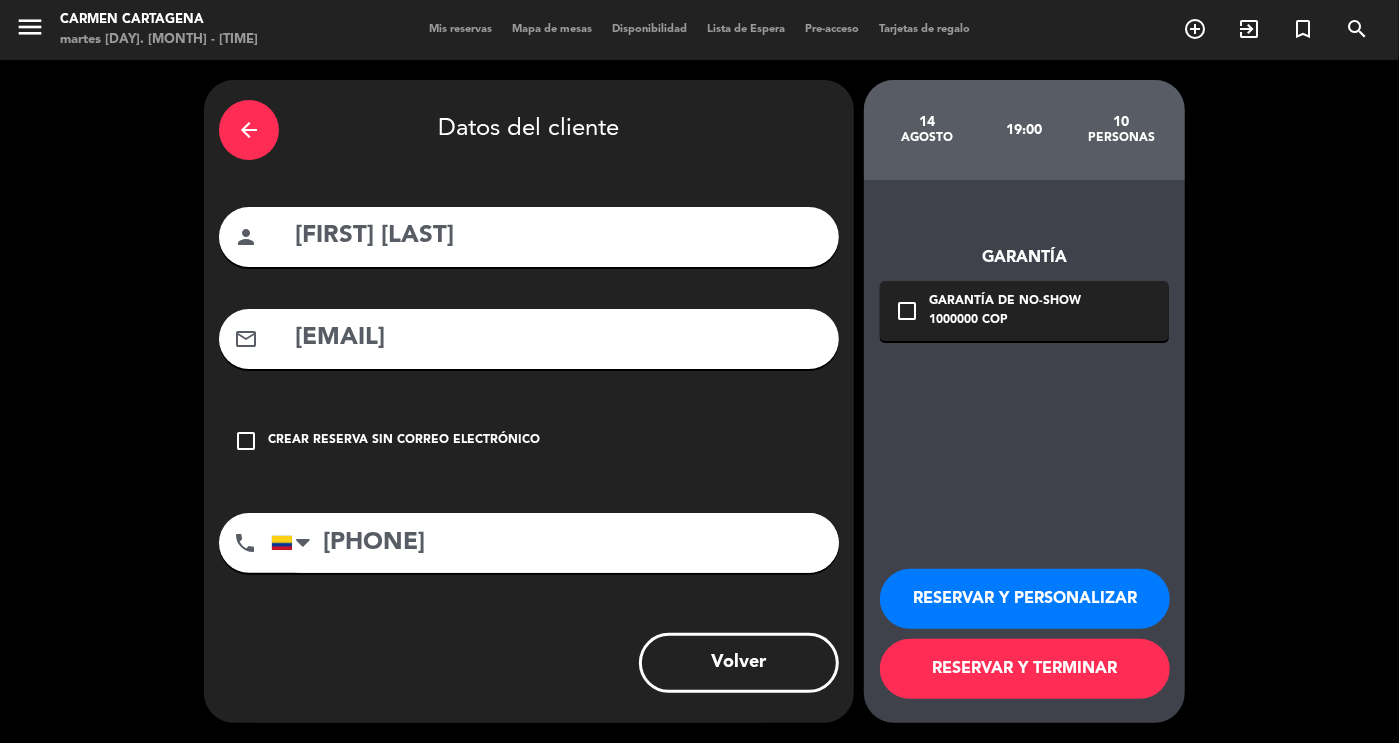 type on "[PHONE]" 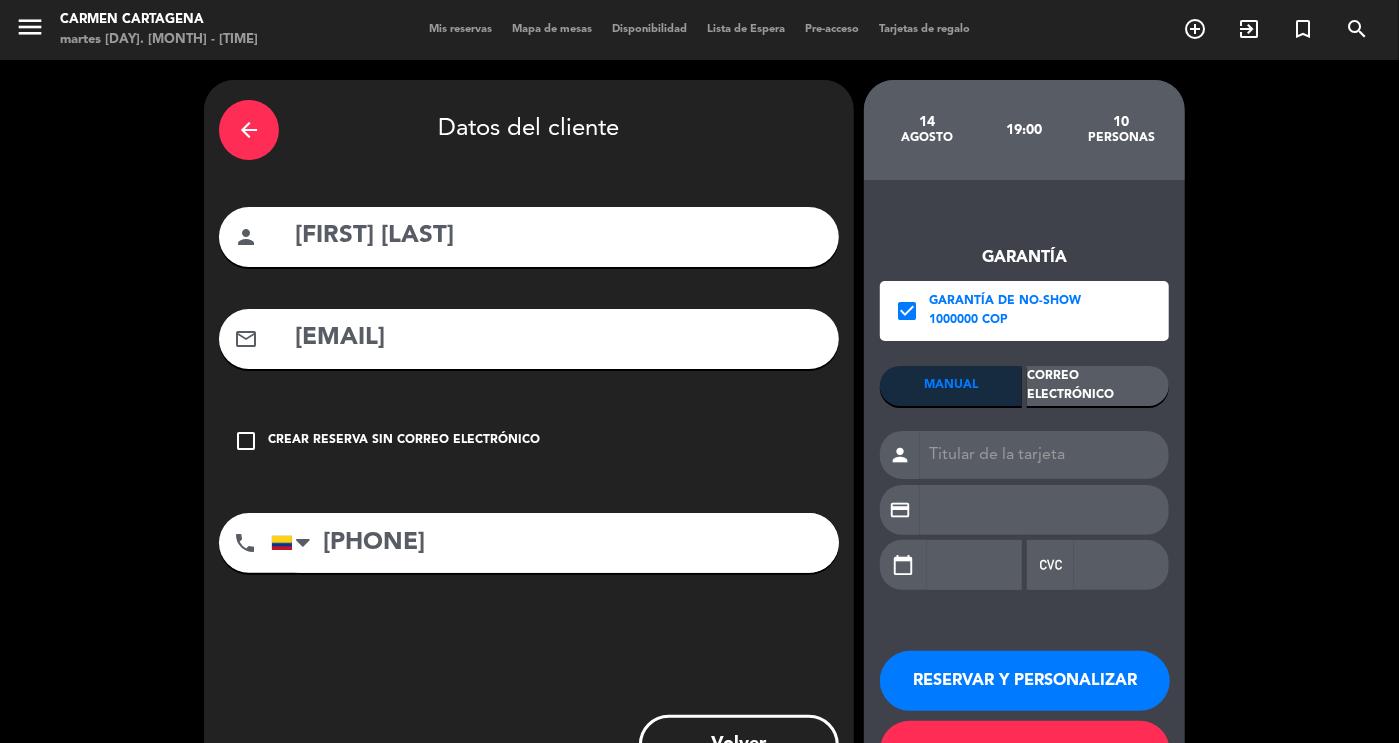 click on "Correo Electrónico" at bounding box center [1098, 386] 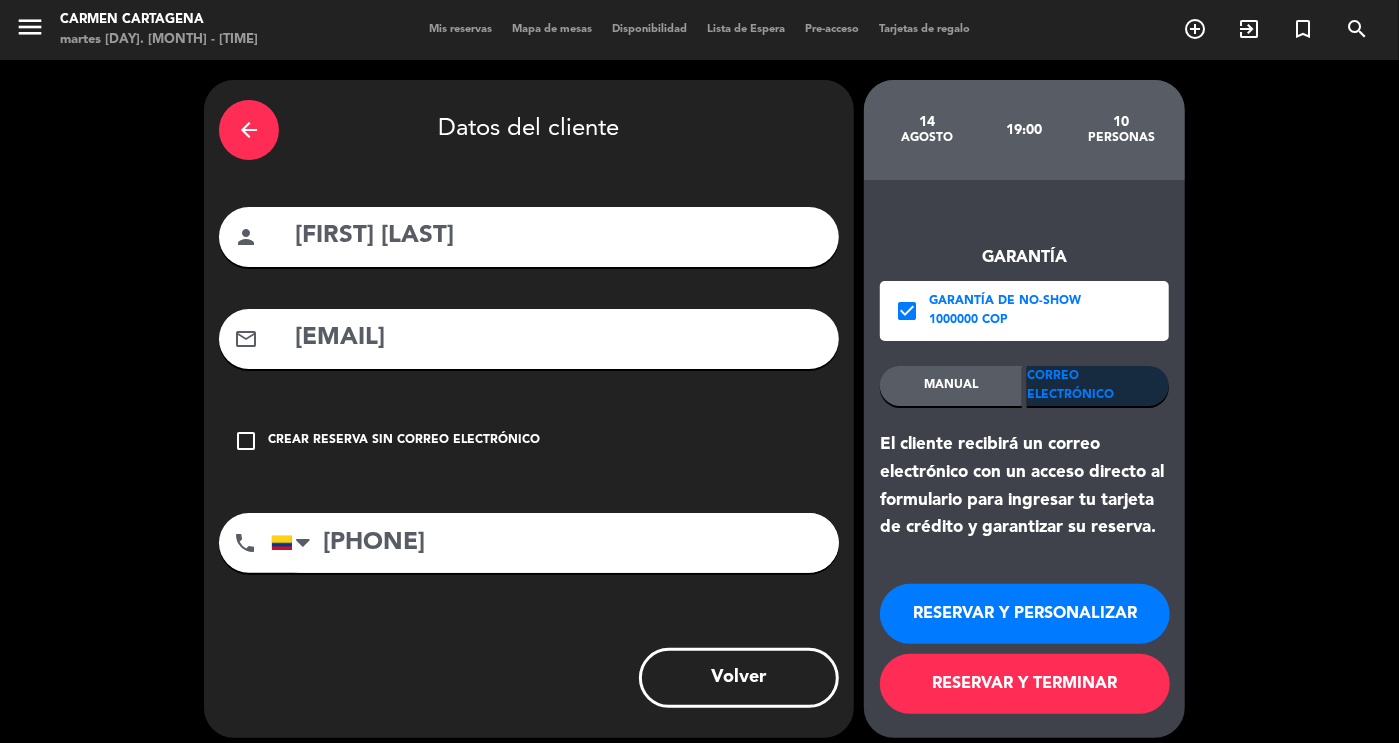 click on "RESERVAR Y PERSONALIZAR" at bounding box center (1025, 614) 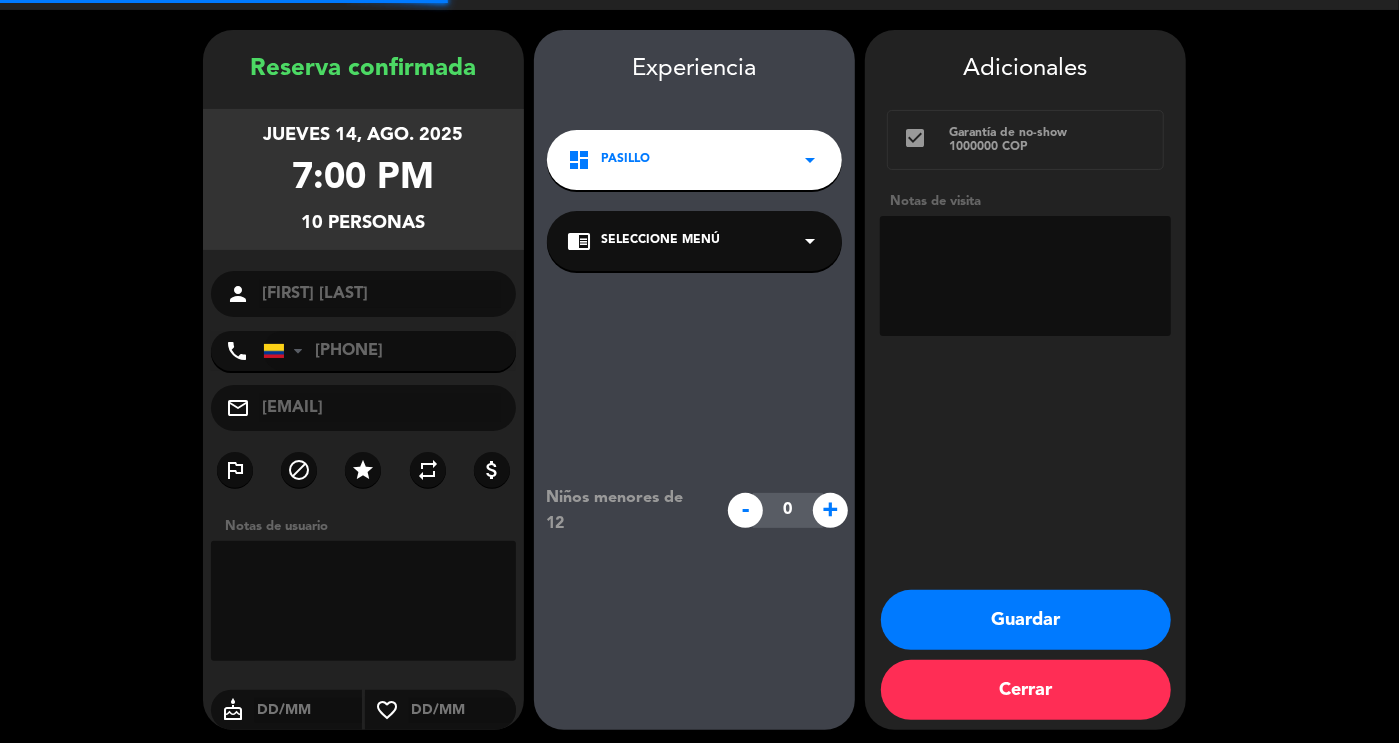 scroll, scrollTop: 56, scrollLeft: 0, axis: vertical 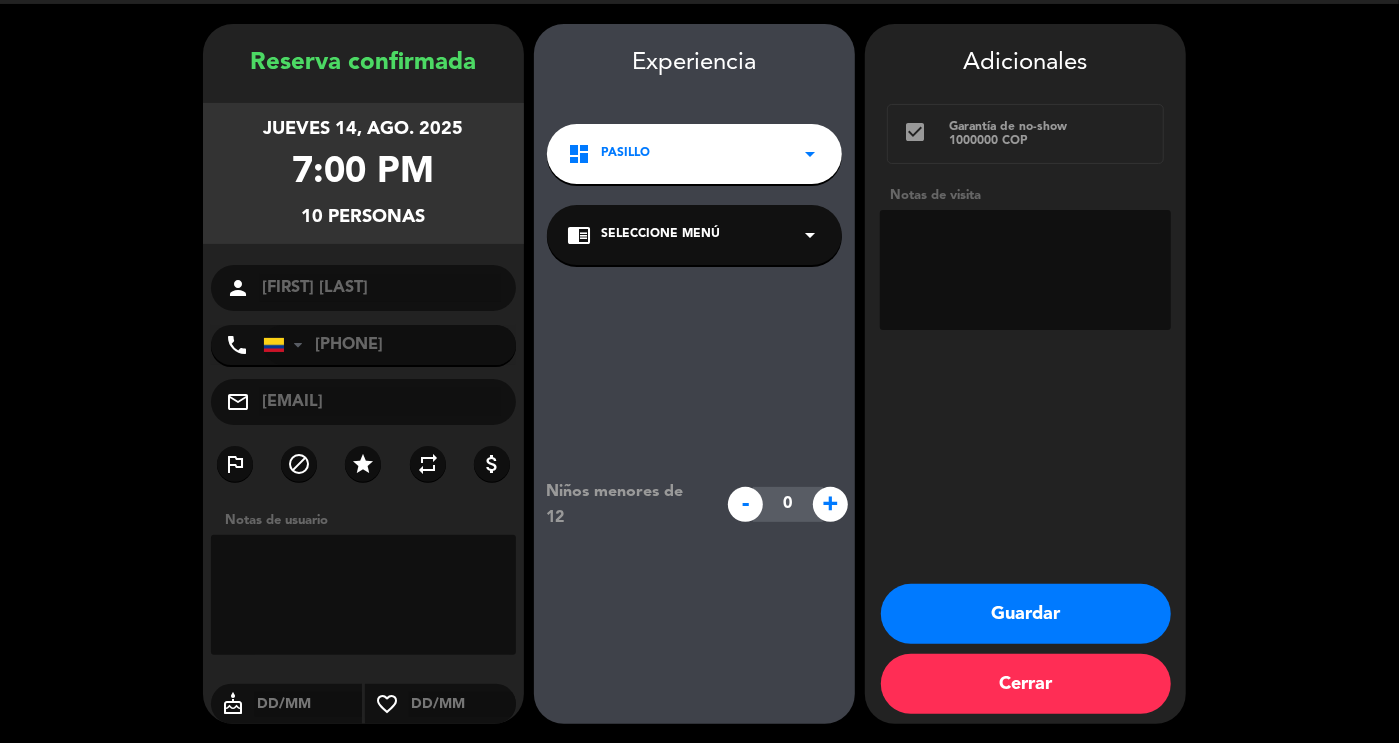click on "Guardar" at bounding box center [1026, 614] 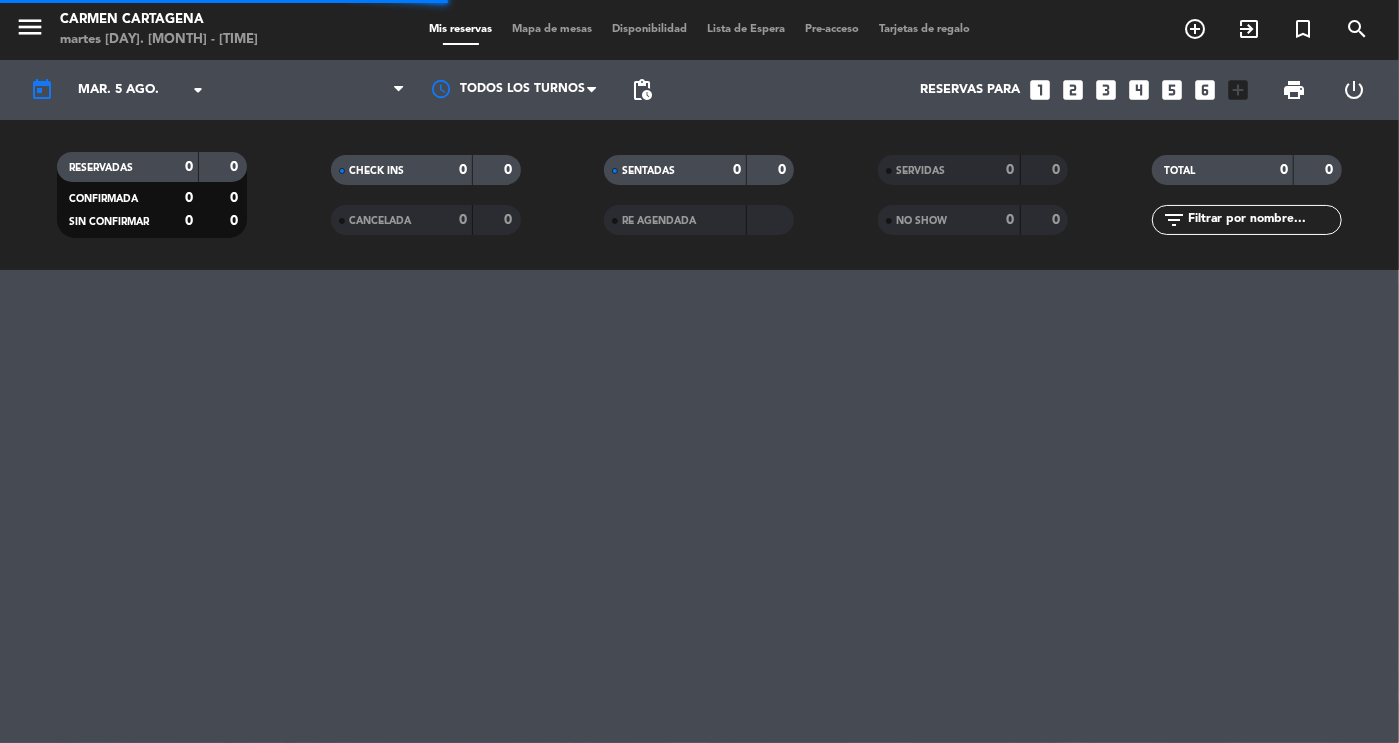 scroll, scrollTop: 0, scrollLeft: 0, axis: both 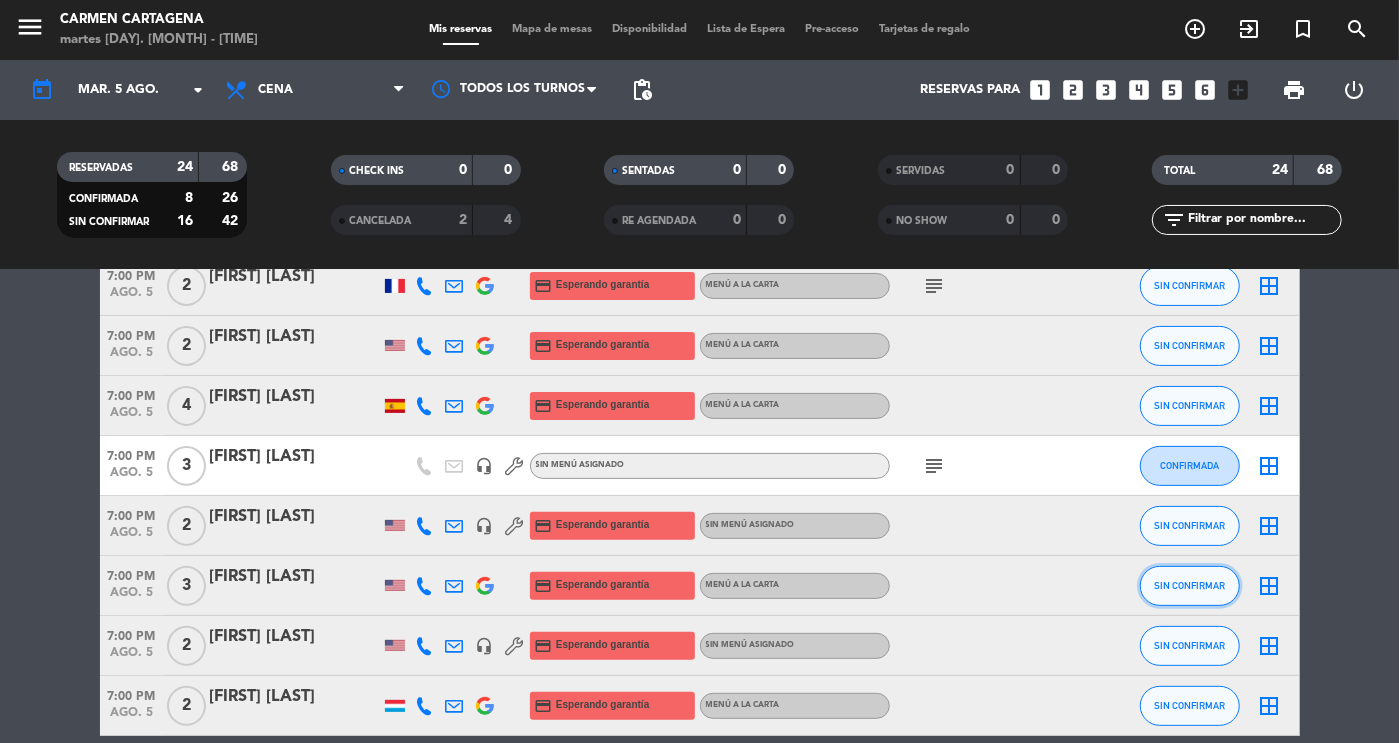 click on "SIN CONFIRMAR" 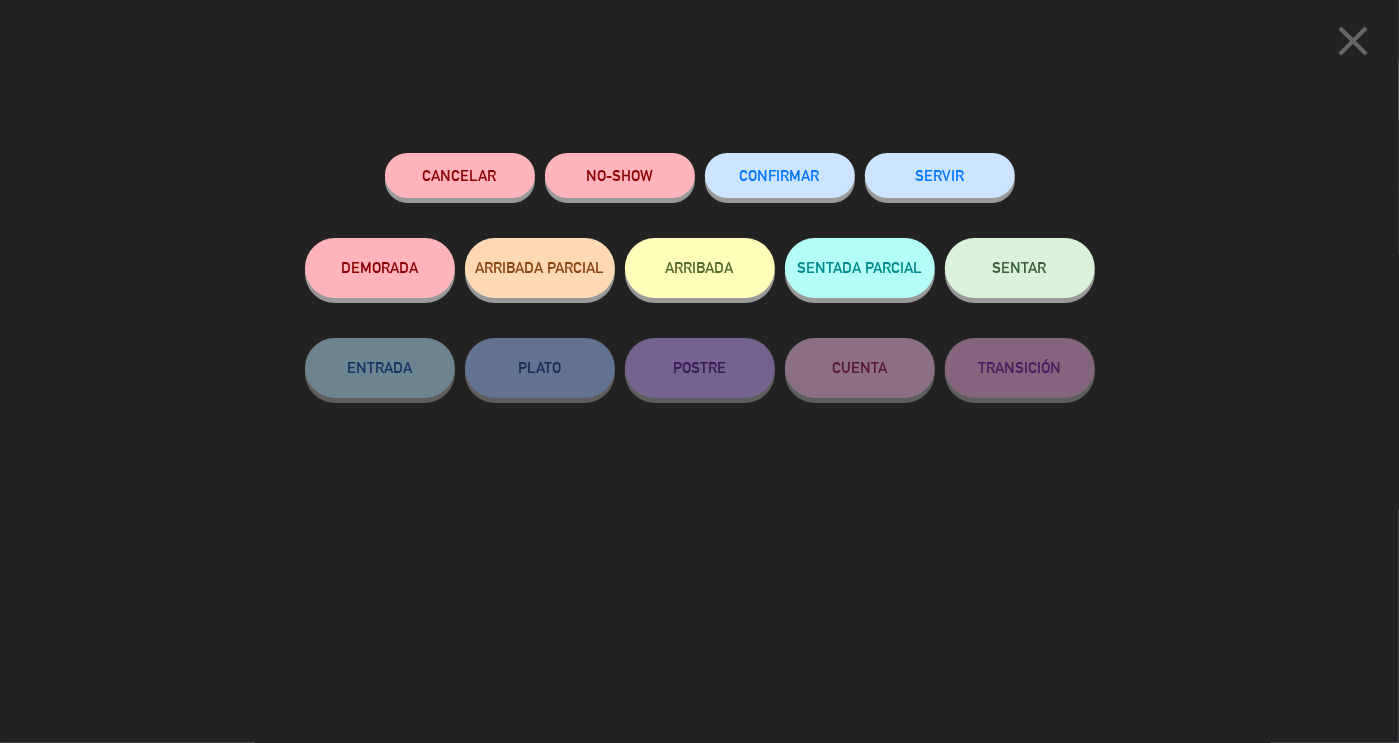 click on "CONFIRMAR" 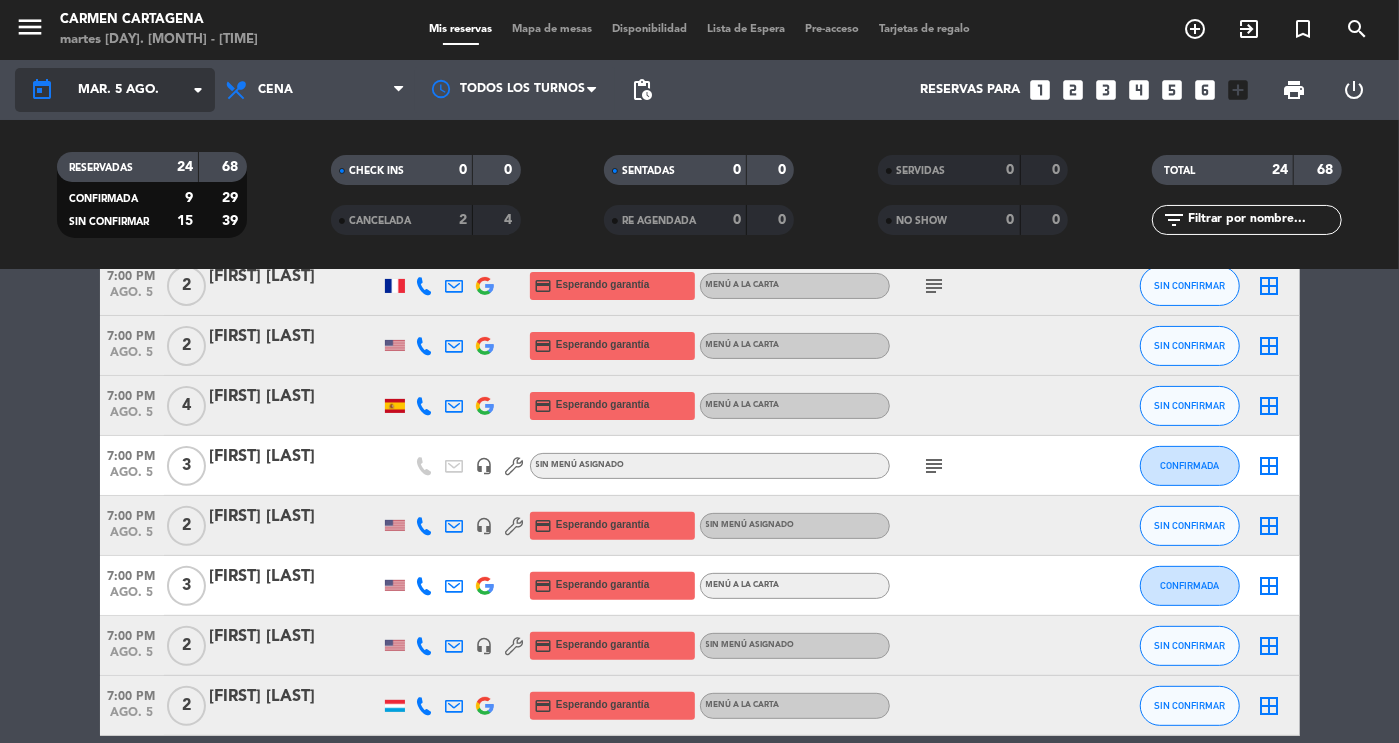 click on "mar. 5 ago." 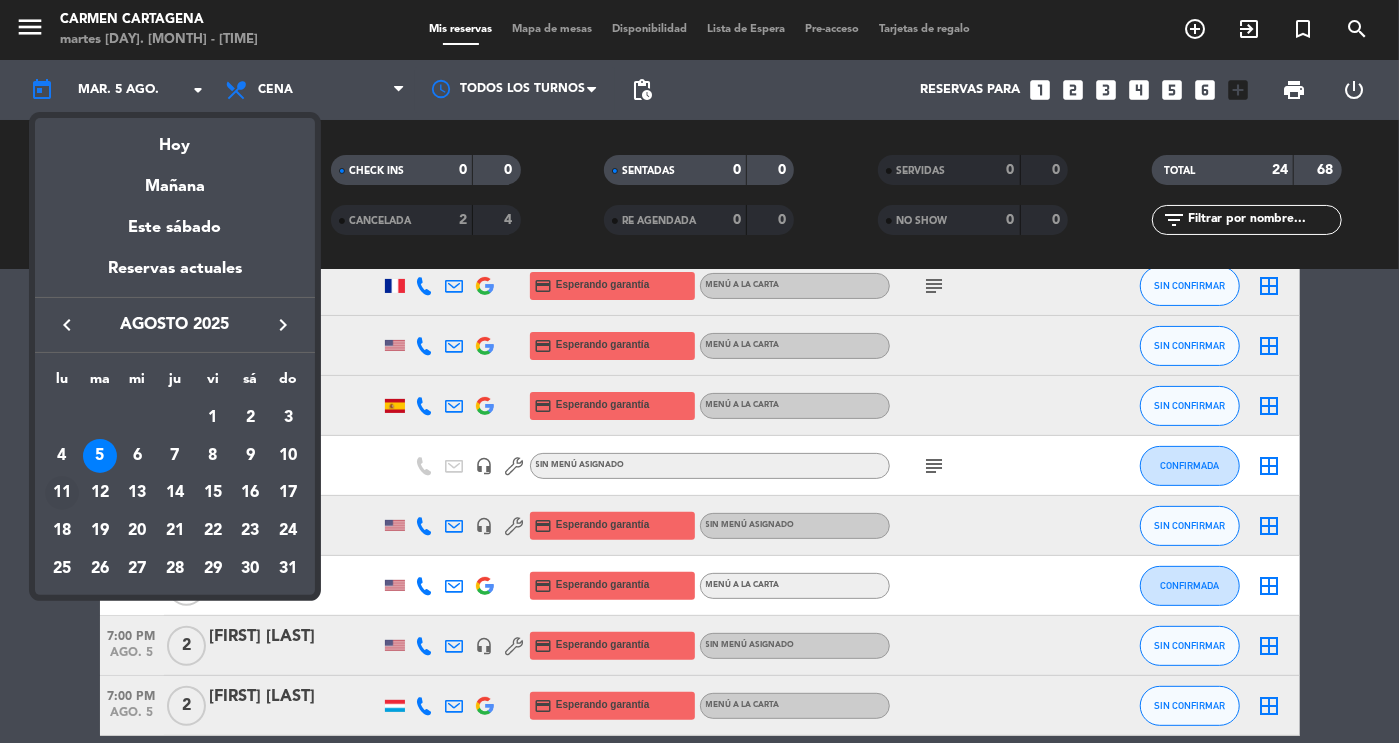 click on "11" at bounding box center (62, 493) 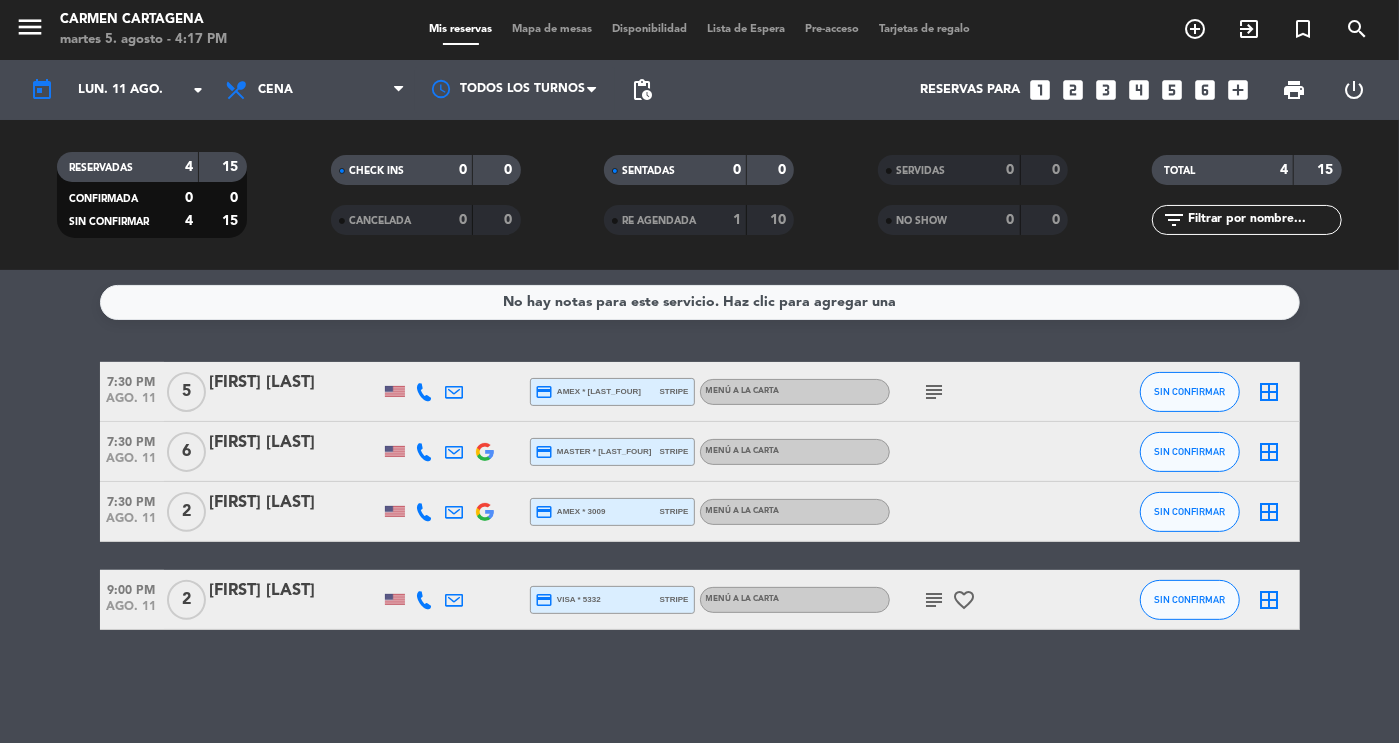 scroll, scrollTop: 0, scrollLeft: 0, axis: both 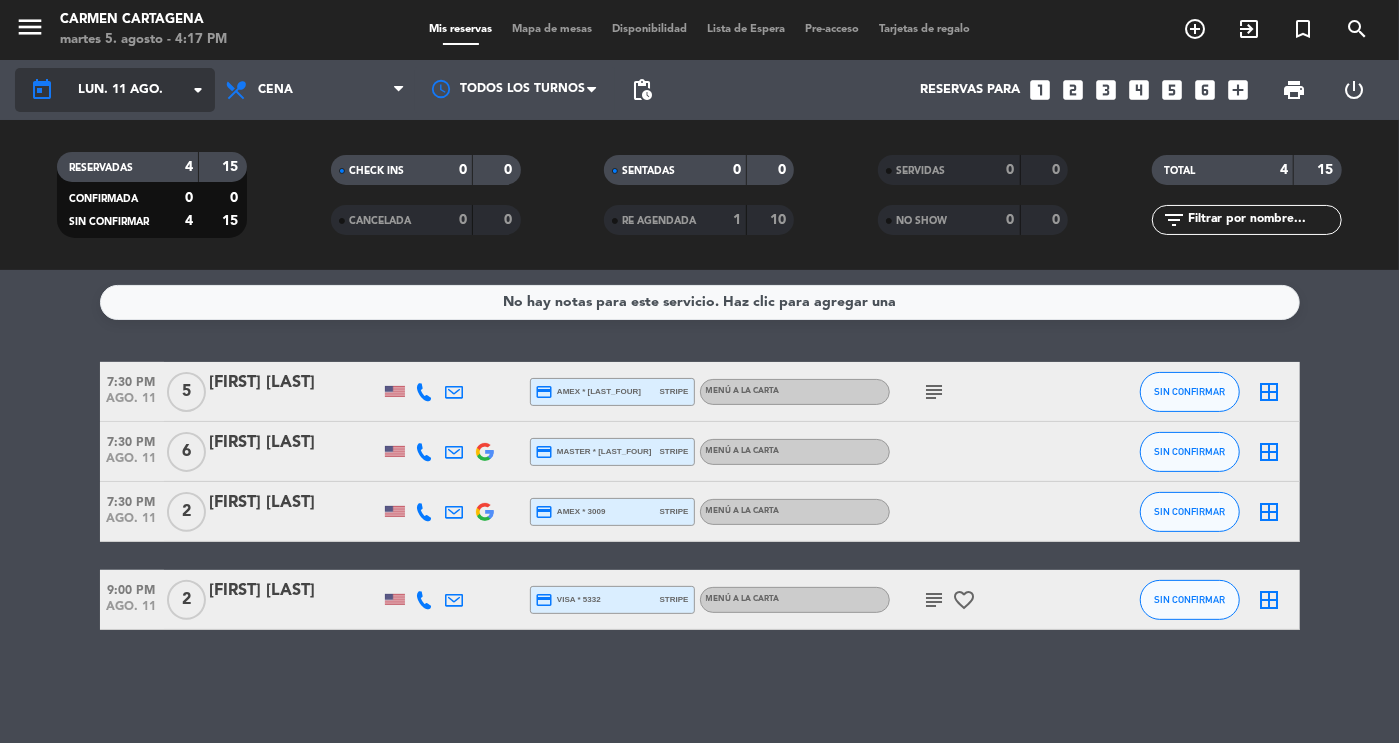 click on "lun. 11 ago." 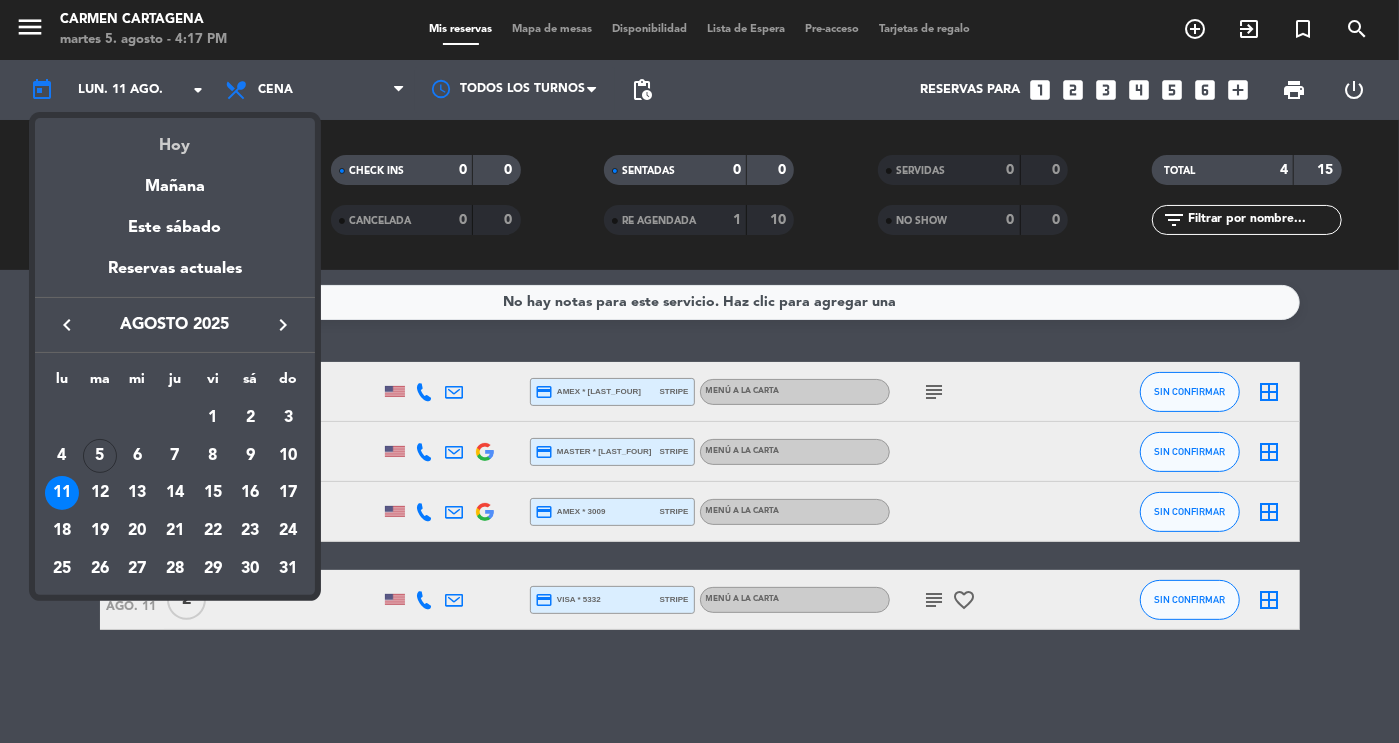 click on "Hoy" at bounding box center [175, 138] 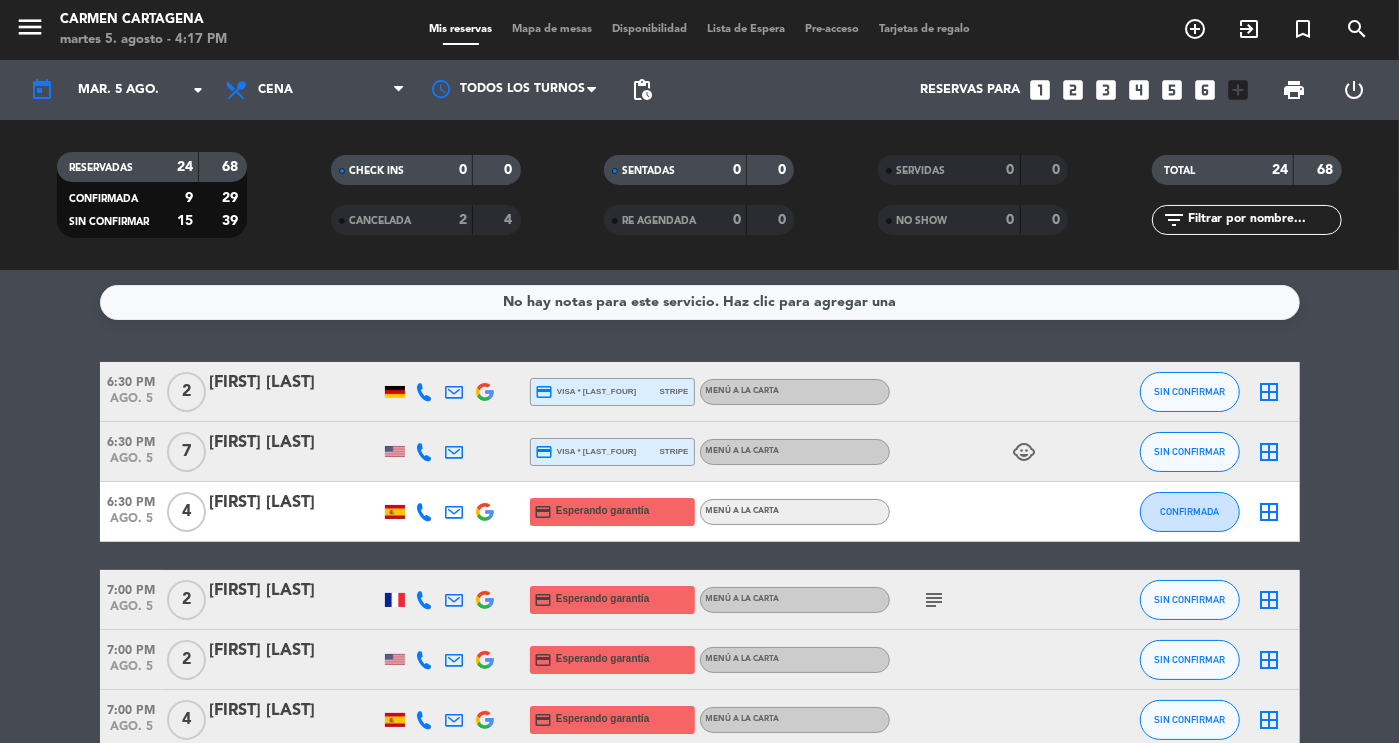 click on "6:30 PM" 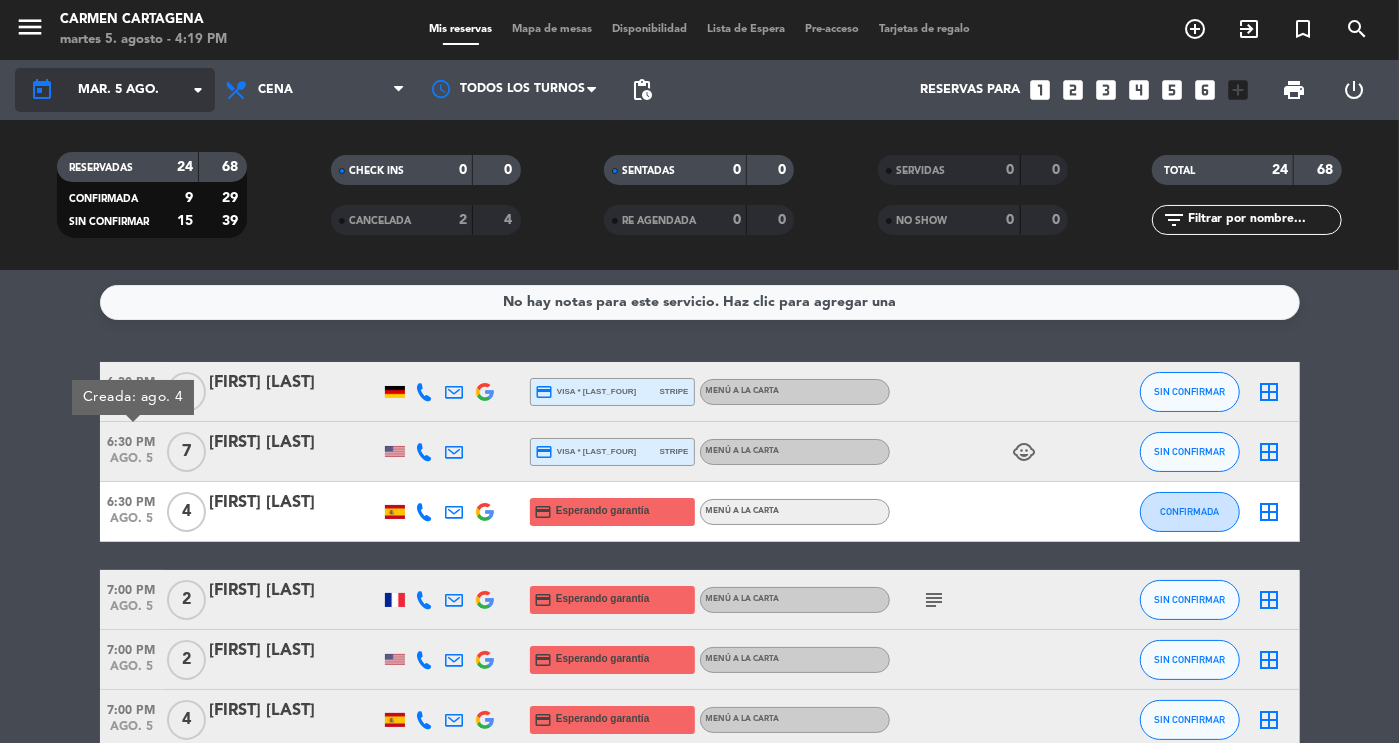 click on "mar. 5 ago." 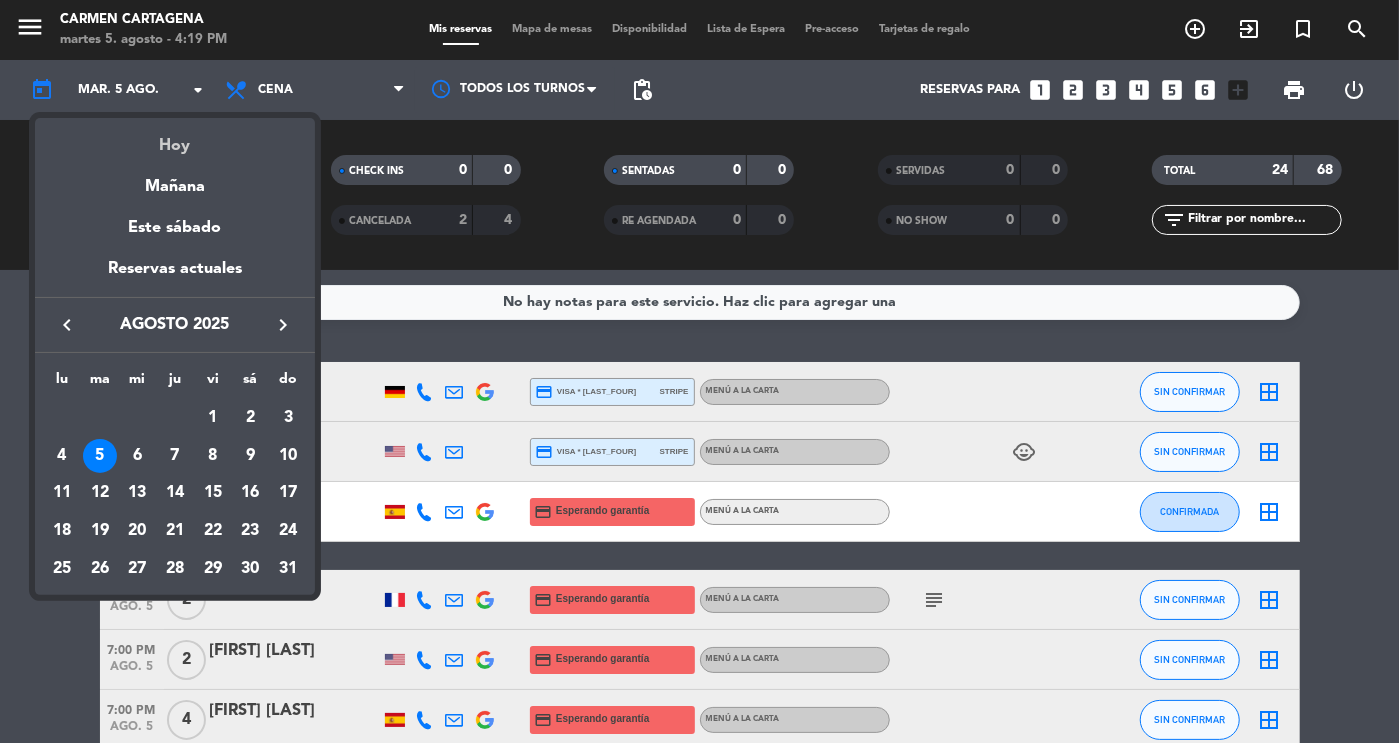 click on "Hoy" at bounding box center (175, 138) 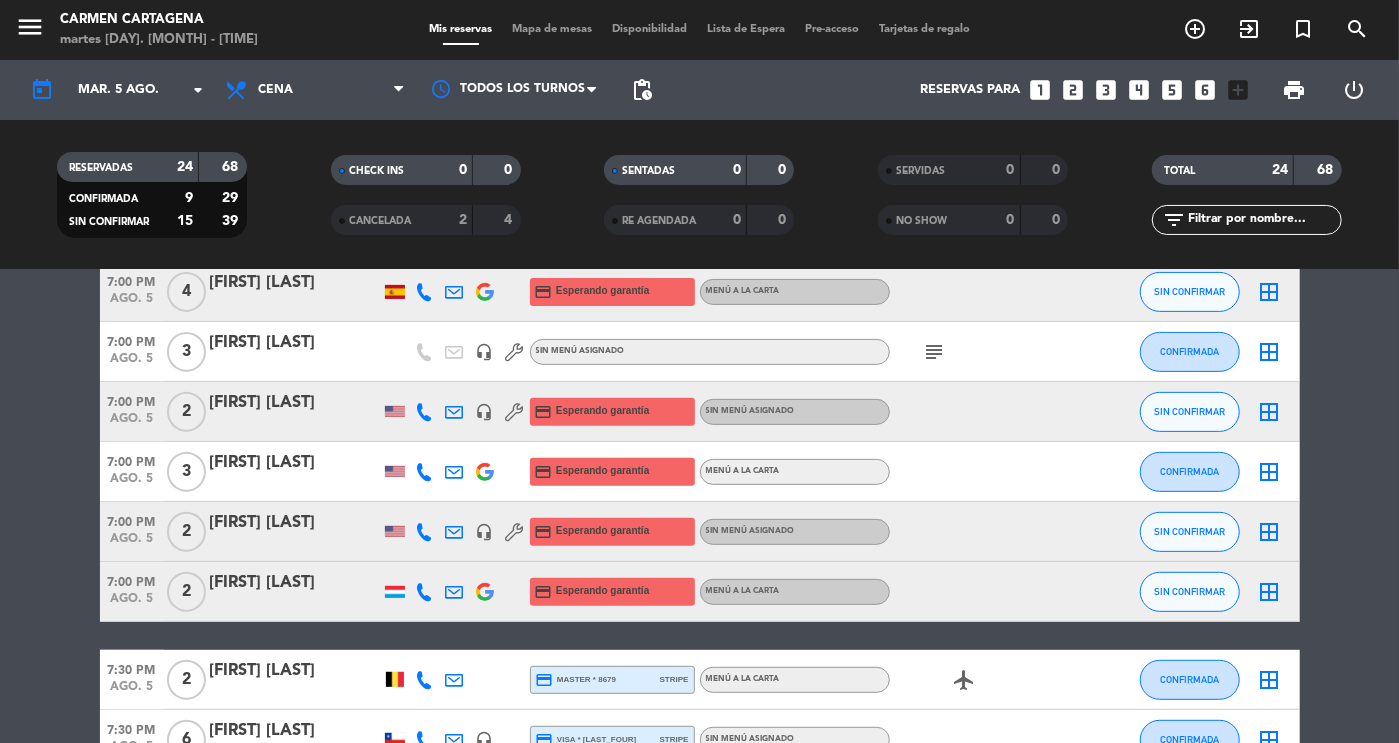 scroll, scrollTop: 443, scrollLeft: 0, axis: vertical 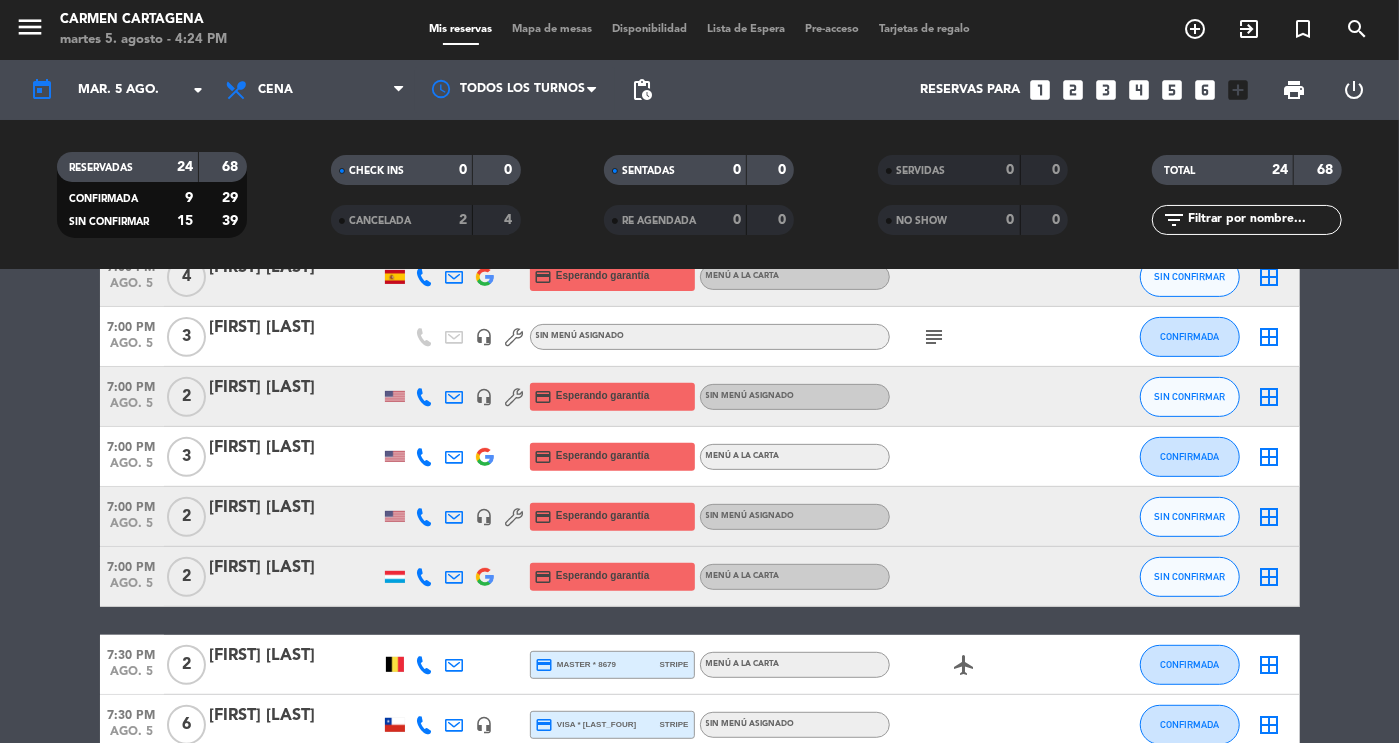click on "pending_actions" 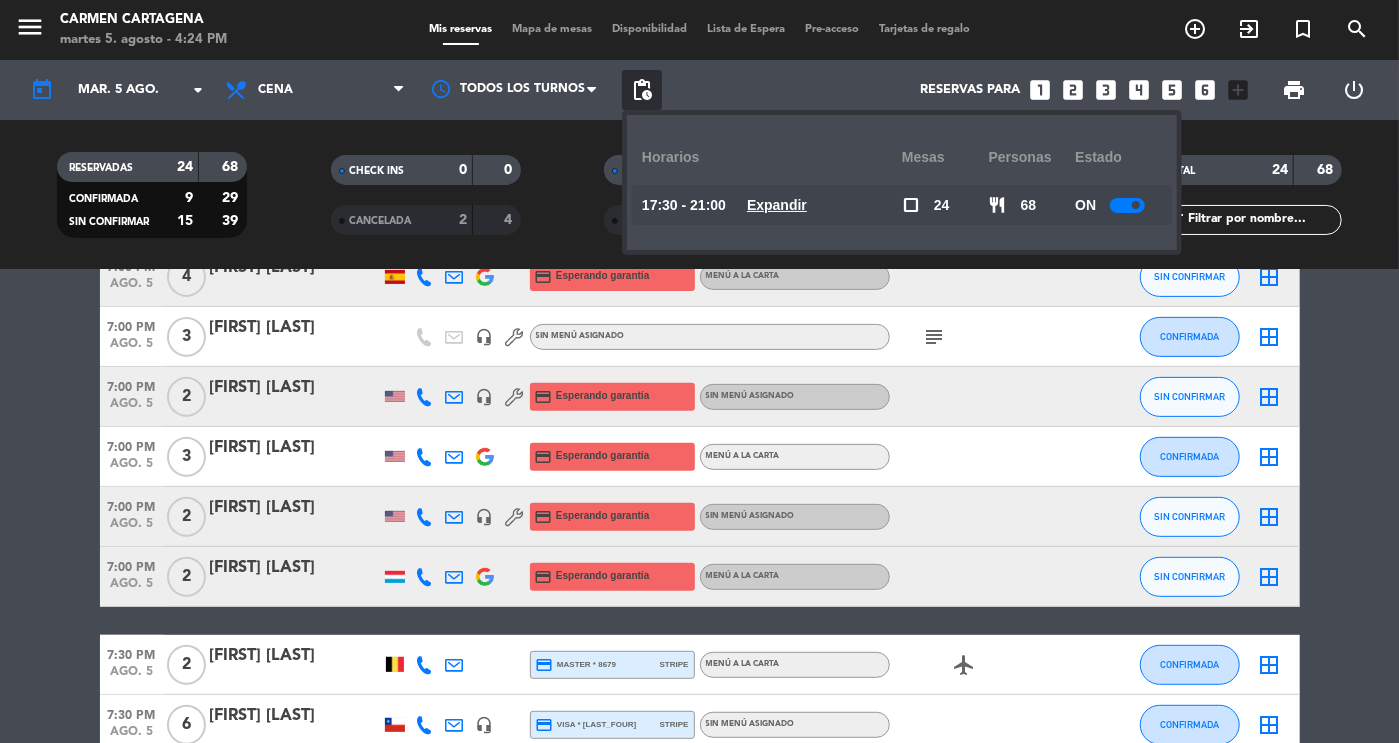 click 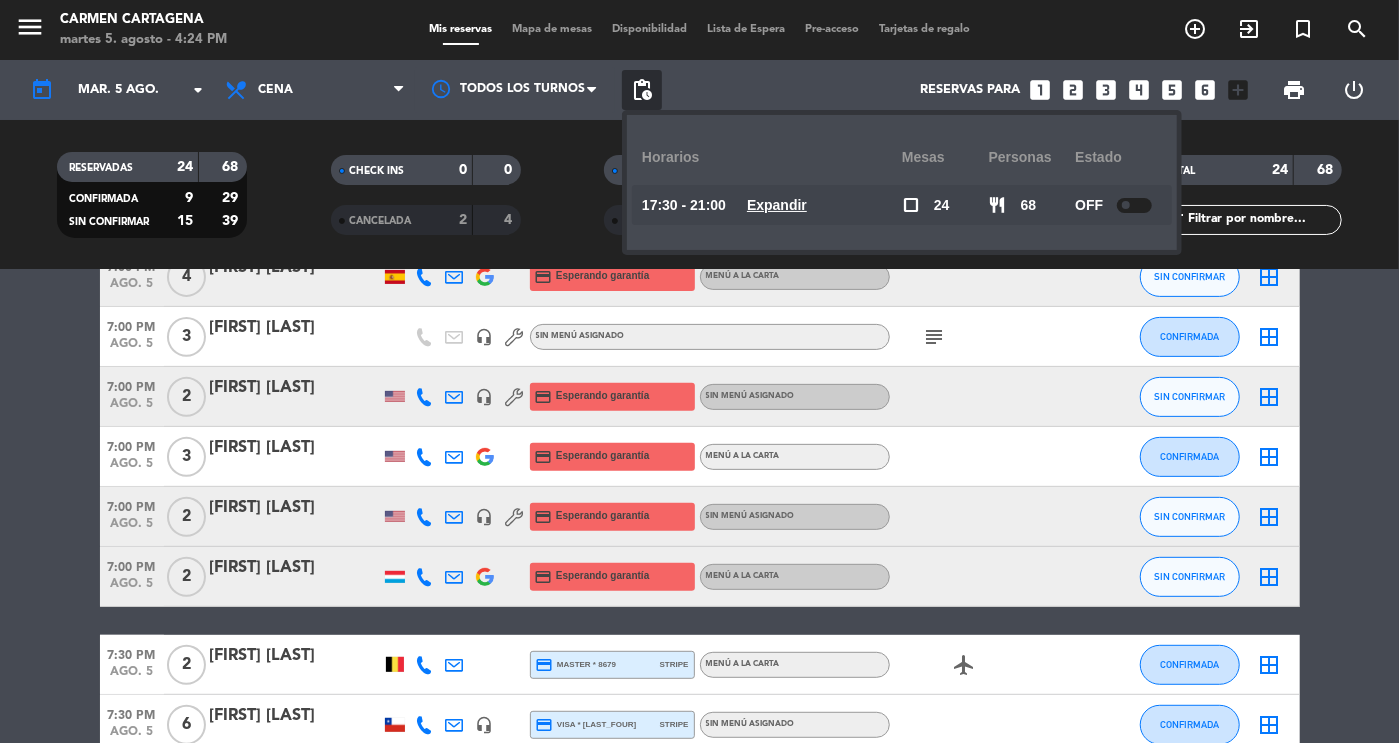click on "6:30 PM   ago. [DAY]   2   [FIRST] [LAST]  credit_card  visa * [LAST_FOUR]   stripe   Menú a la carta SIN CONFIRMAR  border_all   6:30 PM   ago. [DAY]   7   [FIRST] [LAST]  credit_card  visa * [LAST_FOUR]   stripe   Menú a la carta  child_care  SIN CONFIRMAR  border_all   6:30 PM   ago. [DAY]   4   [FIRST] [LAST]  credit_card  Esperando garantía   Menú a la carta CONFIRMADA  border_all   7:00 PM   ago. [DAY]   2   [FIRST] [LAST]  credit_card  Esperando garantía   Menú a la carta  subject  SIN CONFIRMAR  border_all   7:00 PM   ago. [DAY]   2   [FIRST] [LAST]  credit_card  Esperando garantía   Menú a la carta SIN CONFIRMAR  border_all   7:00 PM   ago. [DAY]   4   [FIRST] [LAST]  credit_card  Esperando garantía   Menú a la carta SIN CONFIRMAR  border_all   7:00 PM   ago. [DAY]   3   [FIRST] [LAST]   headset_mic  Sin menú asignado  subject  CONFIRMADA  border_all   7:00 PM   ago. [DAY]   2   [FIRST] [LAST]   headset_mic  credit_card  Esperando garantía  Sin menú asignado SIN CONFIRMAR  border_all   7:00 PM   ago. [DAY]   3   [FIRST] [LAST]  credit_card" 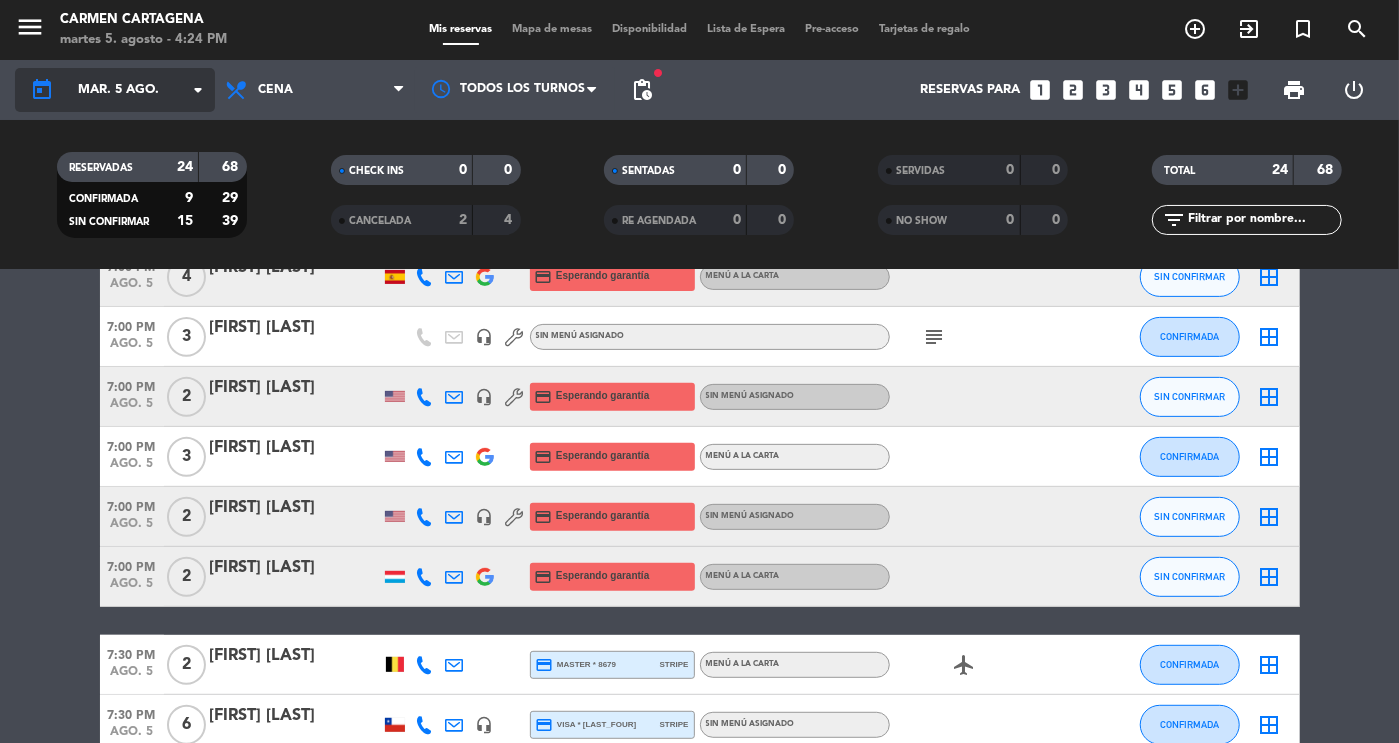 click on "mar. 5 ago." 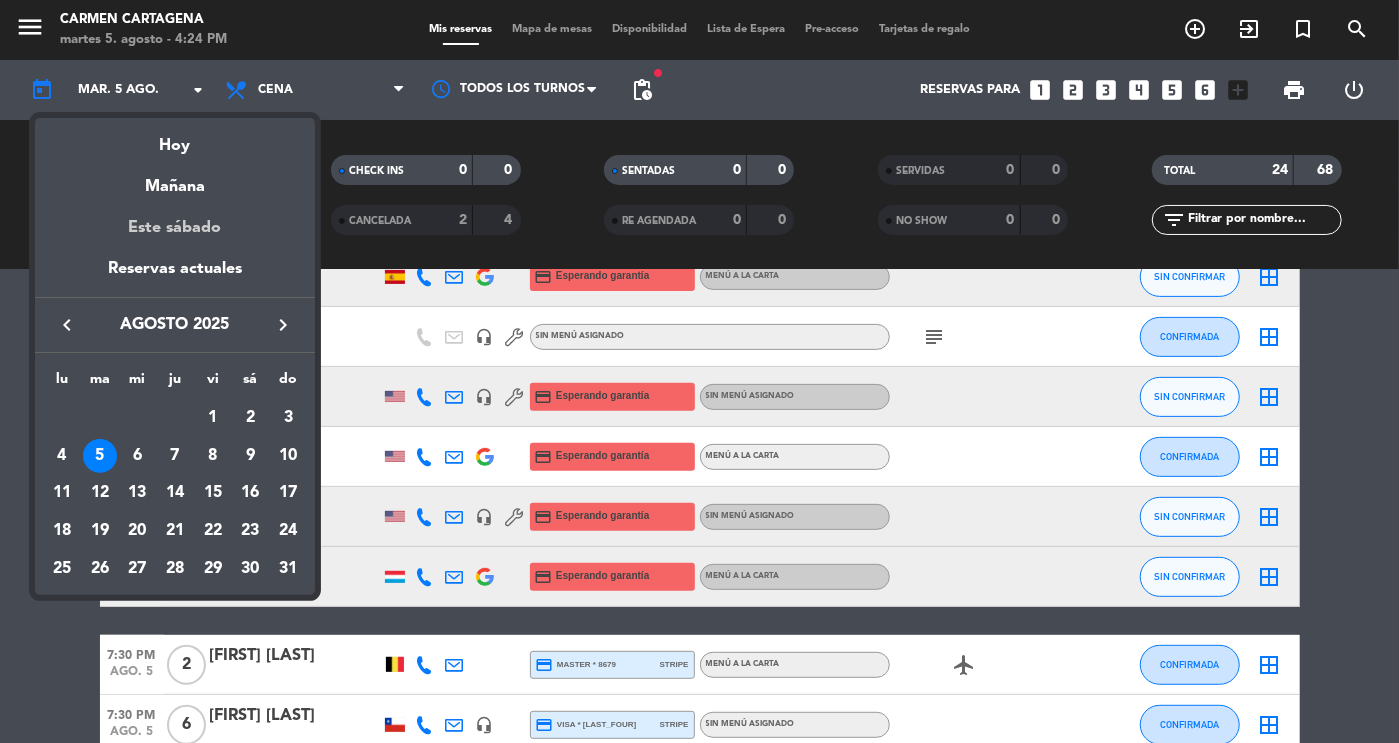 click on "Este sábado" at bounding box center (175, 228) 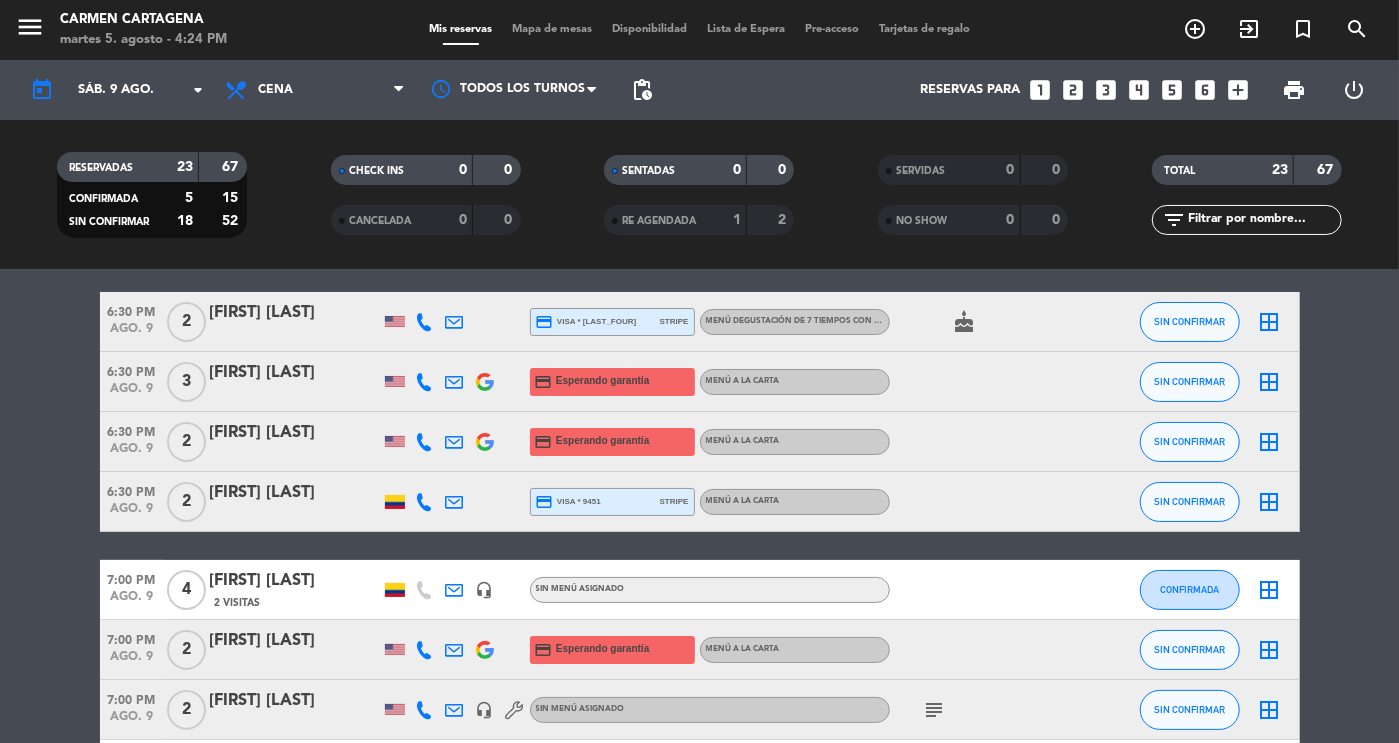 scroll, scrollTop: 0, scrollLeft: 0, axis: both 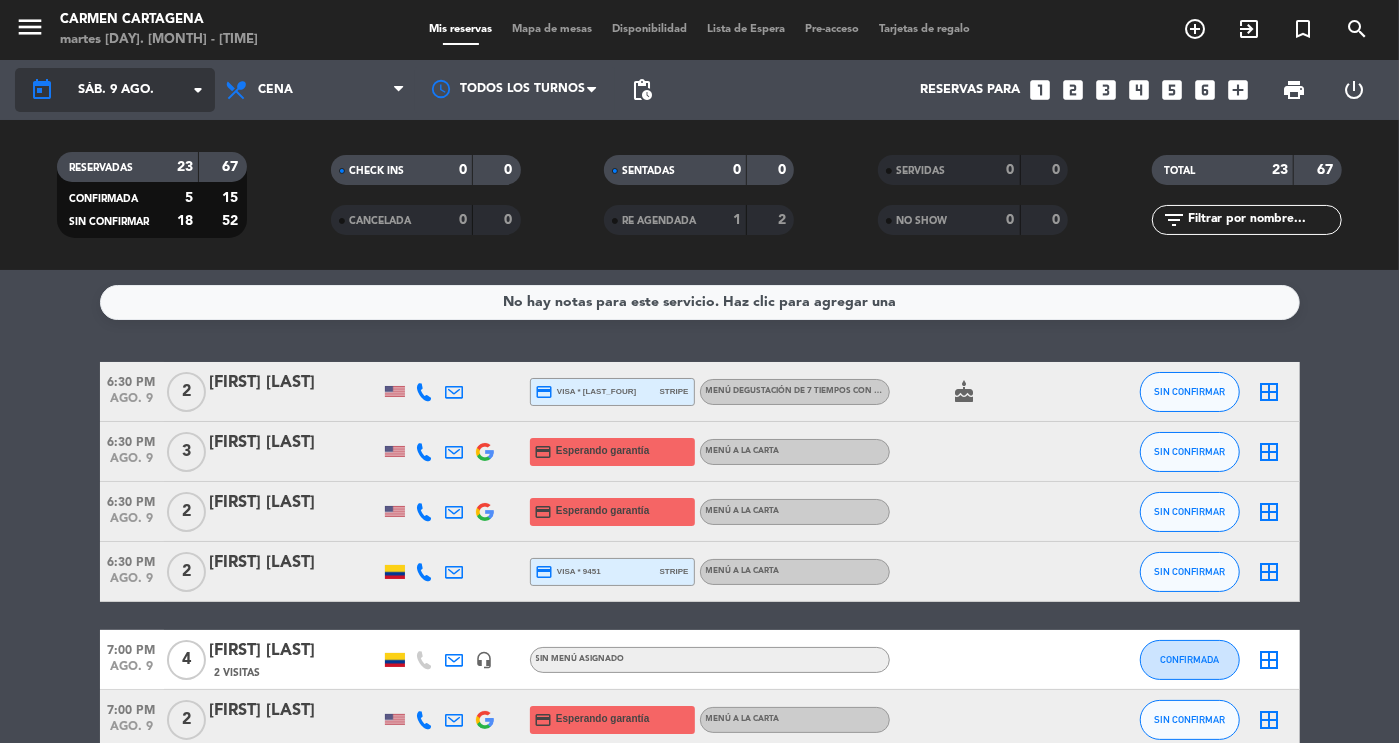 click on "sáb. 9 ago." 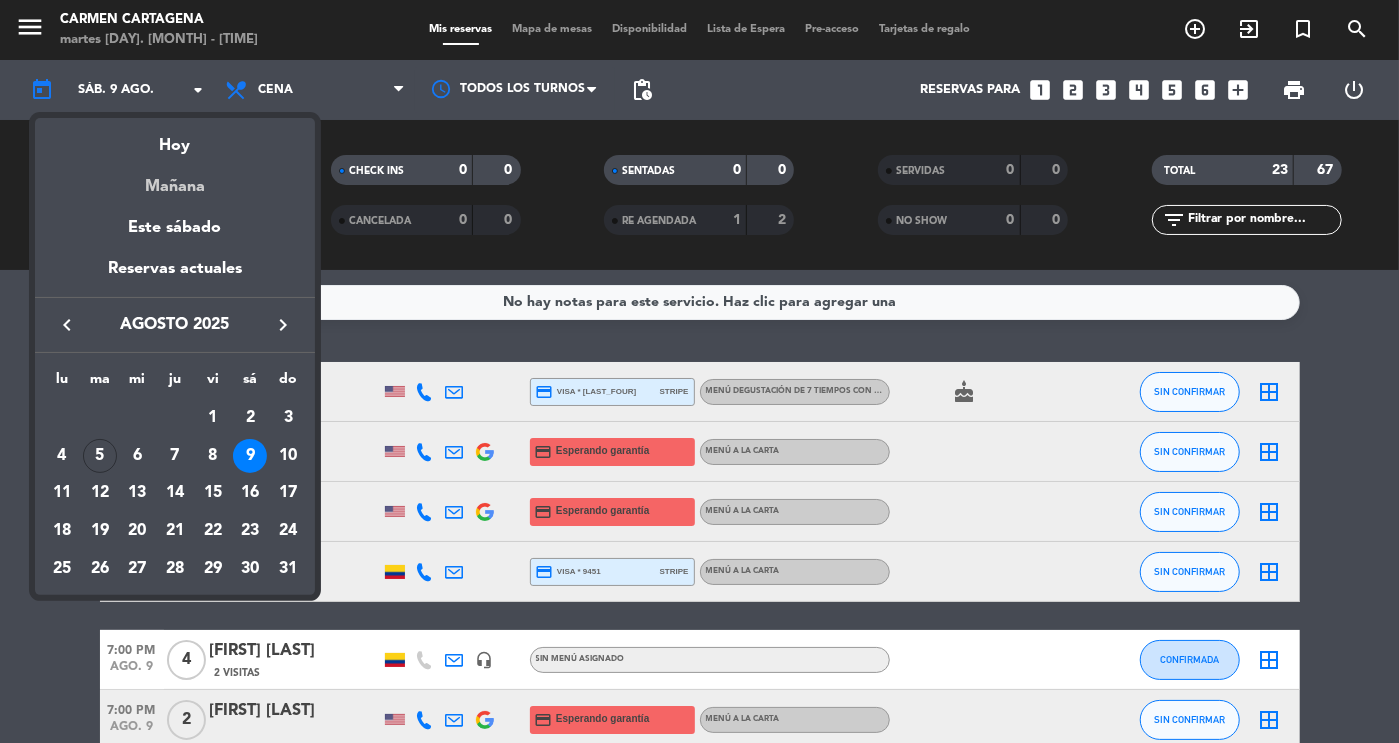 click on "Mañana" at bounding box center [175, 179] 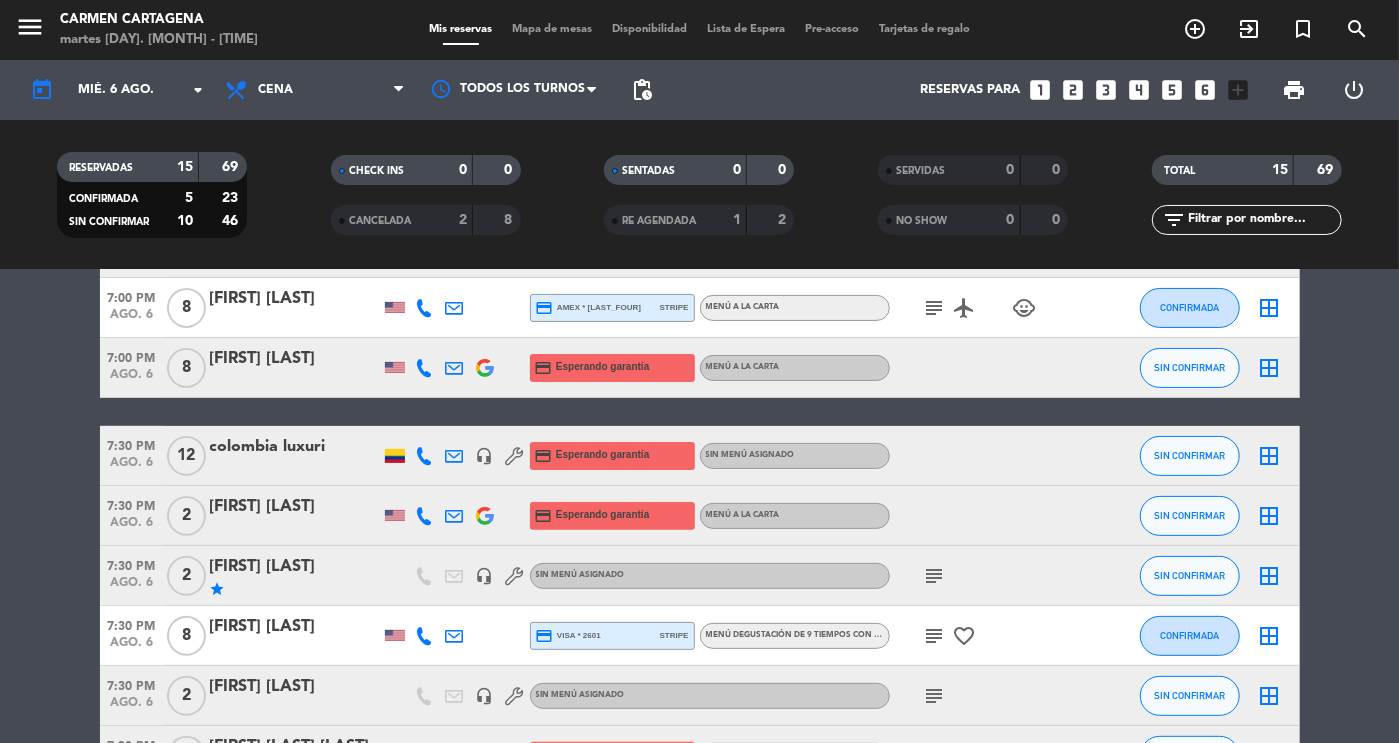 scroll, scrollTop: 0, scrollLeft: 0, axis: both 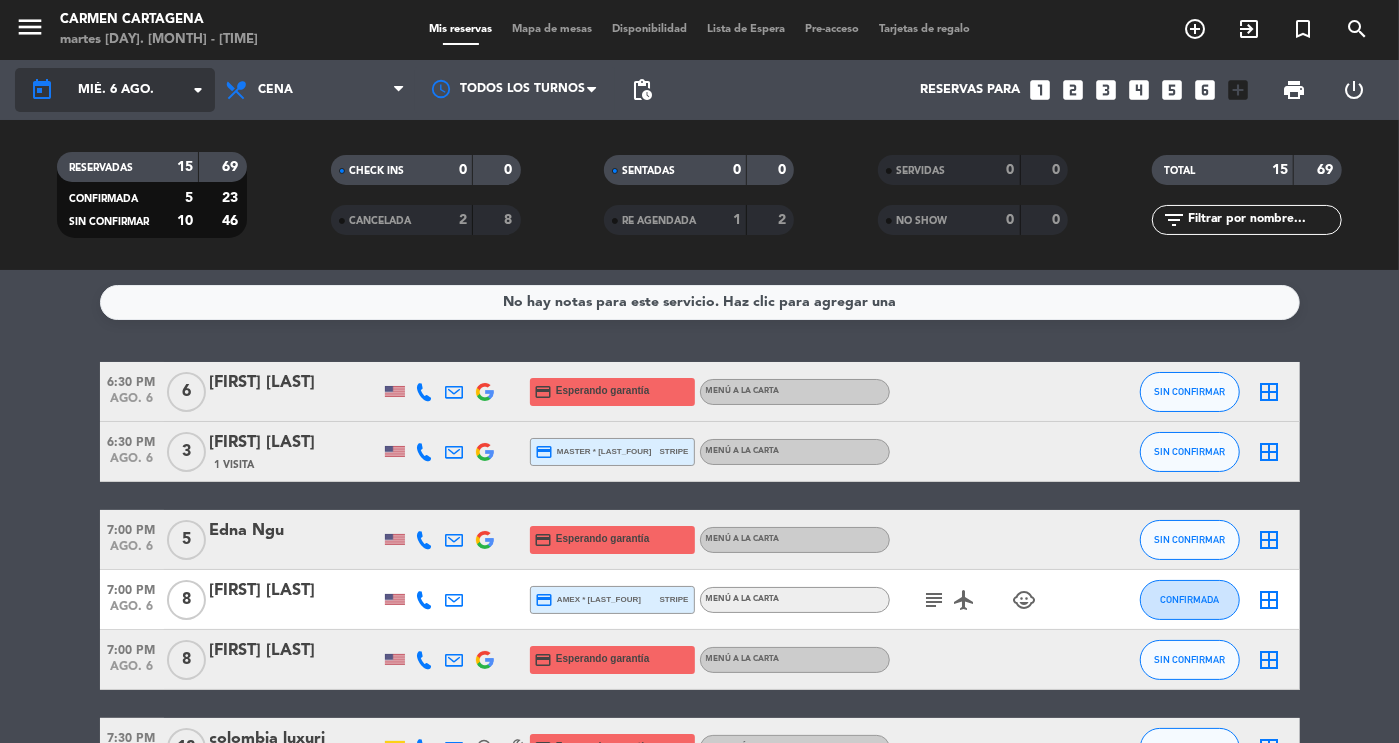 click on "mié. 6 ago." 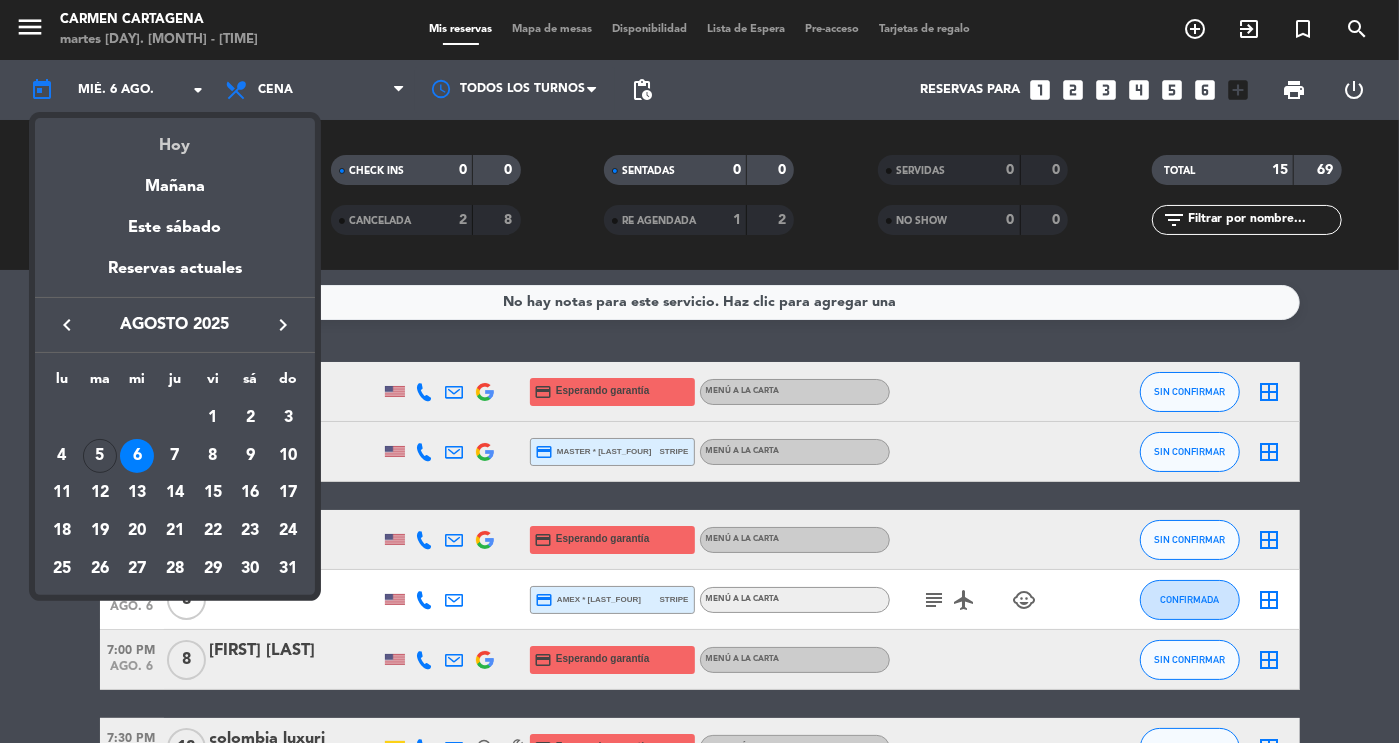 click on "Hoy" at bounding box center [175, 138] 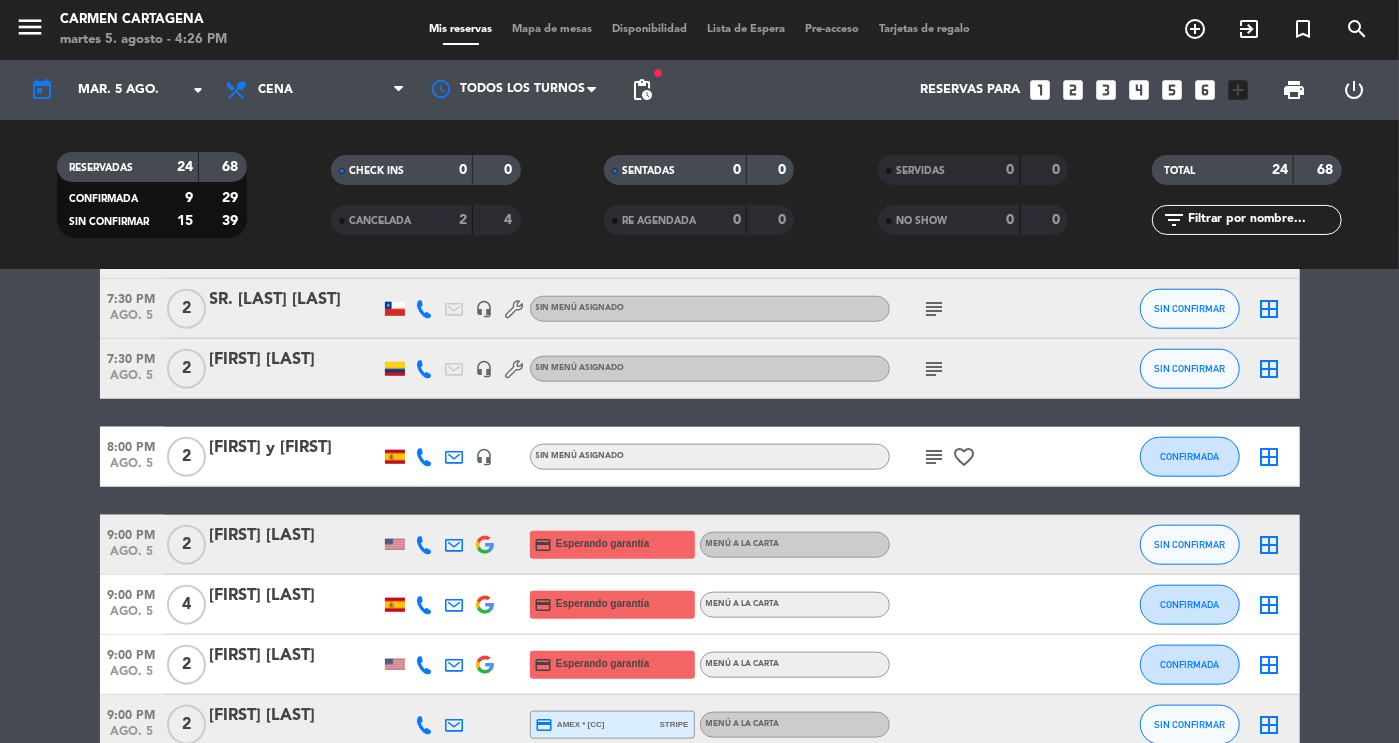 scroll, scrollTop: 1160, scrollLeft: 0, axis: vertical 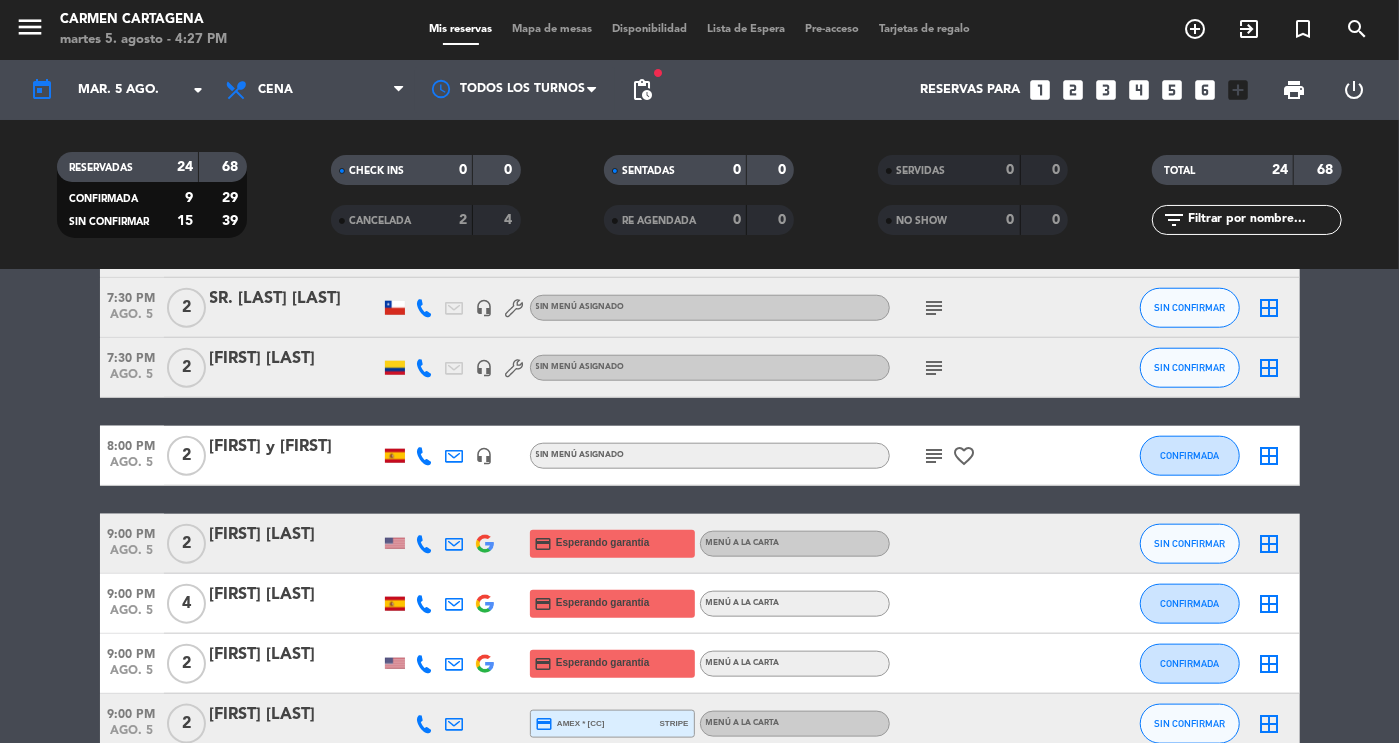 click on "subject" 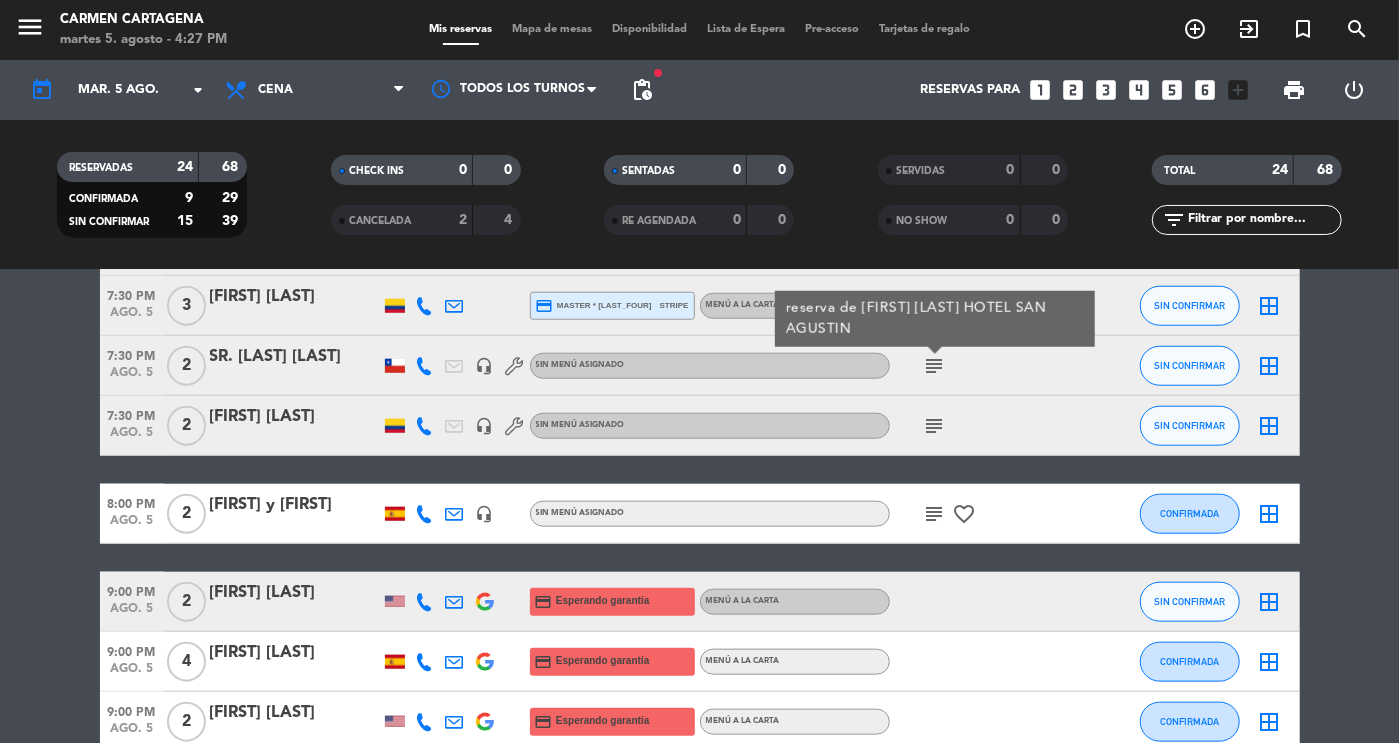 scroll, scrollTop: 1108, scrollLeft: 0, axis: vertical 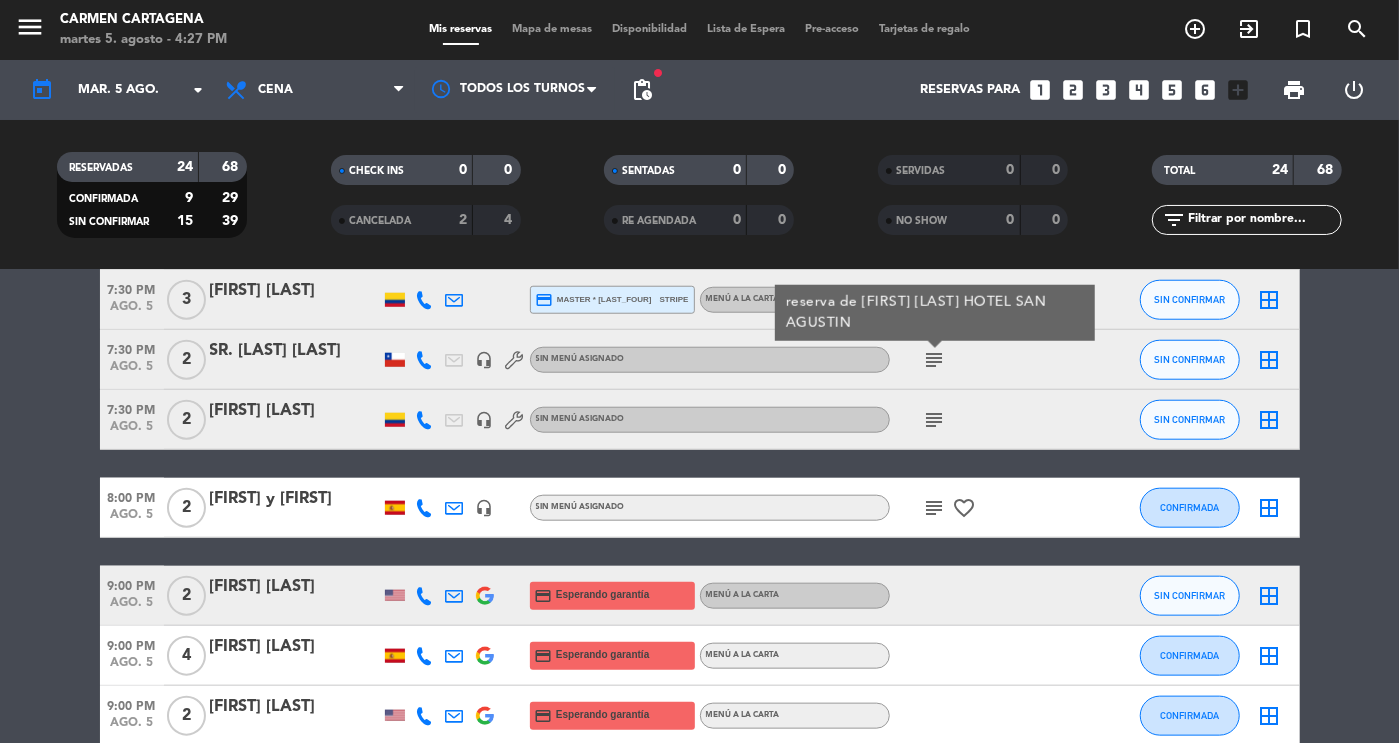 click on "6:30 PM   ago. [DAY]   2   [FIRST] [LAST]  credit_card  visa * [LAST_FOUR]   stripe   Menú a la carta SIN CONFIRMAR  border_all   6:30 PM   ago. [DAY]   7   [FIRST] [LAST]  credit_card  visa * [LAST_FOUR]   stripe   Menú a la carta  child_care  SIN CONFIRMAR  border_all   6:30 PM   ago. [DAY]   4   [FIRST] [LAST]  credit_card  Esperando garantía   Menú a la carta CONFIRMADA  border_all   7:00 PM   ago. [DAY]   2   [FIRST] [LAST]  credit_card  Esperando garantía   Menú a la carta  subject  SIN CONFIRMAR  border_all   7:00 PM   ago. [DAY]   2   [FIRST] [LAST]  credit_card  Esperando garantía   Menú a la carta SIN CONFIRMAR  border_all   7:00 PM   ago. [DAY]   4   [FIRST] [LAST]  credit_card  Esperando garantía   Menú a la carta SIN CONFIRMAR  border_all   7:00 PM   ago. [DAY]   3   [FIRST] [LAST]   headset_mic  Sin menú asignado  subject  CONFIRMADA  border_all   7:00 PM   ago. [DAY]   2   [FIRST] [LAST]   headset_mic  credit_card  Esperando garantía  Sin menú asignado SIN CONFIRMAR  border_all   7:00 PM   ago. [DAY]   3   [FIRST] [LAST]  credit_card" 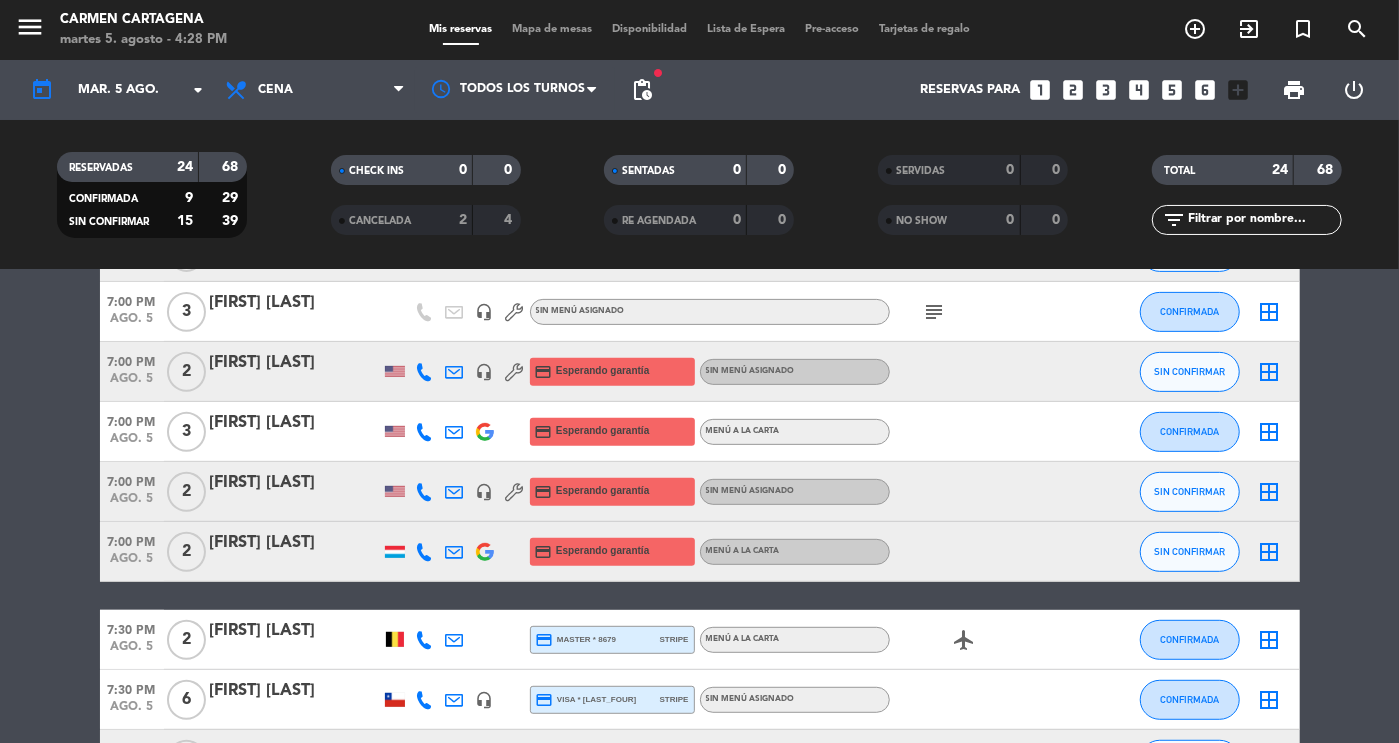 scroll, scrollTop: 0, scrollLeft: 0, axis: both 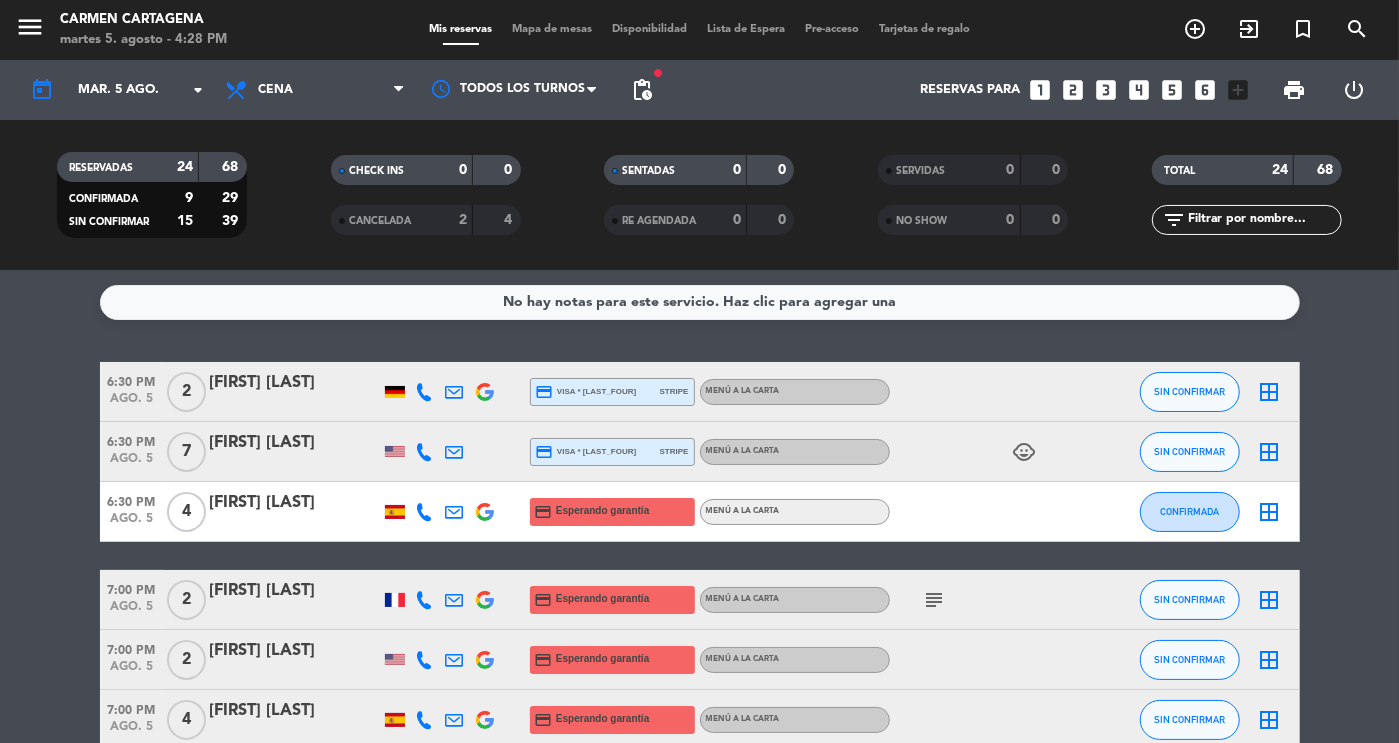 click on "[FIRST] [LAST]" 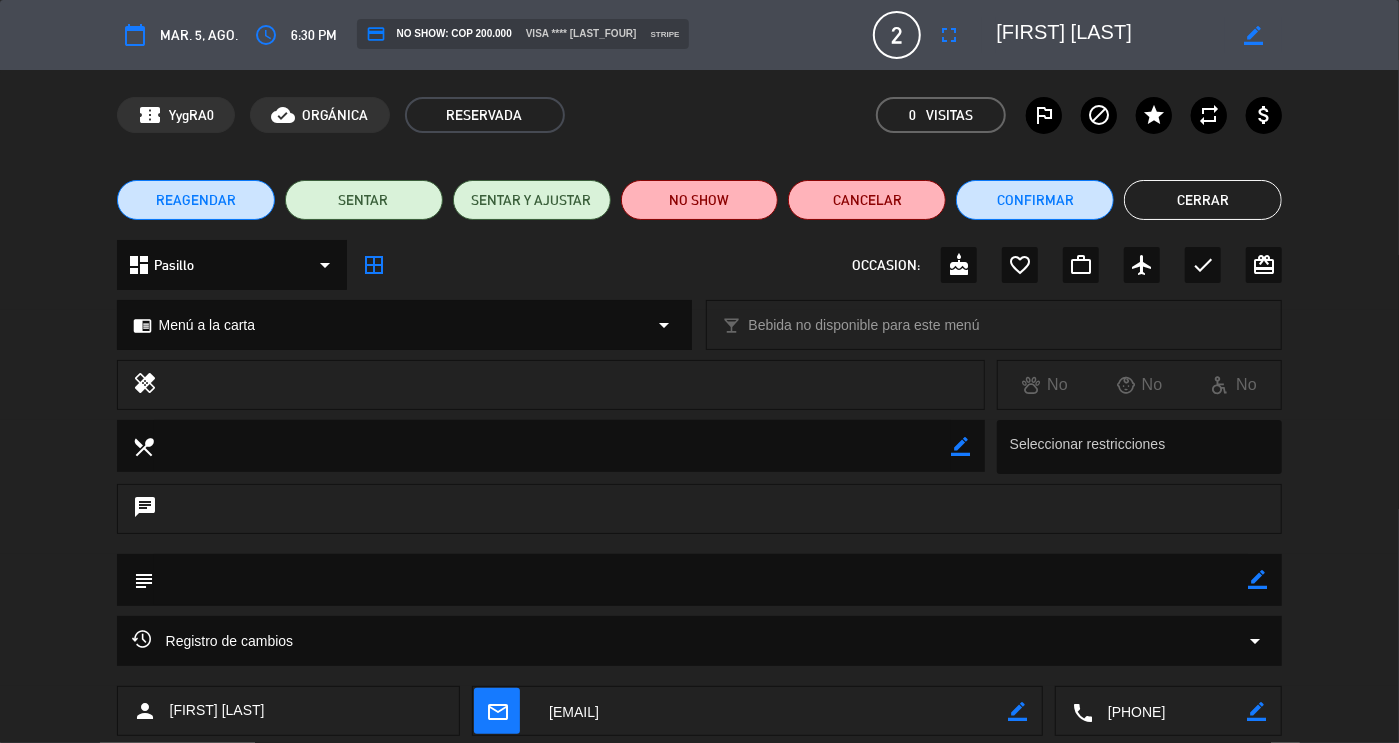 drag, startPoint x: 1235, startPoint y: 716, endPoint x: 1095, endPoint y: 722, distance: 140.12851 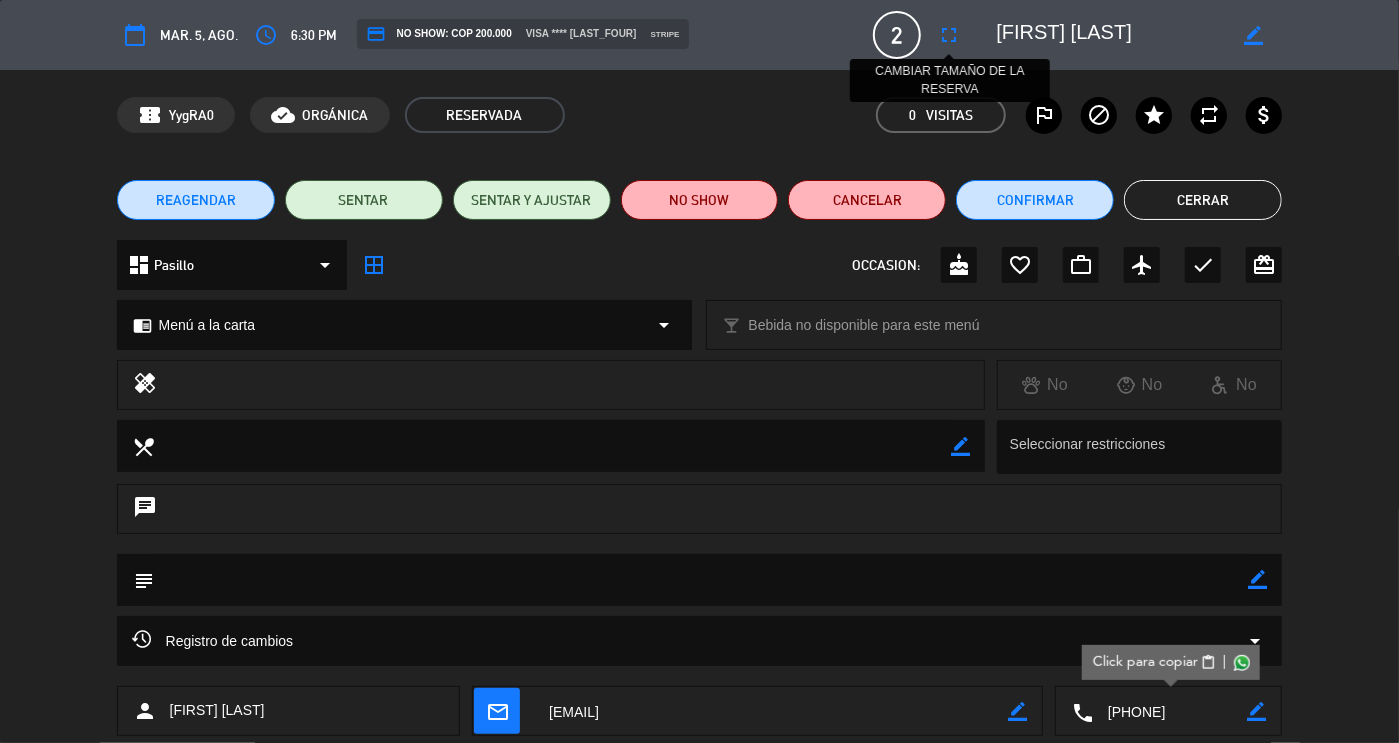 drag, startPoint x: 1166, startPoint y: 35, endPoint x: 957, endPoint y: 48, distance: 209.40392 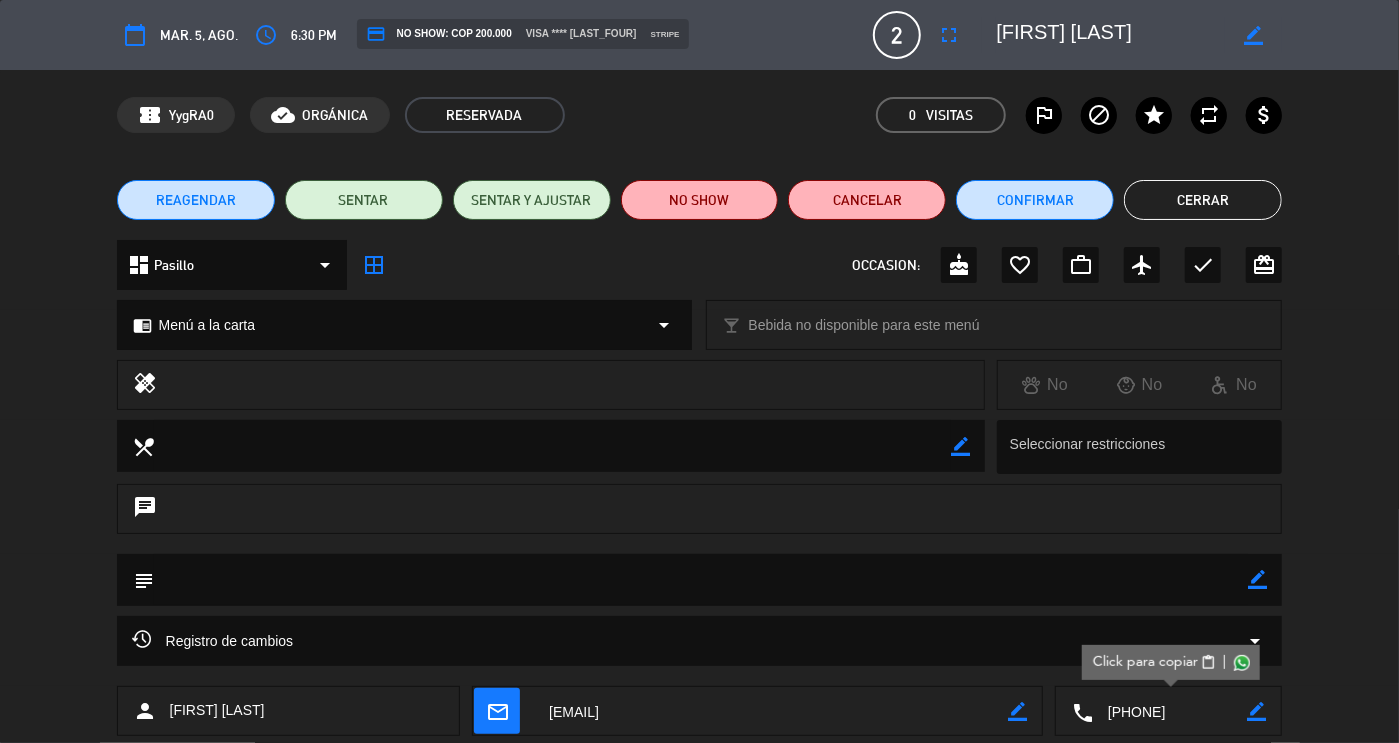 click on "Cerrar" 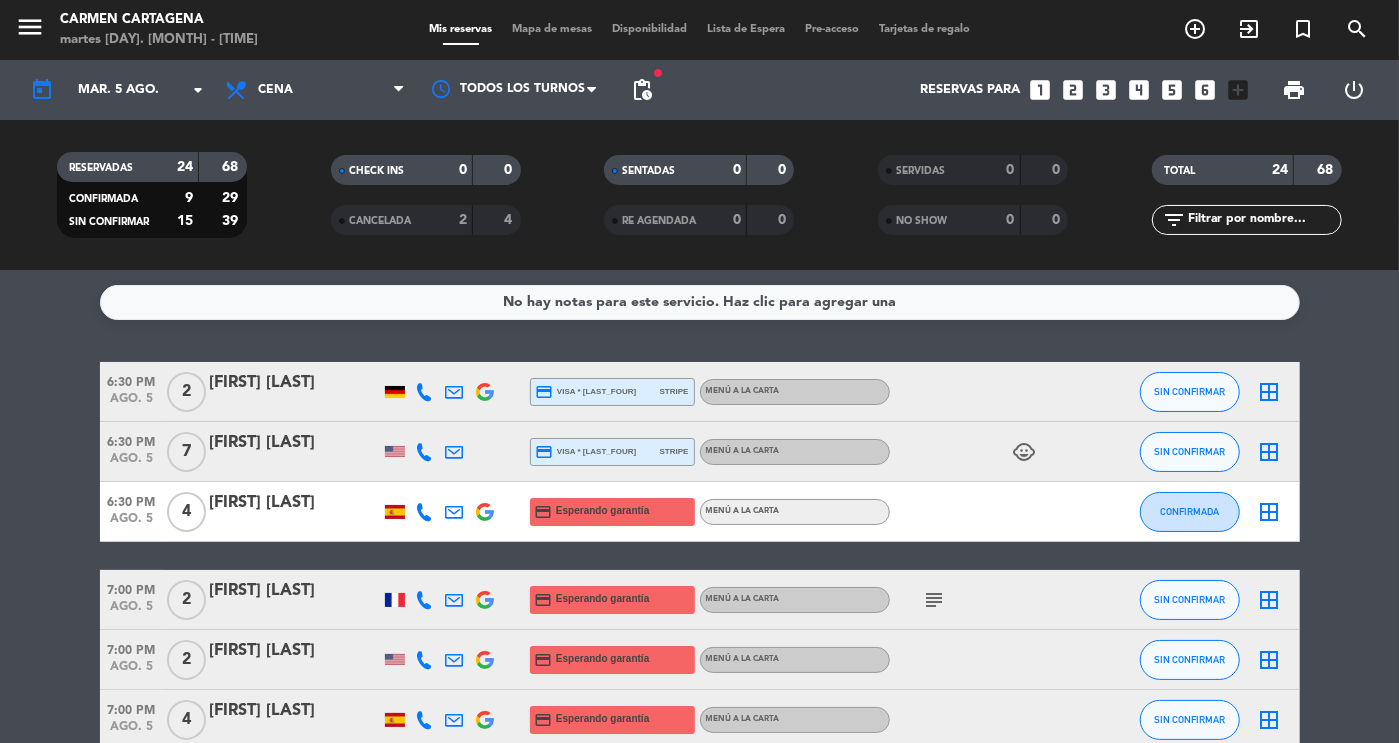 click on "[FIRST] [LAST]" 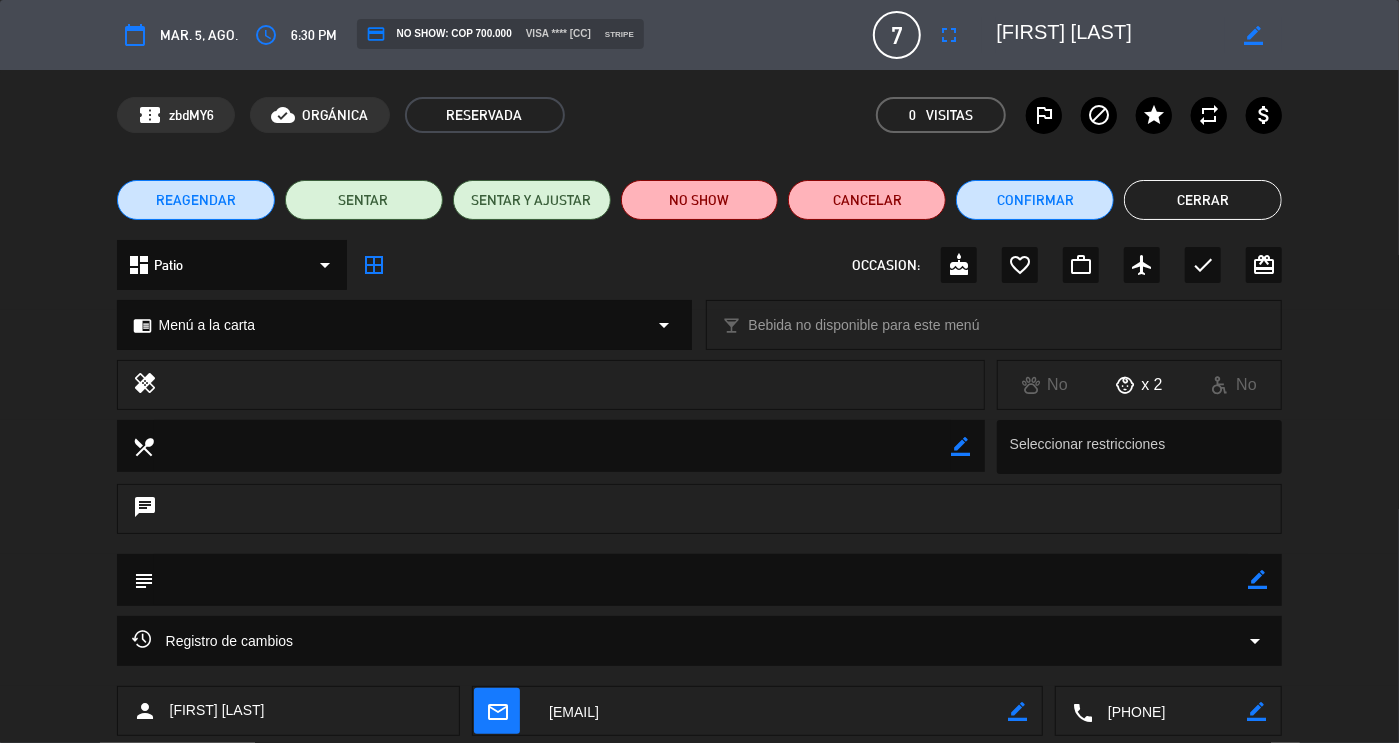 drag, startPoint x: 1211, startPoint y: 707, endPoint x: 1023, endPoint y: 714, distance: 188.13028 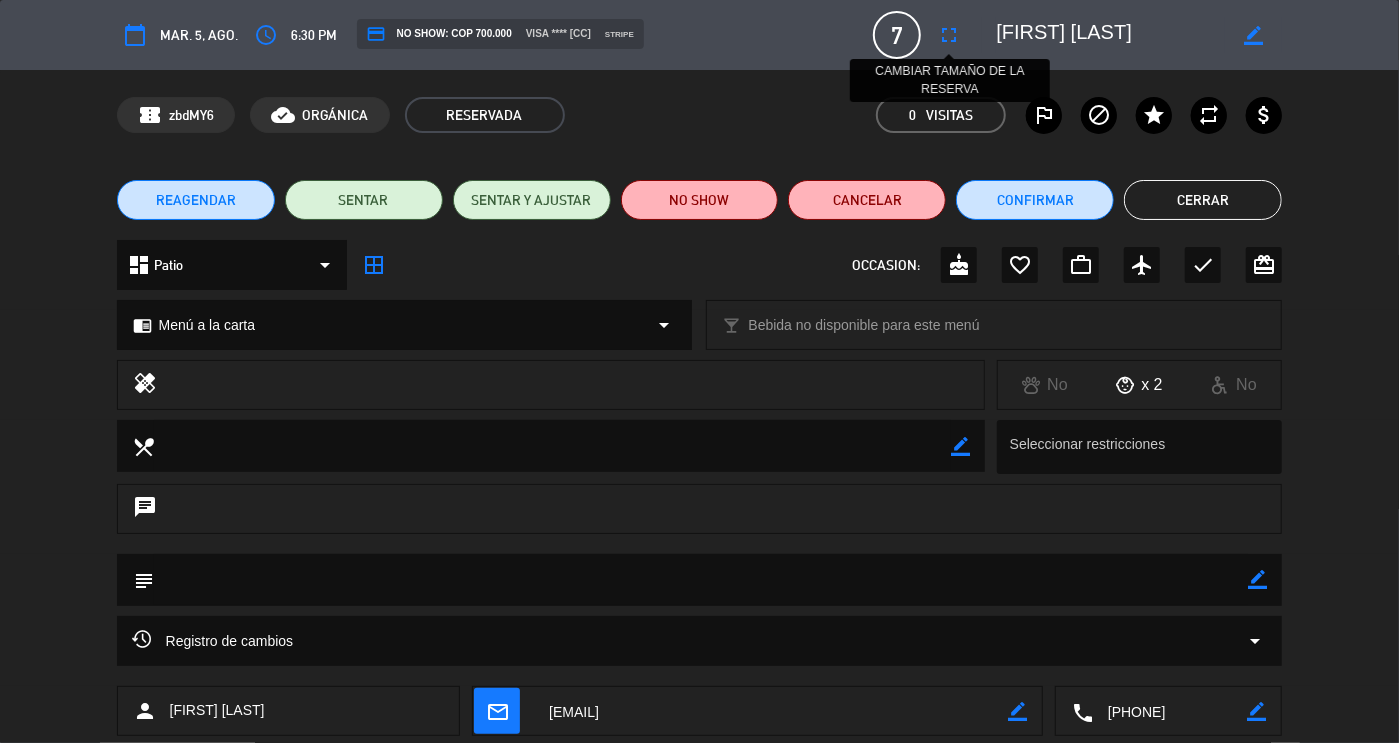 drag, startPoint x: 1130, startPoint y: 31, endPoint x: 933, endPoint y: 33, distance: 197.01015 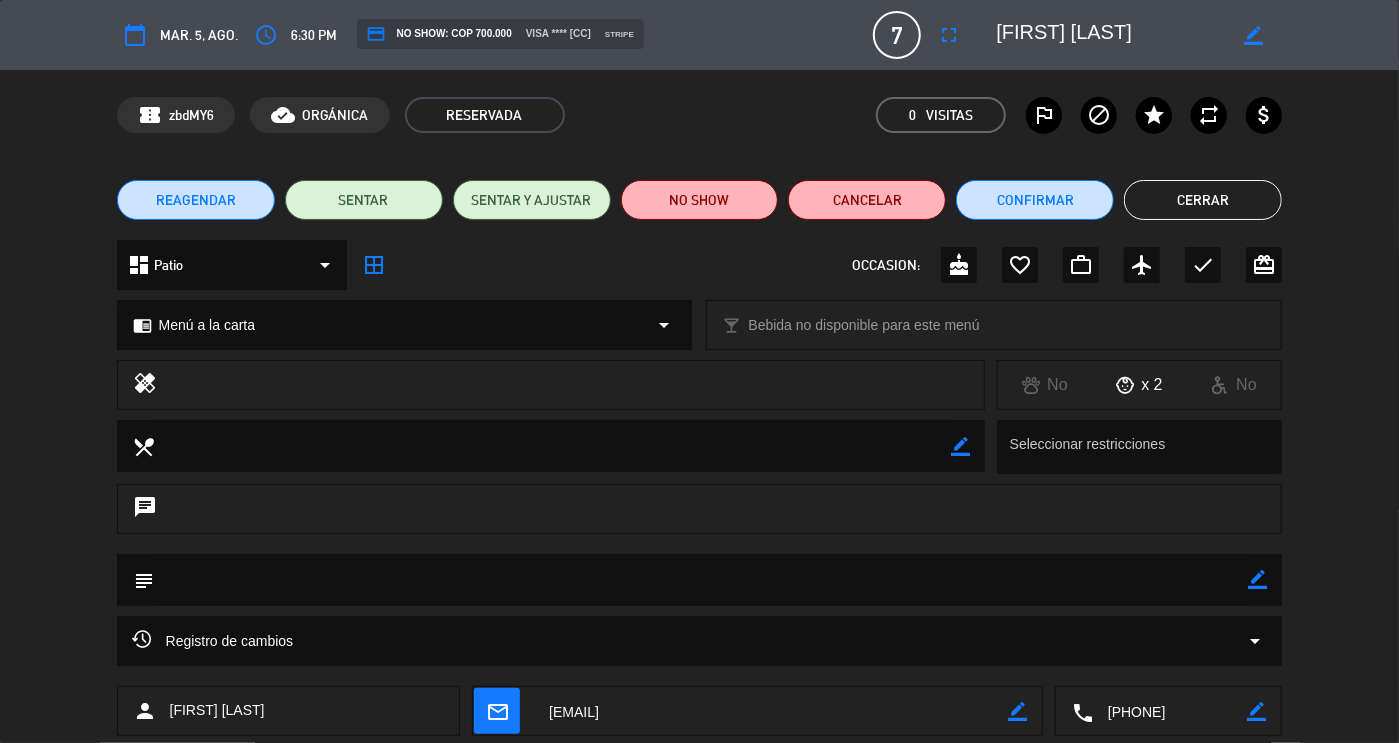 click on "Cerrar" 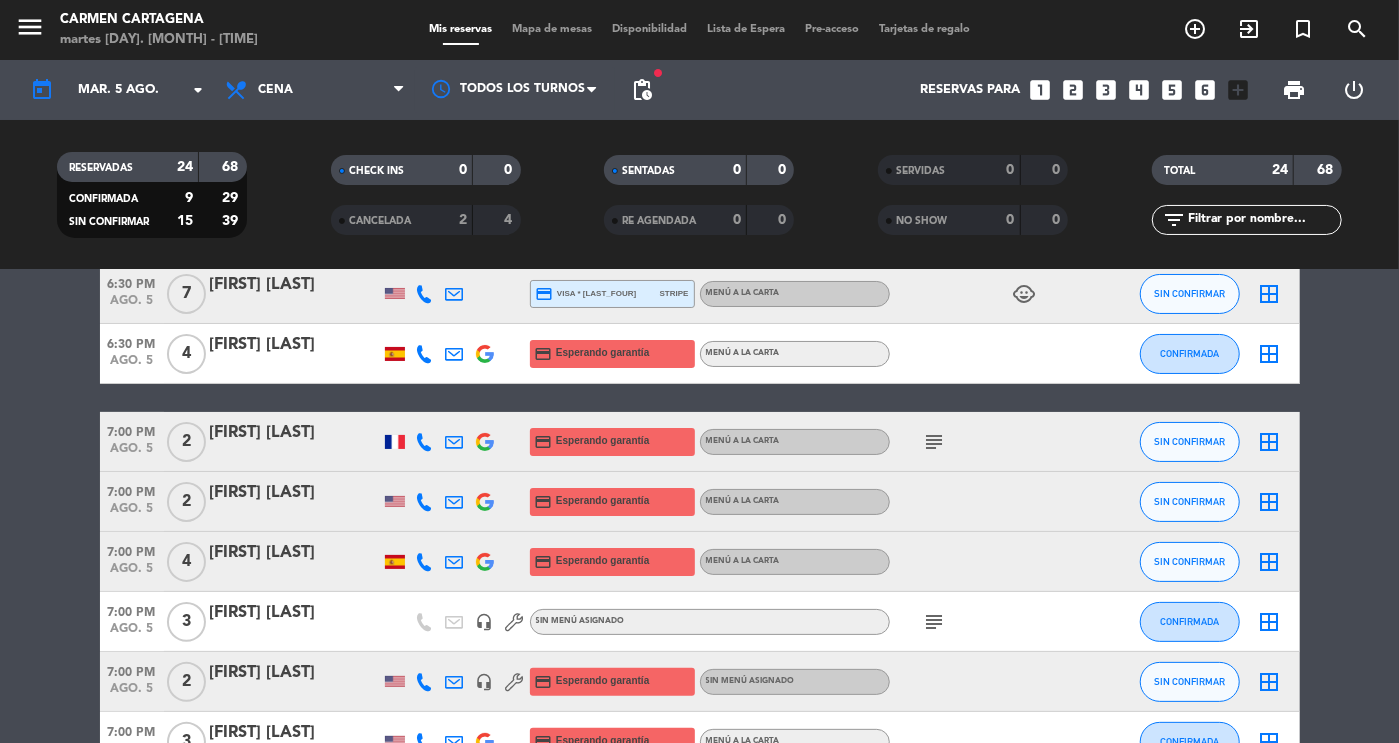 scroll, scrollTop: 159, scrollLeft: 0, axis: vertical 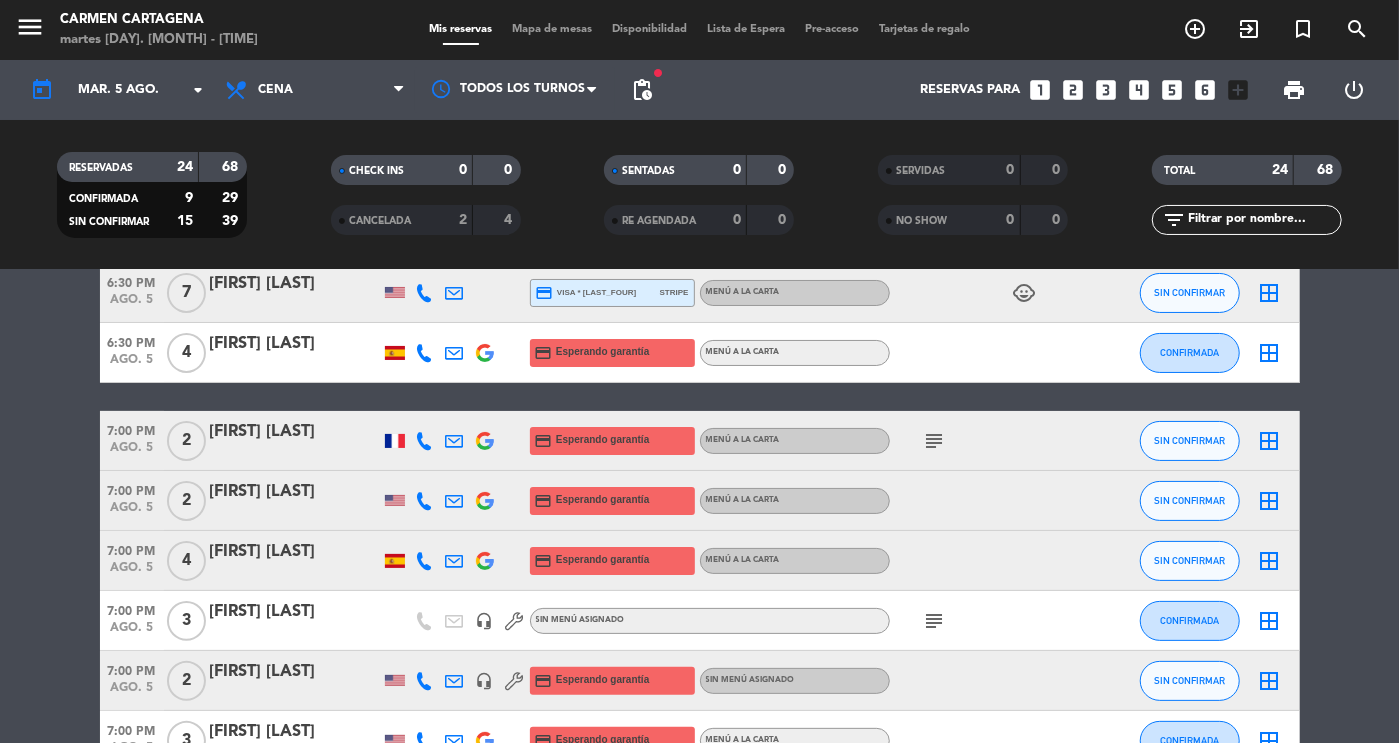 click 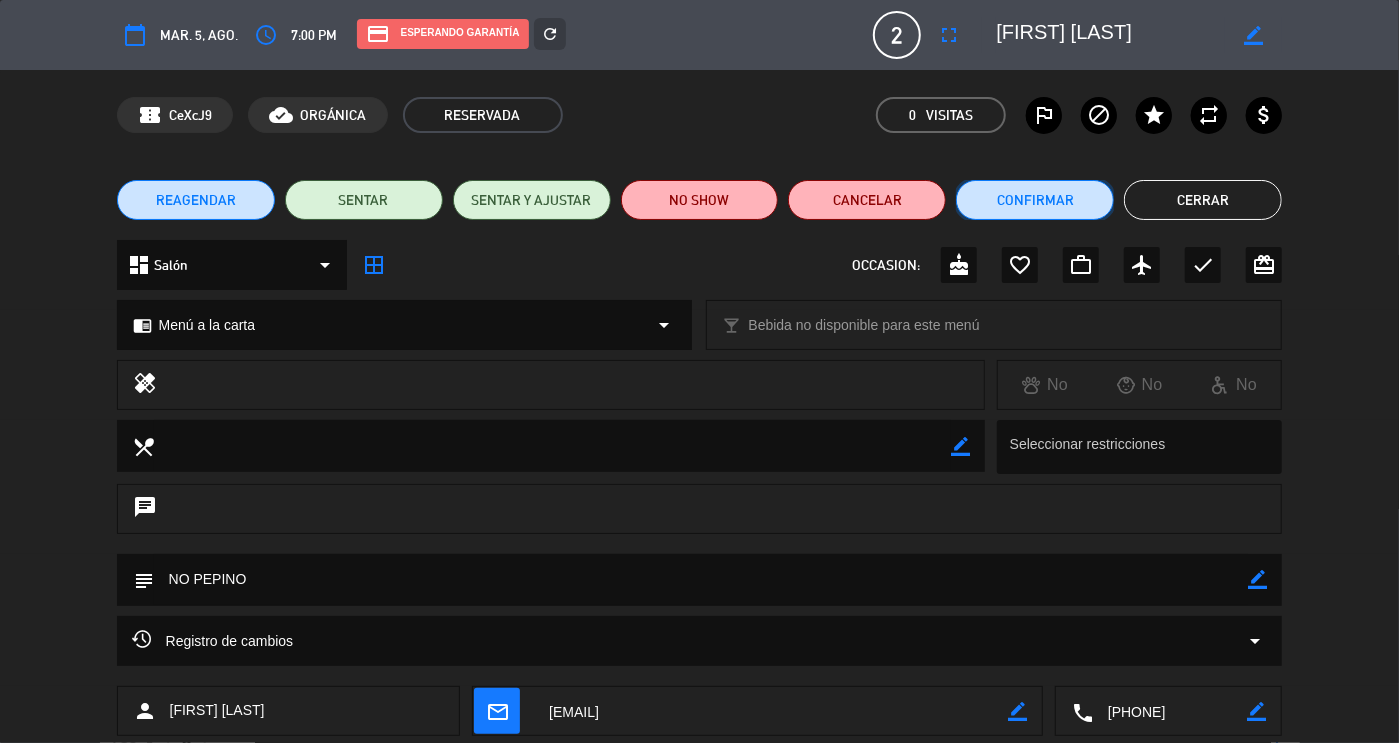 click on "Confirmar" 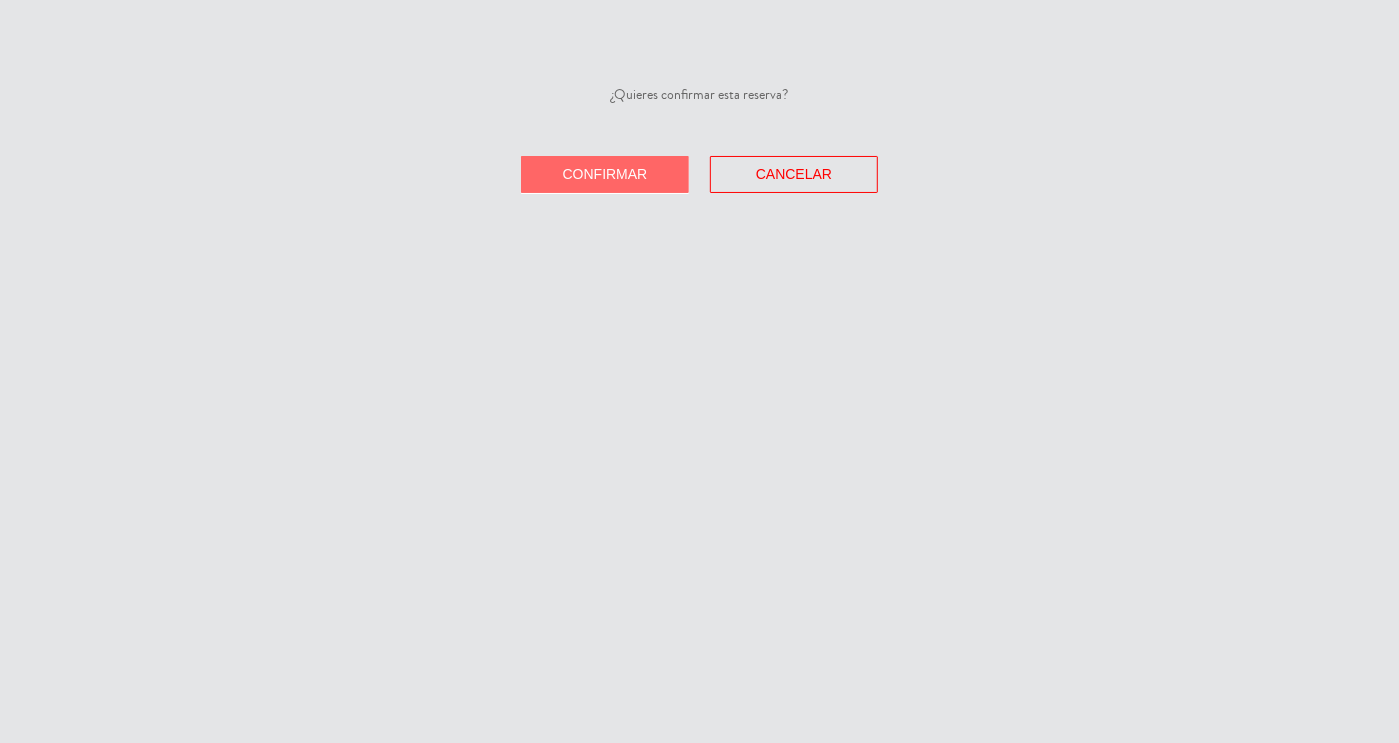 click on "Confirmar" 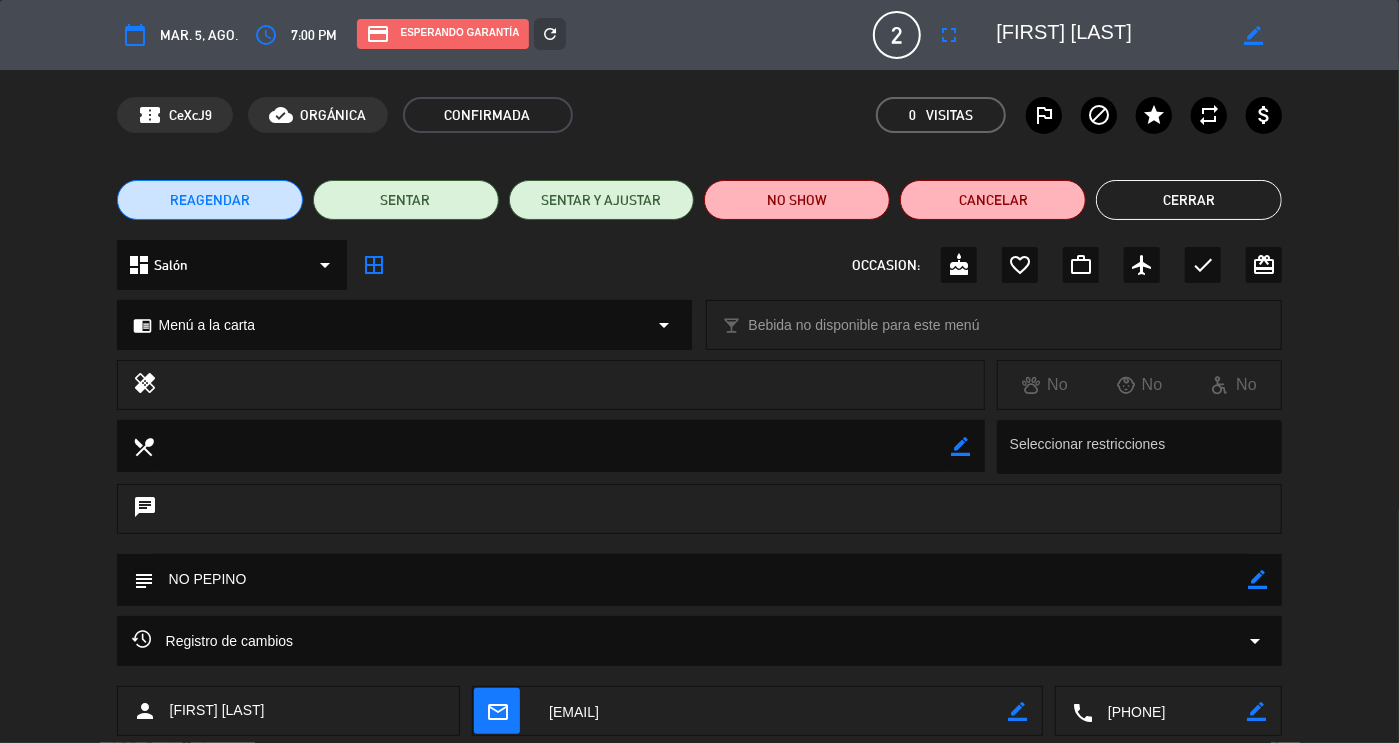 click on "Cerrar" 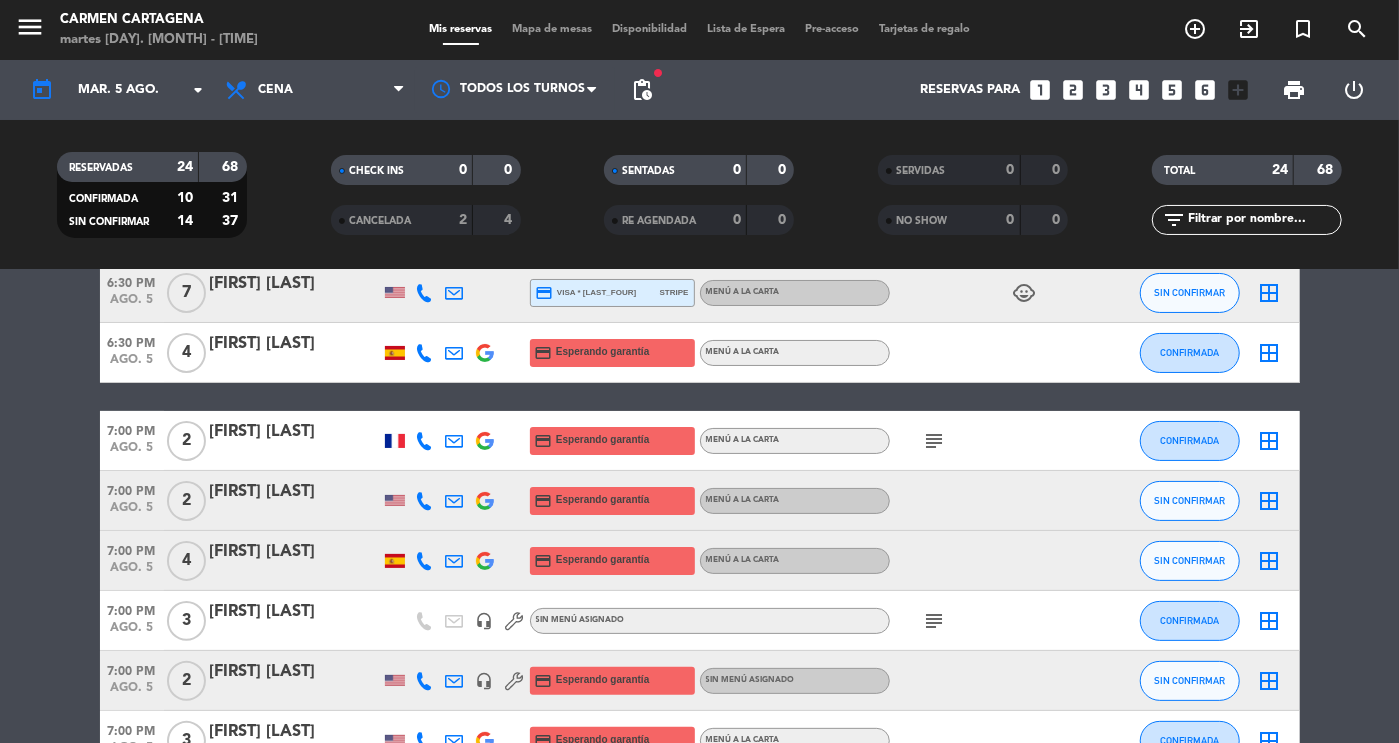 click on "[FIRST] [LAST]" 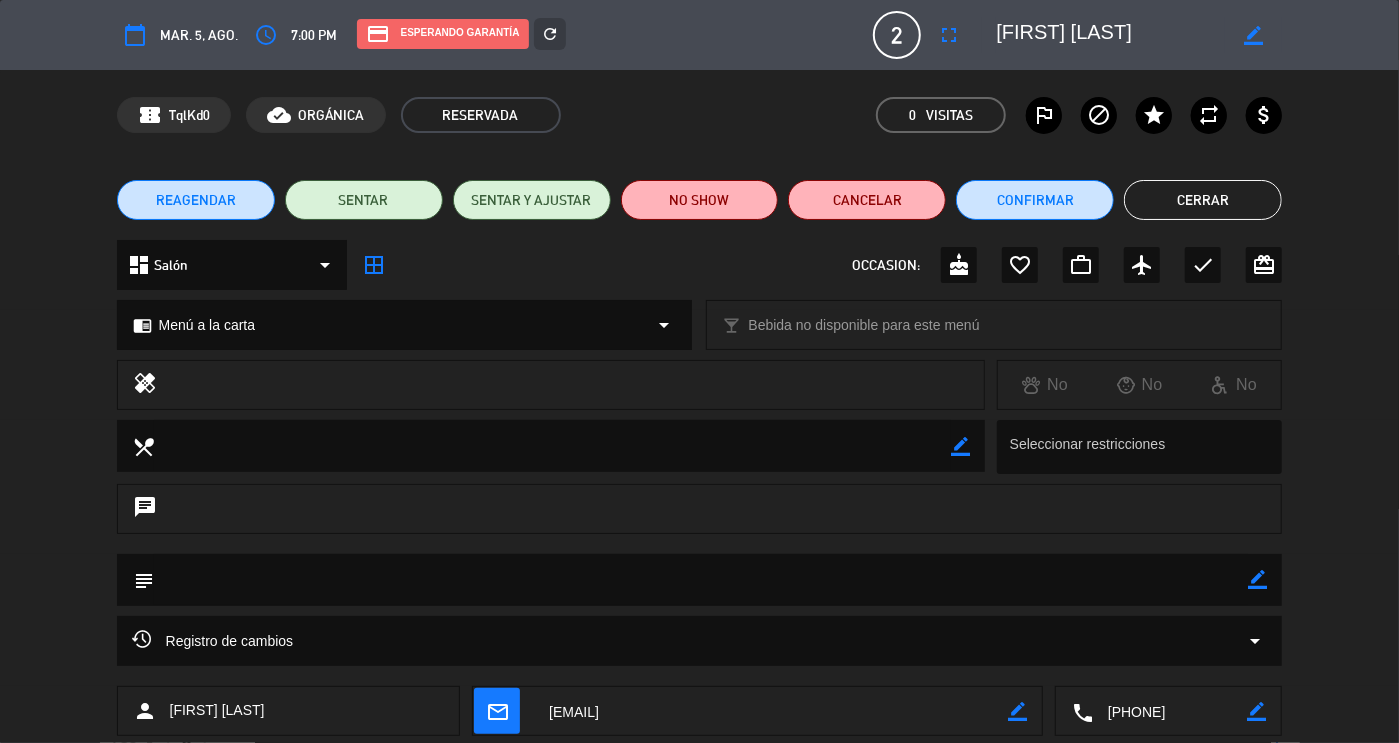 drag, startPoint x: 1219, startPoint y: 712, endPoint x: 1100, endPoint y: 711, distance: 119.0042 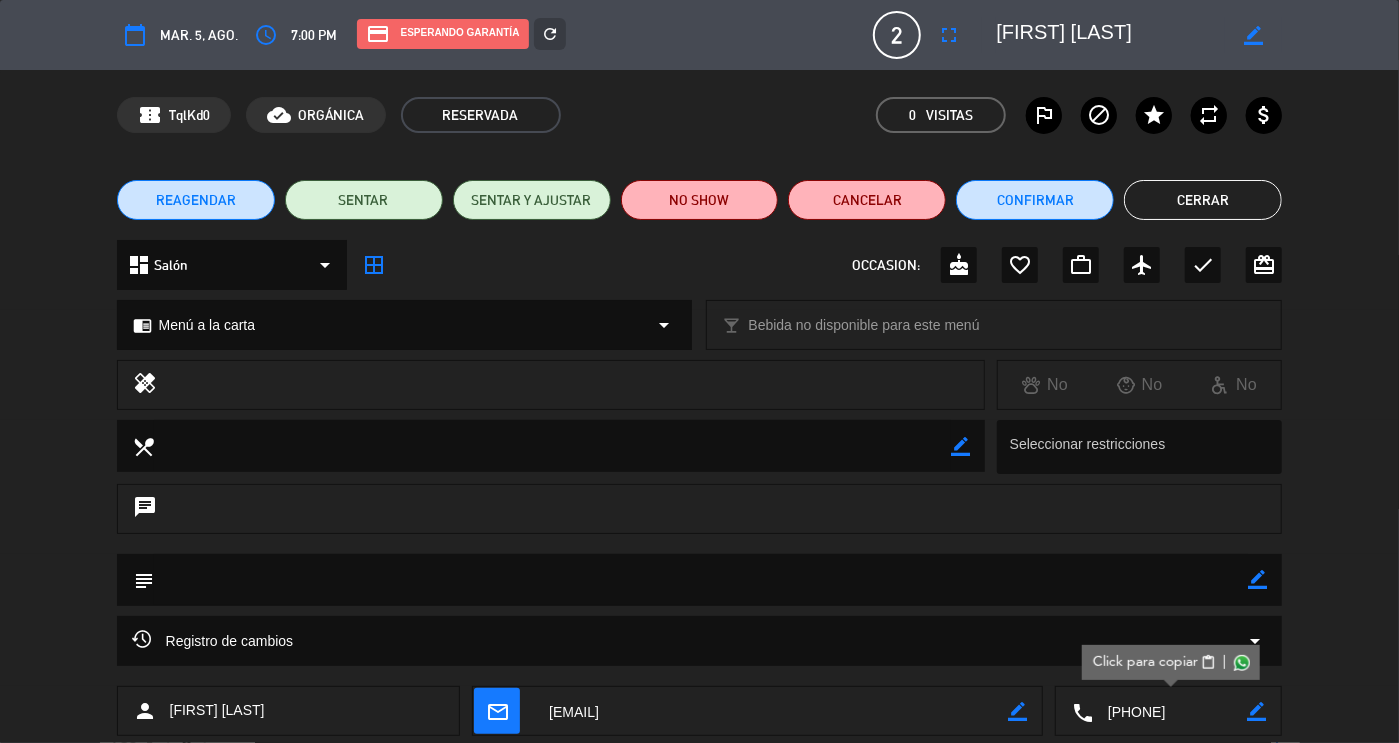 drag, startPoint x: 1114, startPoint y: 42, endPoint x: 975, endPoint y: 43, distance: 139.0036 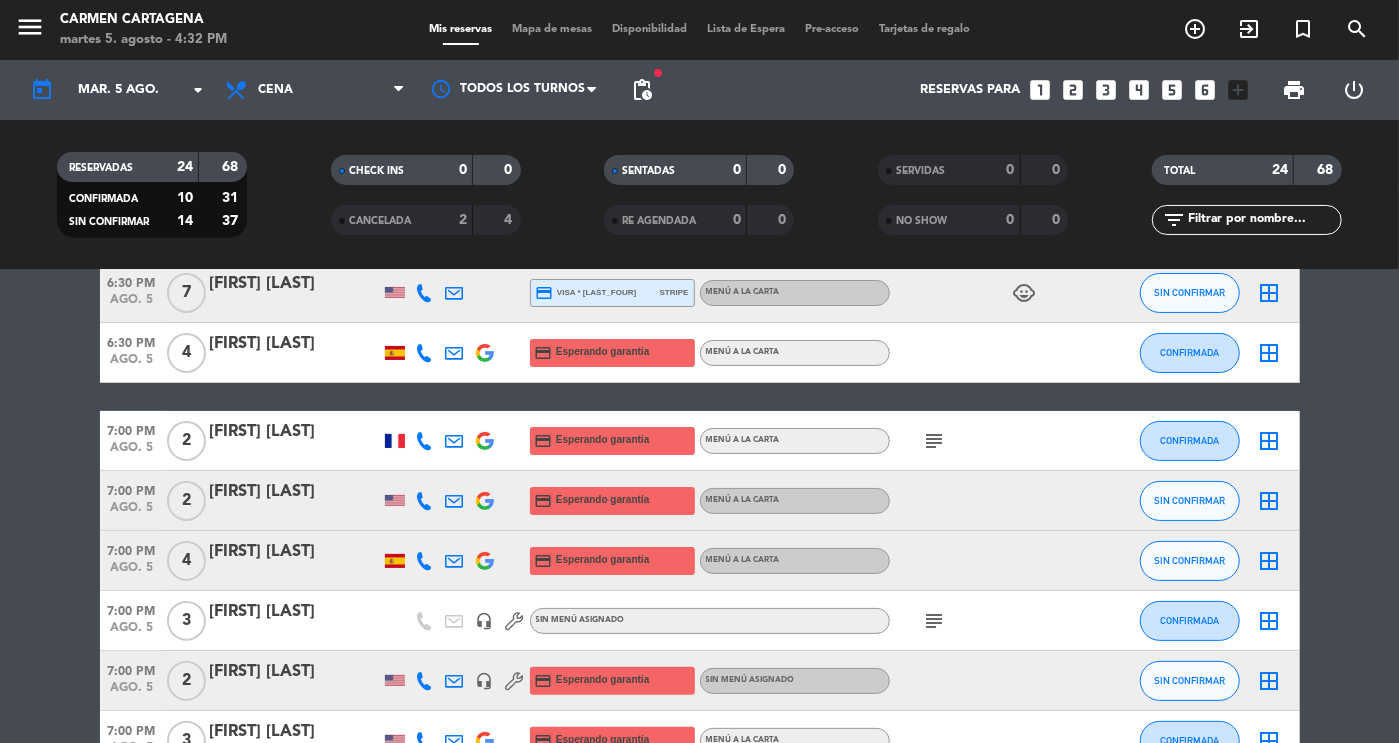 click on "[FIRST] [LAST]" 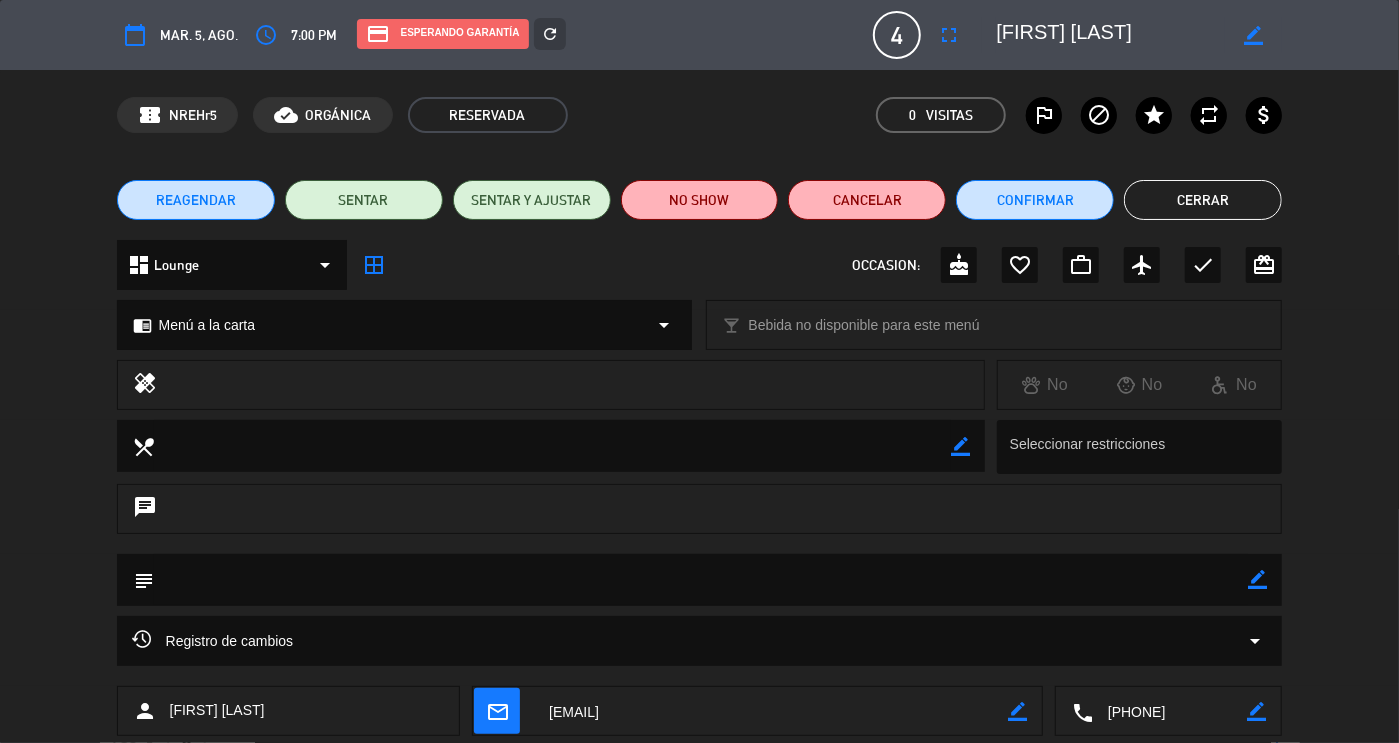 drag, startPoint x: 1231, startPoint y: 711, endPoint x: 1041, endPoint y: 715, distance: 190.0421 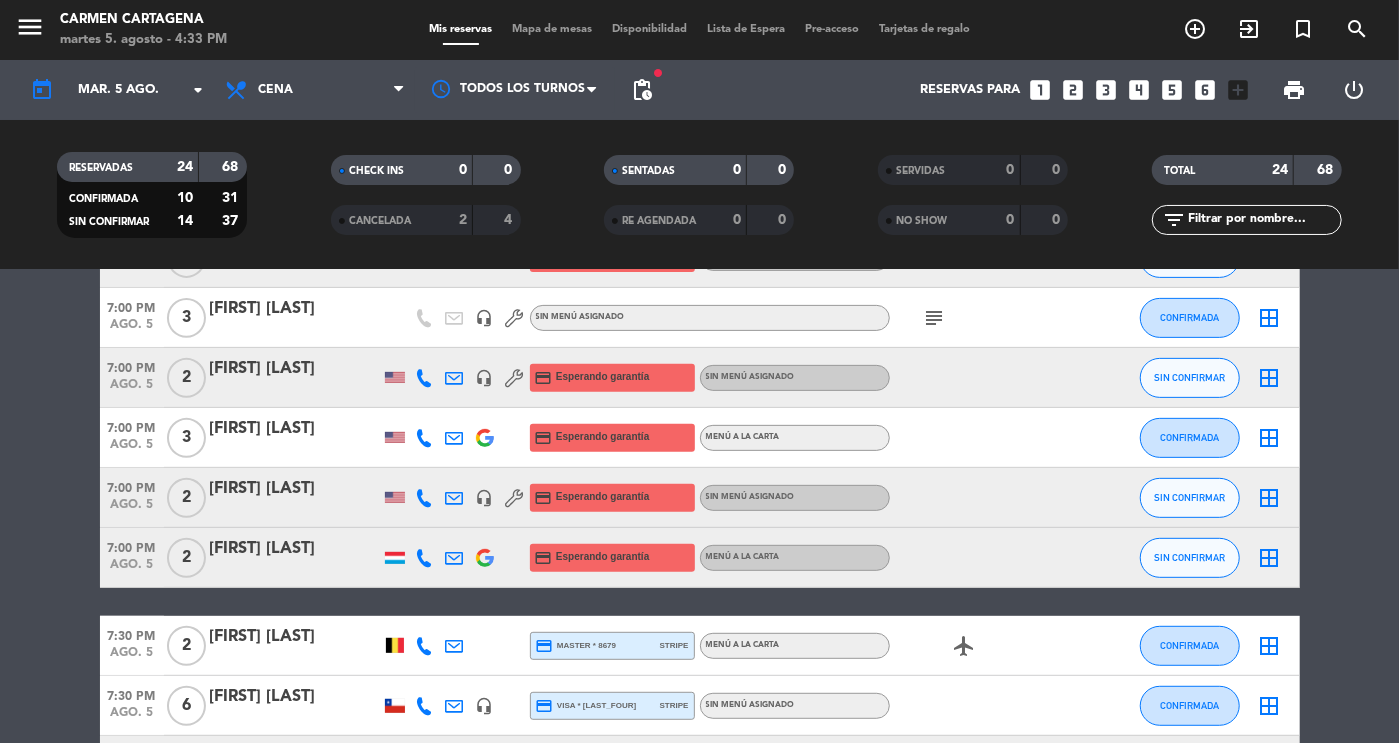 scroll, scrollTop: 460, scrollLeft: 0, axis: vertical 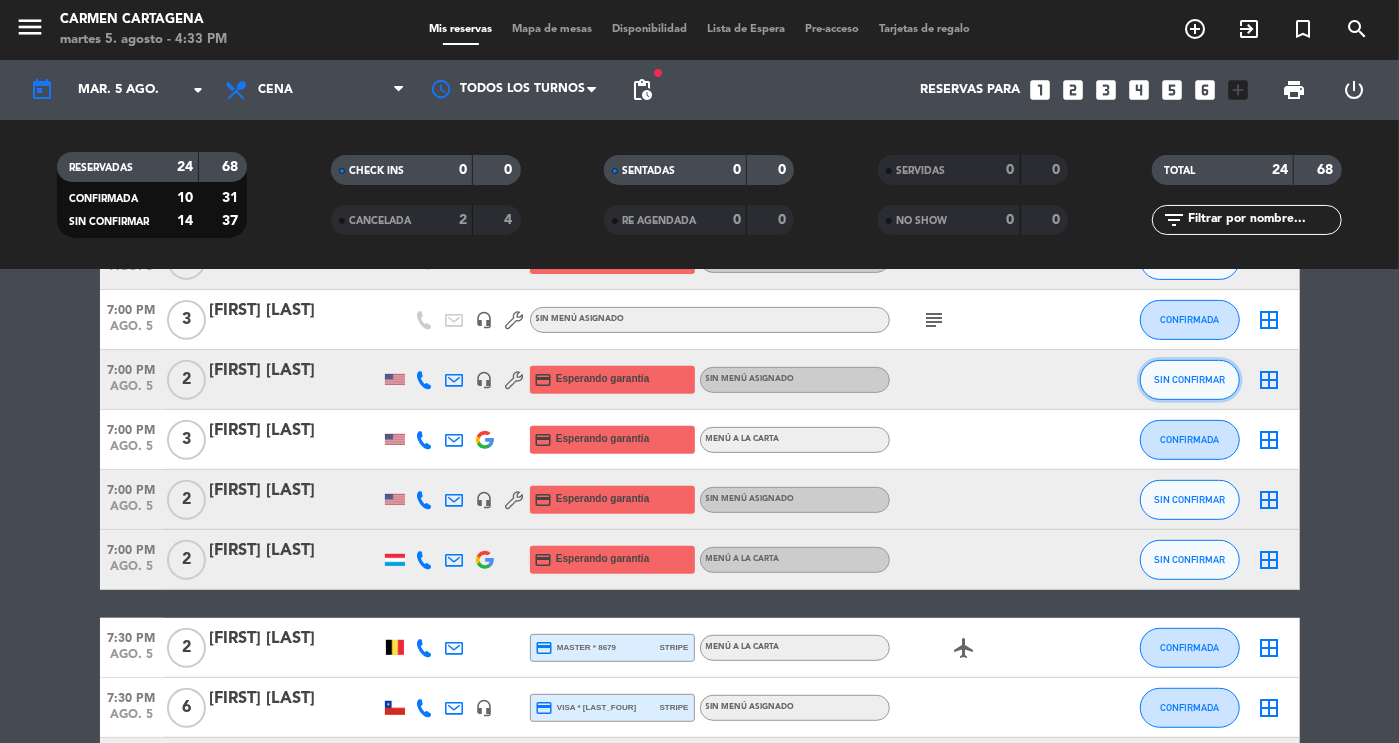 click on "SIN CONFIRMAR" 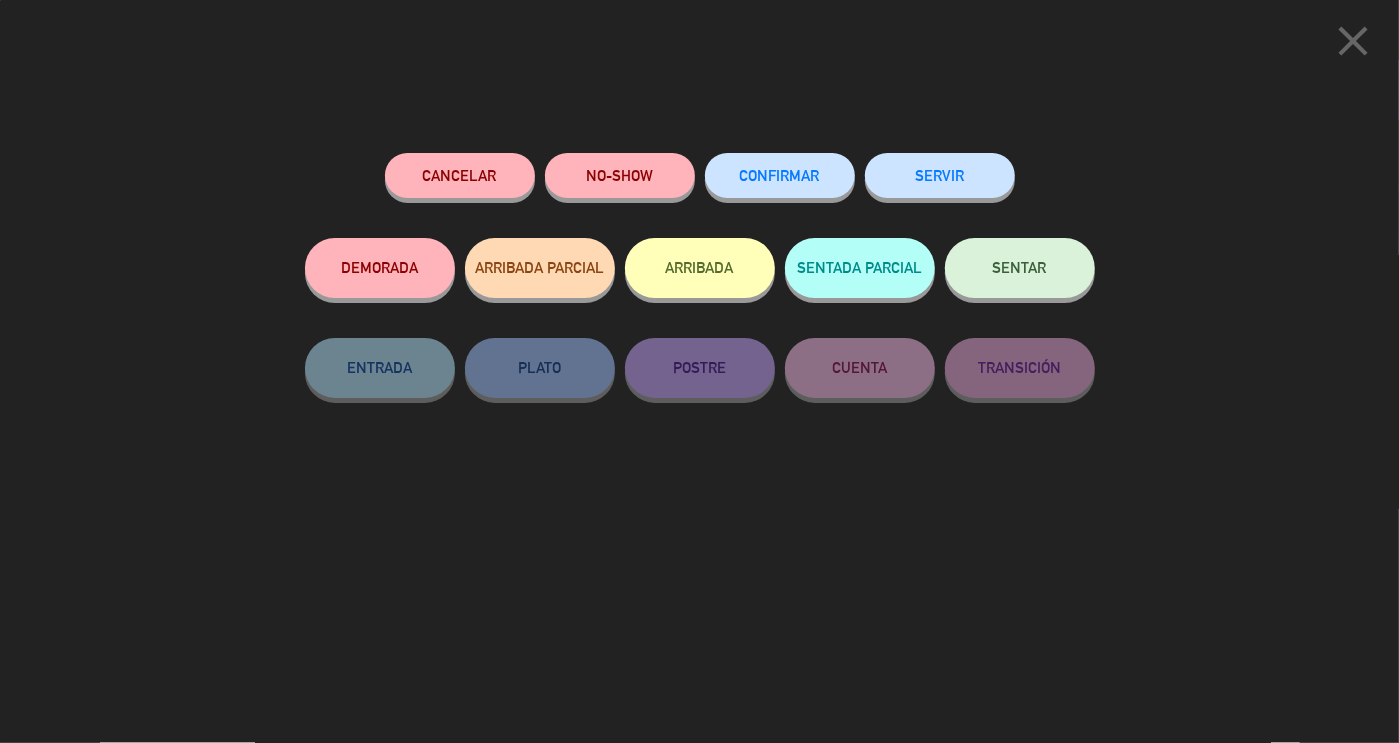 scroll, scrollTop: 1270, scrollLeft: 0, axis: vertical 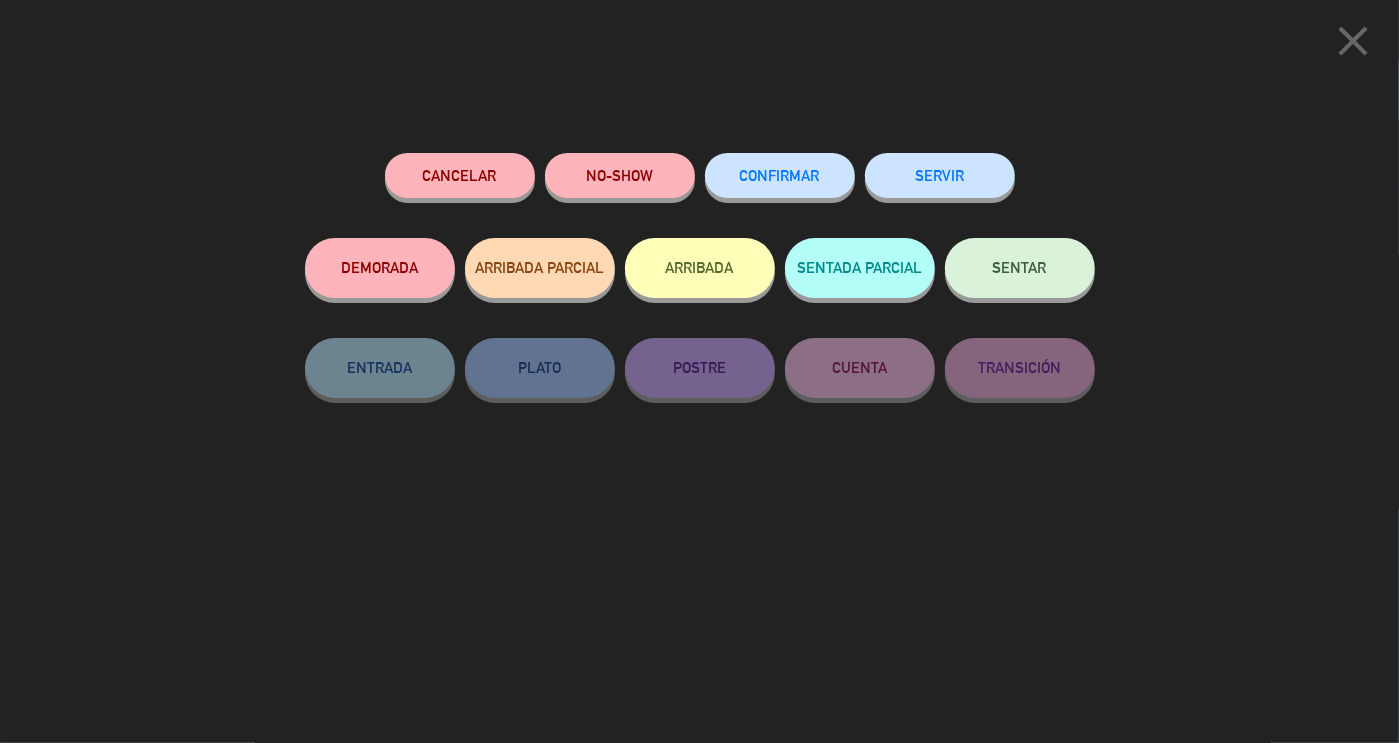 click on "CONFIRMAR" 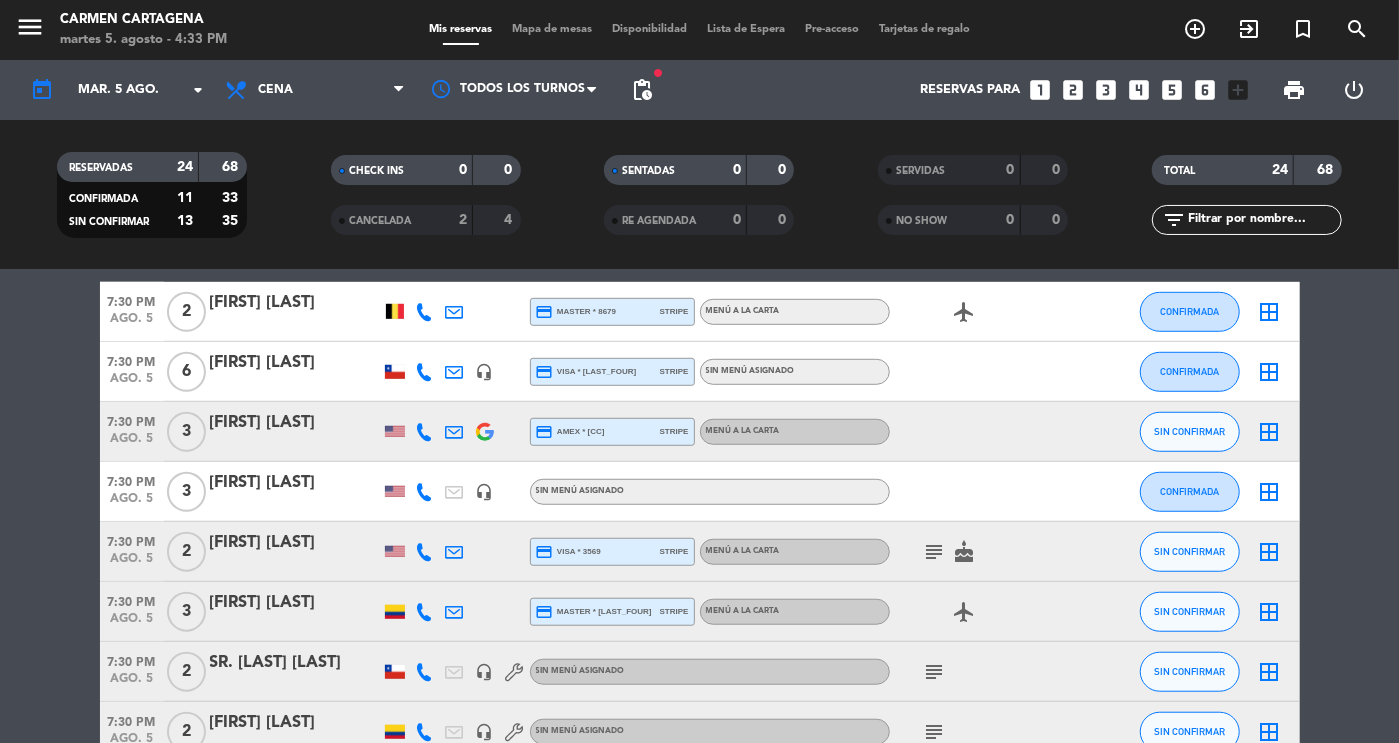 scroll, scrollTop: 792, scrollLeft: 0, axis: vertical 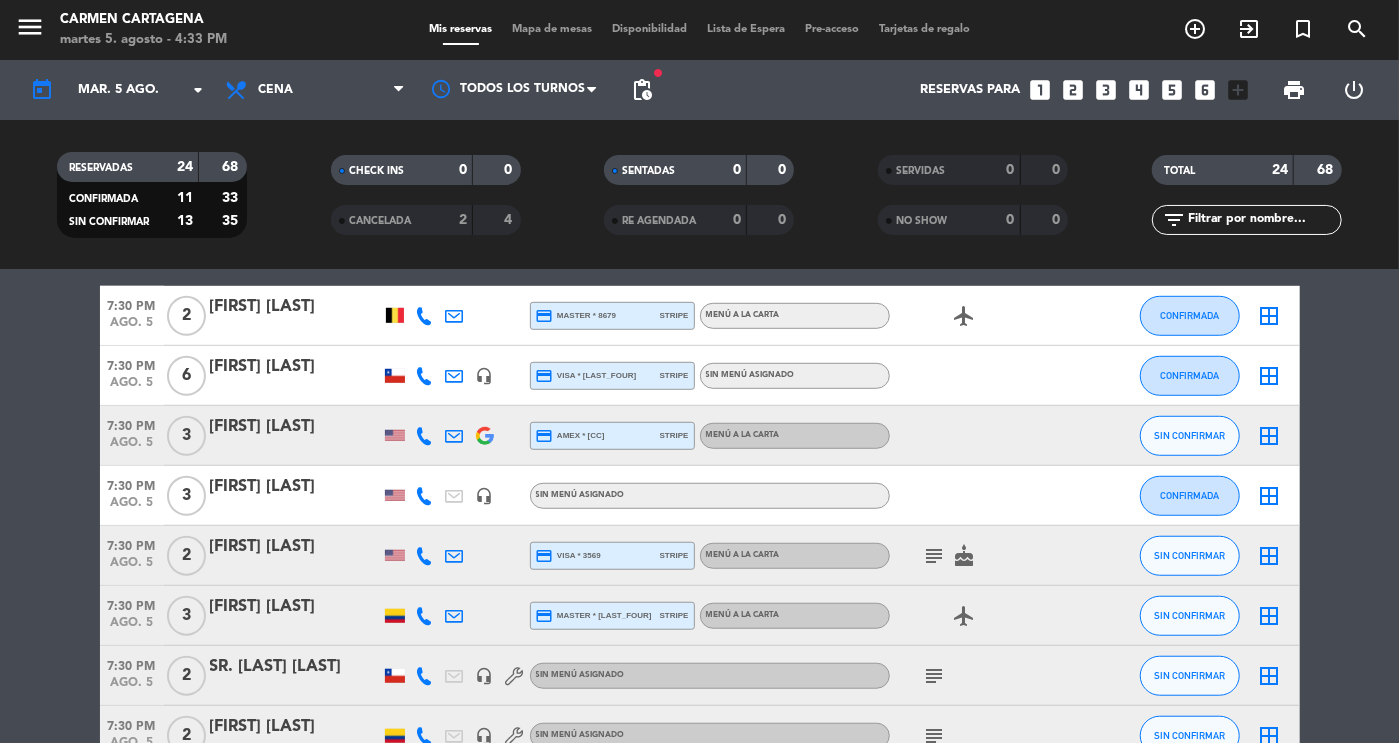 click on "[FIRST] [LAST]" 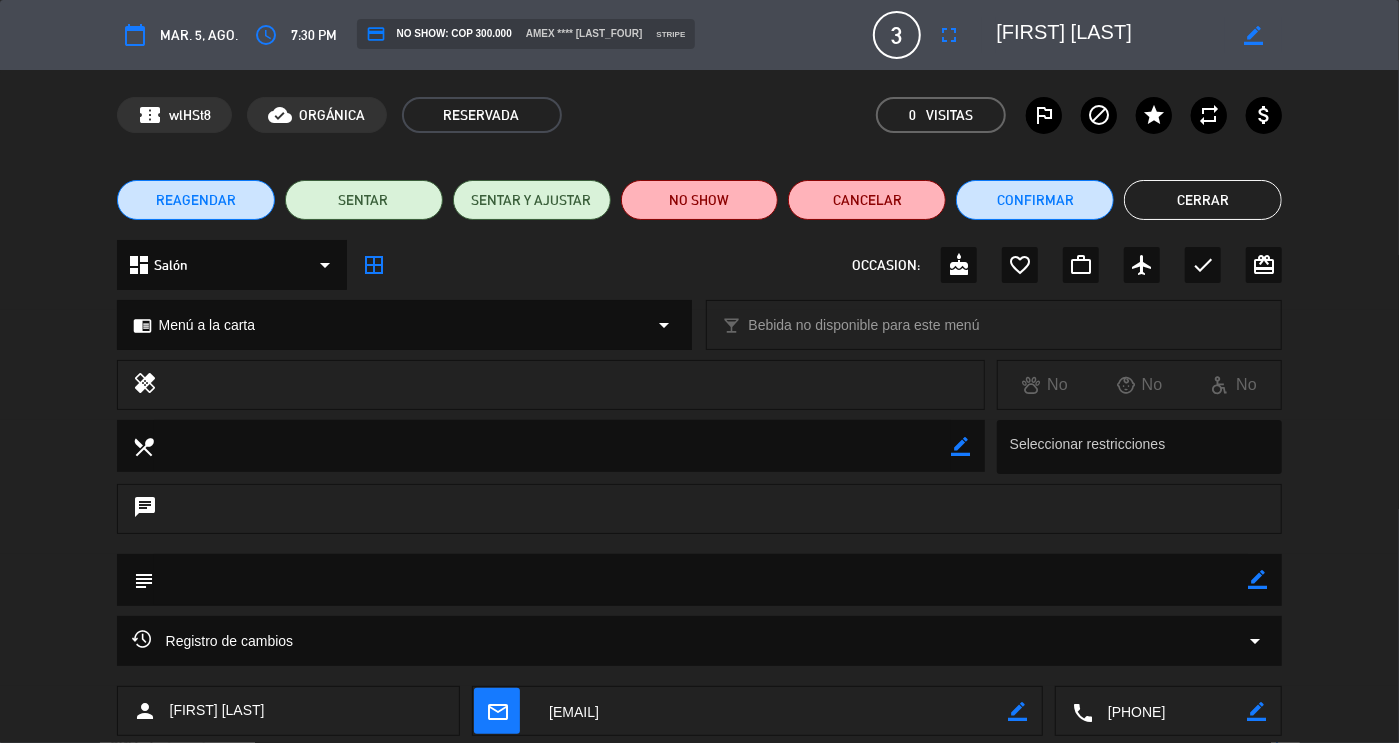 drag, startPoint x: 1219, startPoint y: 717, endPoint x: 1107, endPoint y: 727, distance: 112.44554 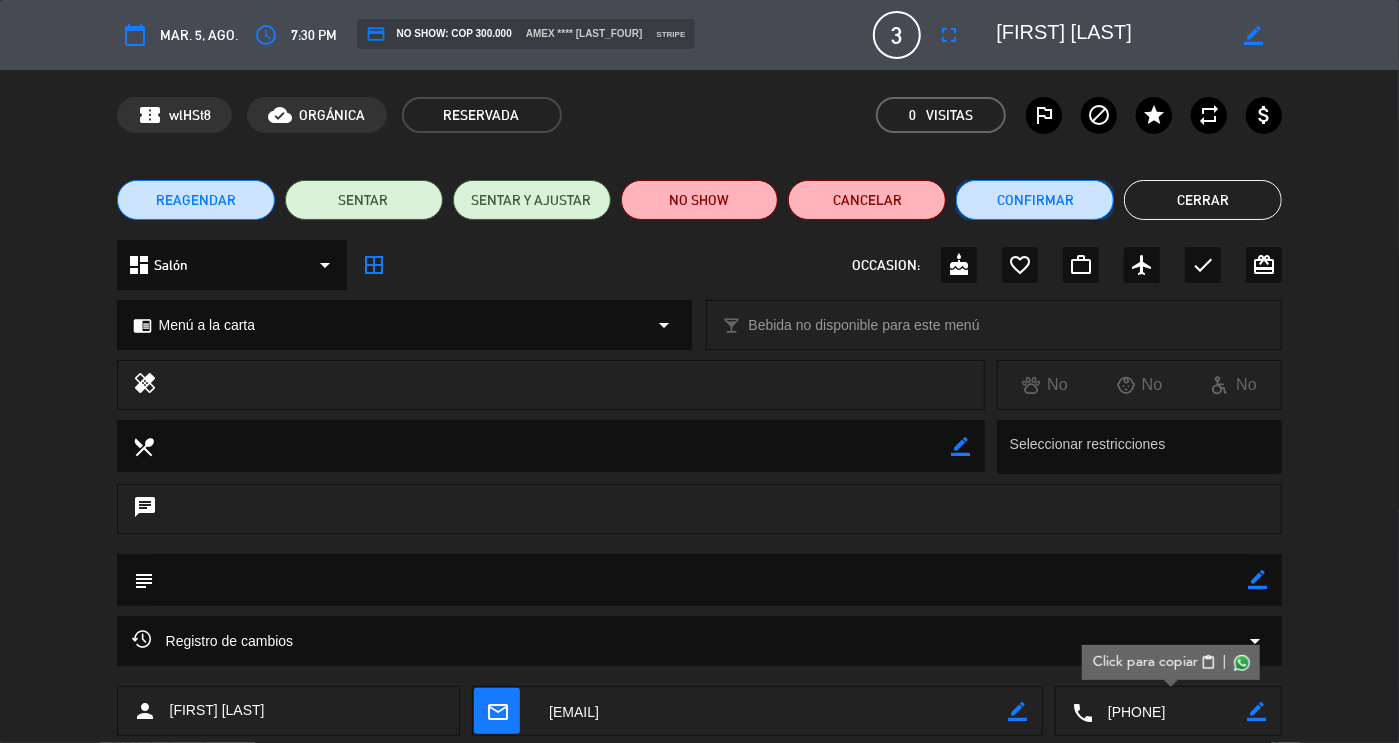 click on "Confirmar" 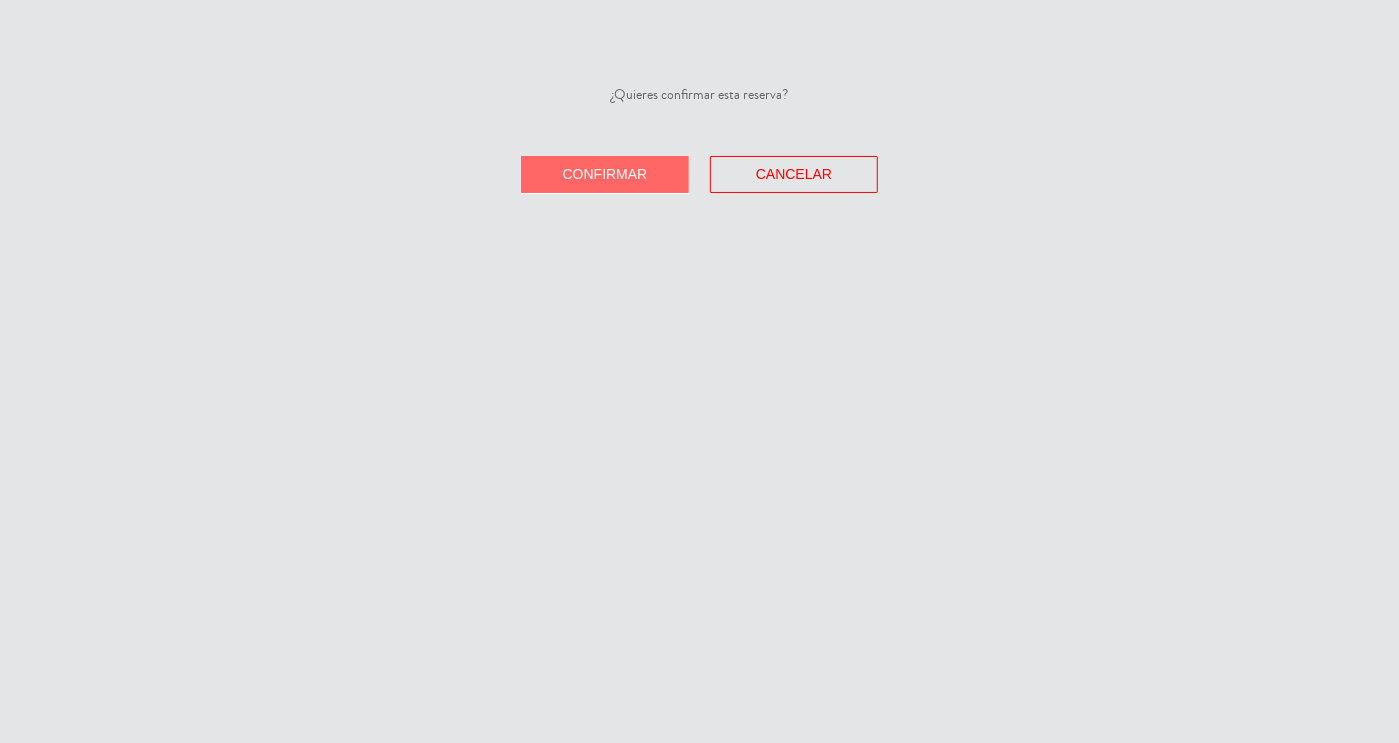 click on "Confirmar" 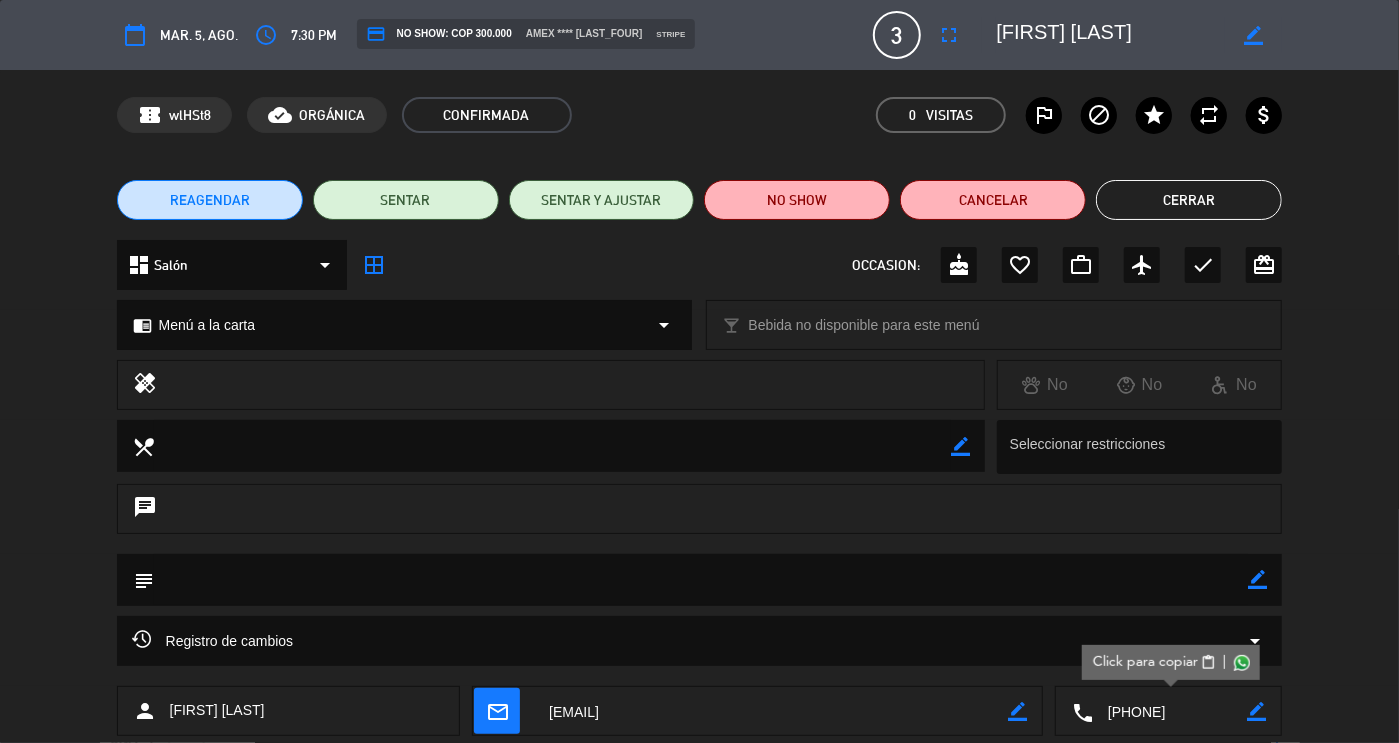 click on "Cerrar" 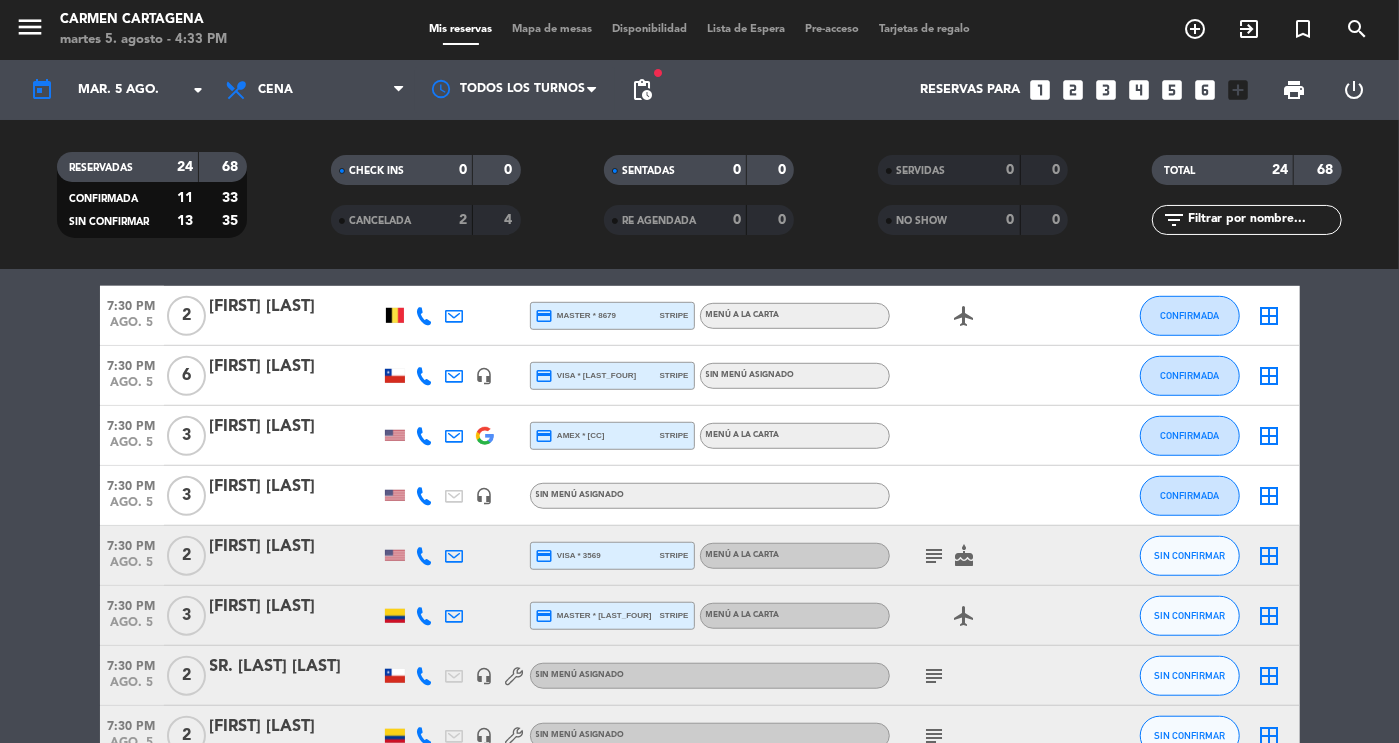 click on "[FIRST] [LAST]" 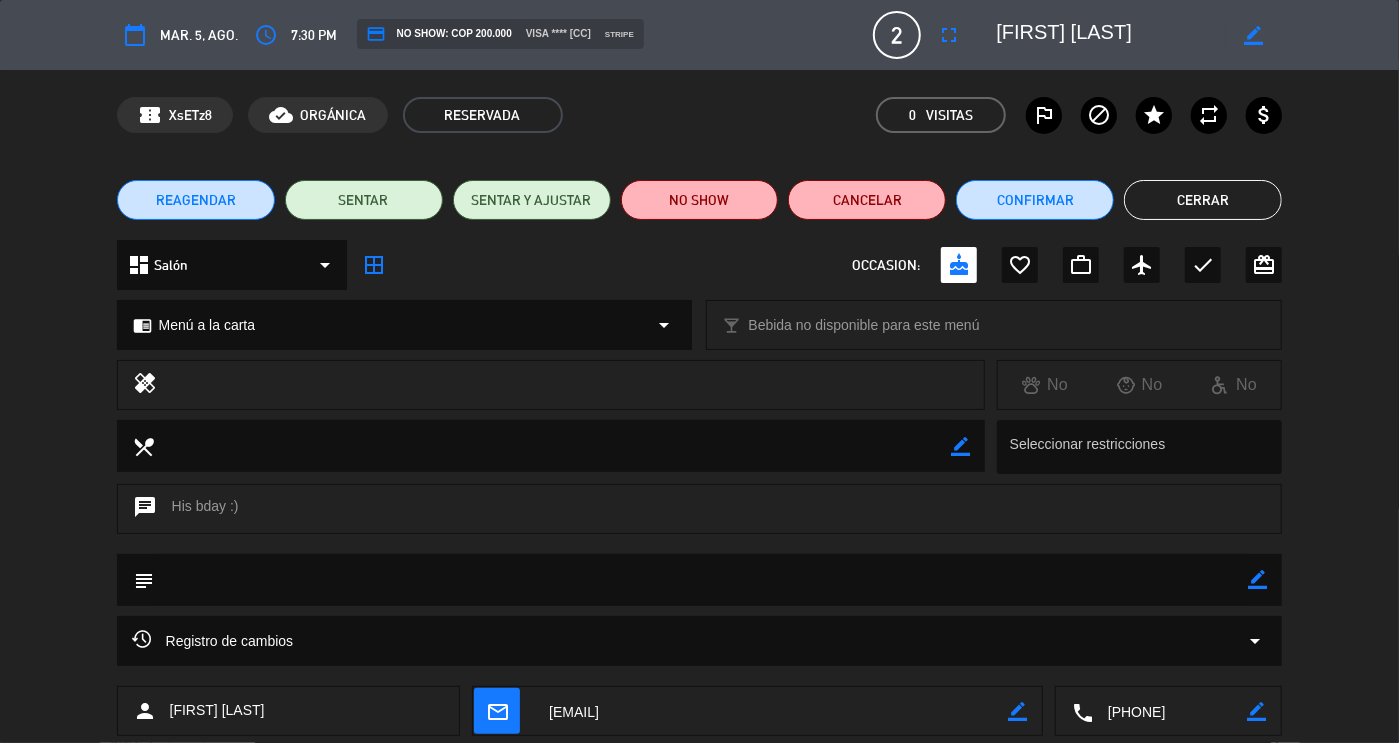 drag, startPoint x: 1209, startPoint y: 710, endPoint x: 996, endPoint y: 725, distance: 213.52751 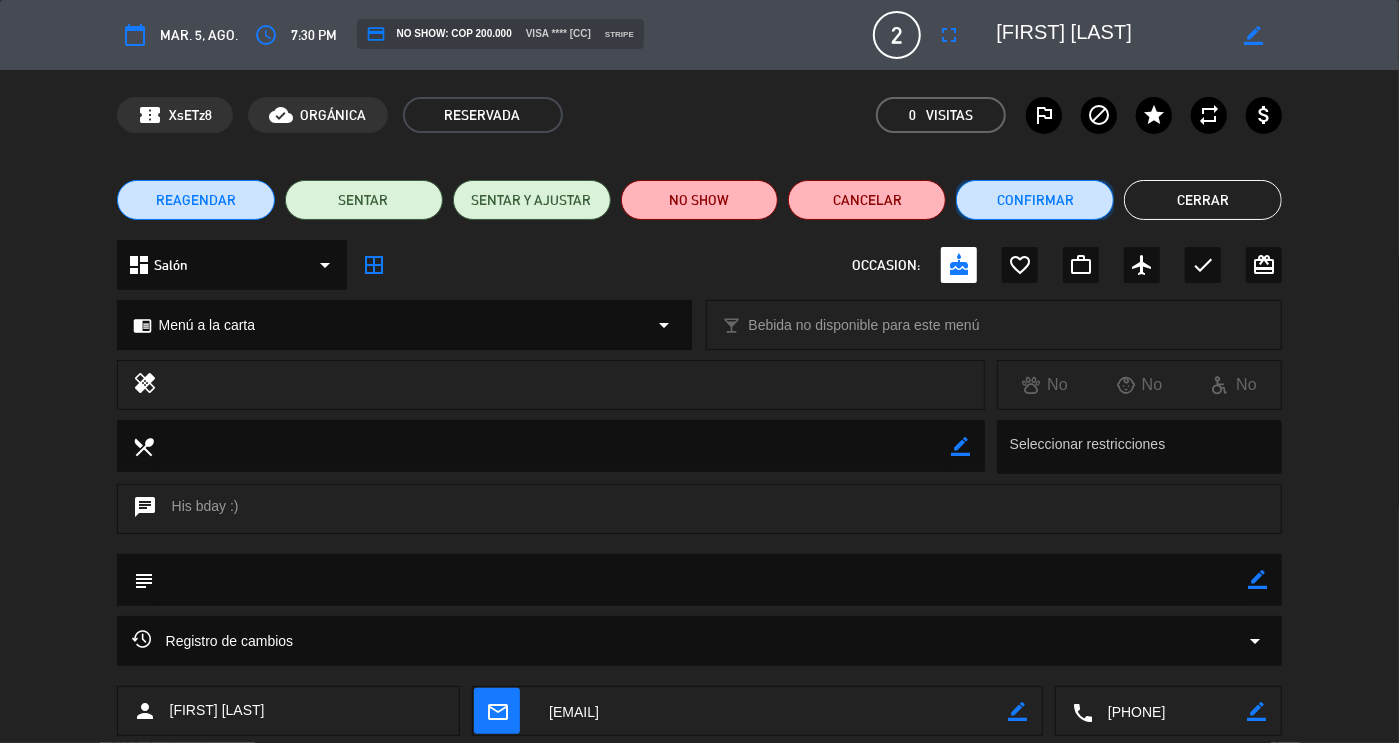 click on "Confirmar" 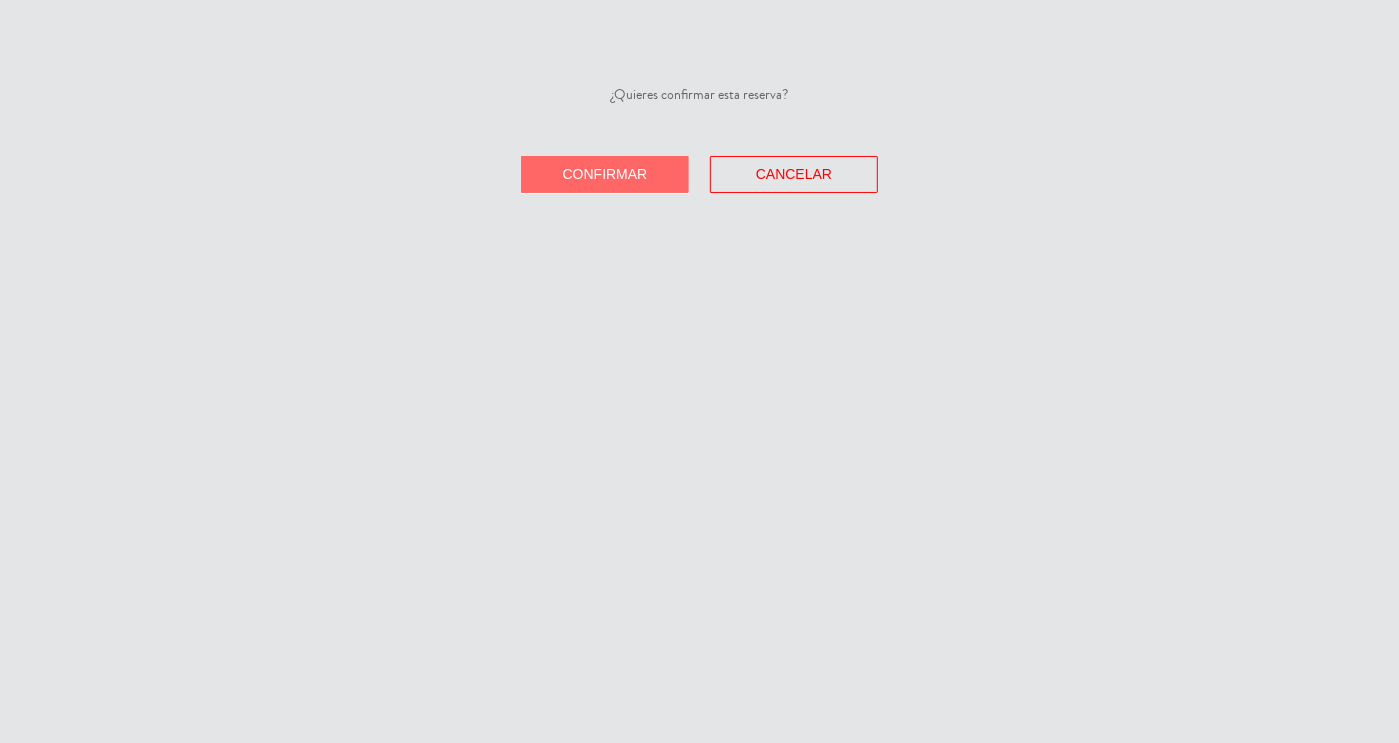 click on "Confirmar" 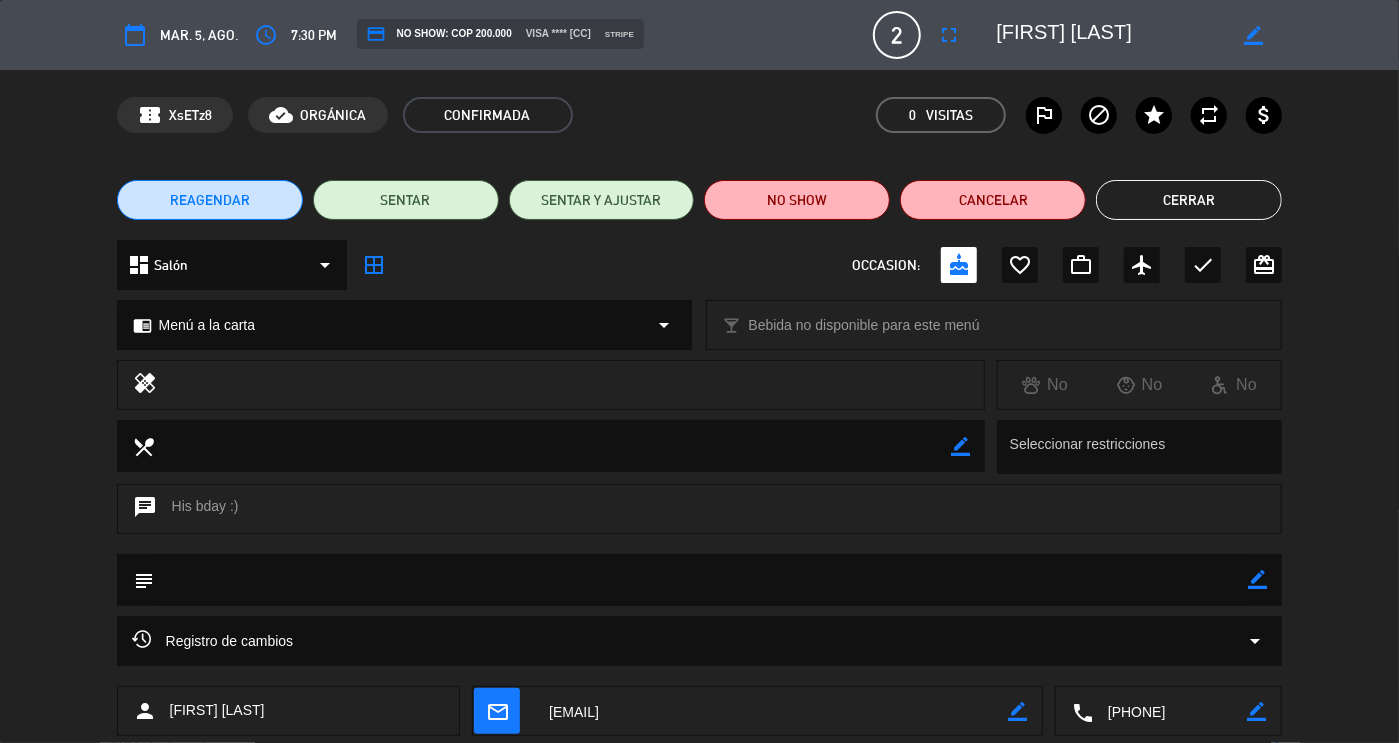 click on "Cerrar" 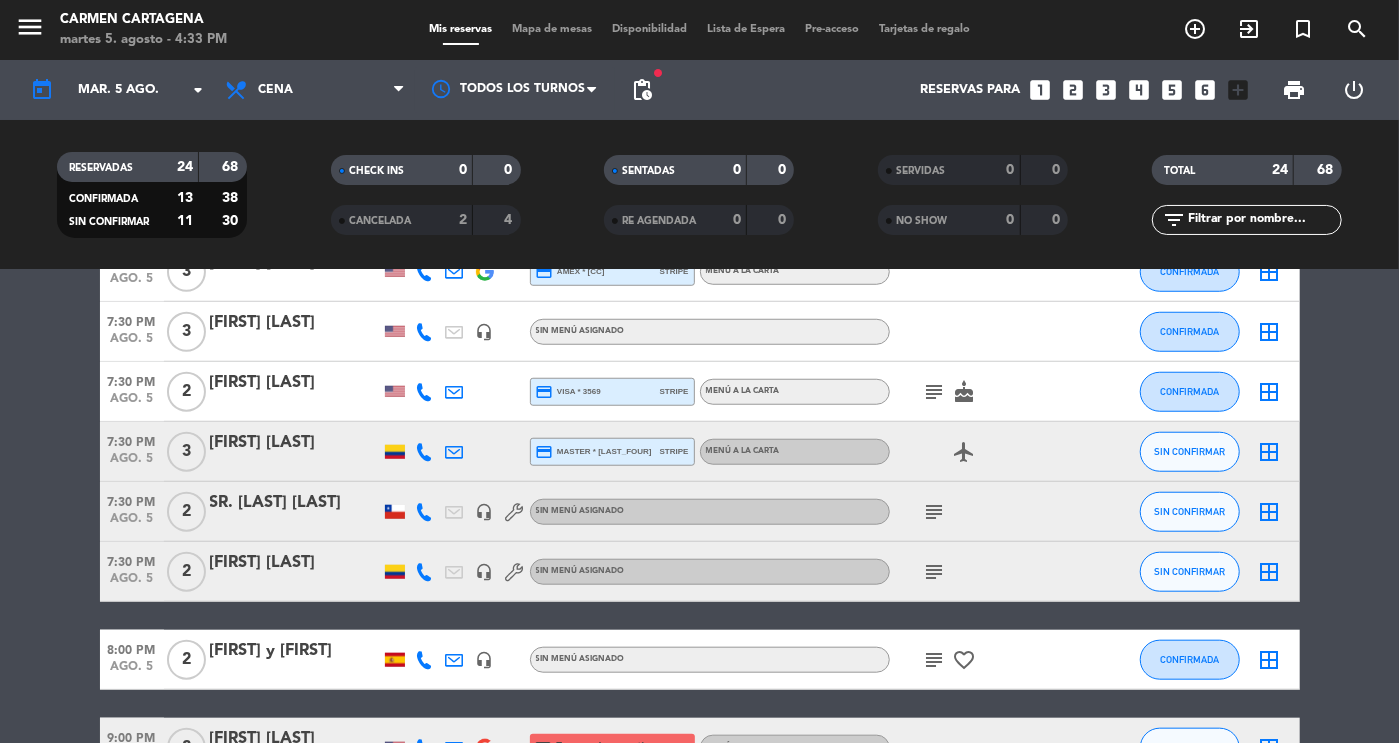 scroll, scrollTop: 970, scrollLeft: 0, axis: vertical 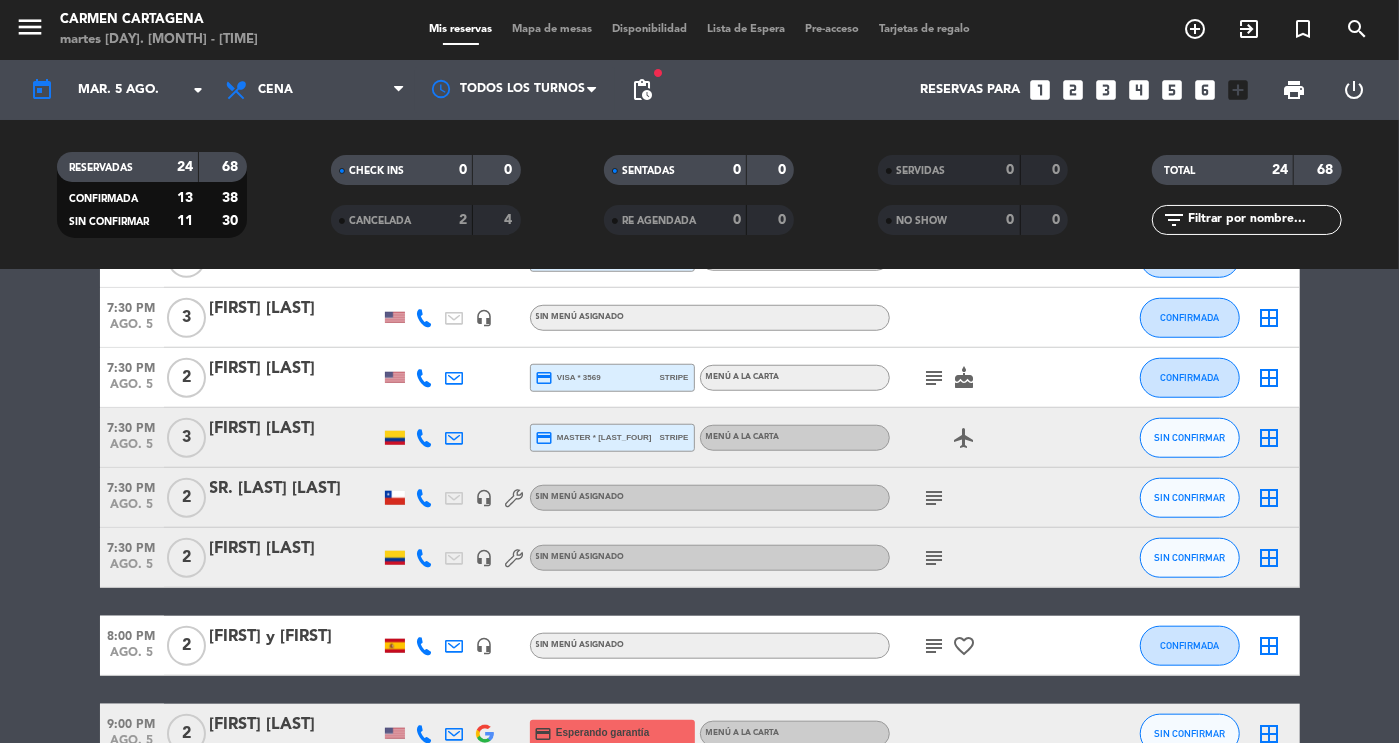 click 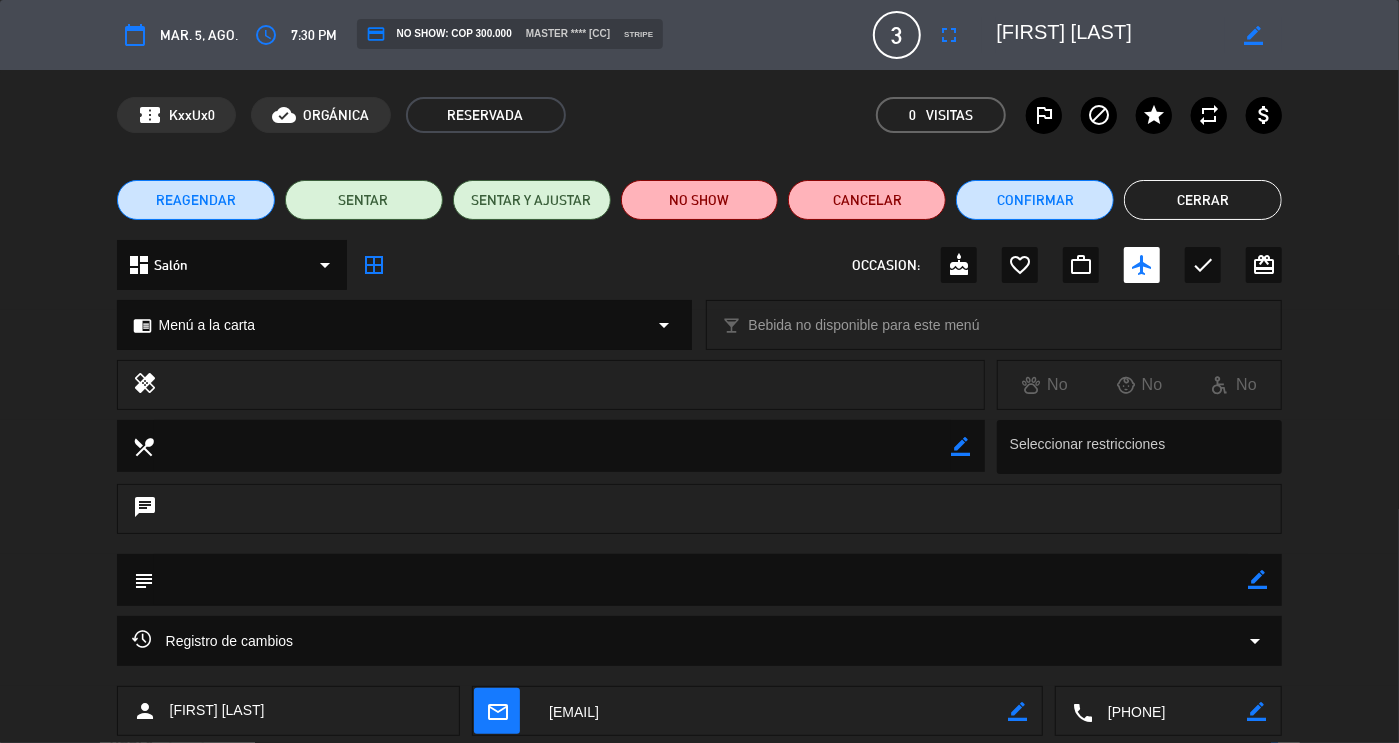 drag, startPoint x: 1215, startPoint y: 715, endPoint x: 1057, endPoint y: 716, distance: 158.00316 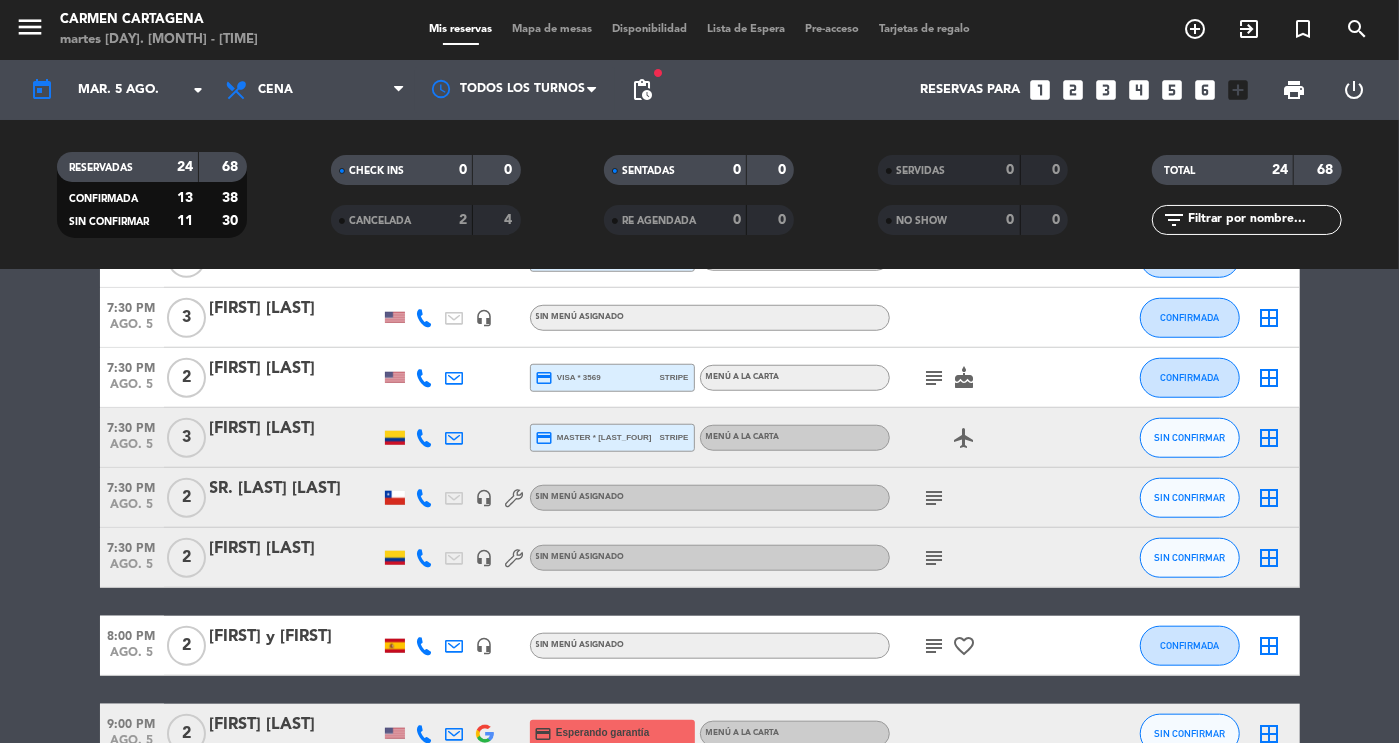 click on "SR. [LAST] [LAST]" 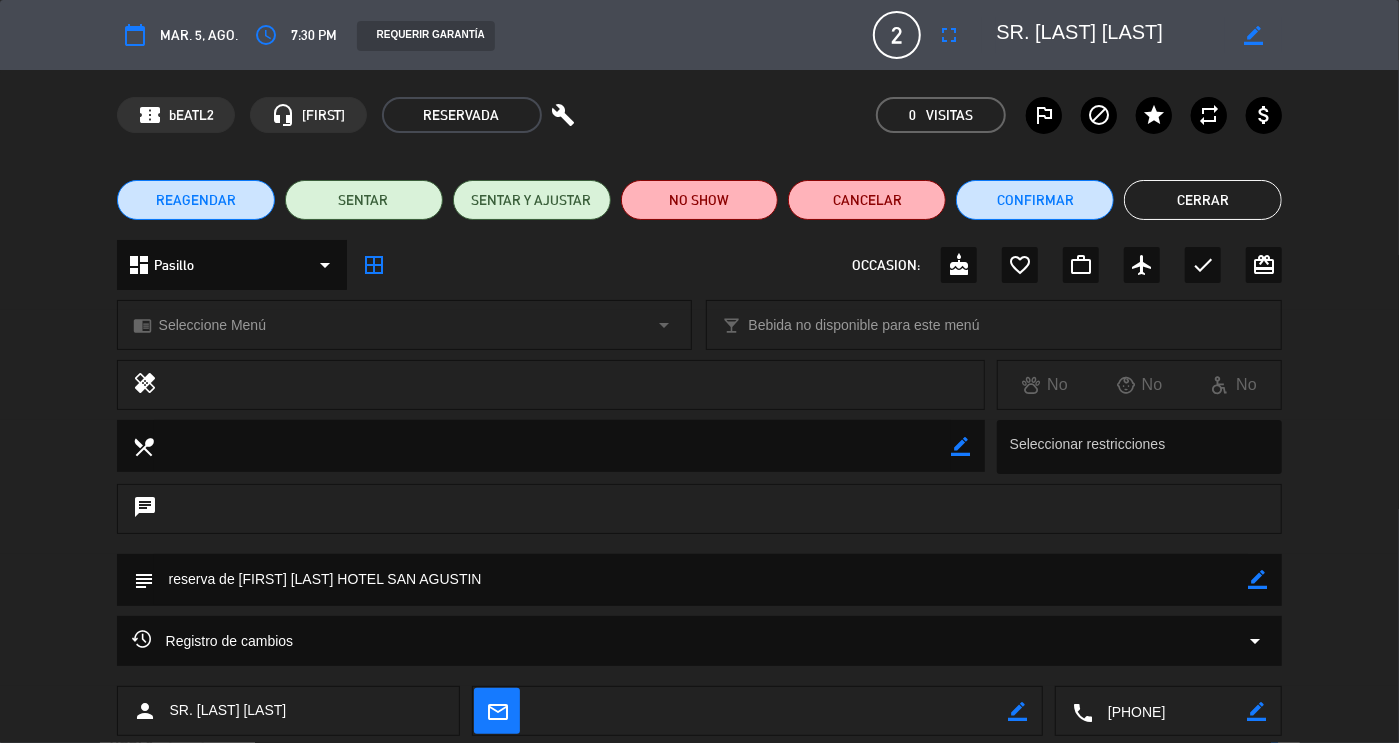 drag, startPoint x: 1187, startPoint y: 192, endPoint x: 1216, endPoint y: 187, distance: 29.427877 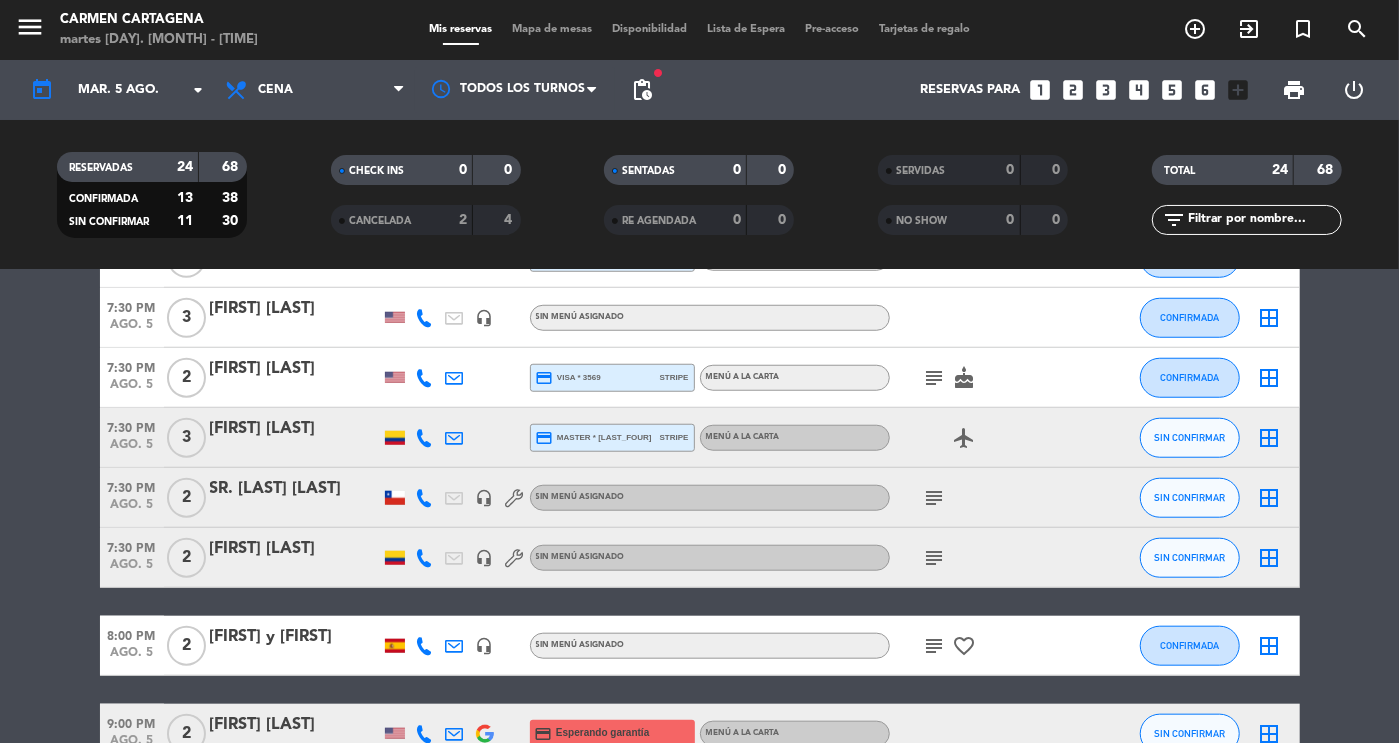 click on "[FIRST] [LAST]" 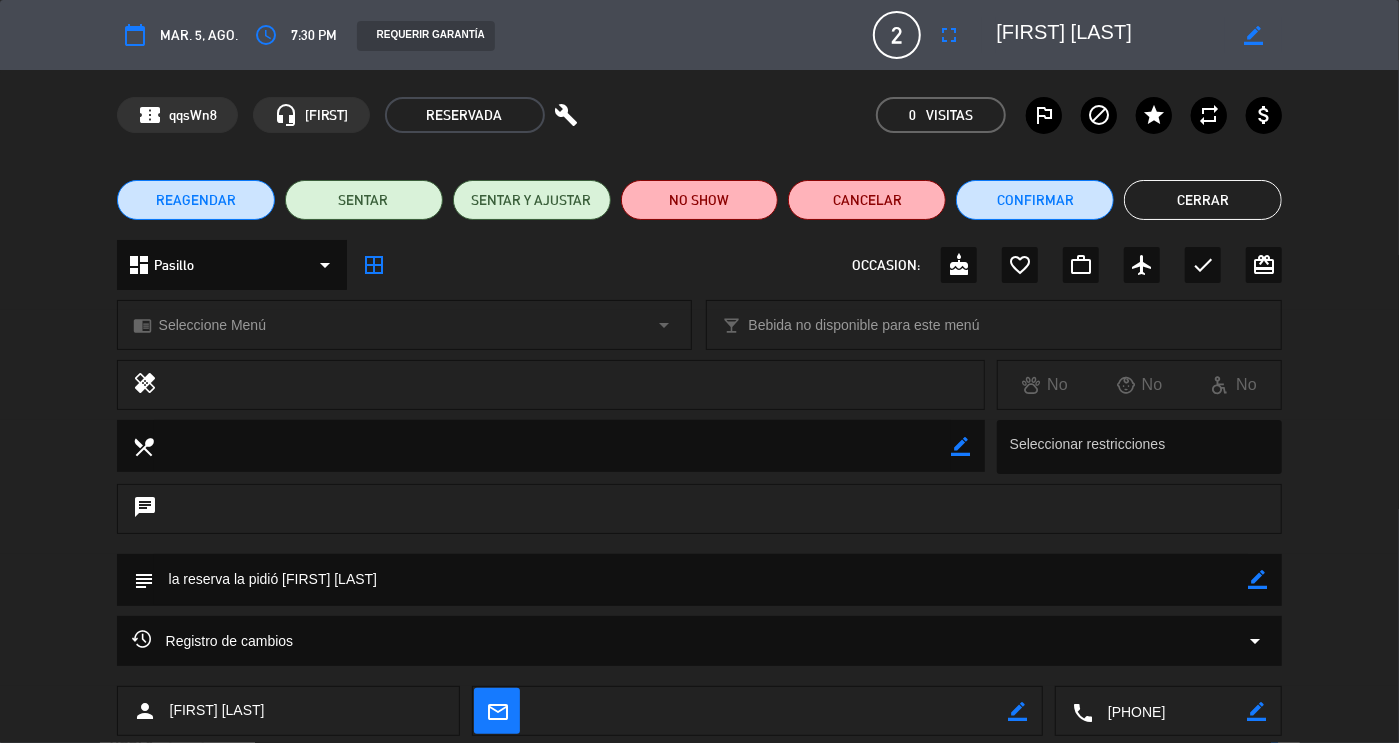drag, startPoint x: 1225, startPoint y: 718, endPoint x: 1069, endPoint y: 723, distance: 156.08011 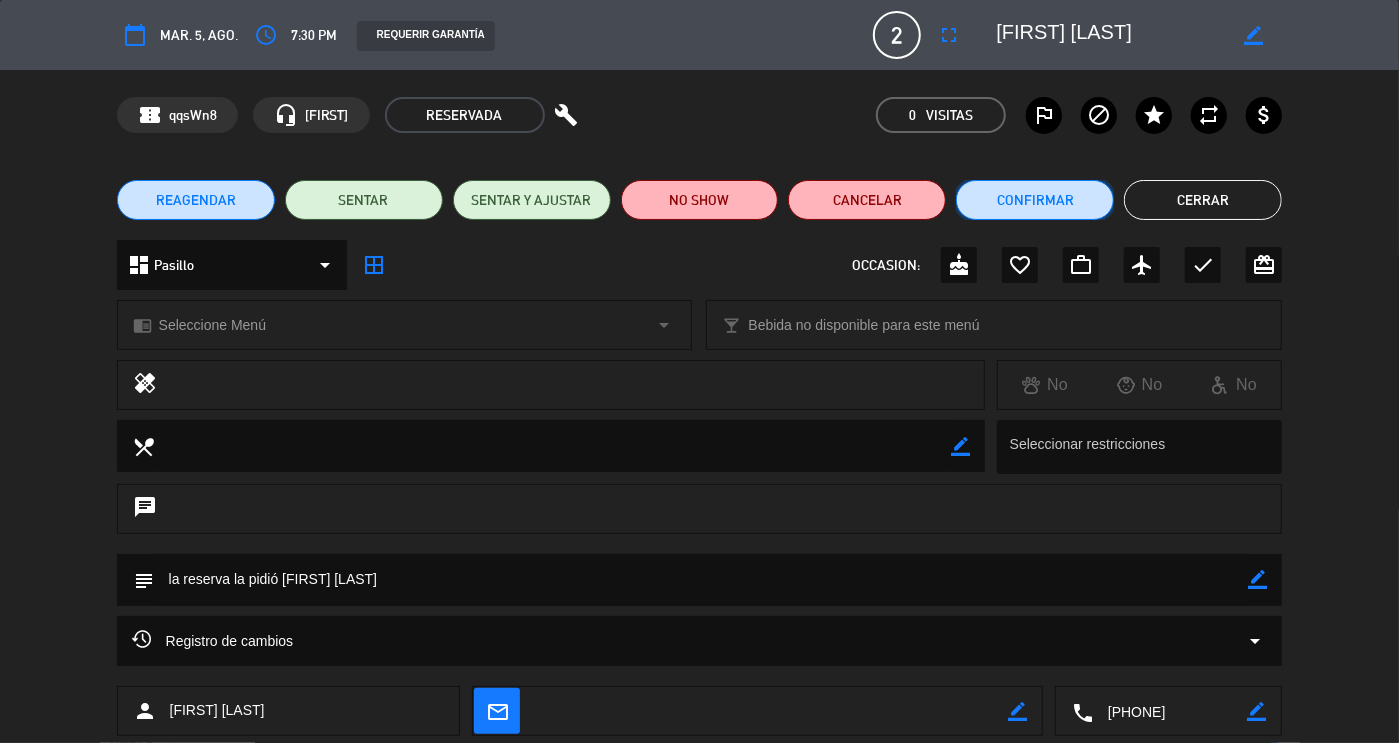 click on "Confirmar" 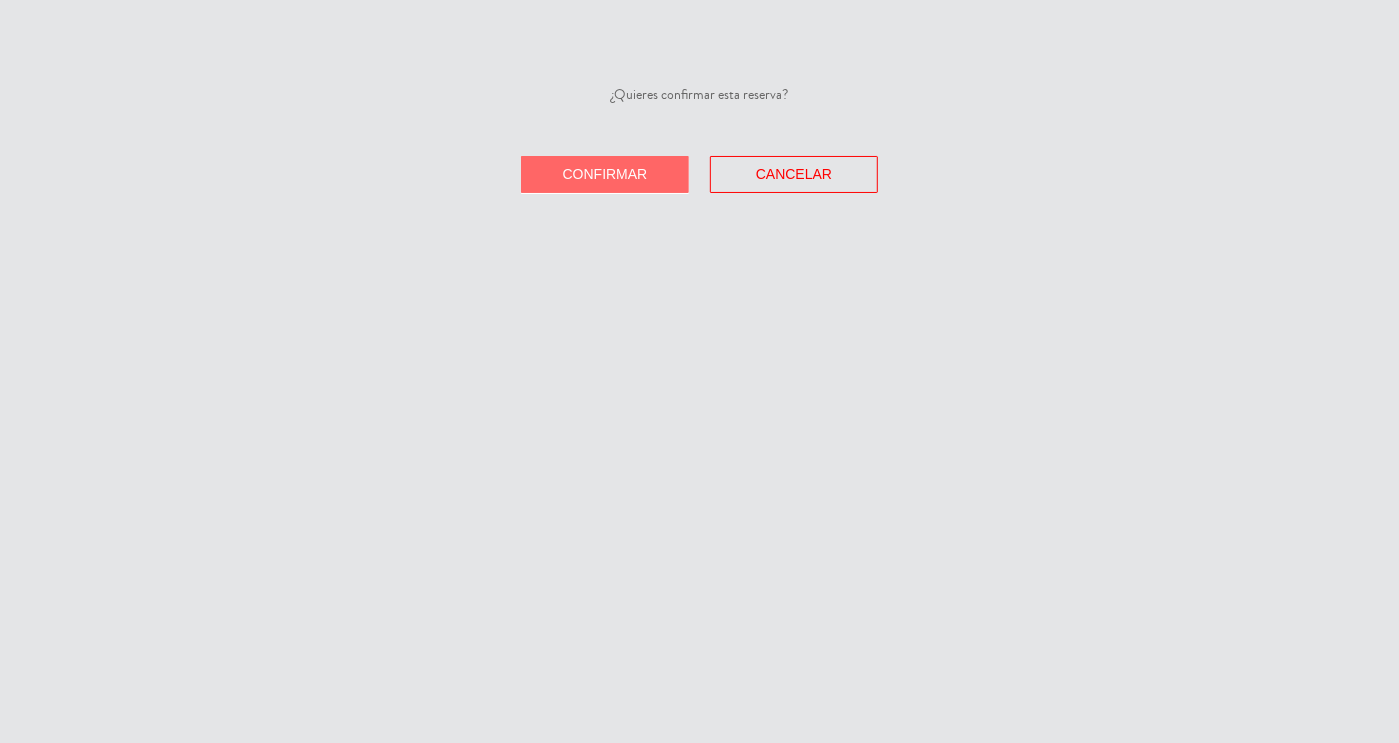 click on "Confirmar" 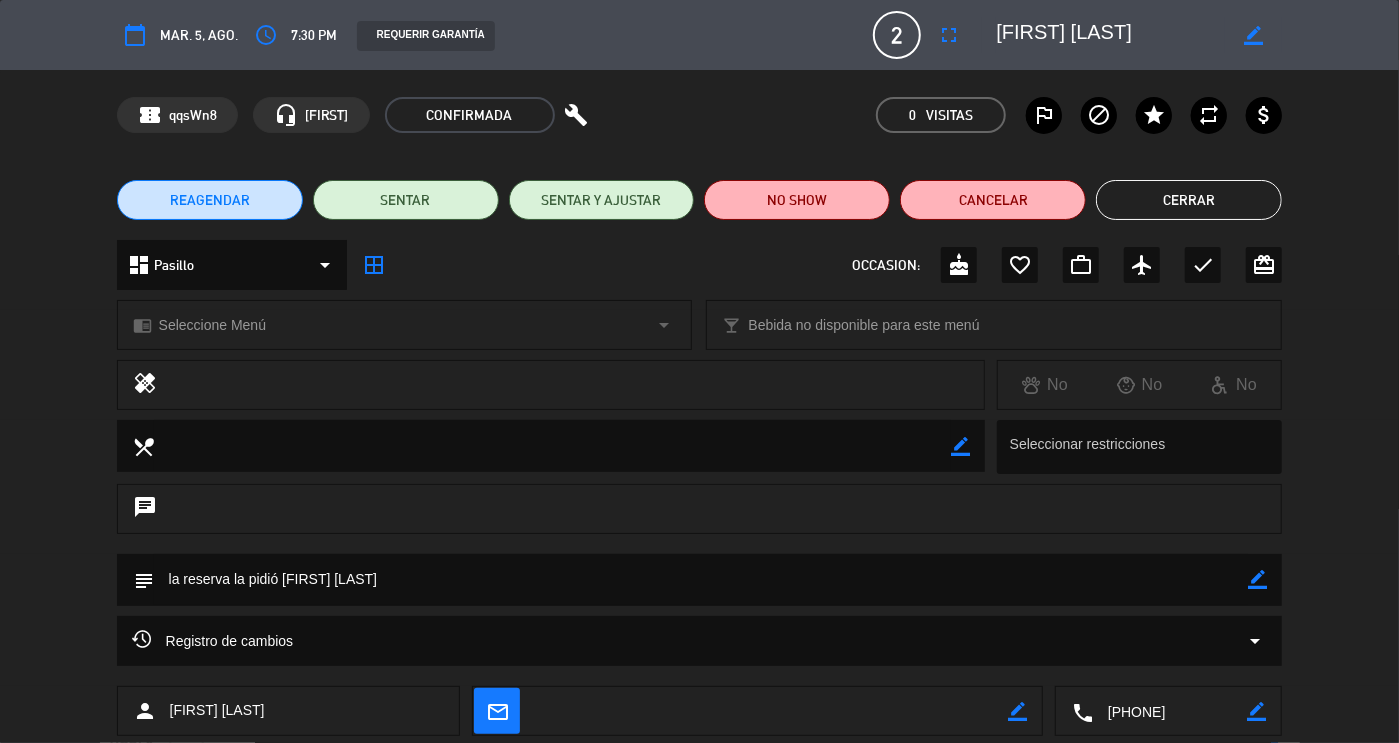 click on "Cerrar" 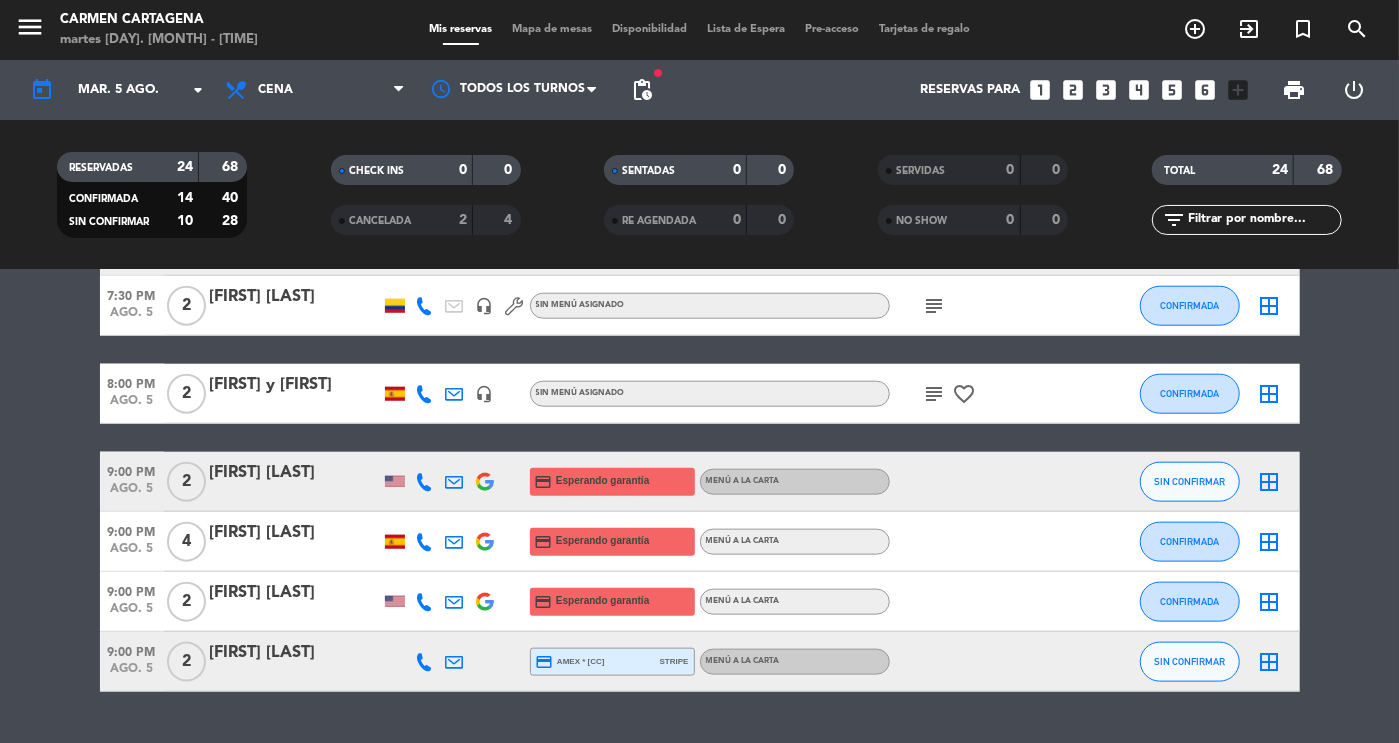 scroll, scrollTop: 1270, scrollLeft: 0, axis: vertical 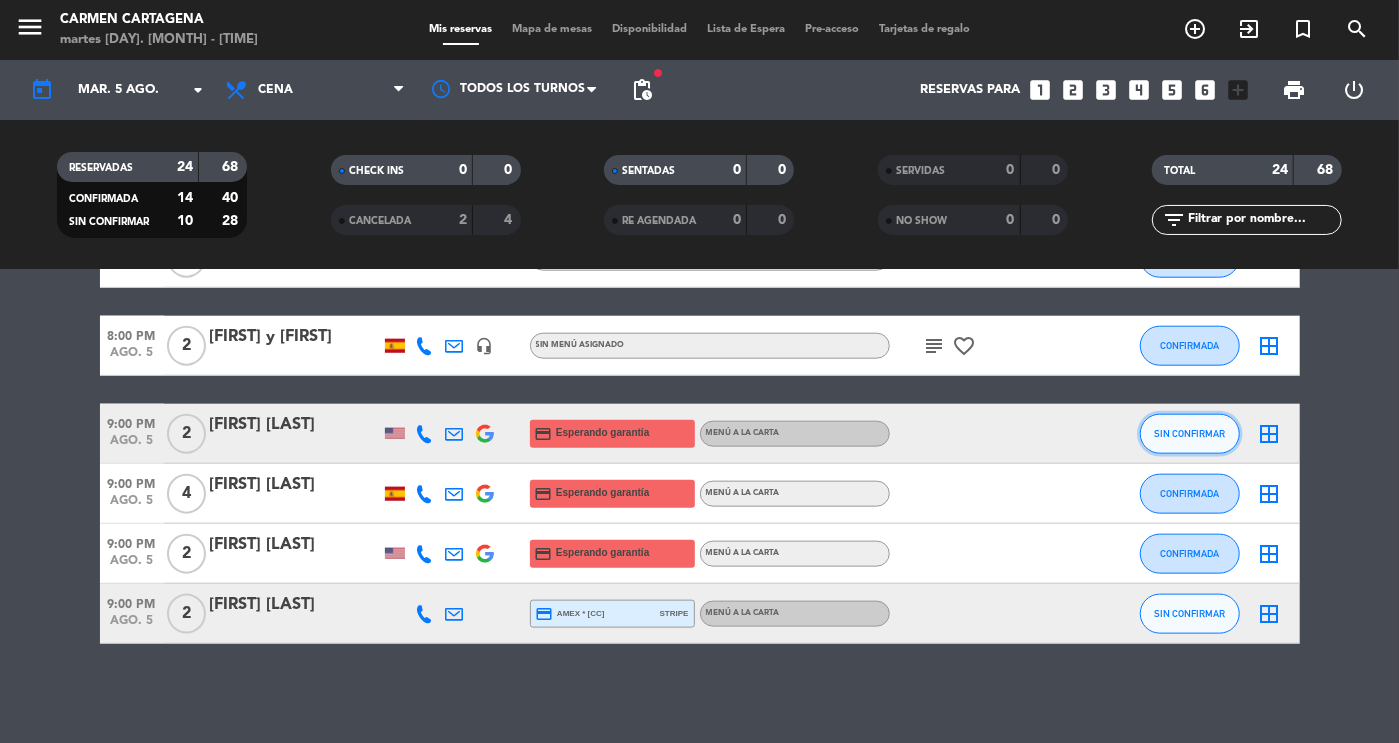 click on "SIN CONFIRMAR" 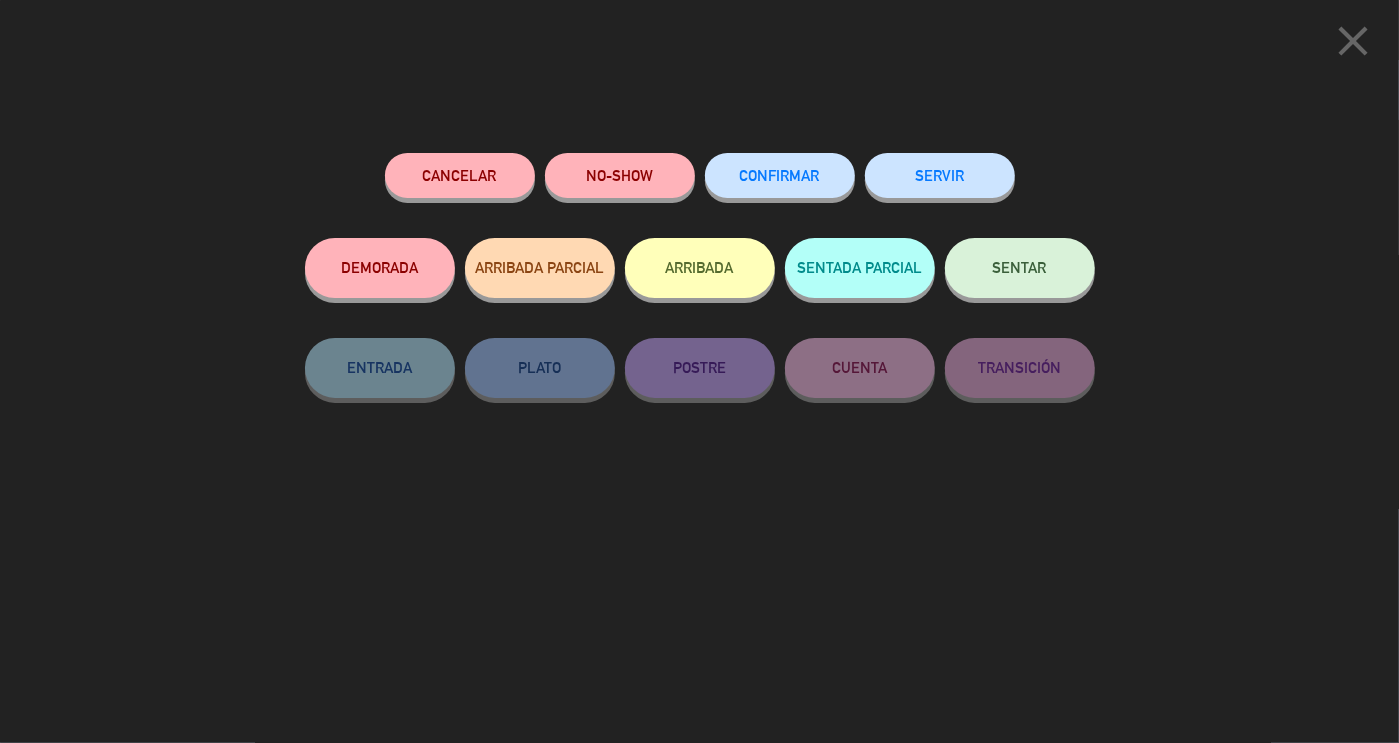 click on "CONFIRMAR" 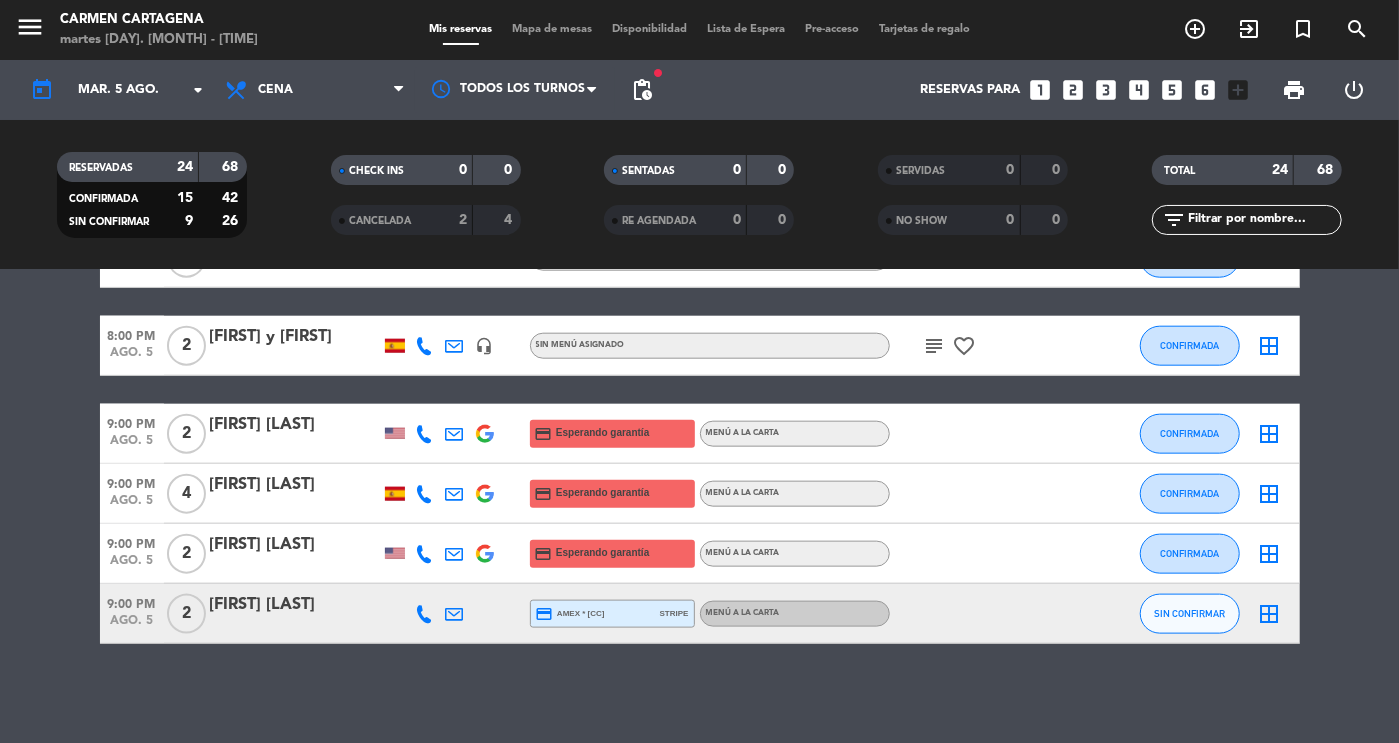 click on "[FIRST] [LAST]" 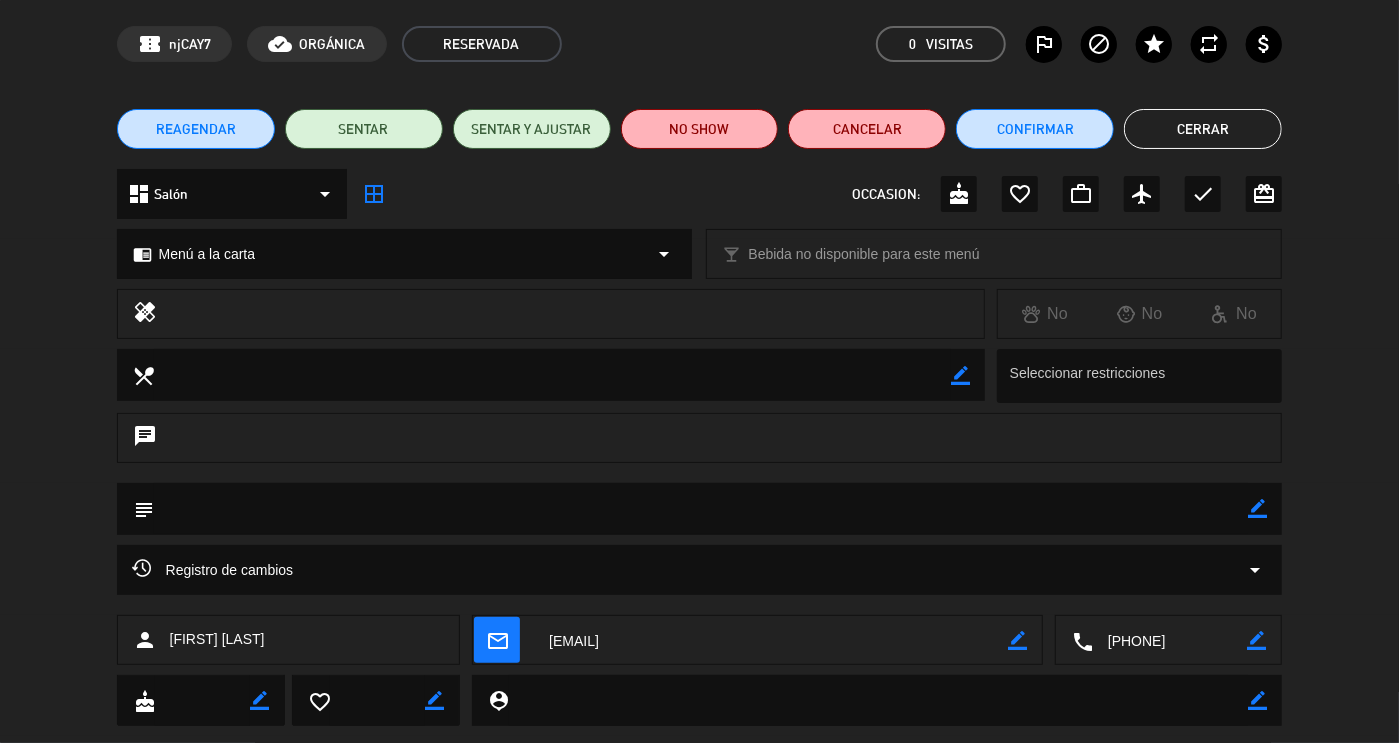 drag, startPoint x: 1222, startPoint y: 721, endPoint x: 1065, endPoint y: 740, distance: 158.14551 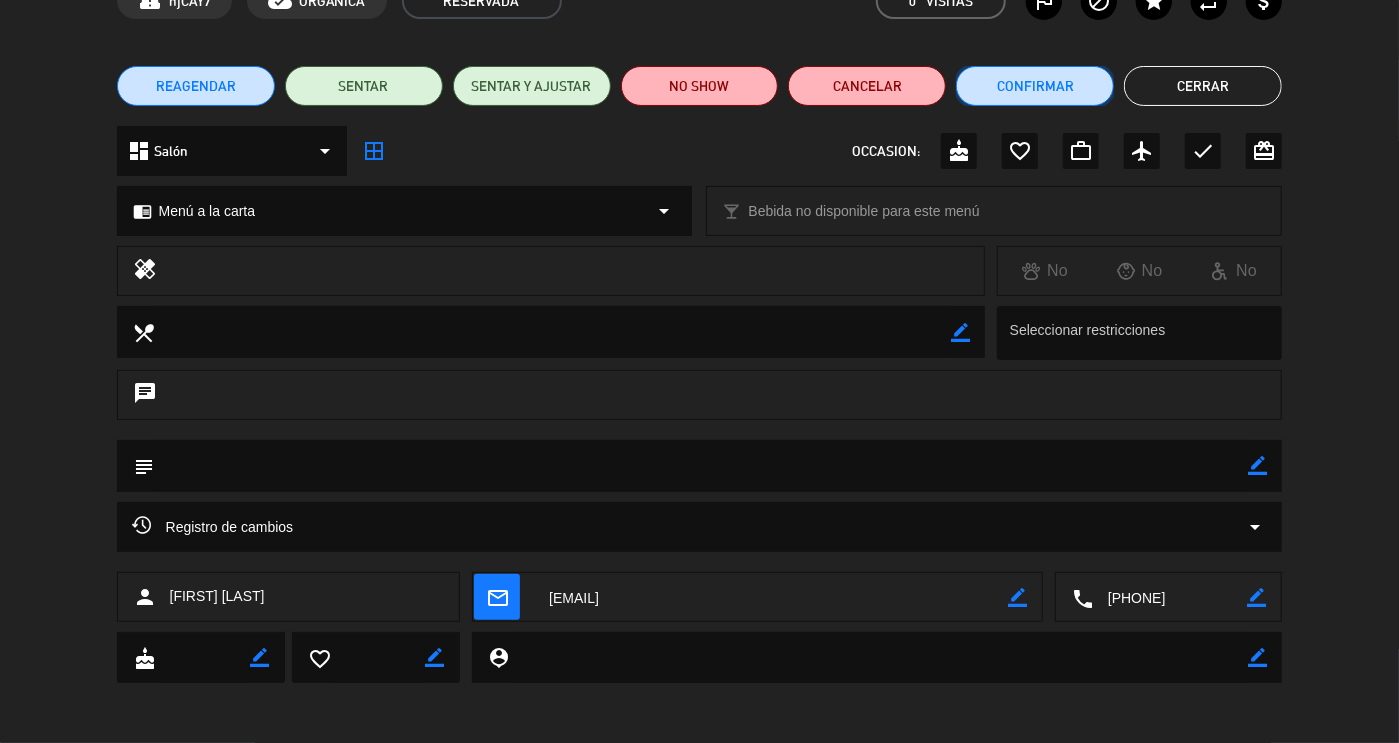 click on "Confirmar" 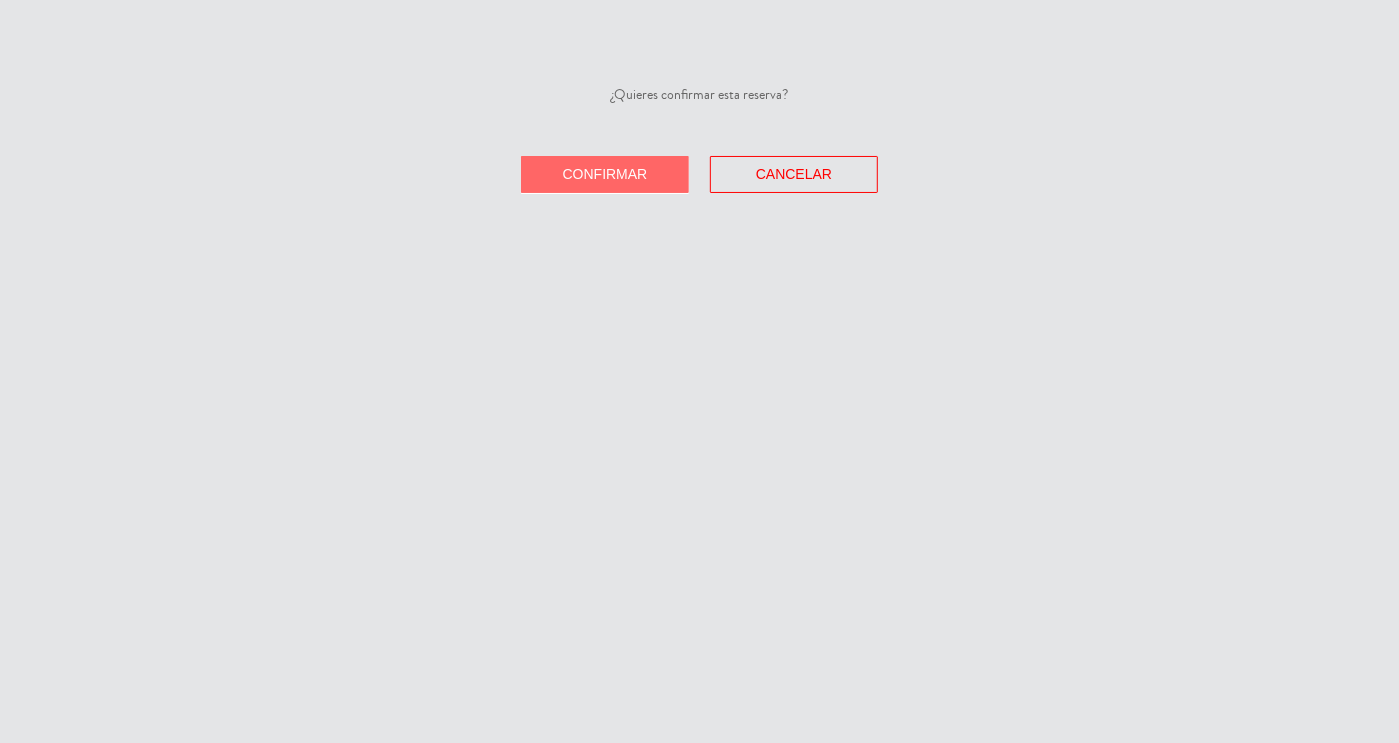 click on "Confirmar" 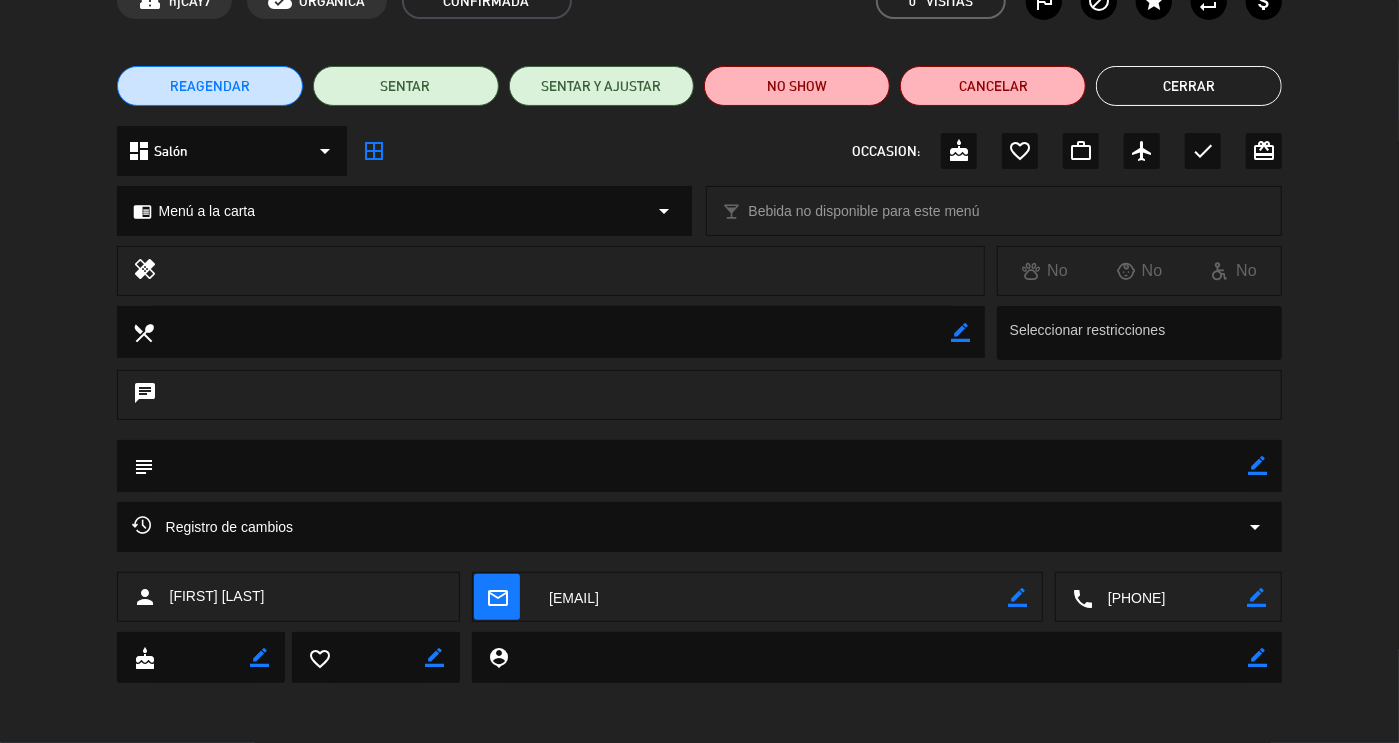 click on "Cerrar" 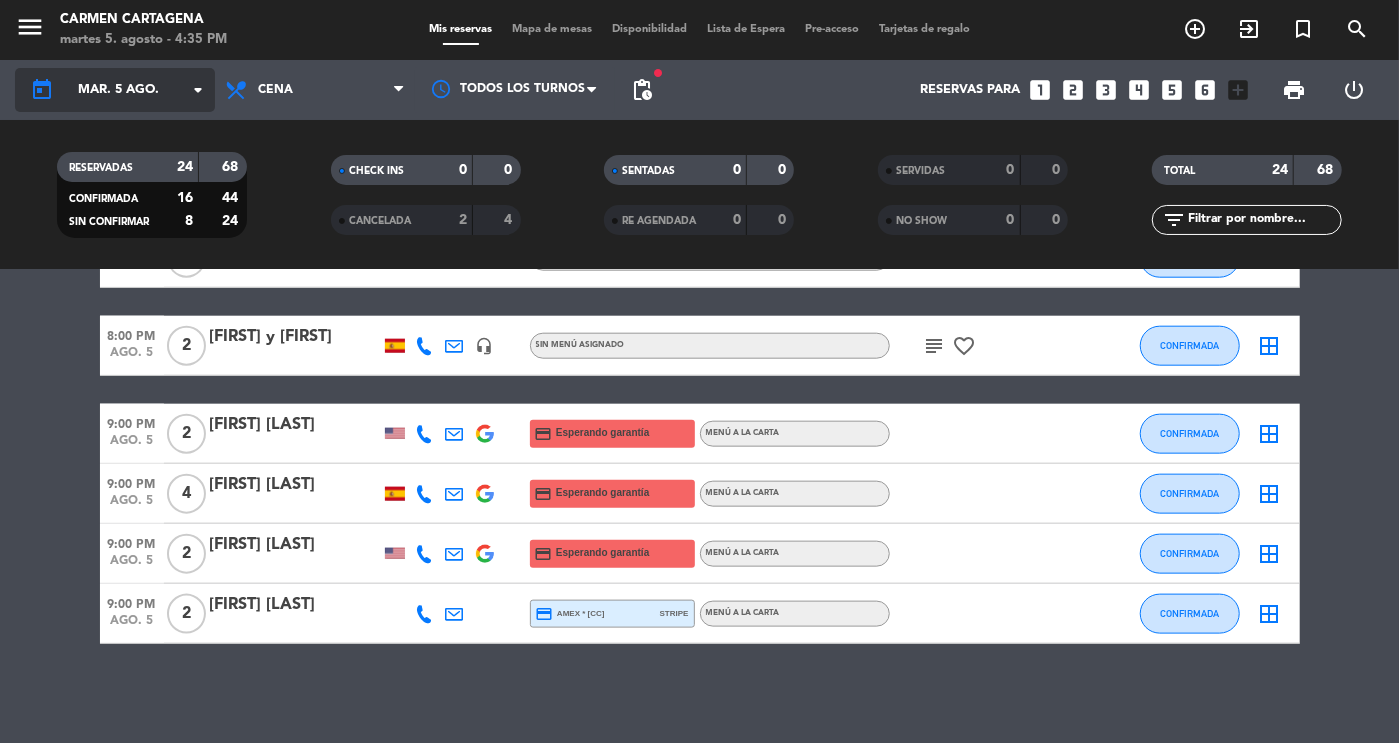 click on "mar. 5 ago." 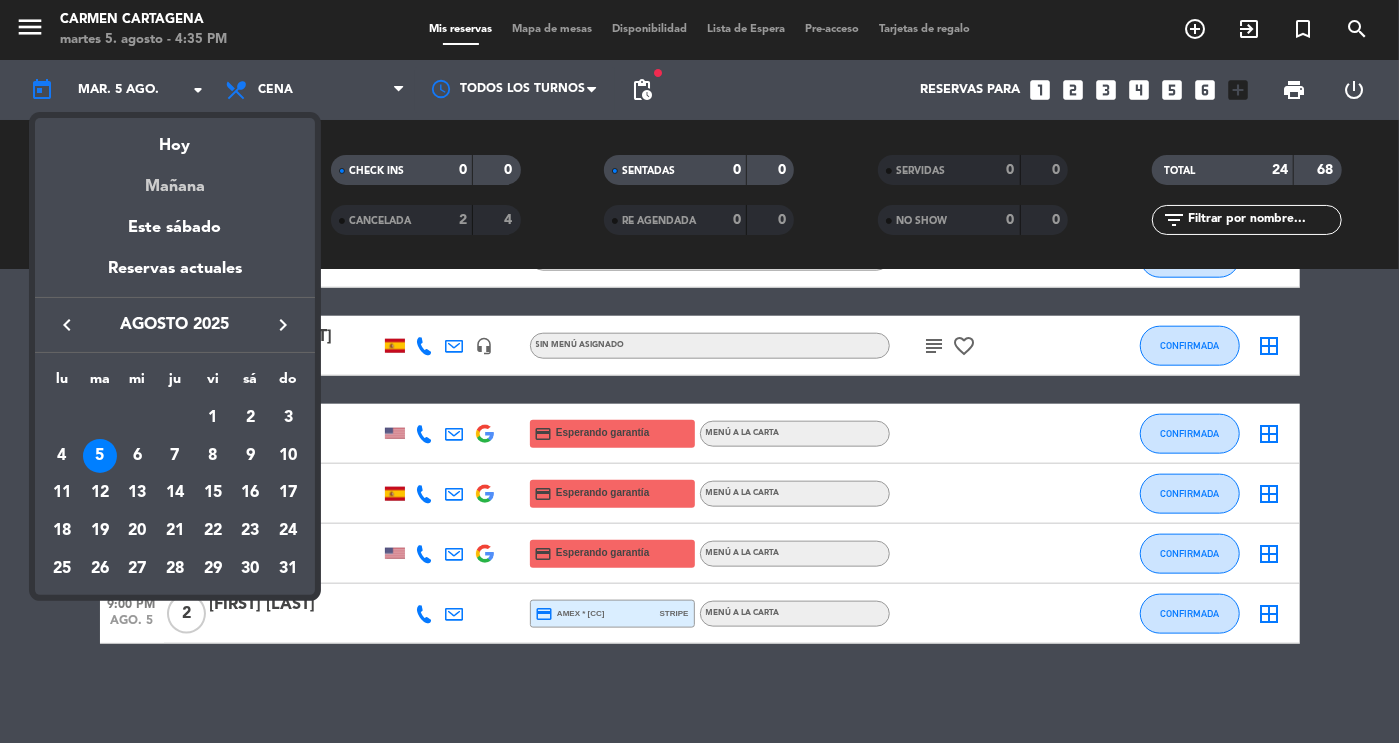 click on "Mañana" at bounding box center [175, 179] 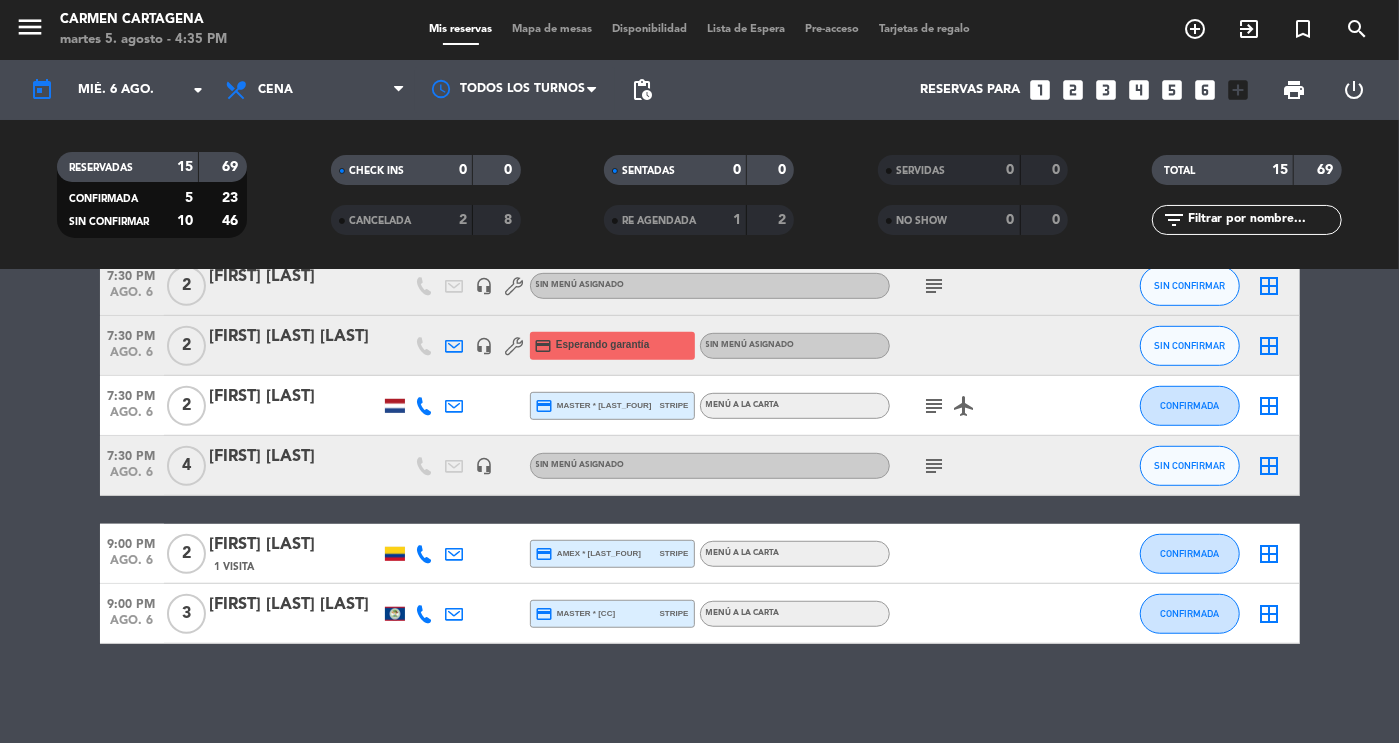 scroll, scrollTop: 0, scrollLeft: 0, axis: both 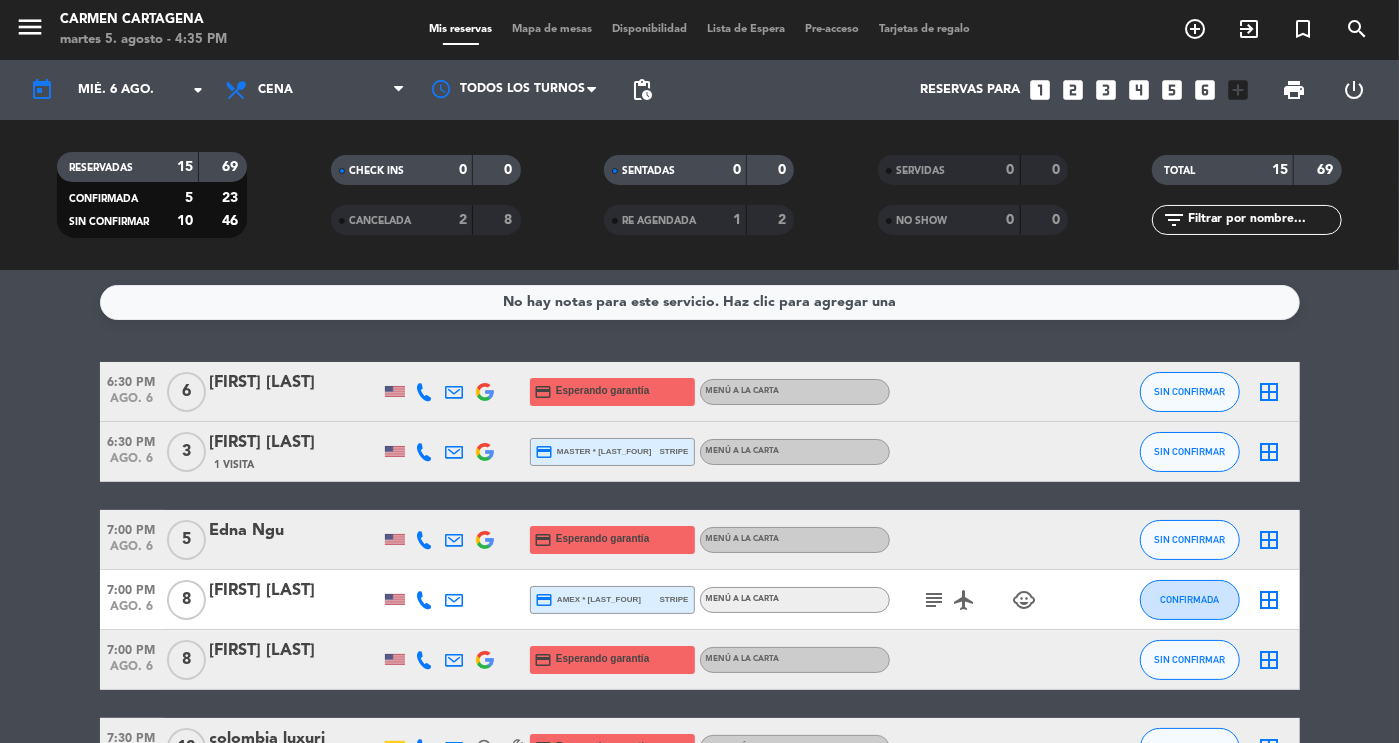 click on "[FIRST] [LAST]" 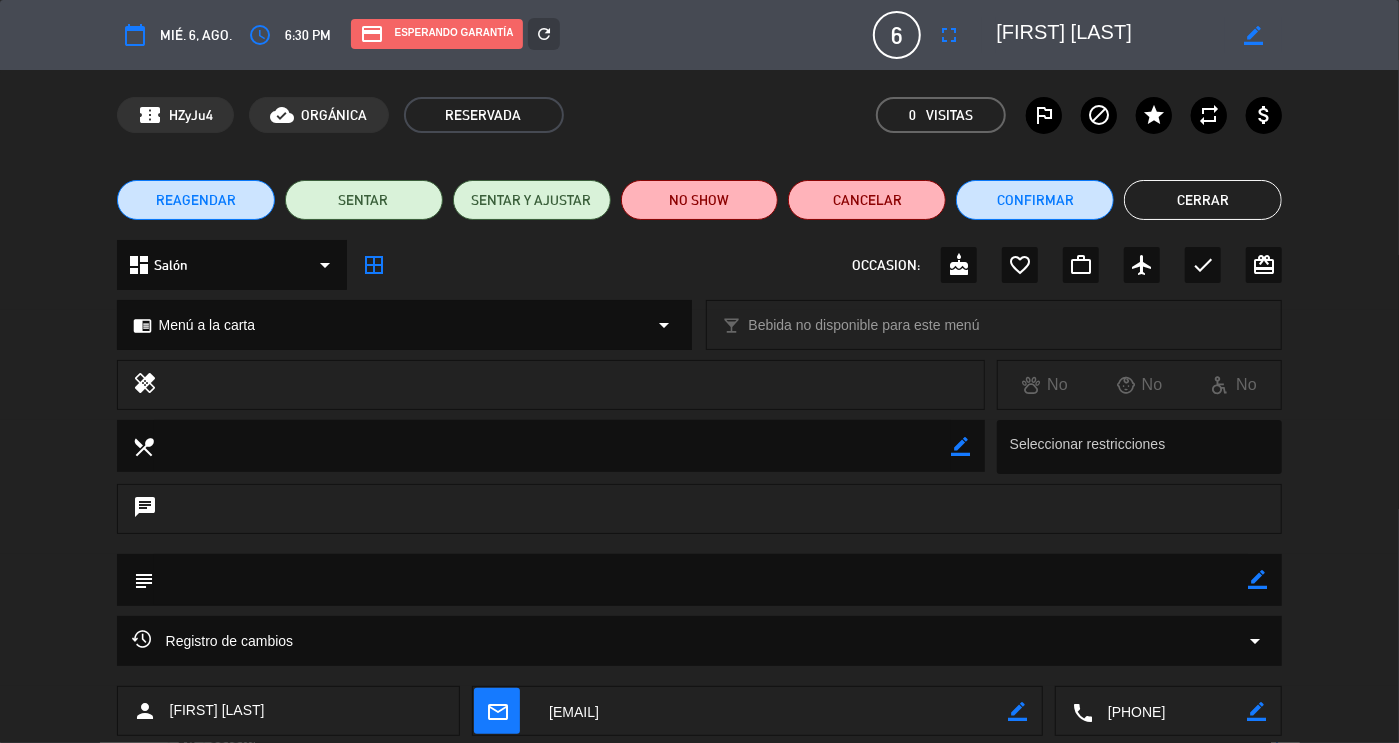 drag, startPoint x: 1229, startPoint y: 721, endPoint x: 1060, endPoint y: 717, distance: 169.04733 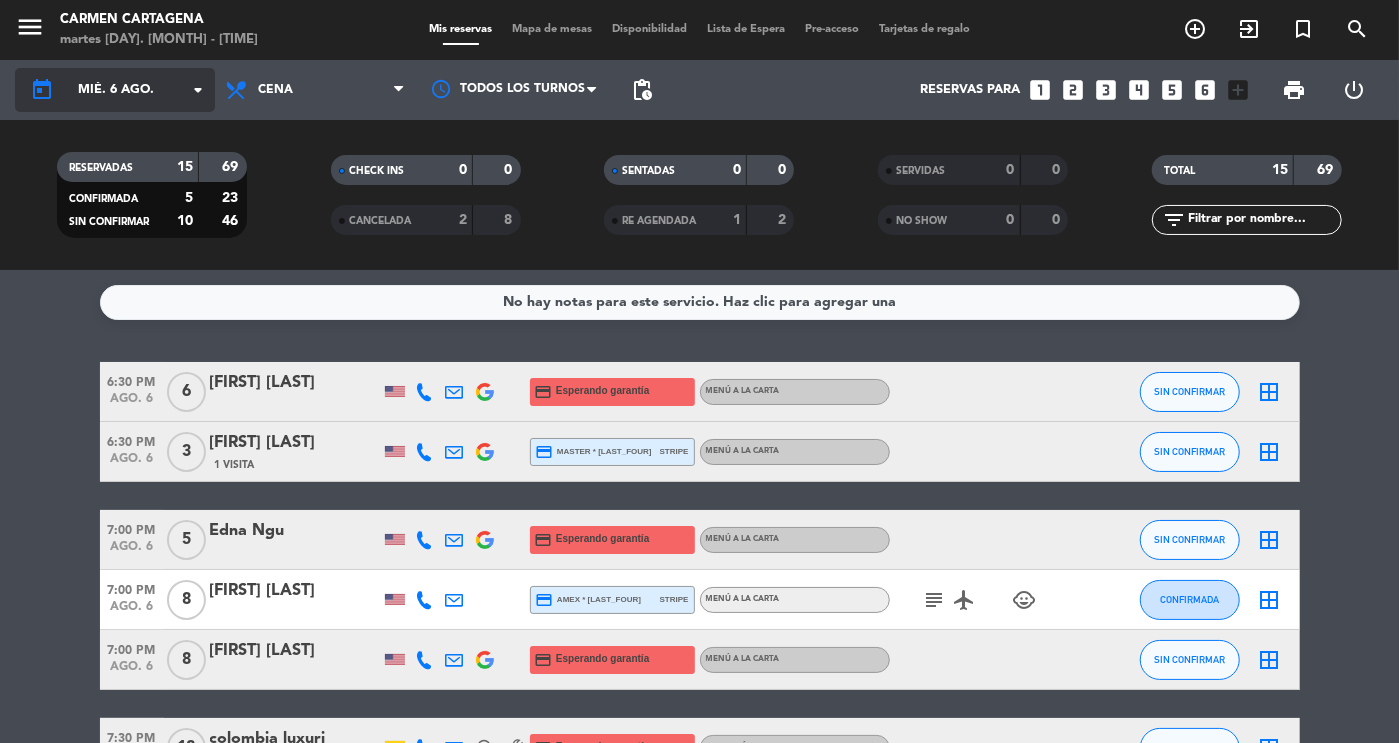 click on "mié. 6 ago." 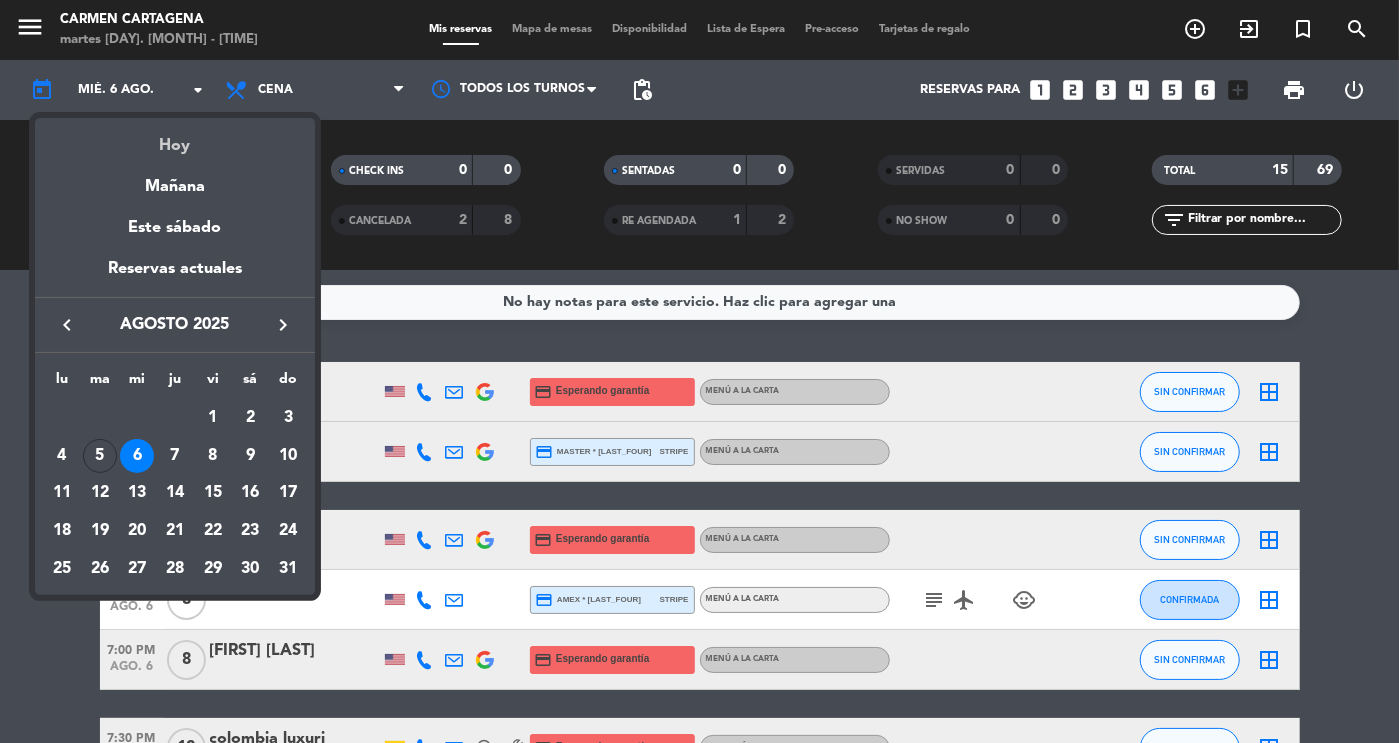 click on "Hoy" at bounding box center [175, 138] 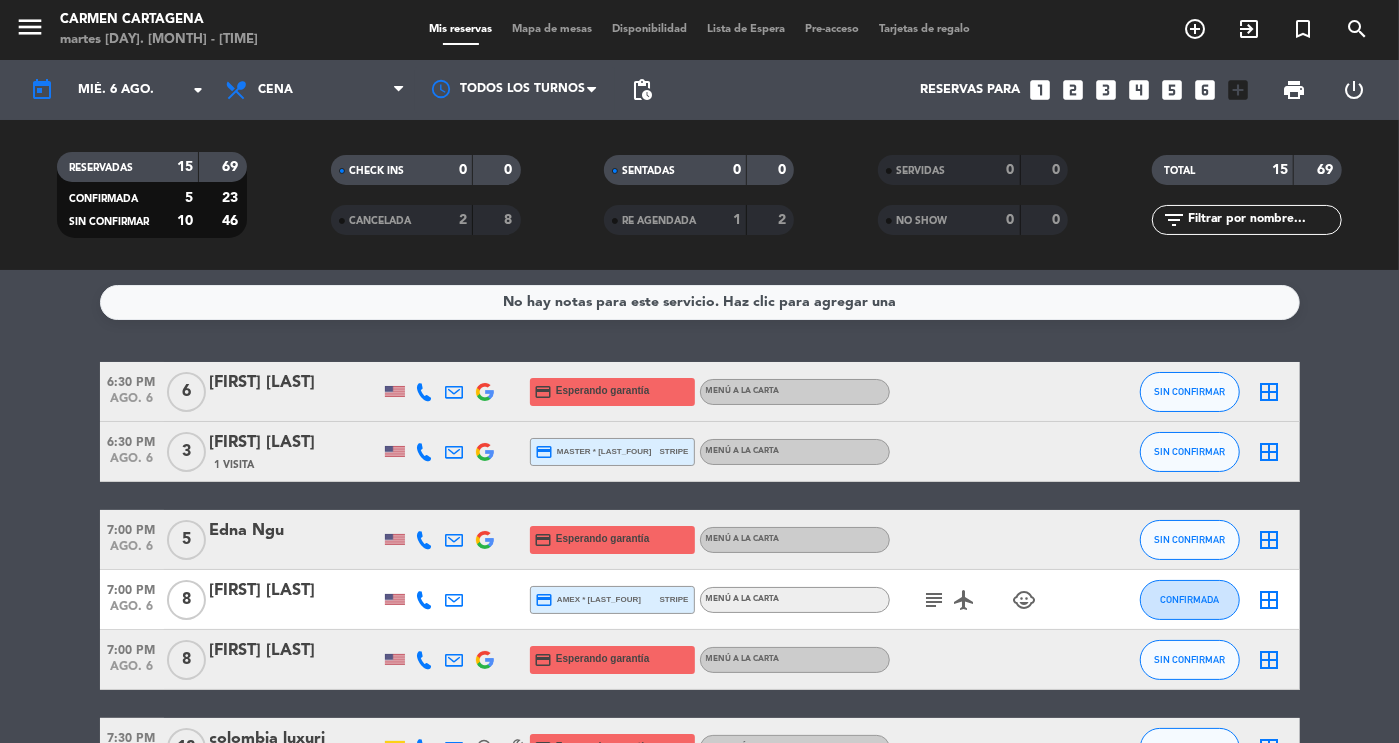 type on "mar. 5 ago." 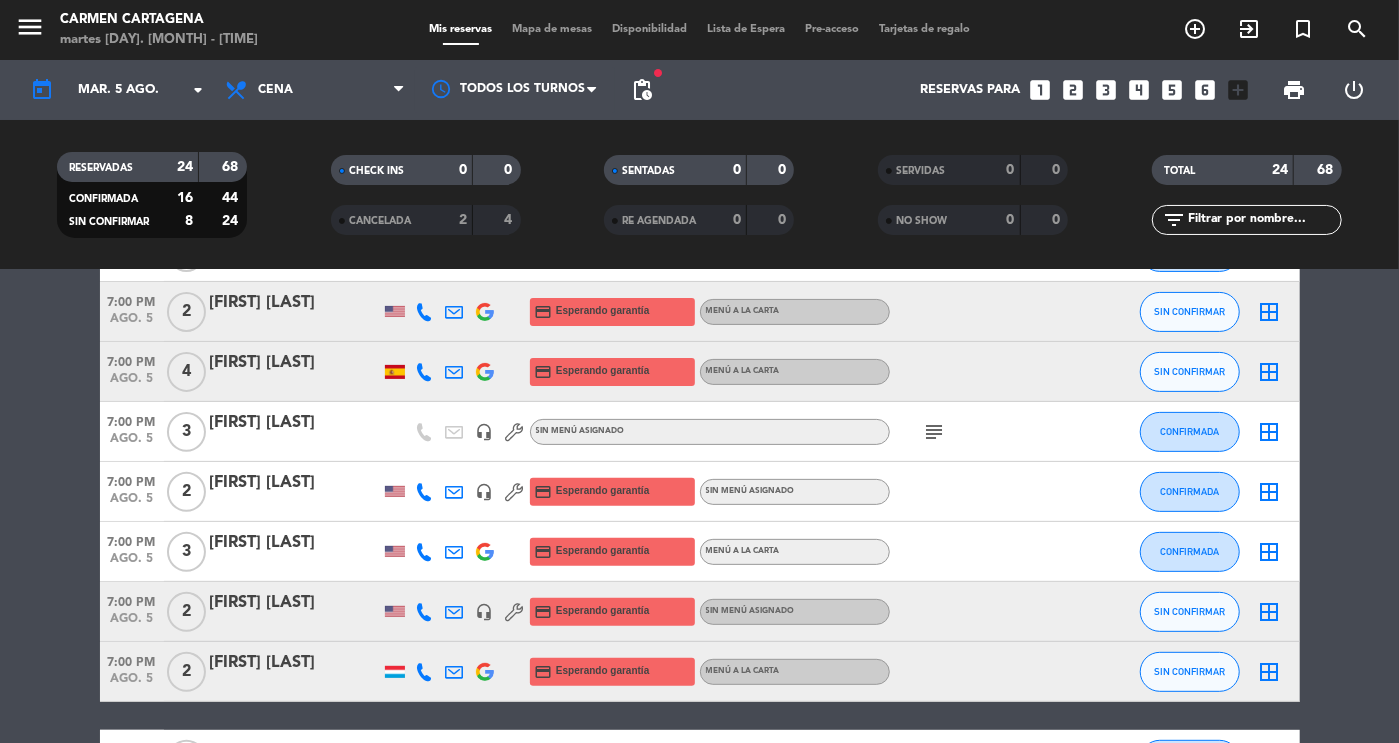 scroll, scrollTop: 0, scrollLeft: 0, axis: both 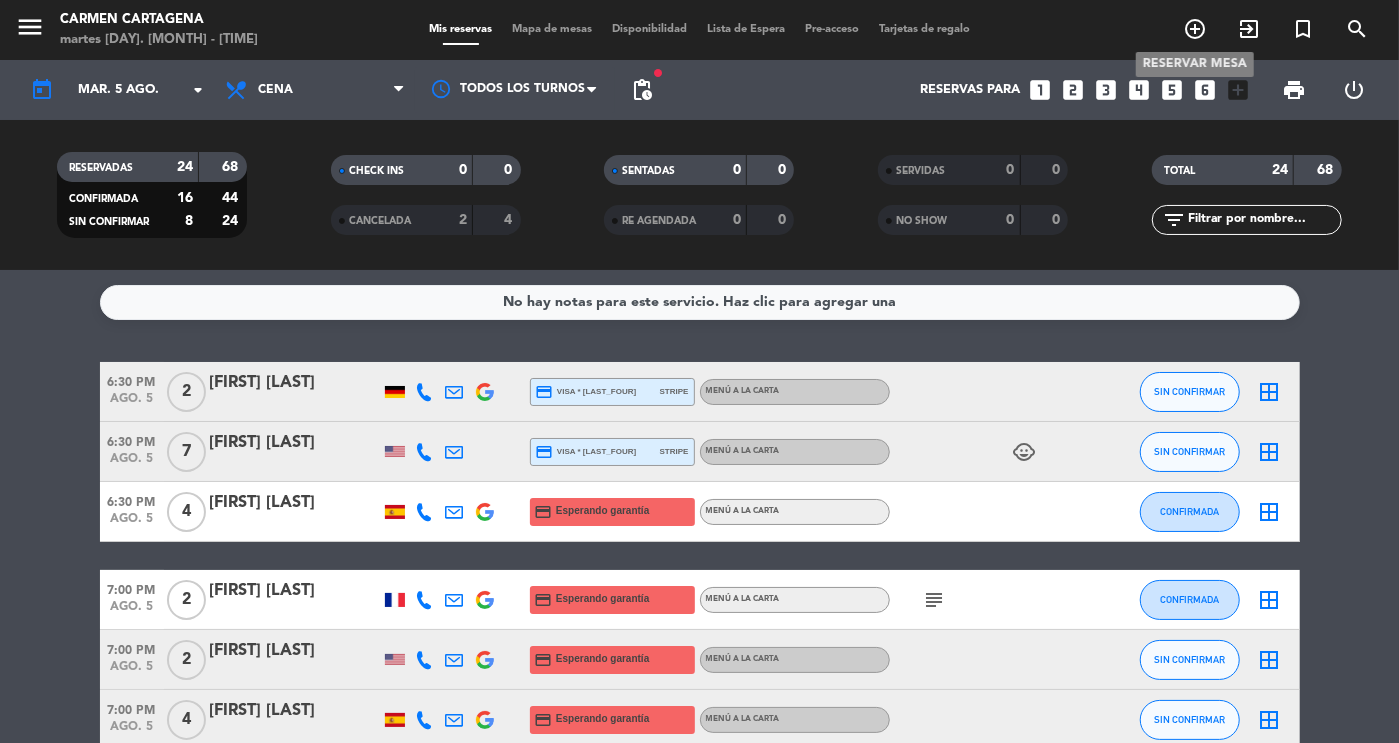 click on "add_circle_outline" at bounding box center (1195, 29) 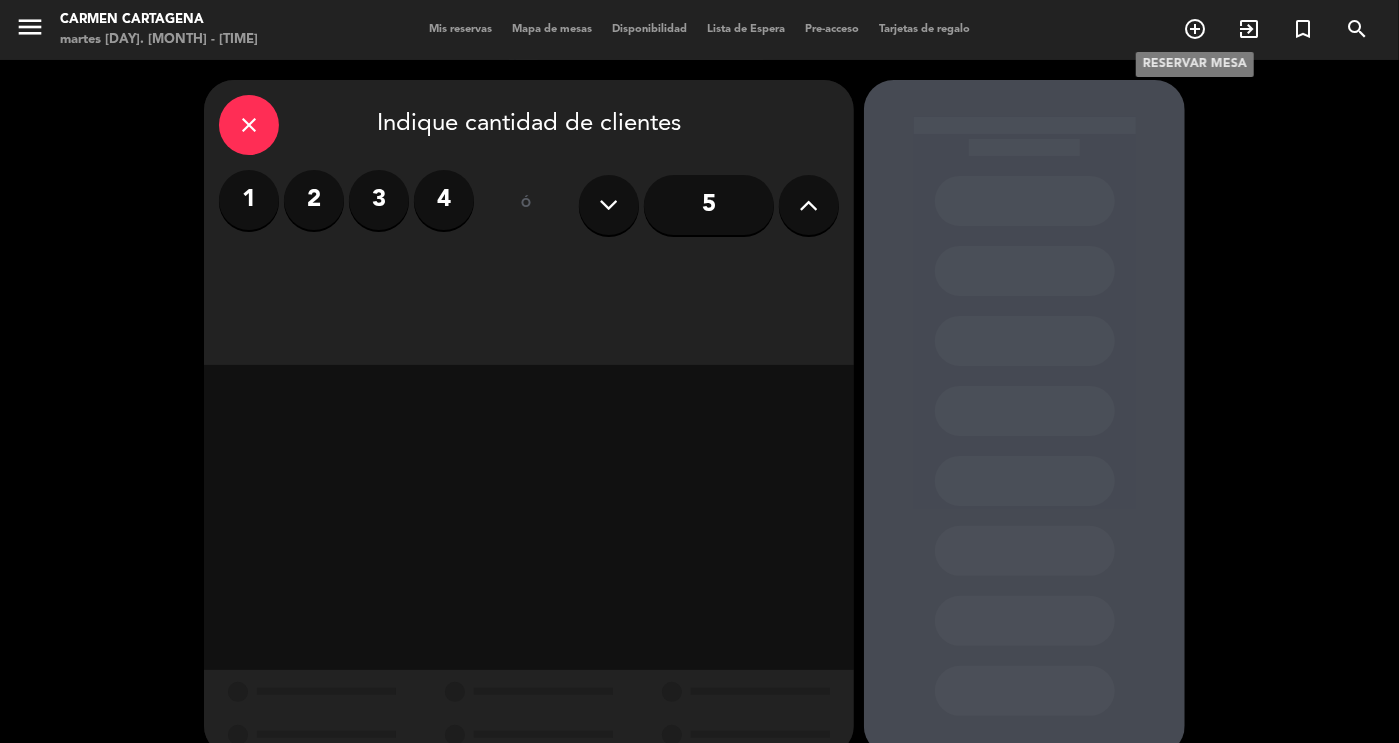 click at bounding box center (809, 205) 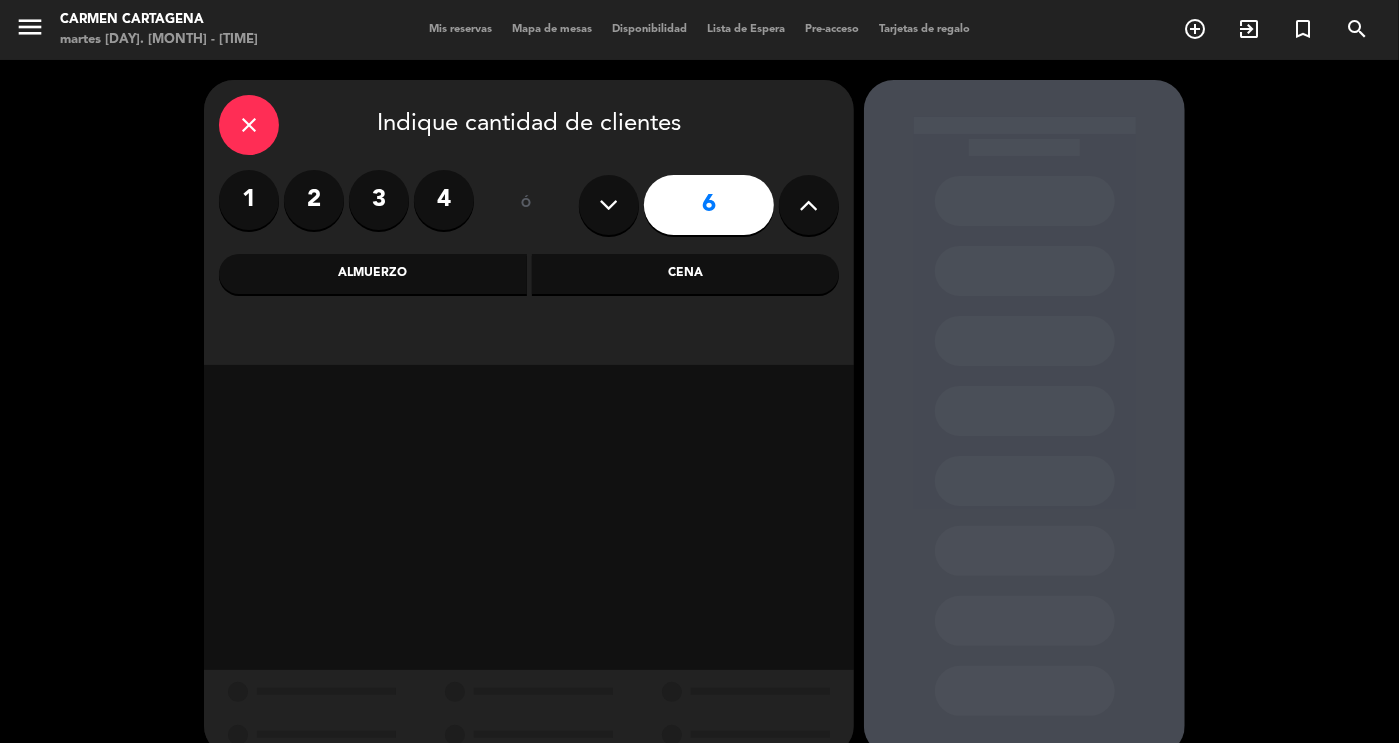 click on "Cena" at bounding box center (686, 274) 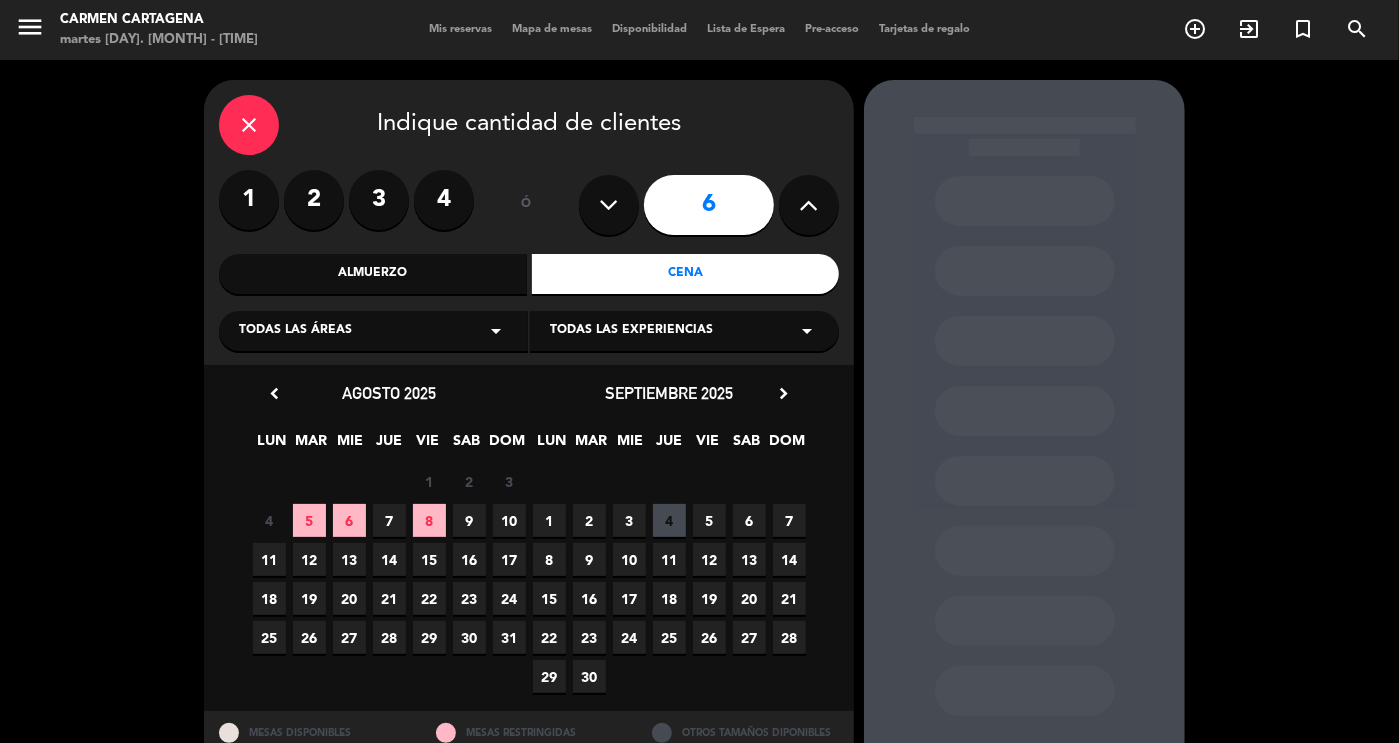 click on "8" at bounding box center (429, 520) 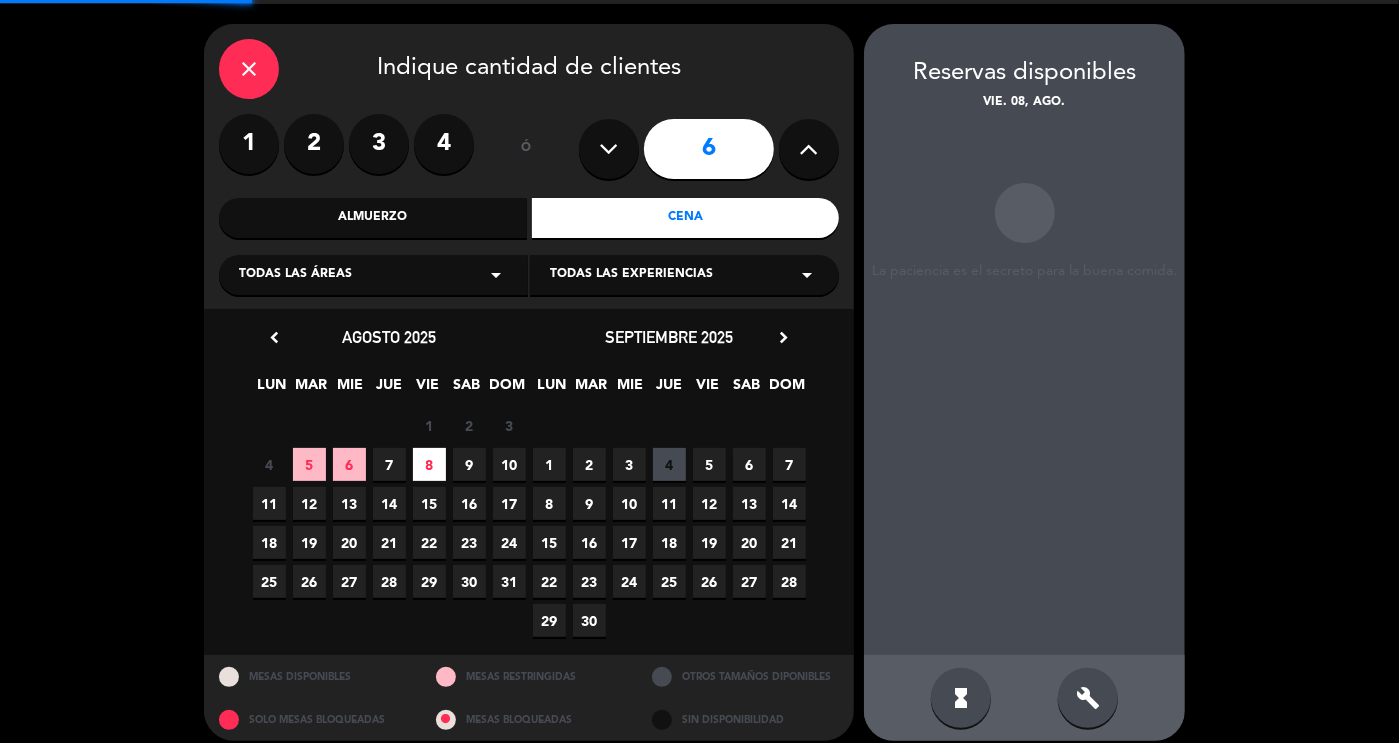 scroll, scrollTop: 72, scrollLeft: 0, axis: vertical 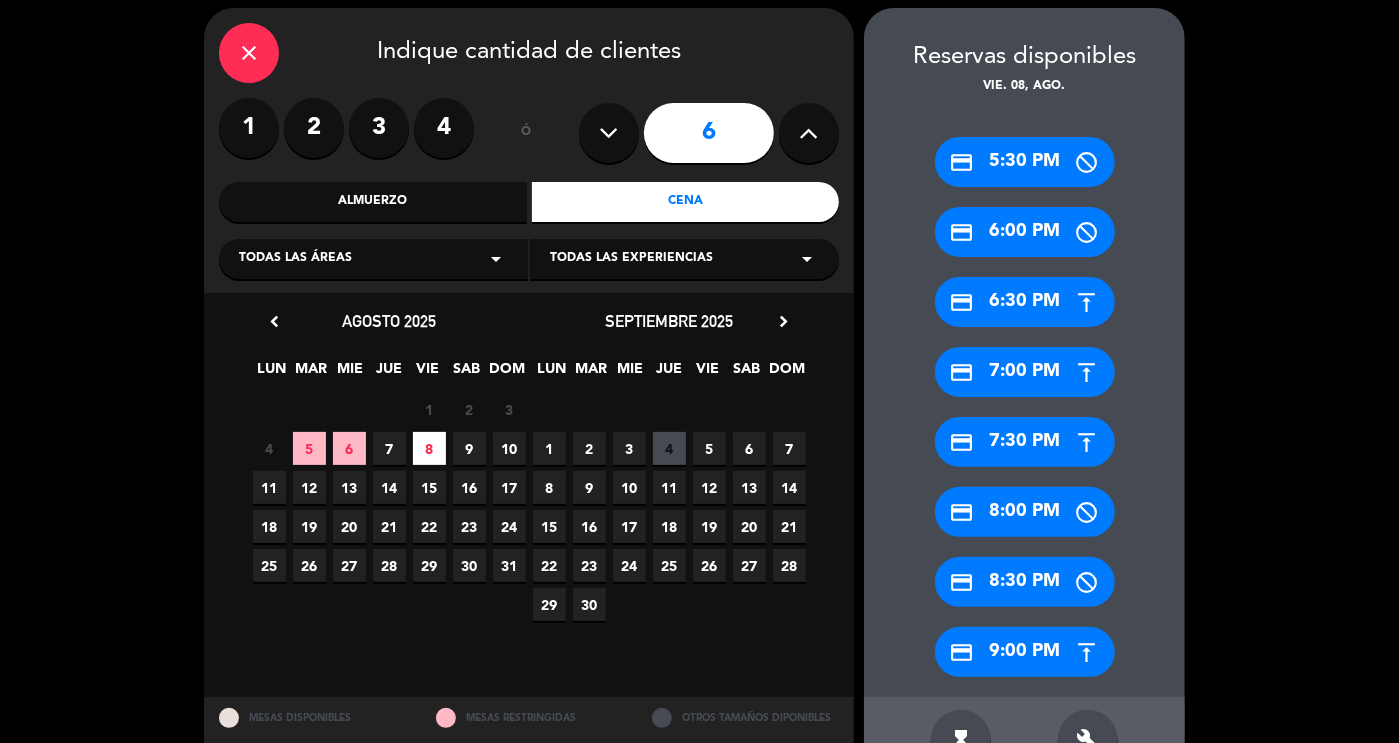 click on "5" at bounding box center [309, 448] 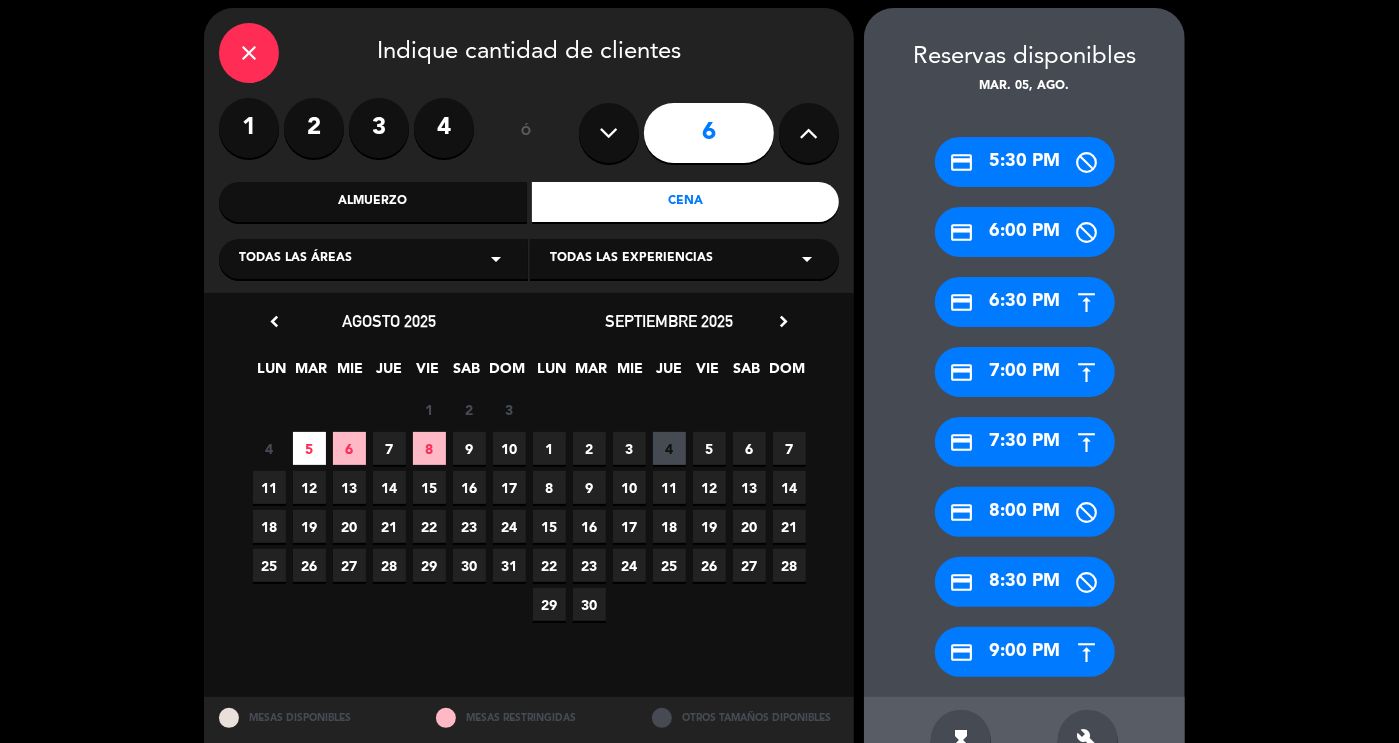scroll, scrollTop: 131, scrollLeft: 0, axis: vertical 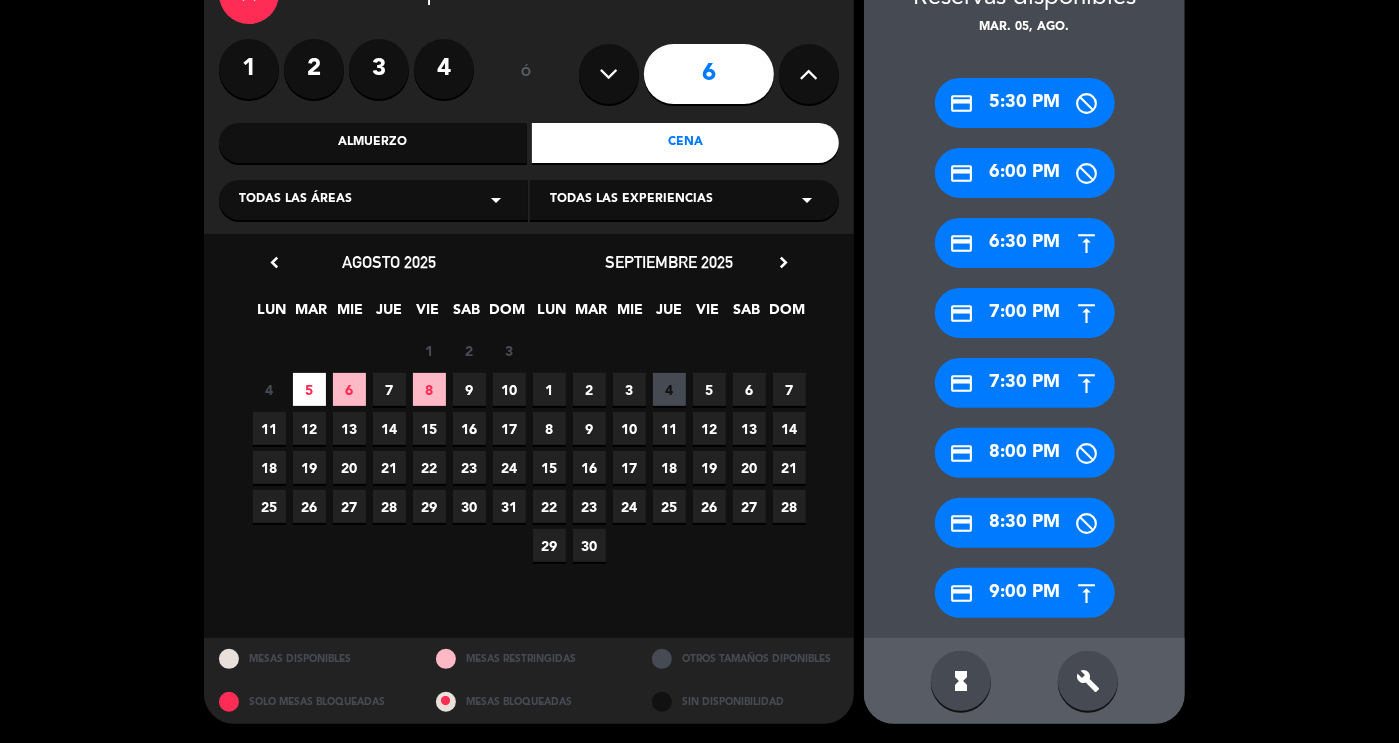 click on "build" at bounding box center [1088, 681] 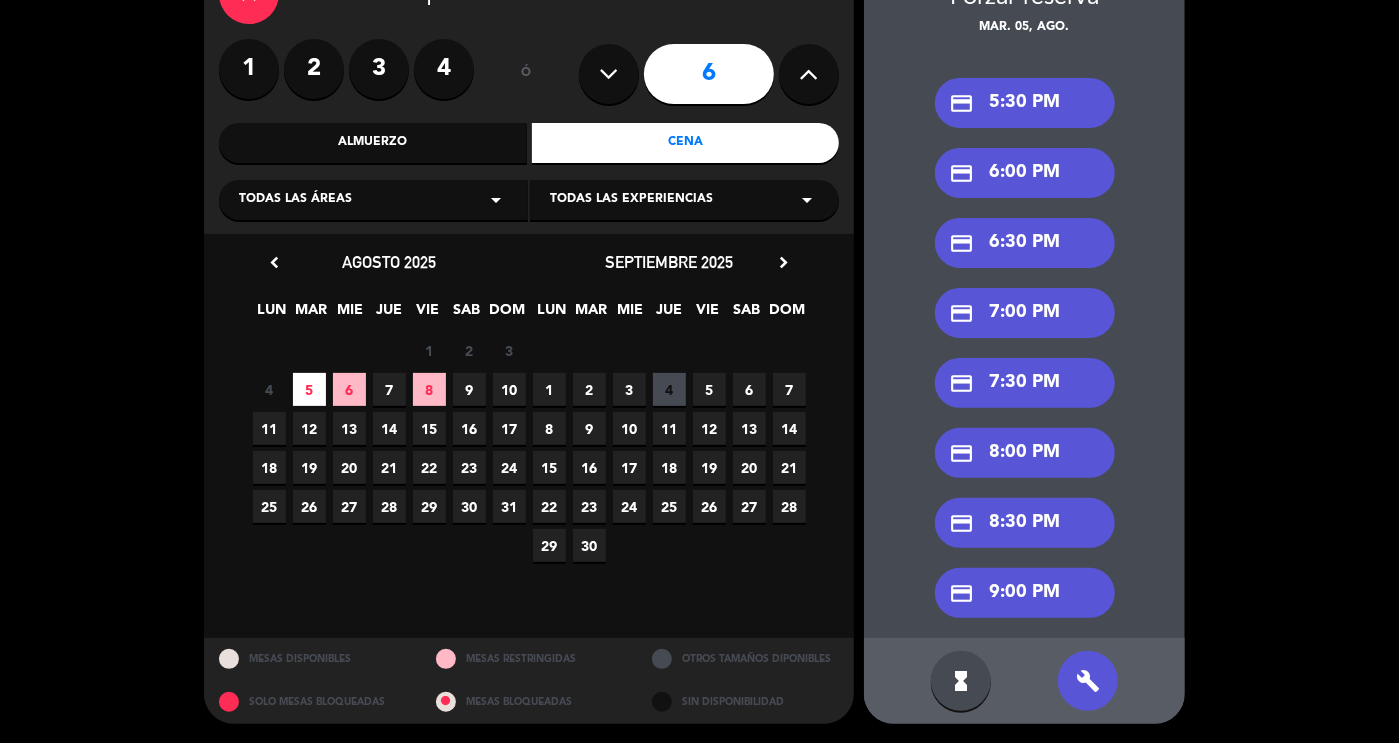 click on "credit_card  7:30 PM" at bounding box center [1025, 383] 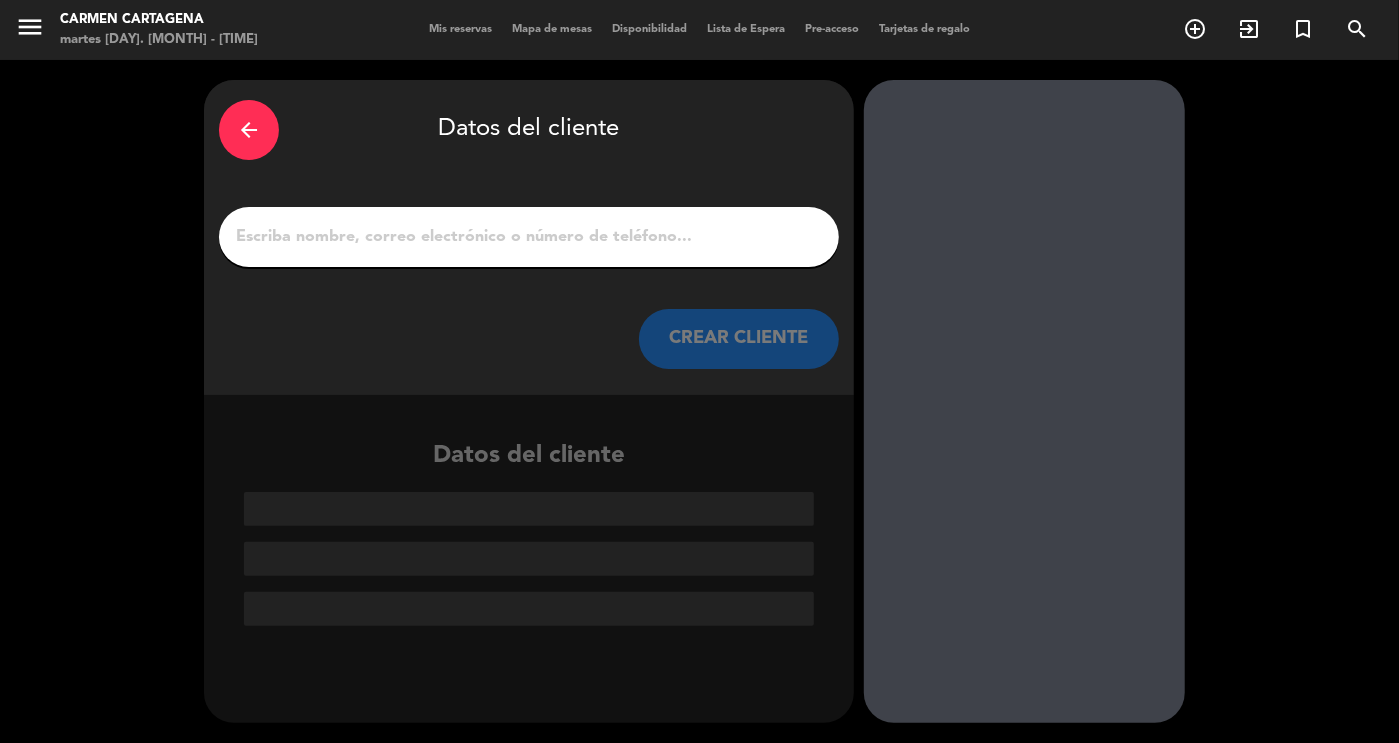 click on "1" at bounding box center [529, 237] 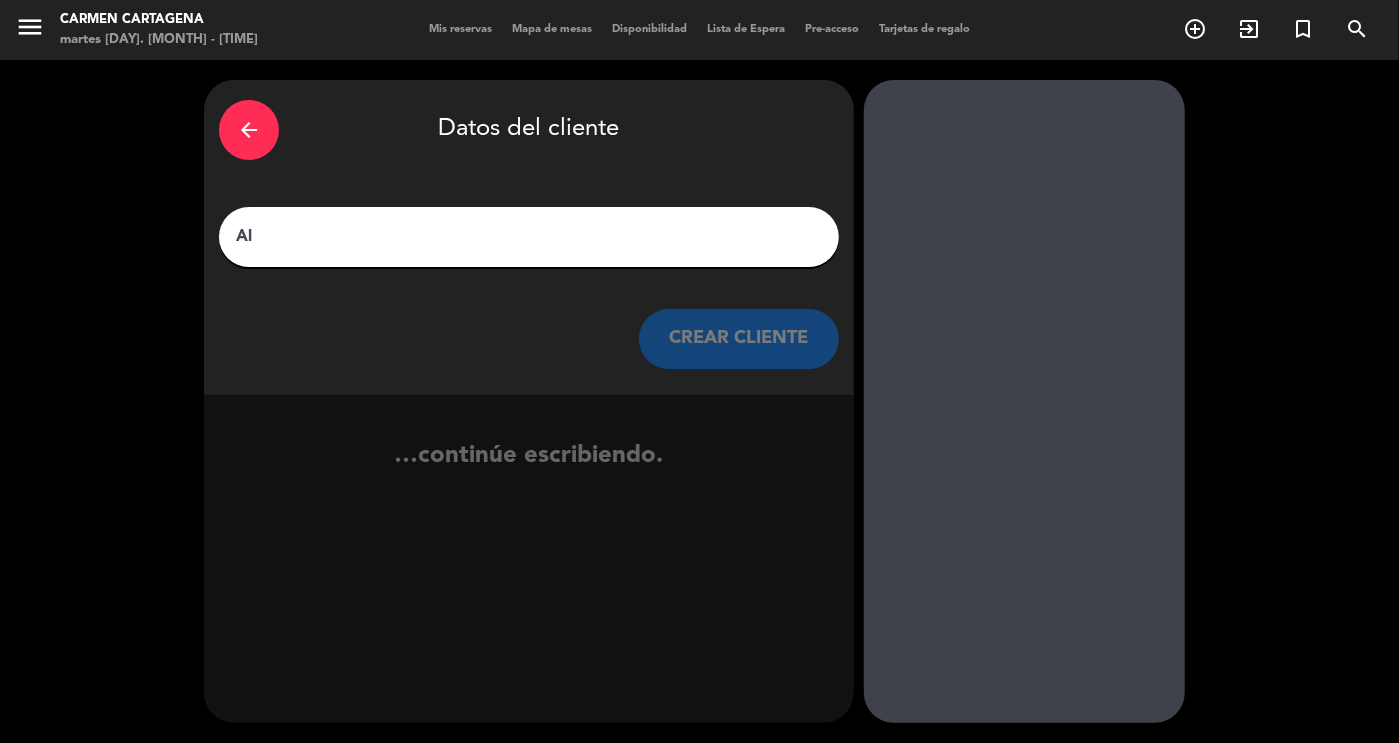 type on "A" 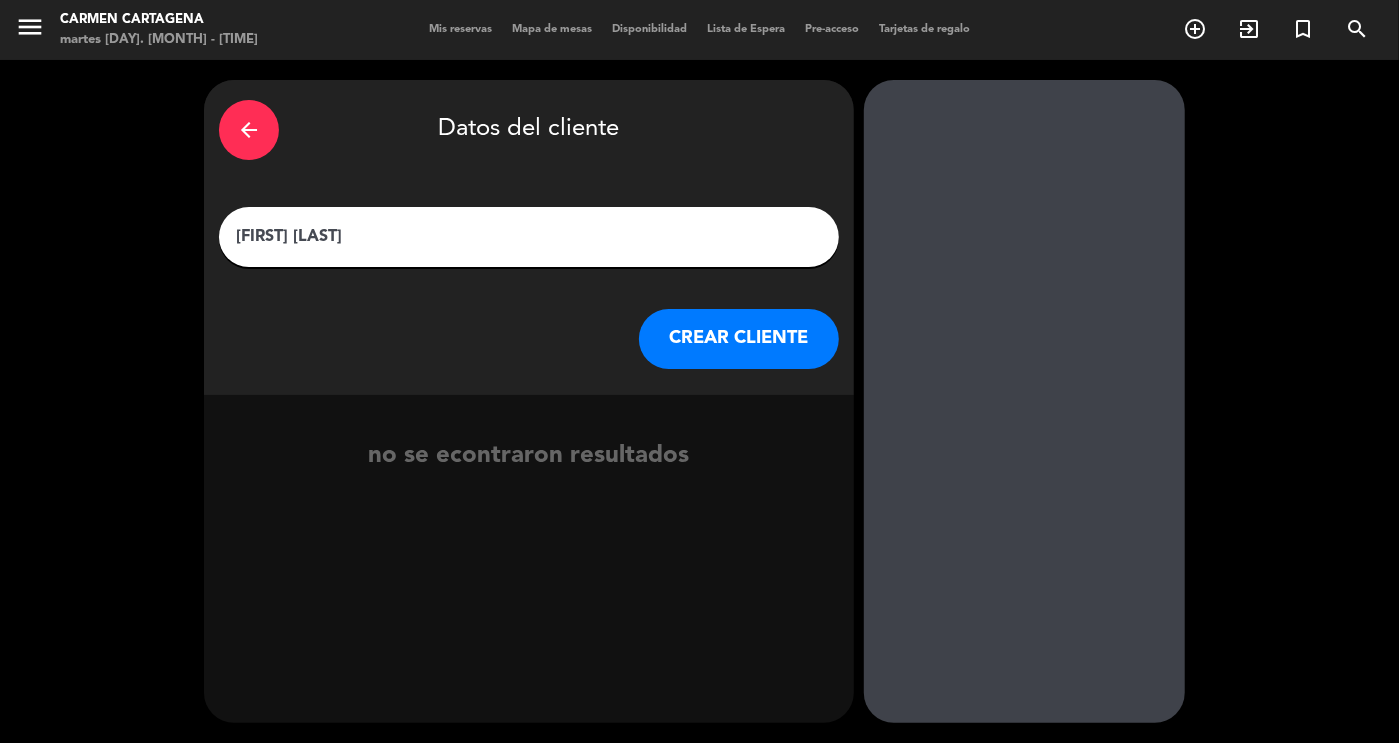 type on "[FIRST] [LAST]" 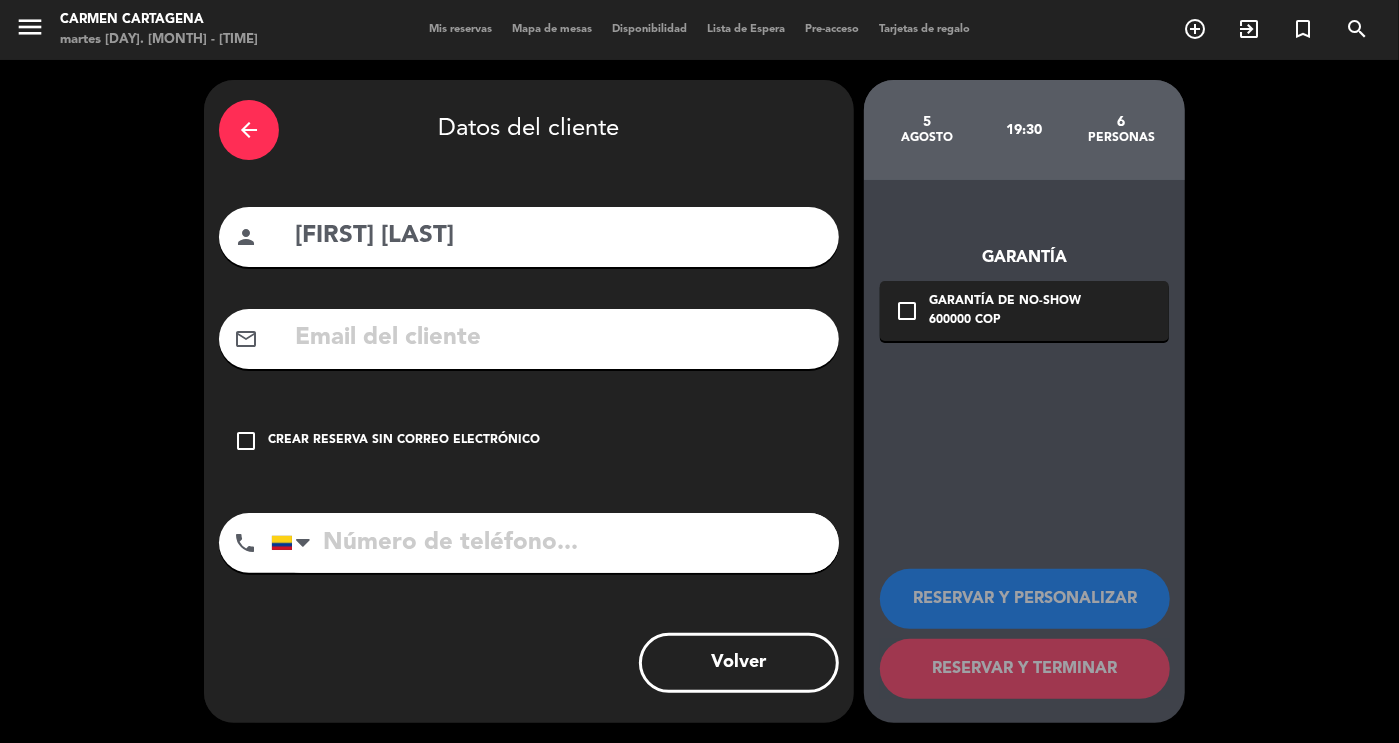 click on "Crear reserva sin correo electrónico" at bounding box center (404, 441) 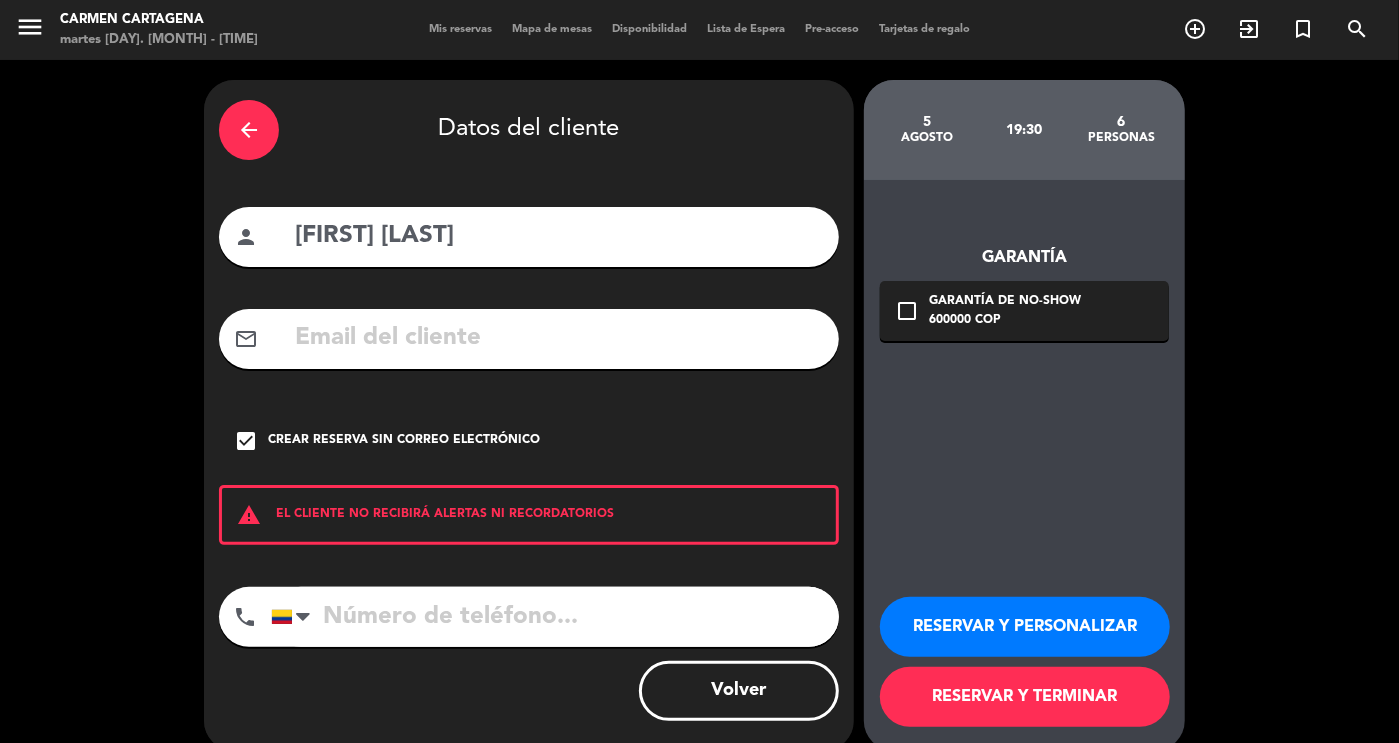 click on "RESERVAR Y TERMINAR" at bounding box center (1025, 697) 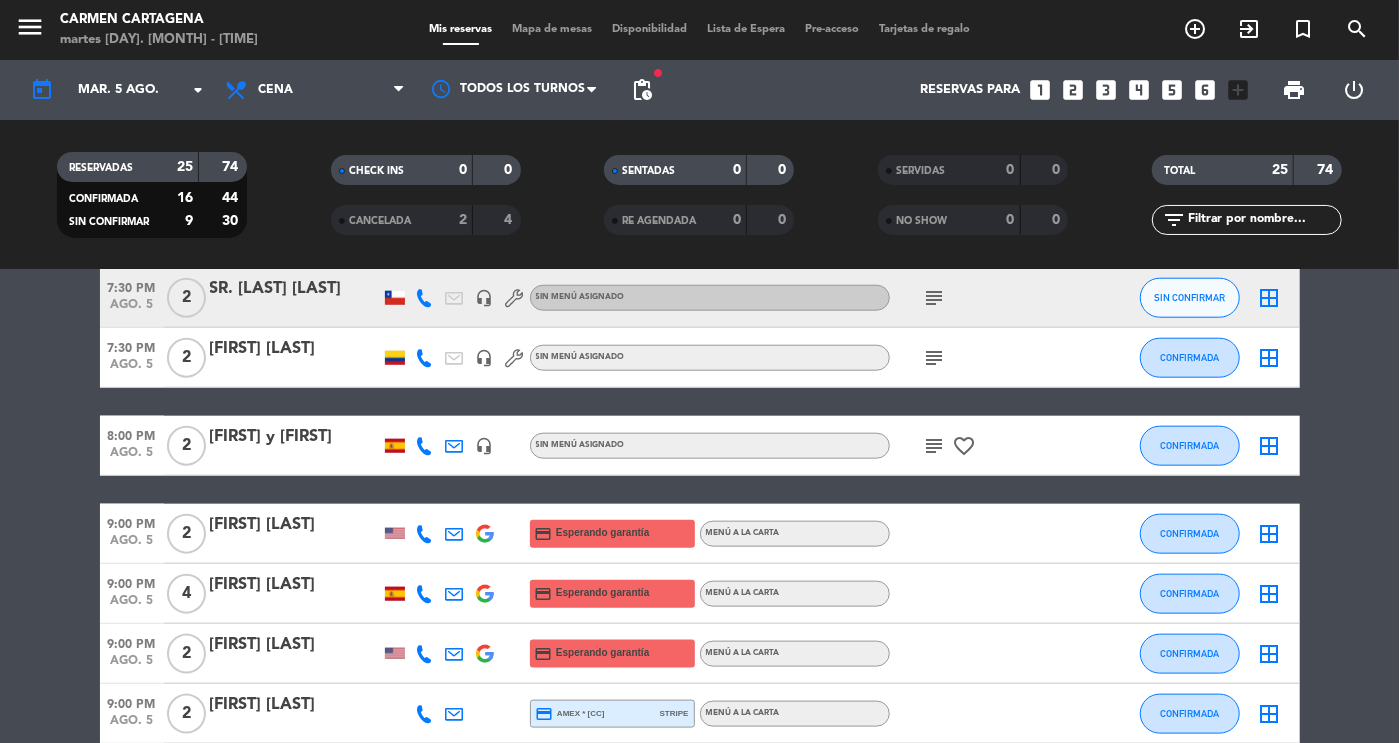 scroll, scrollTop: 1330, scrollLeft: 0, axis: vertical 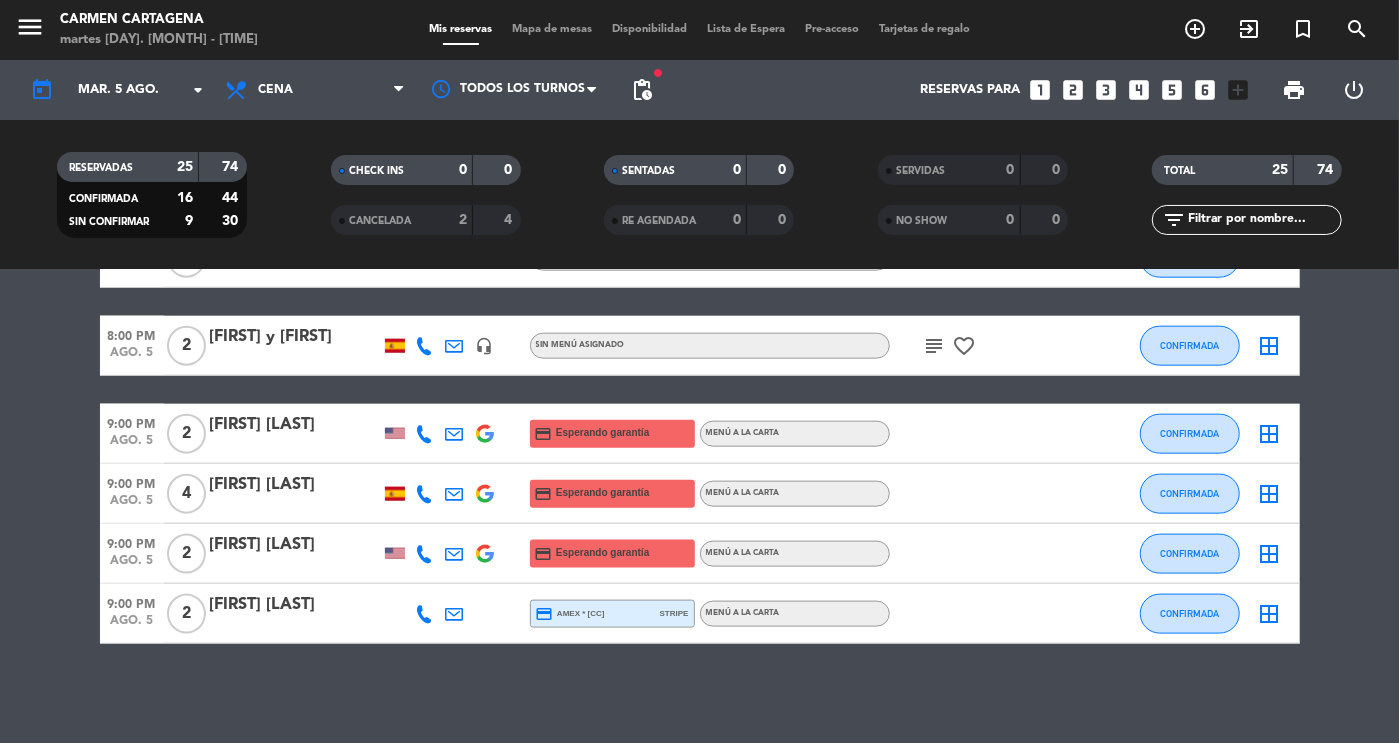 click on "Todos los turnos" 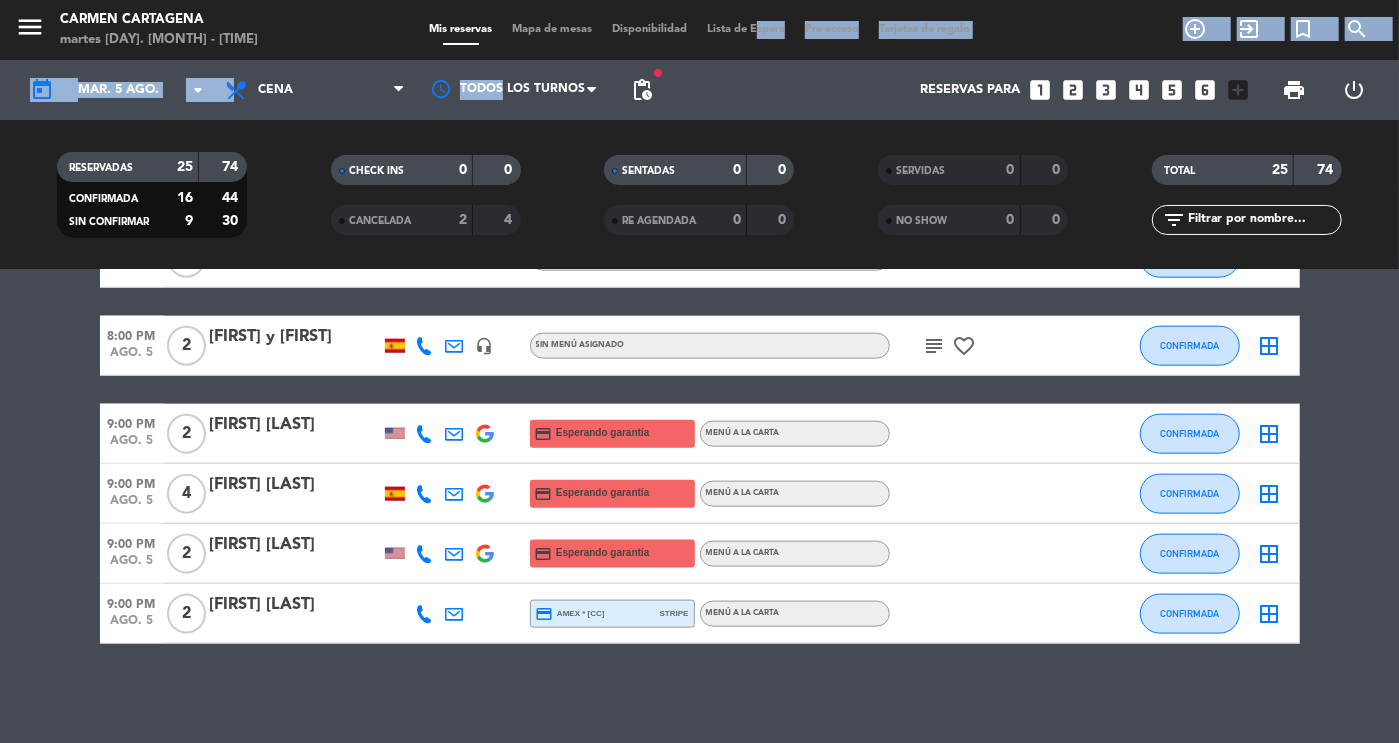 drag, startPoint x: 492, startPoint y: 60, endPoint x: 816, endPoint y: -109, distance: 365.42715 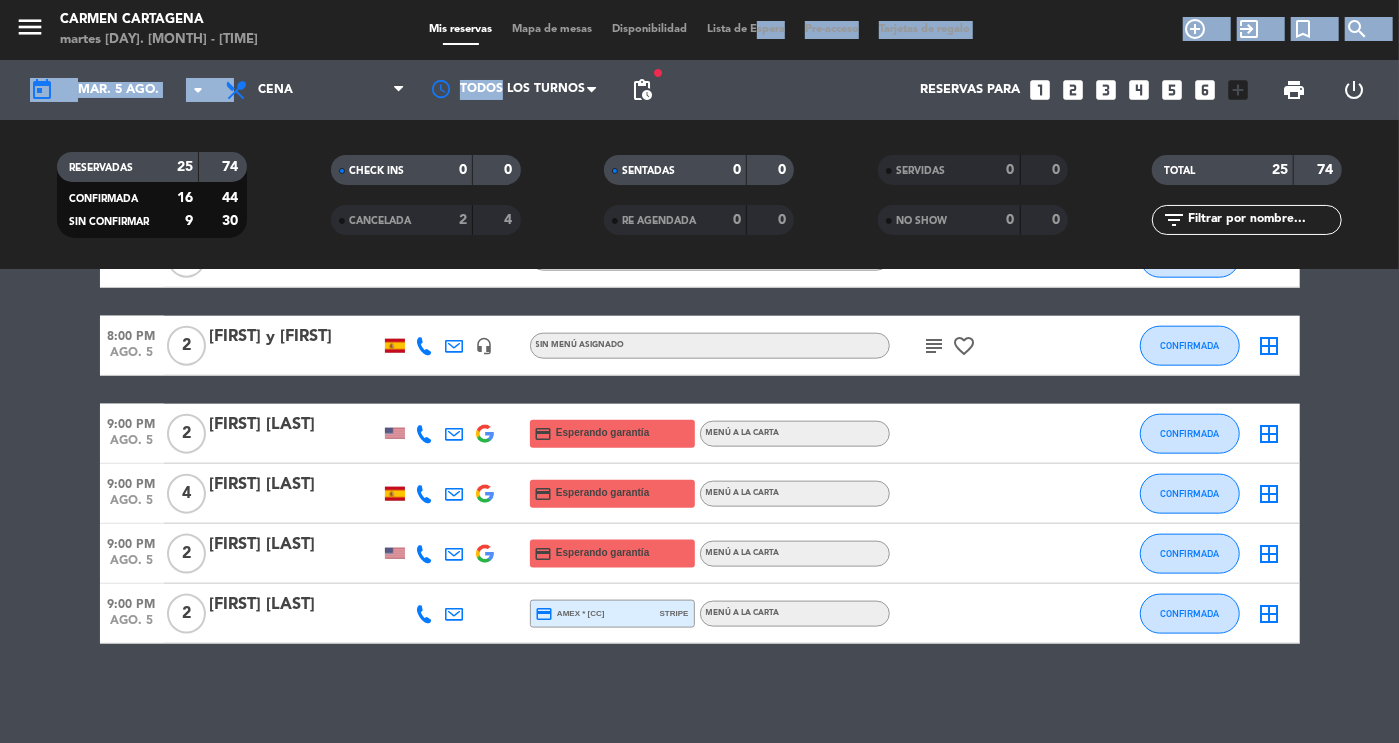 click on "close  × [FIRST] [LAST] ×  chrome_reader_mode   Listado de Reservas   account_box   Clientes   account_balance_wallet   Transacciones   calendar_month   Calendario   assessment   ANÁLISIS SEMANALES   settings_applications   Configuración   Suscripción   Días abiertos   Días de Operación   Disponibilidad pública   Menus   Gestión de usuarios   Agente de IA   Nuevo   Configuraciones avanzadas  English Español Português Español English Español Português  CERRAR SESIÓN  menu  [FIRST] [LAST]   martes 5. agosto - 5:01 PM   Mis reservas   Mapa de mesas   Disponibilidad   Lista de Espera   Pre-acceso   Tarjetas de regalo  add_circle_outline exit_to_app turned_in_not search today    mar. 5 ago. arrow_drop_down  Todos los servicios  Almuerzo  Cena  Cena  Todos los servicios  Almuerzo  Cena Todos los turnos fiber_manual_record pending_actions  Reservas para   looks_one   looks_two   looks_3   looks_4   looks_5   looks_6   add_box  print  power_settings_new   RESERVADAS   25   74   CONFIRMADA" at bounding box center [699, 371] 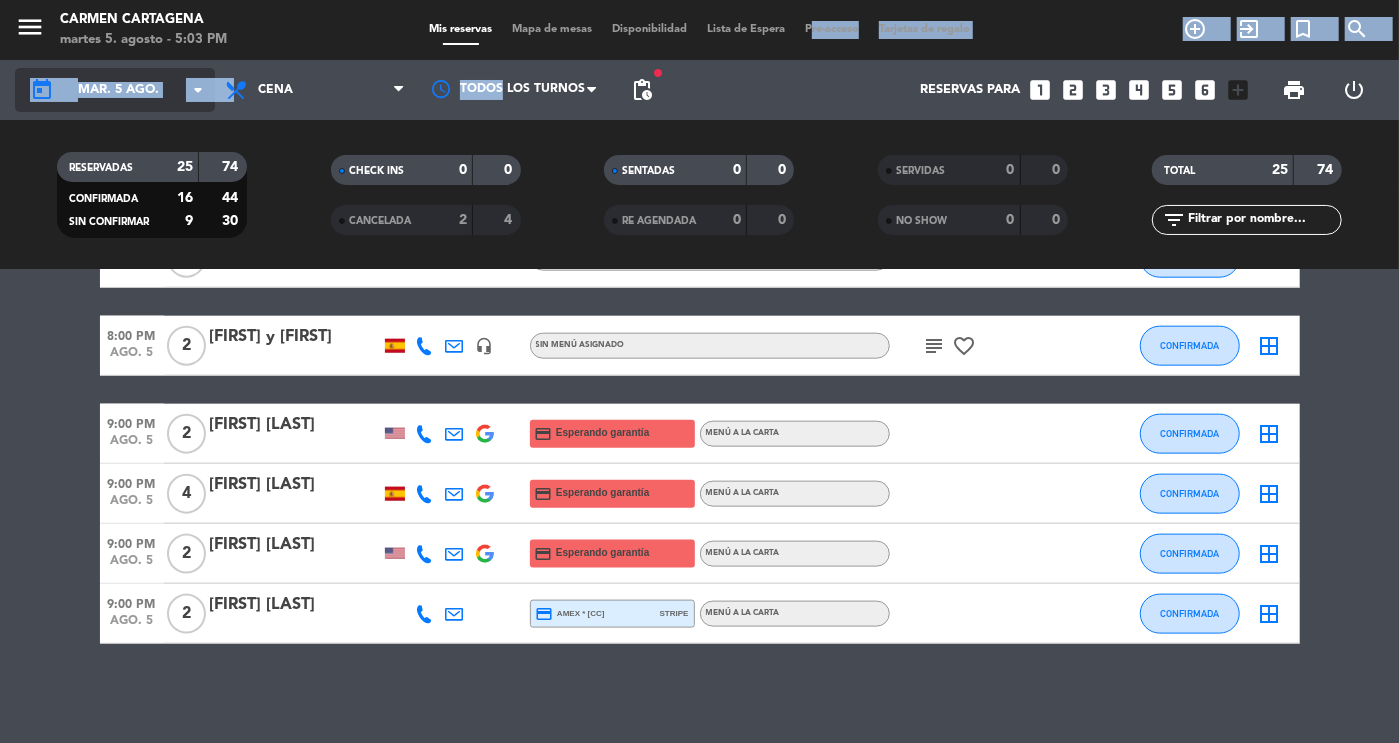 click on "mar. 5 ago." 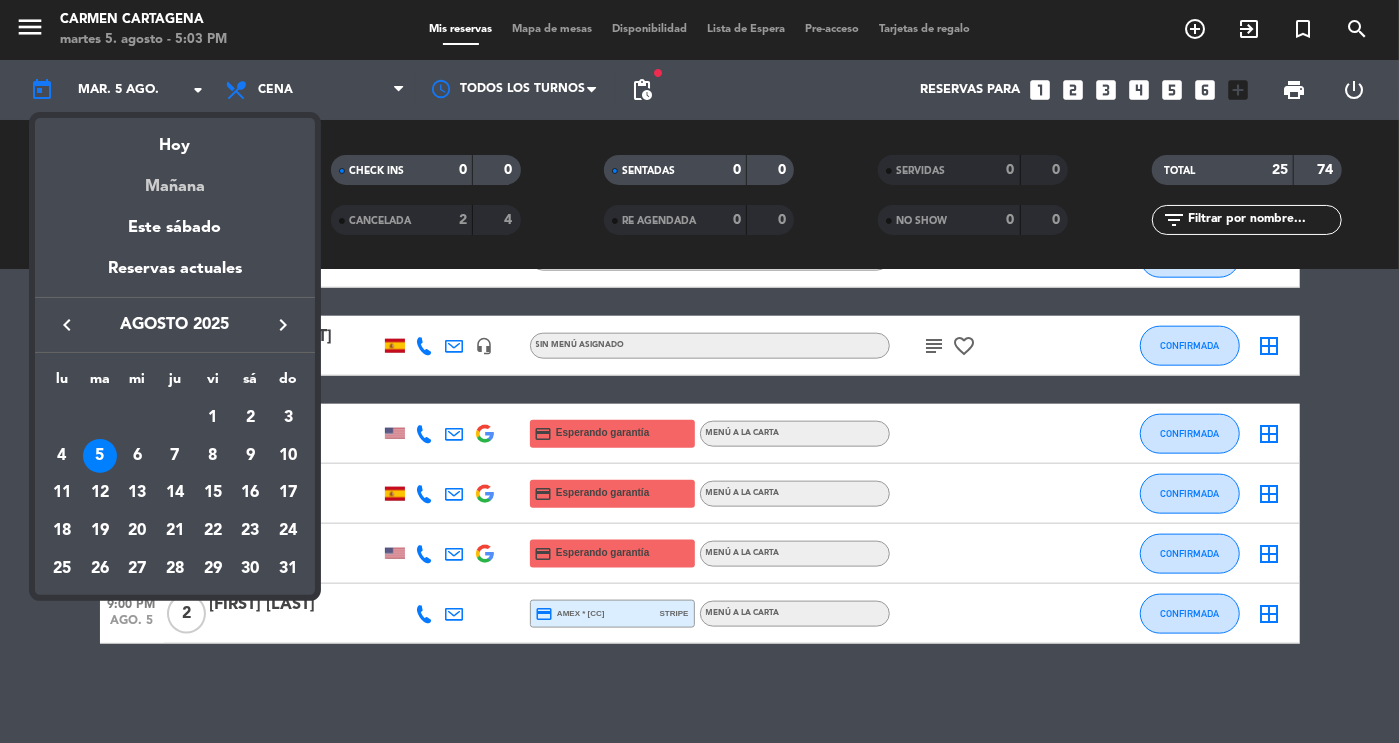 click on "Mañana" at bounding box center [175, 179] 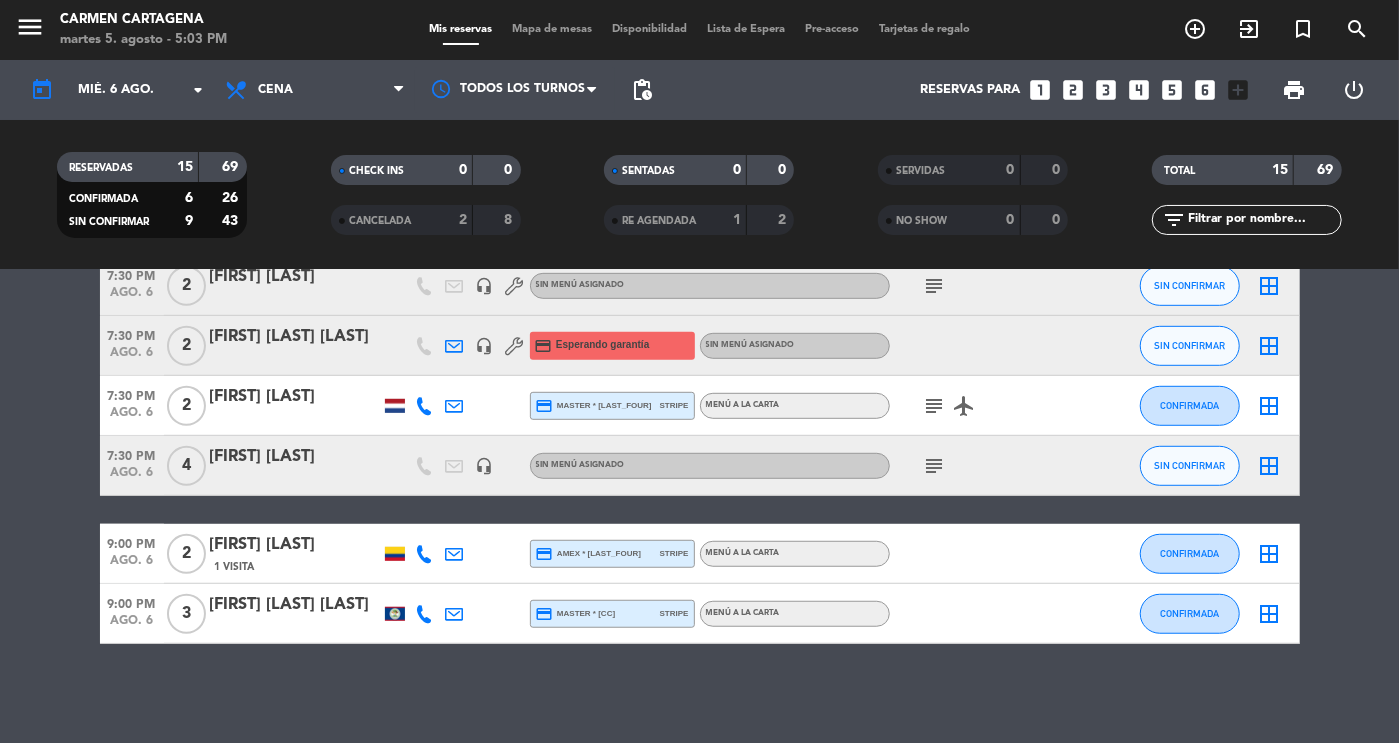 scroll, scrollTop: 0, scrollLeft: 0, axis: both 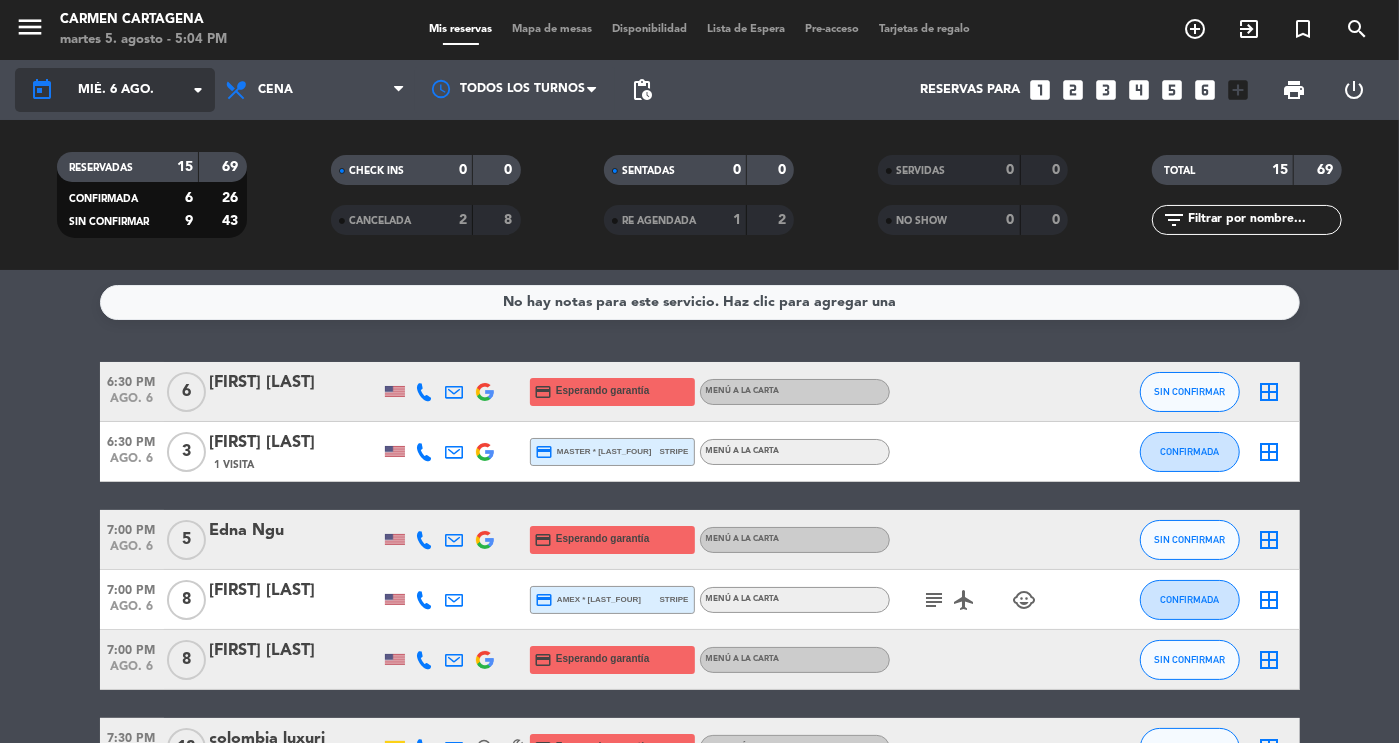 click on "mié. 6 ago." 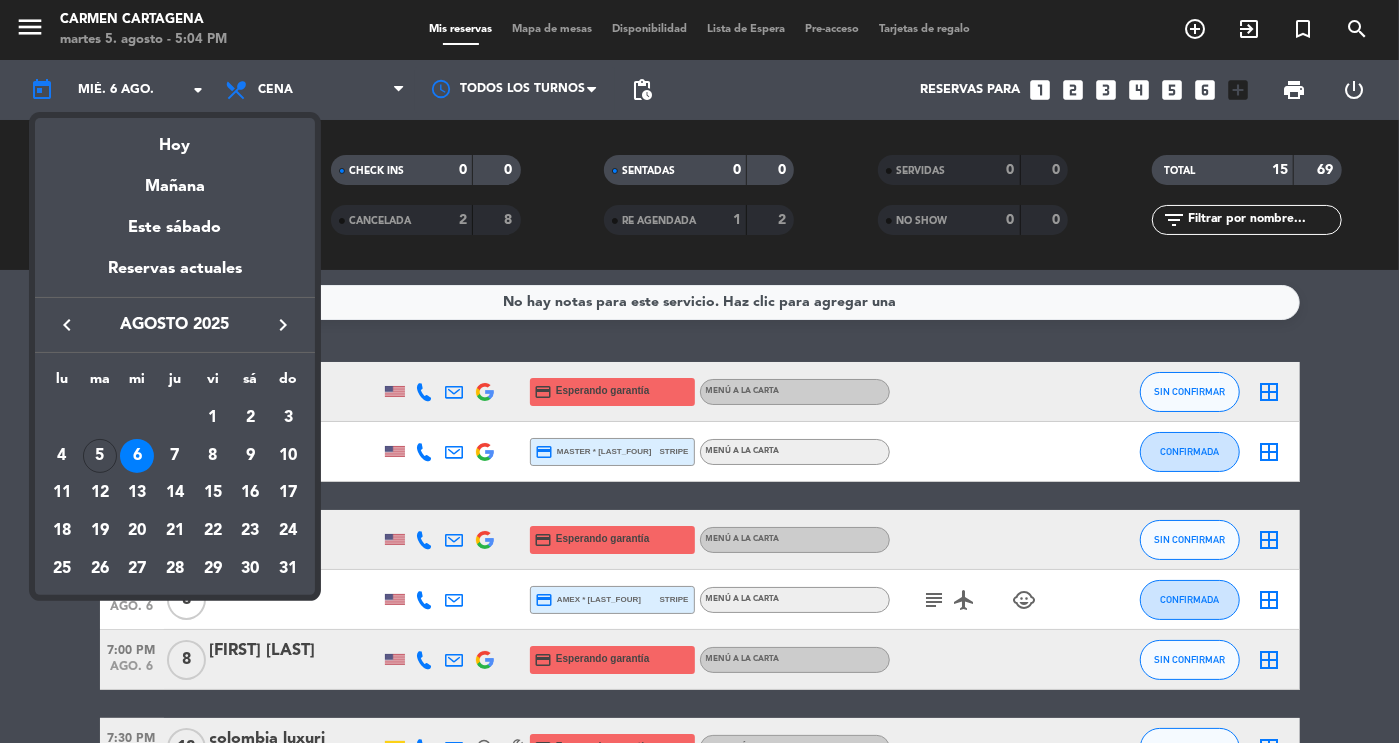 click at bounding box center (699, 371) 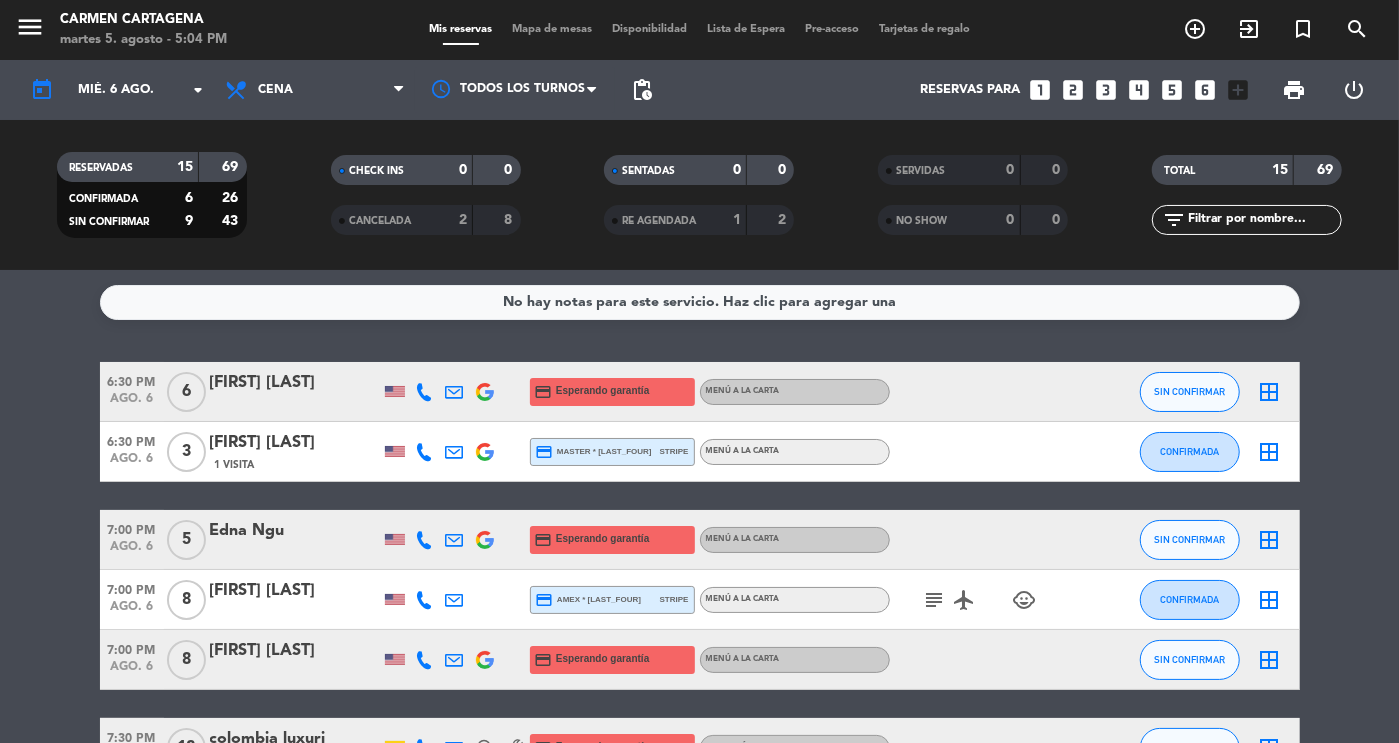 click on "Cena" at bounding box center [275, 90] 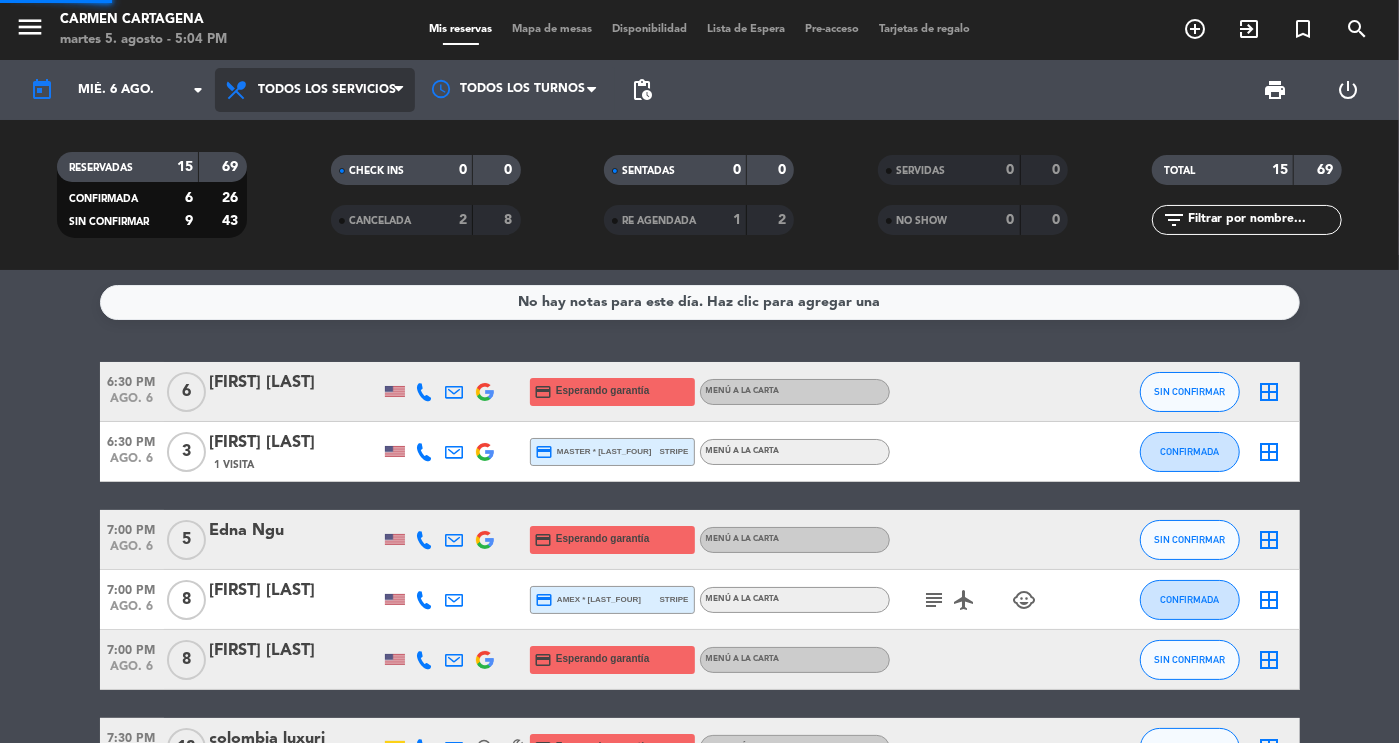 click on "menu  [FIRST] [LAST]   martes [DAY]. [MONTH] - [TIME]   Mis reservas   Mapa de mesas   Disponibilidad   Lista de Espera   Pre-acceso   Tarjetas de regalo  add_circle_outline exit_to_app turned_in_not search today    mié. [DAY] [MONTH] arrow_drop_down  Todos los servicios  Almuerzo  Cena  Todos los servicios  Todos los servicios  Almuerzo  Cena Todos los turnos pending_actions print  power_settings_new   RESERVADAS   15   69   CONFIRMADA   6   26   SIN CONFIRMAR   9   43   CHECK INS   0   0   CANCELADA   2   8   SENTADAS   0   0   RE AGENDADA   1   2   SERVIDAS   0   0   NO SHOW   0   0   TOTAL   15   69  filter_list" 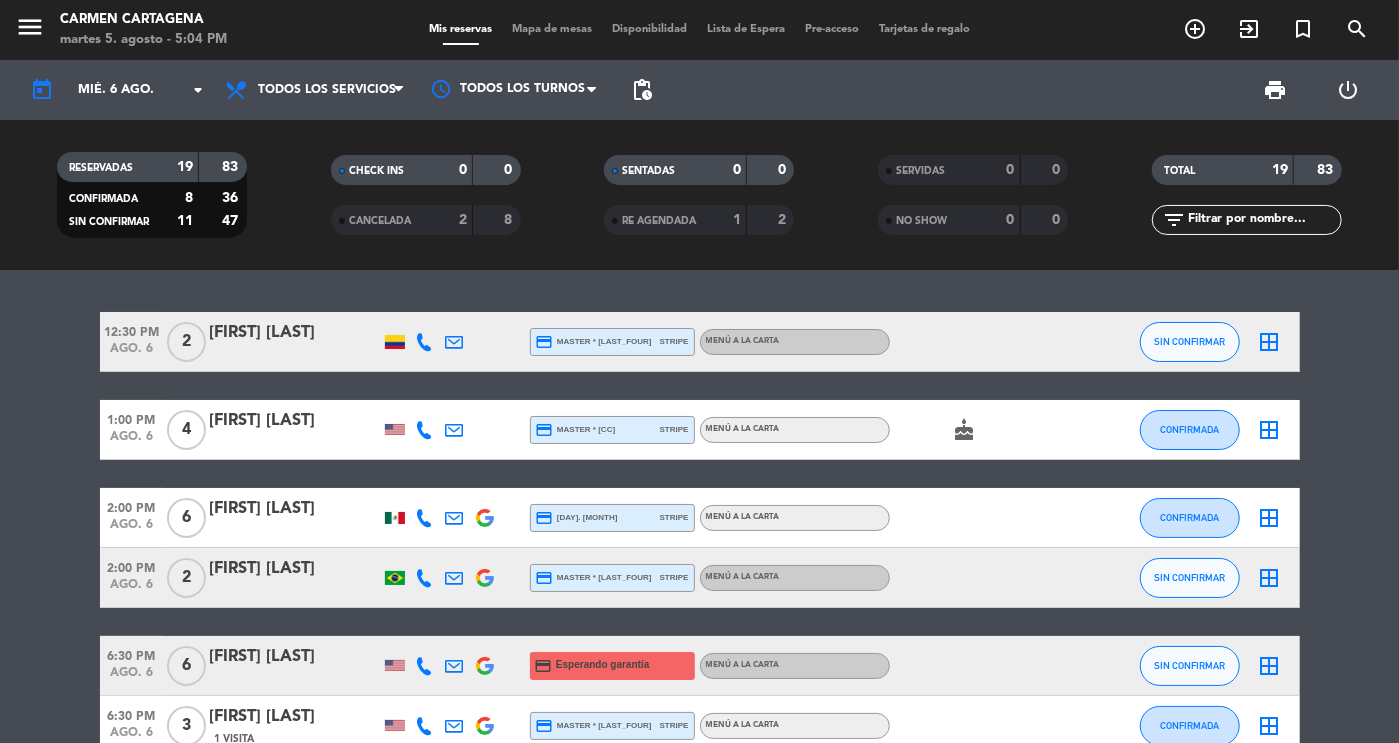 click on "[FIRST] [LAST]" 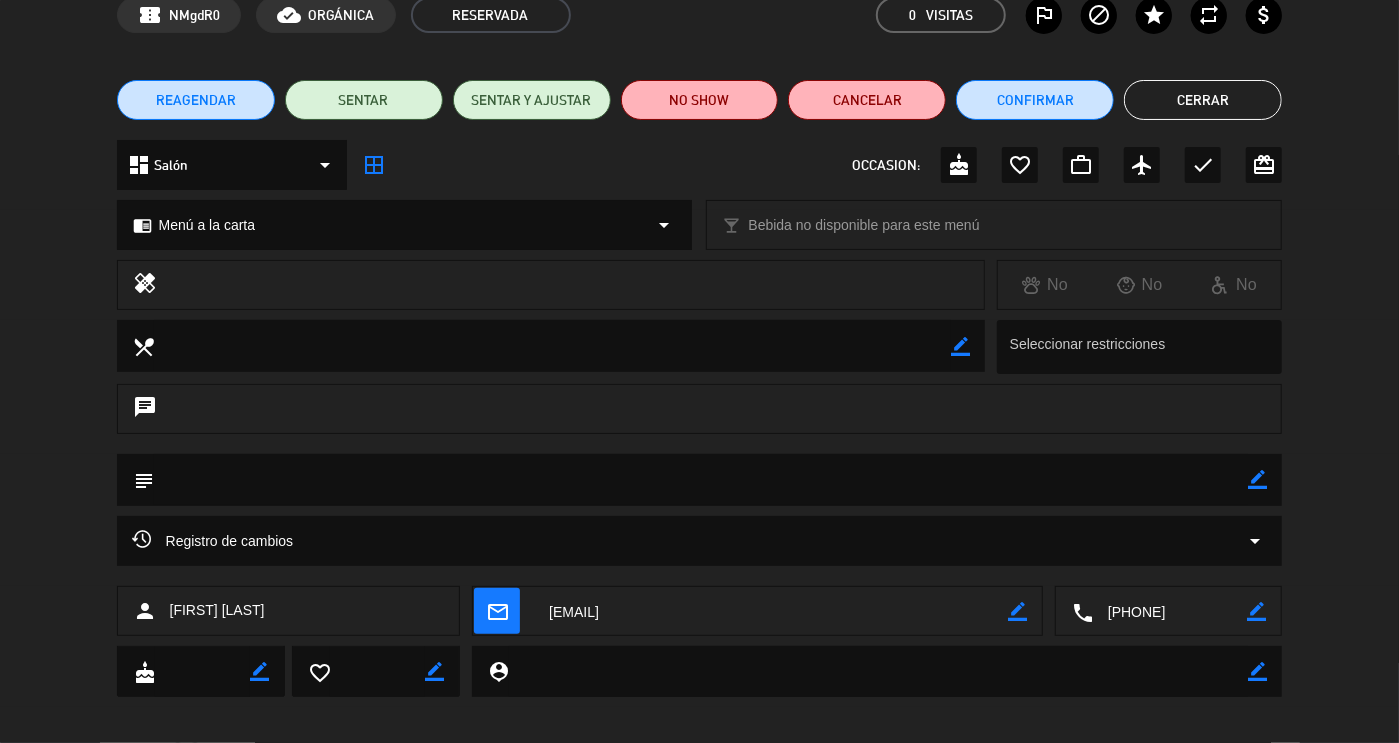 drag, startPoint x: 1221, startPoint y: 722, endPoint x: 1103, endPoint y: 737, distance: 118.94957 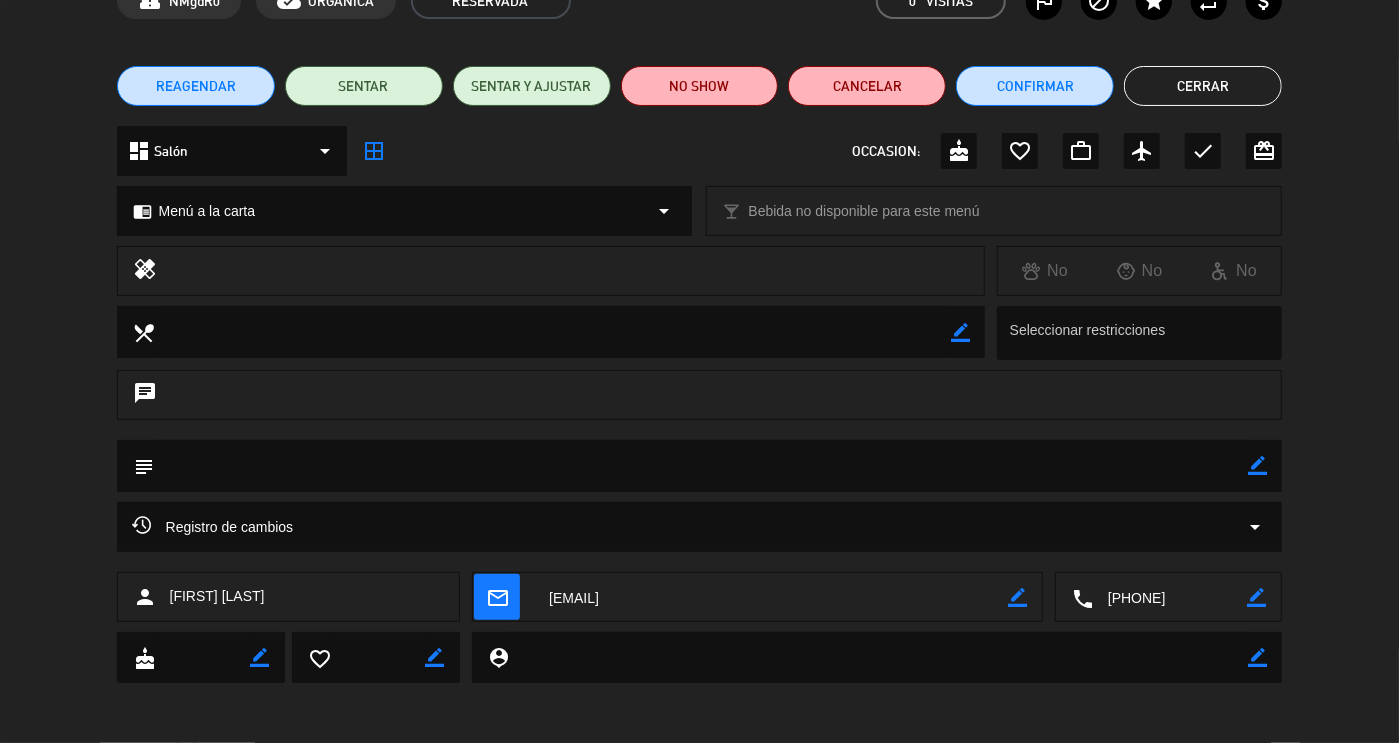 scroll, scrollTop: 0, scrollLeft: 0, axis: both 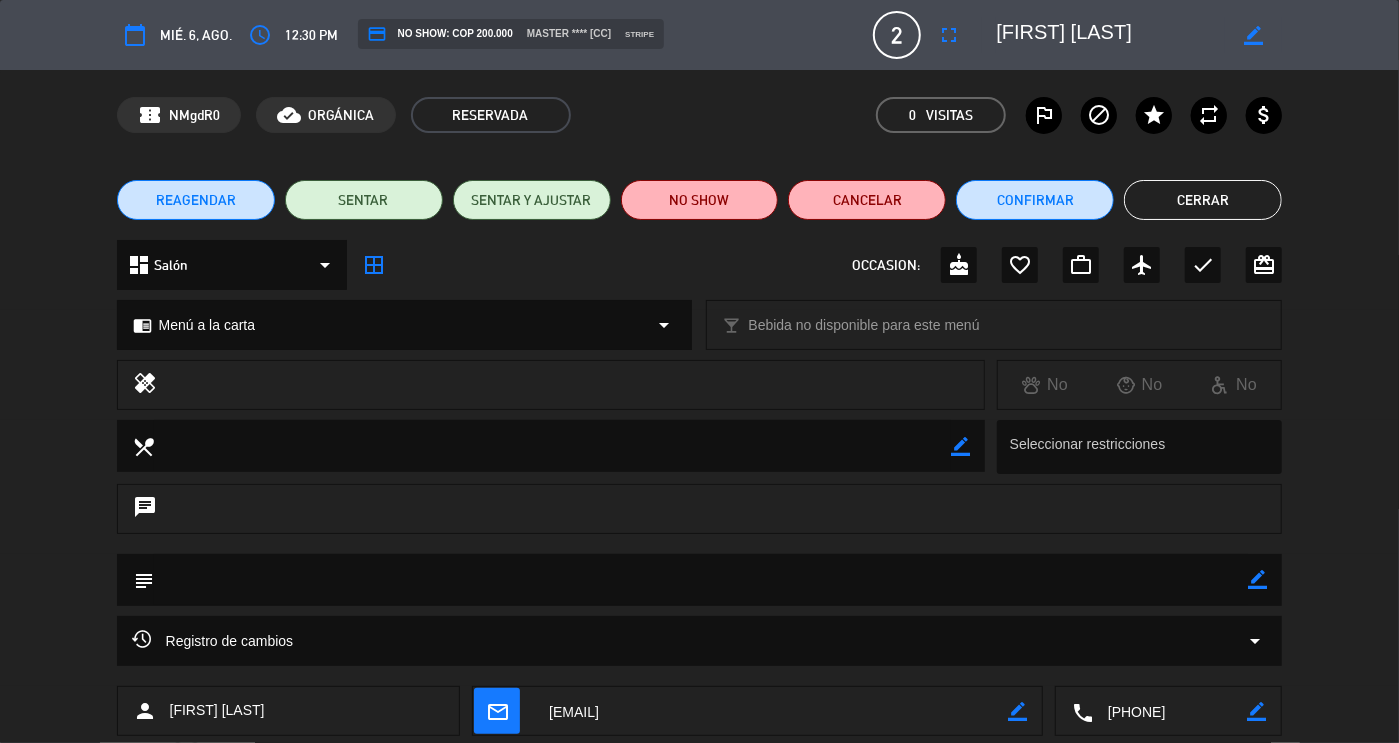 drag, startPoint x: 1155, startPoint y: 25, endPoint x: 995, endPoint y: 31, distance: 160.11246 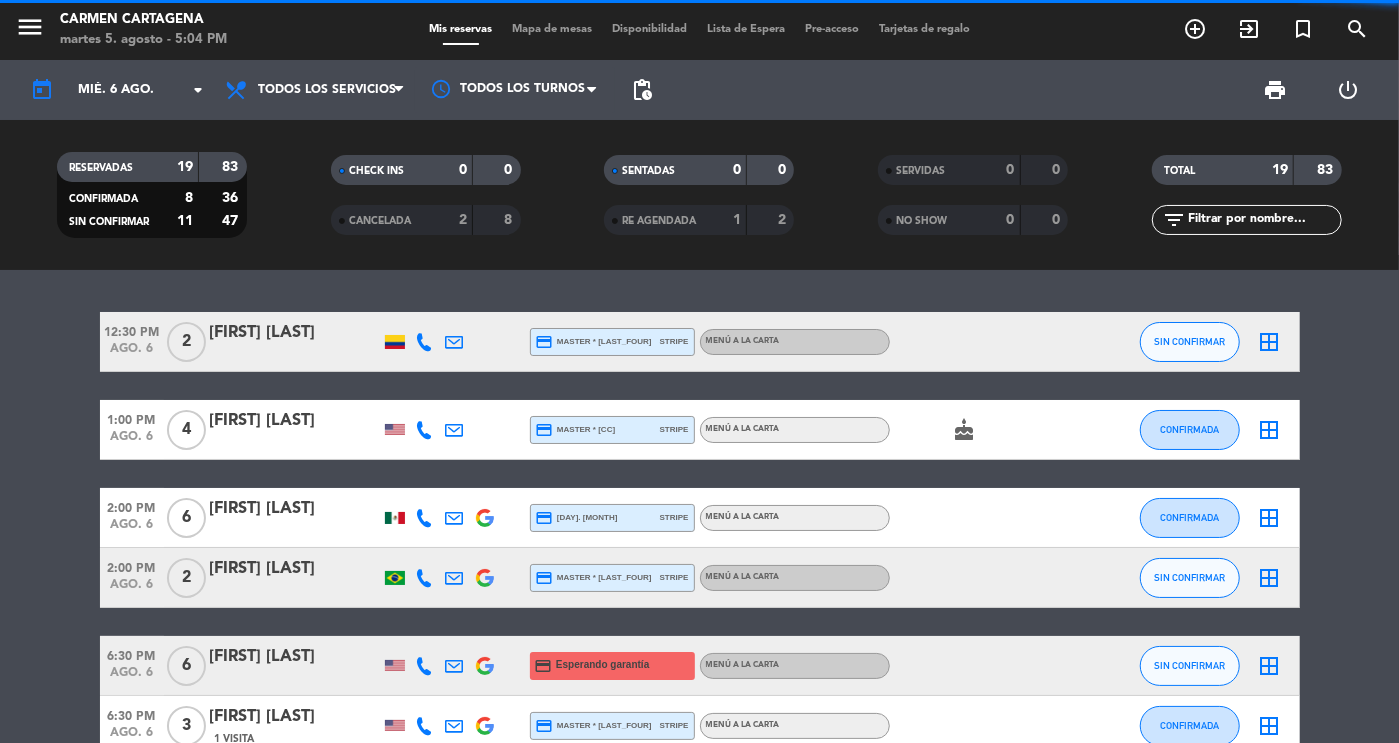 click 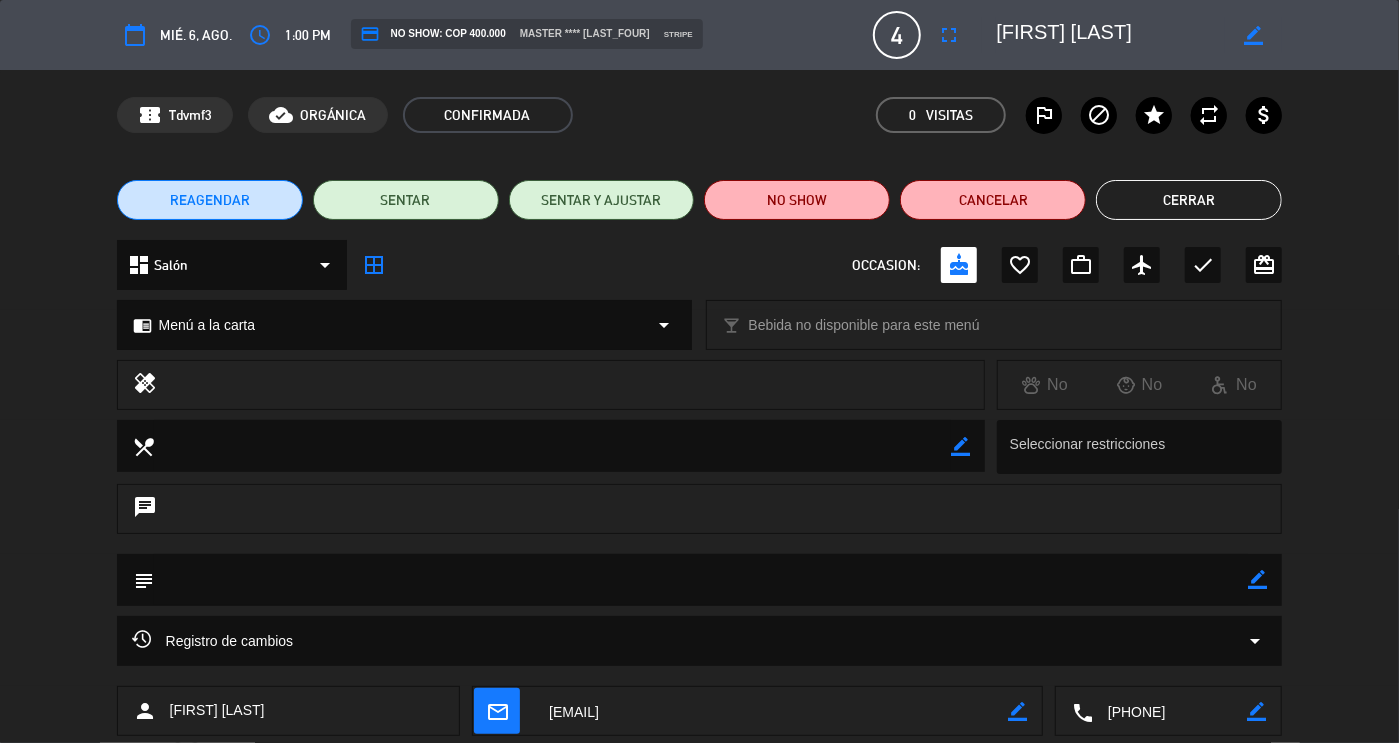 drag, startPoint x: 1211, startPoint y: 713, endPoint x: 1073, endPoint y: 711, distance: 138.0145 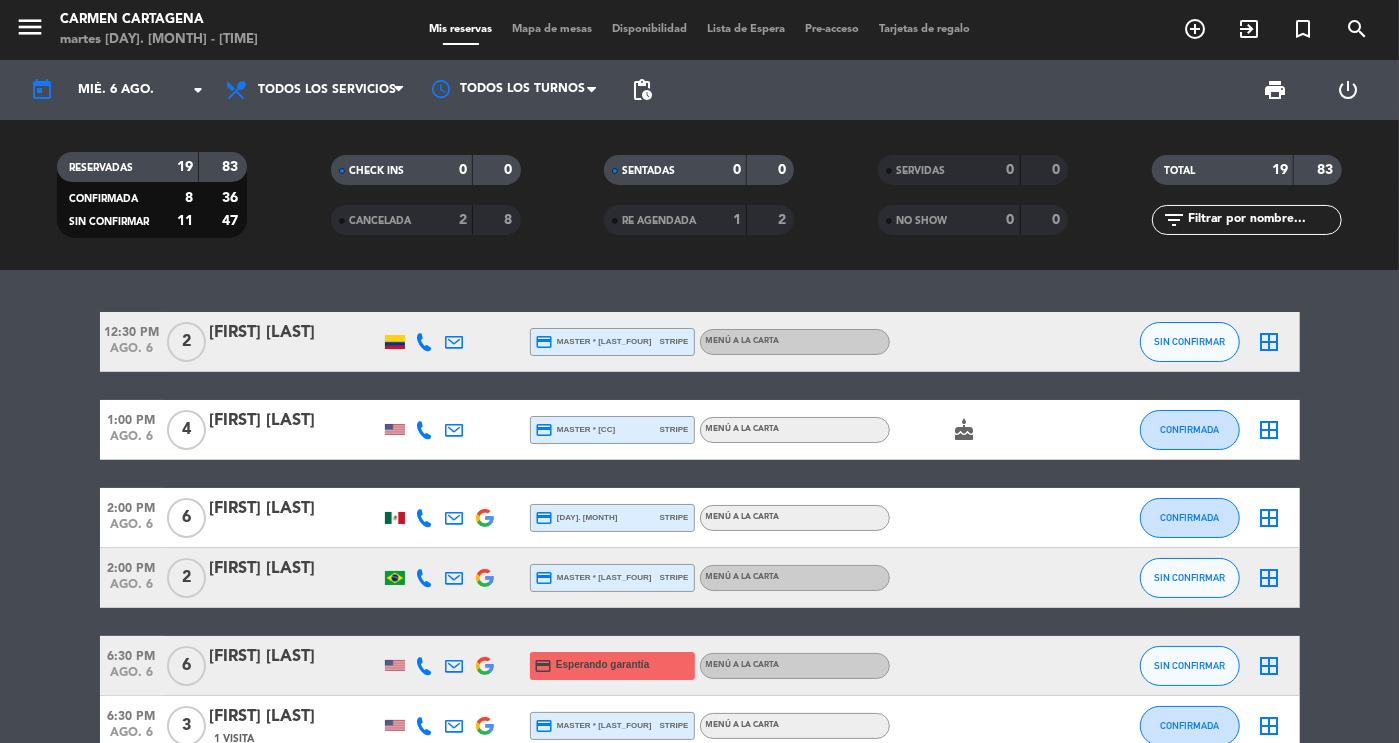 click 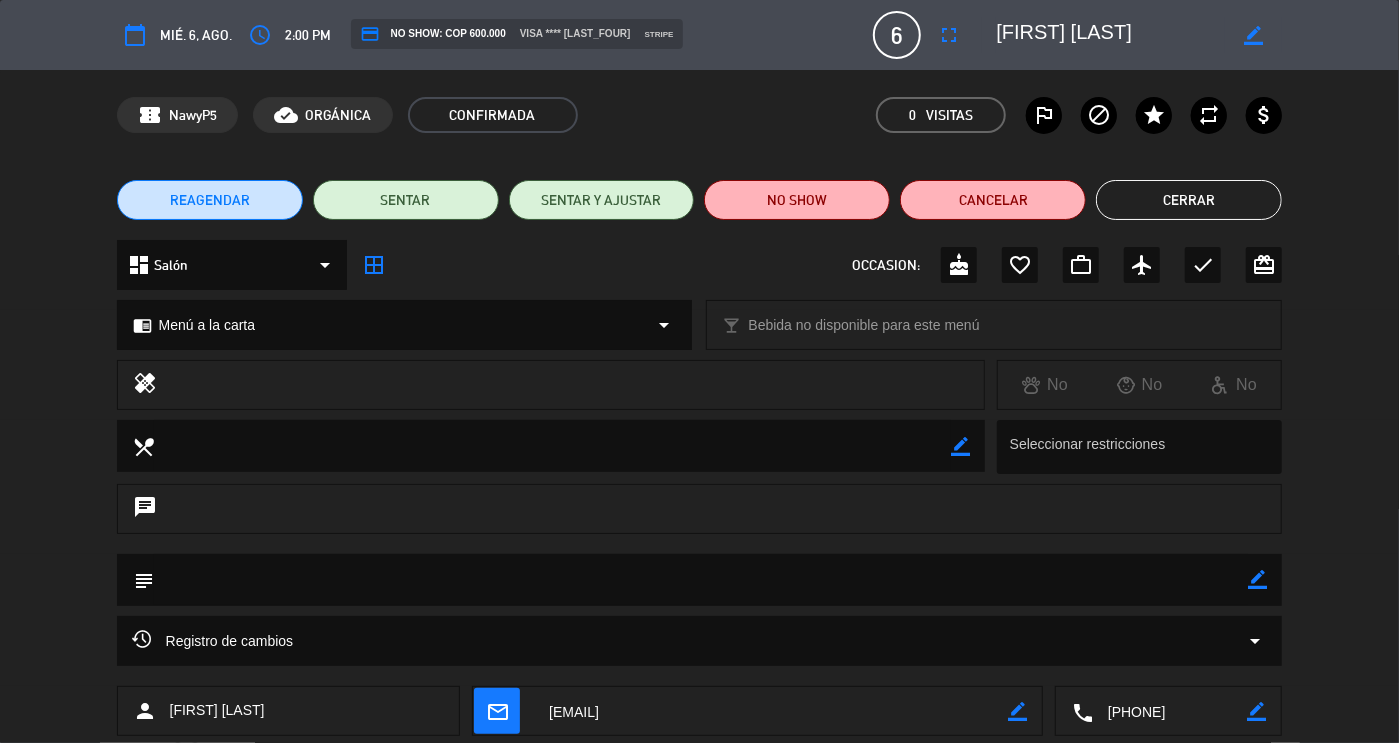 drag, startPoint x: 1226, startPoint y: 718, endPoint x: 1071, endPoint y: 725, distance: 155.15799 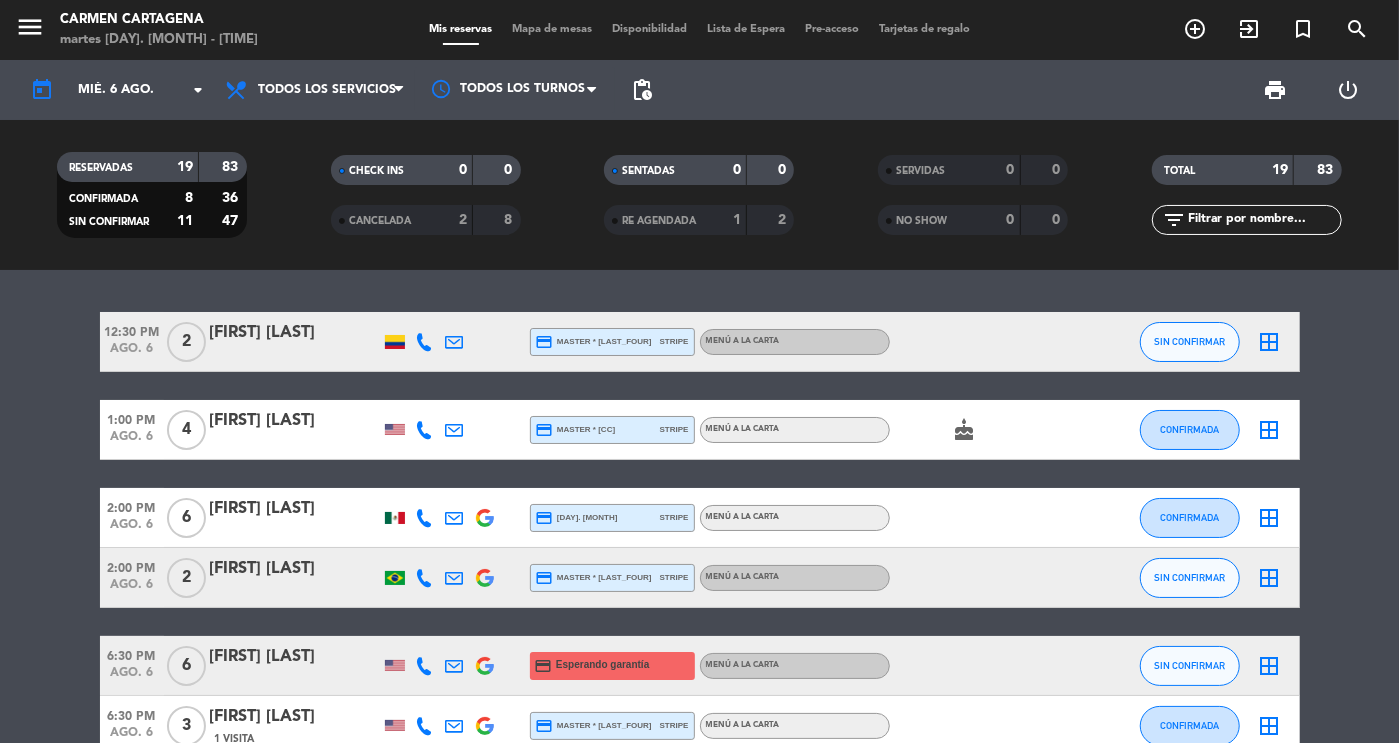 click on "[FIRST] [LAST]" 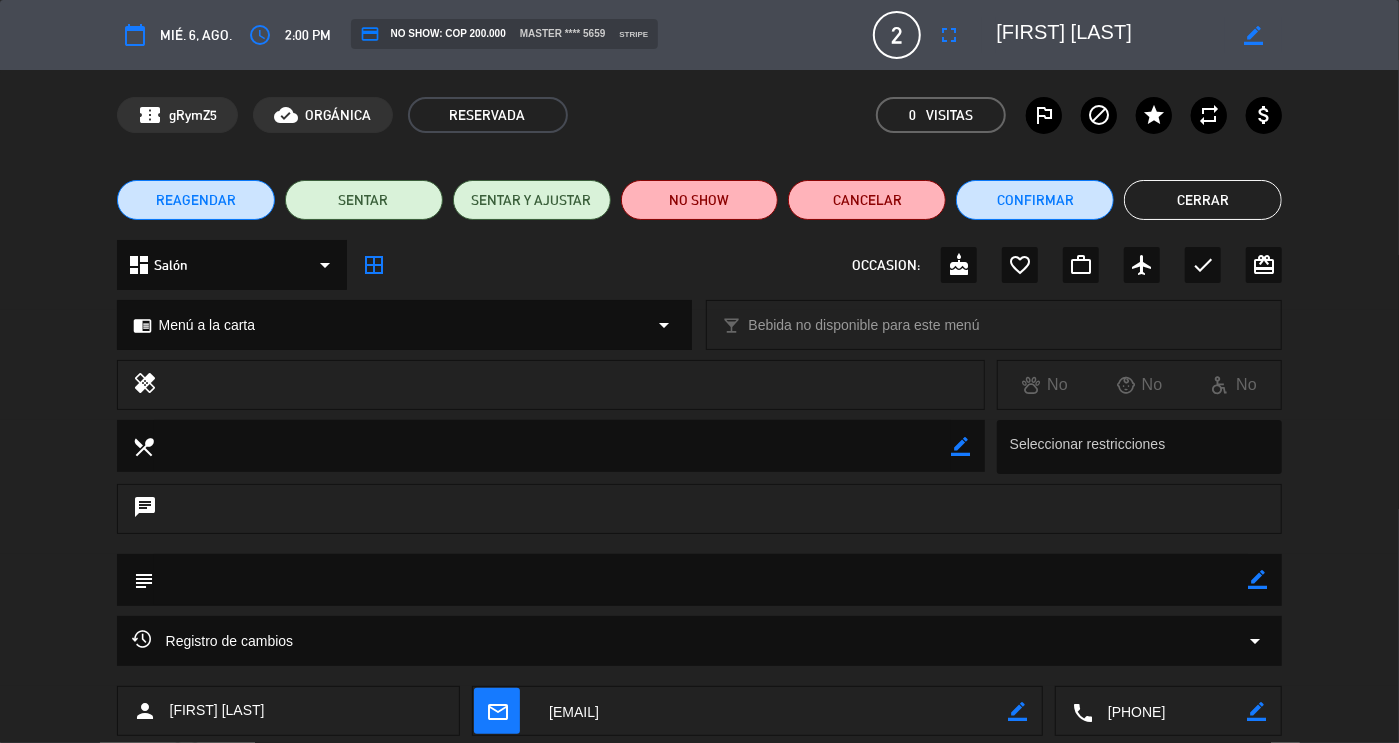 drag, startPoint x: 1231, startPoint y: 711, endPoint x: 1081, endPoint y: 709, distance: 150.01334 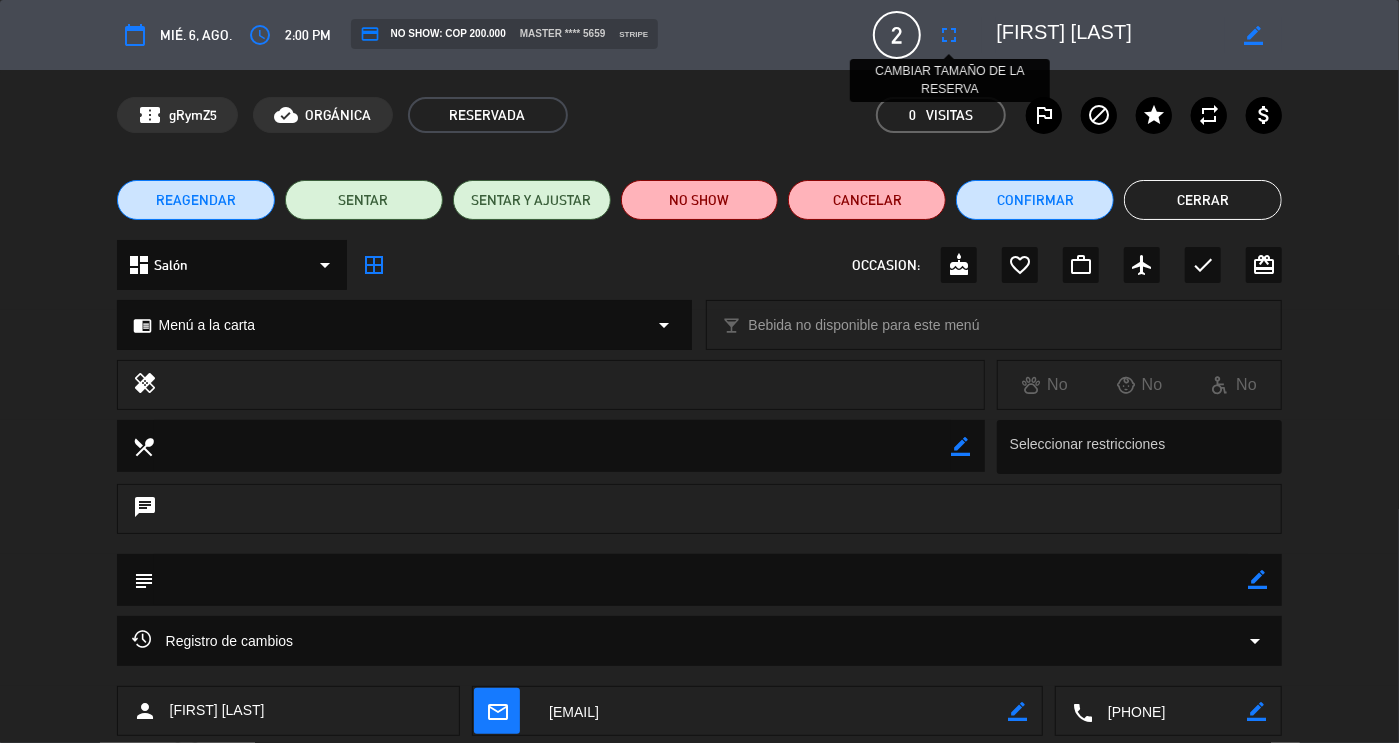 drag, startPoint x: 1206, startPoint y: 24, endPoint x: 965, endPoint y: 28, distance: 241.03319 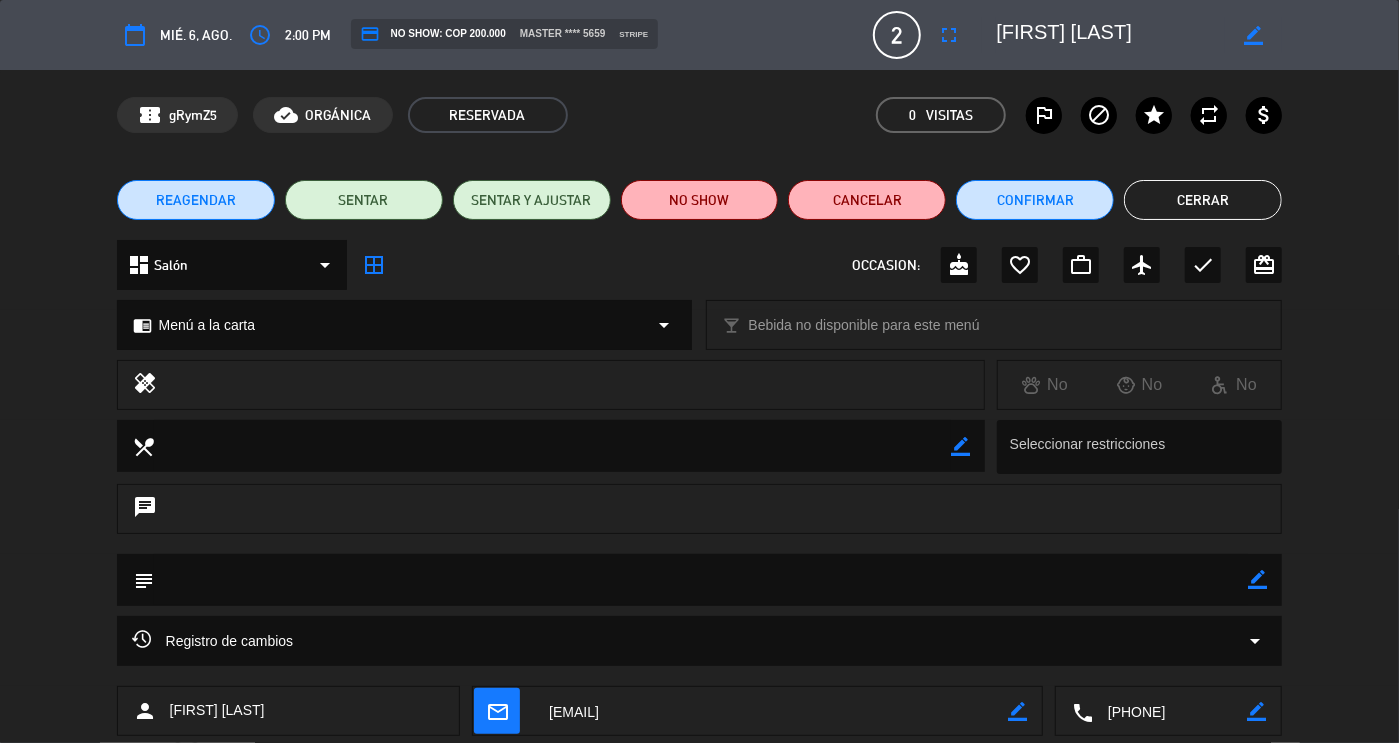 click on "Cerrar" 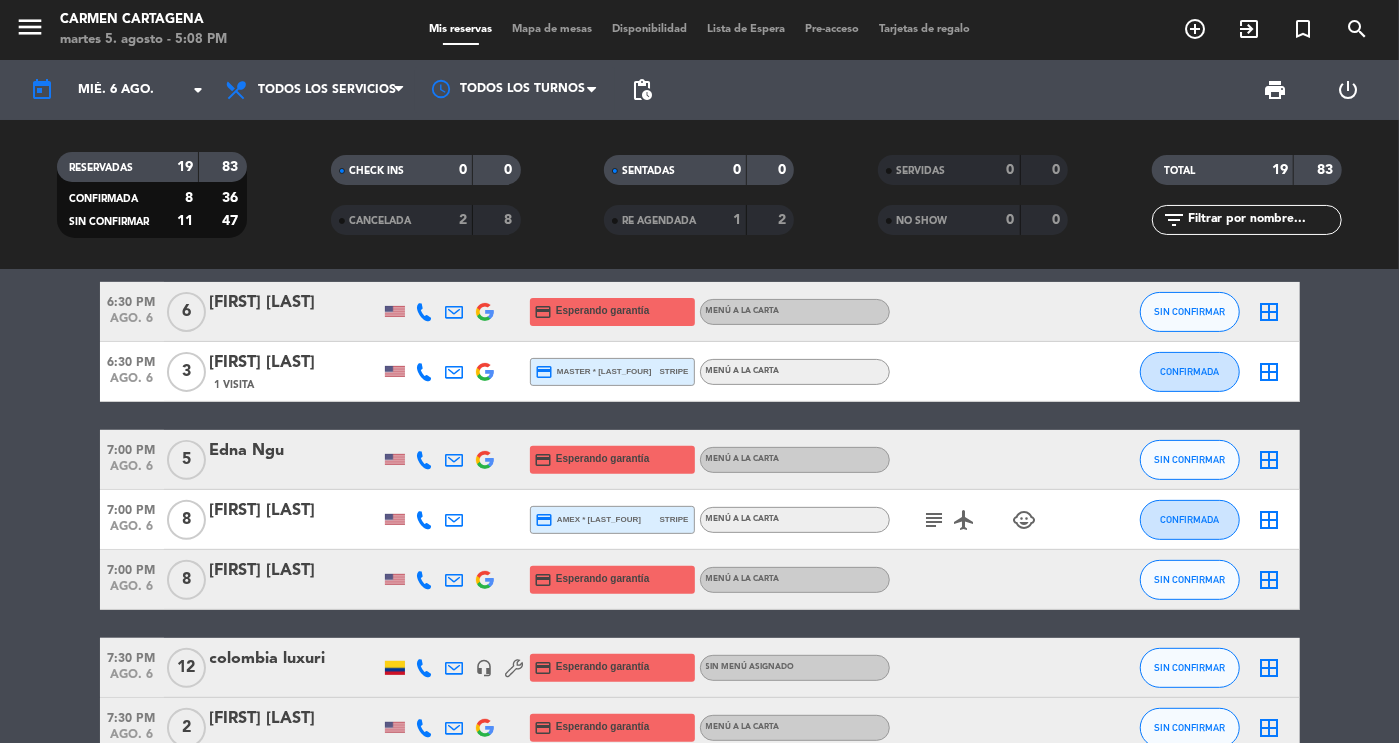 scroll, scrollTop: 361, scrollLeft: 0, axis: vertical 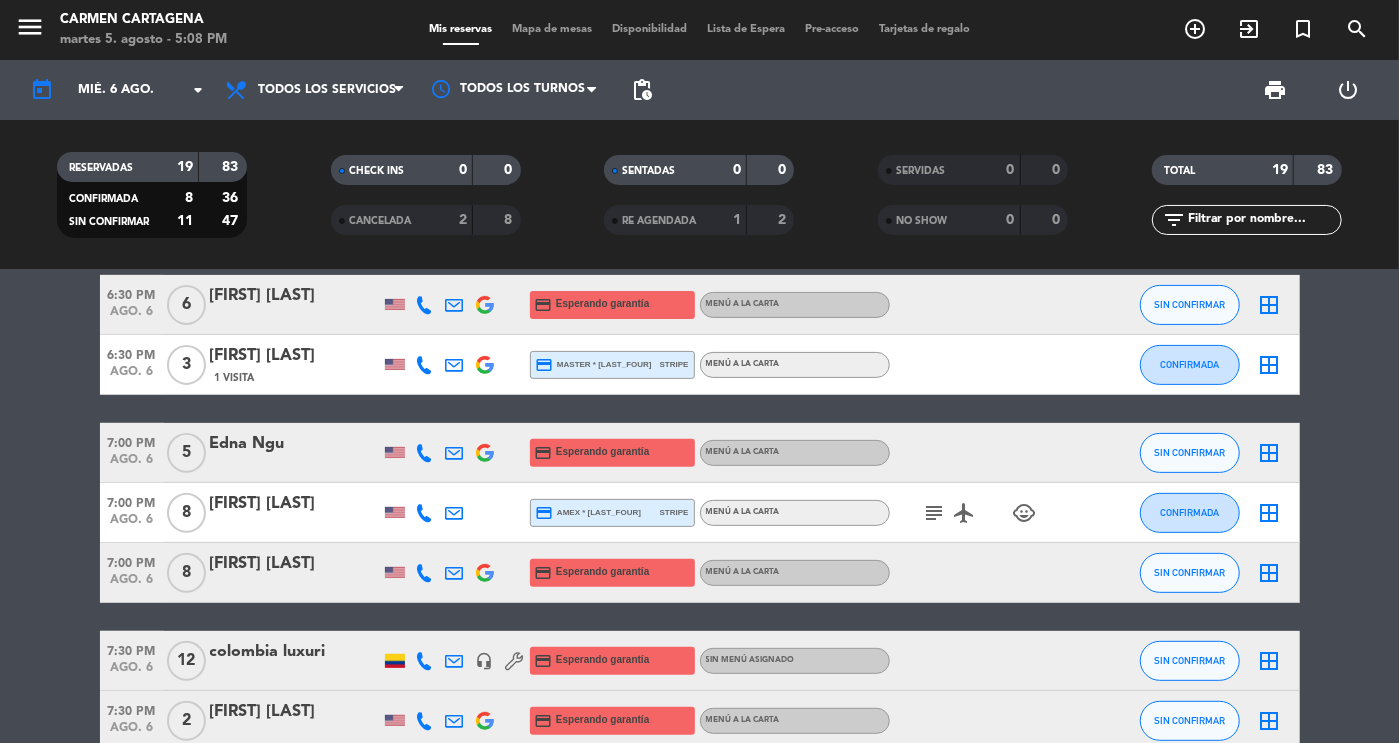 click on "[FIRST] [LAST]" 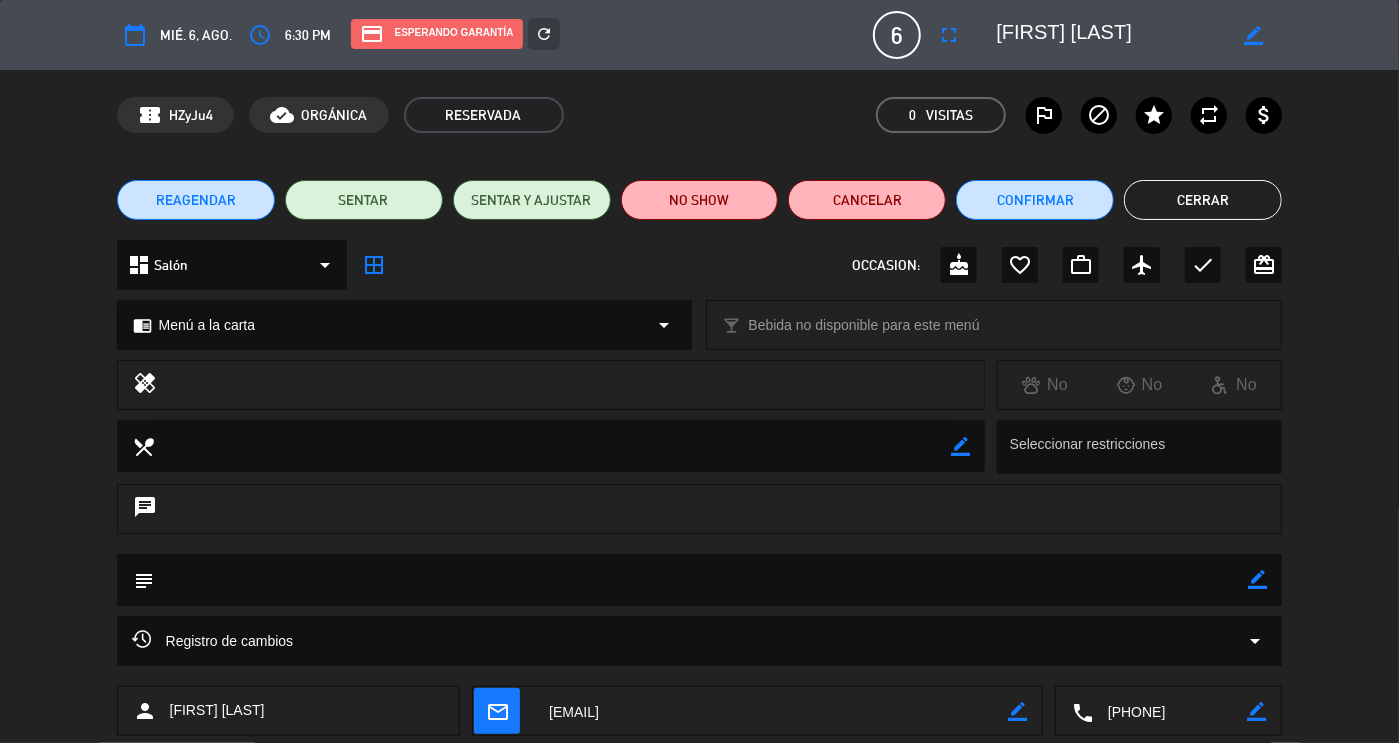 drag, startPoint x: 1212, startPoint y: 714, endPoint x: 1099, endPoint y: 712, distance: 113.0177 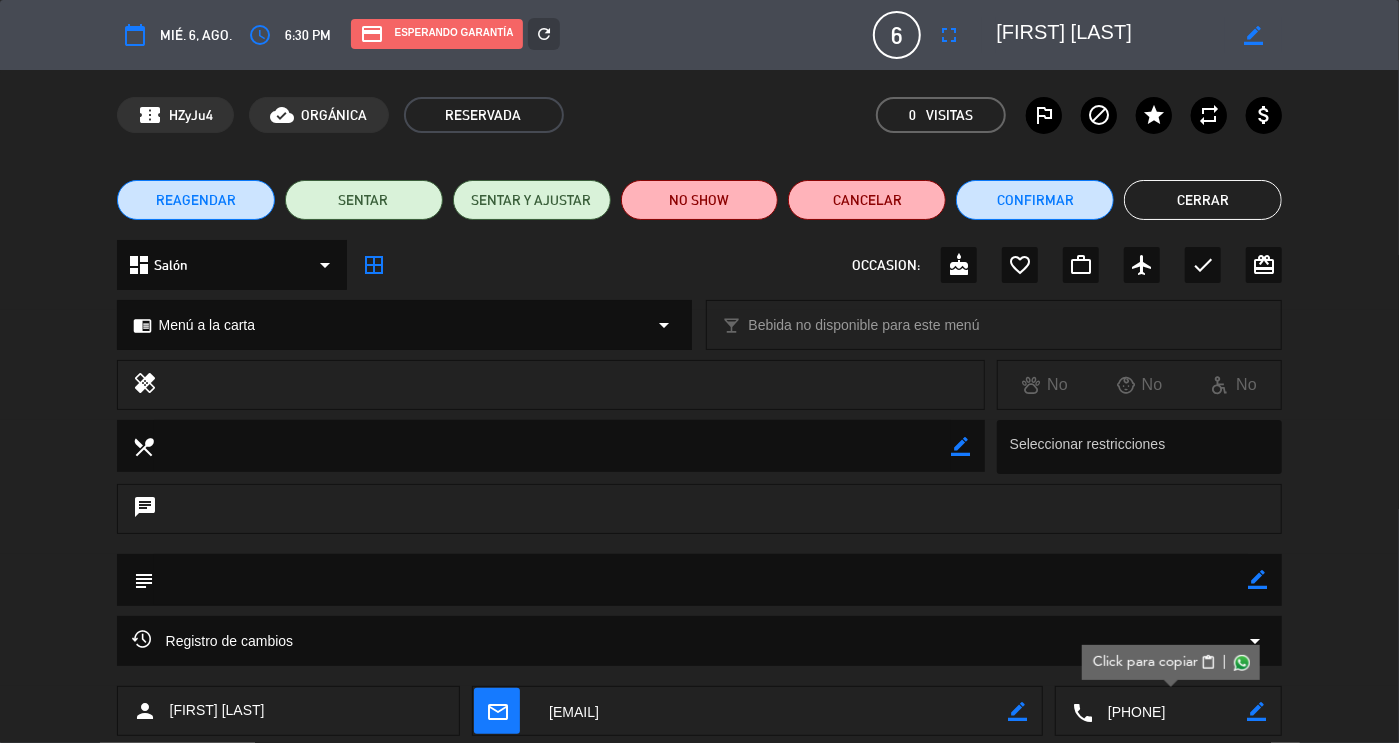 click on "Cerrar" 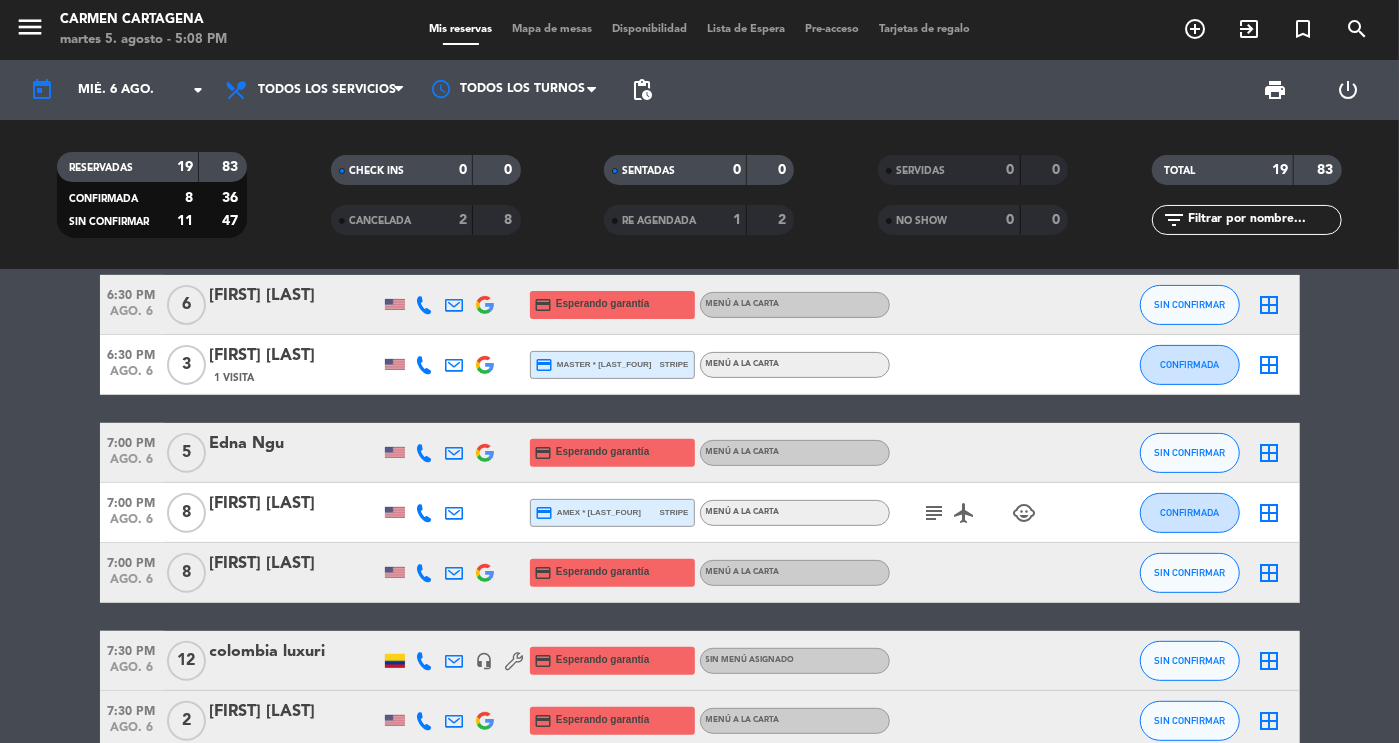 click on "[FIRST] [LAST]" 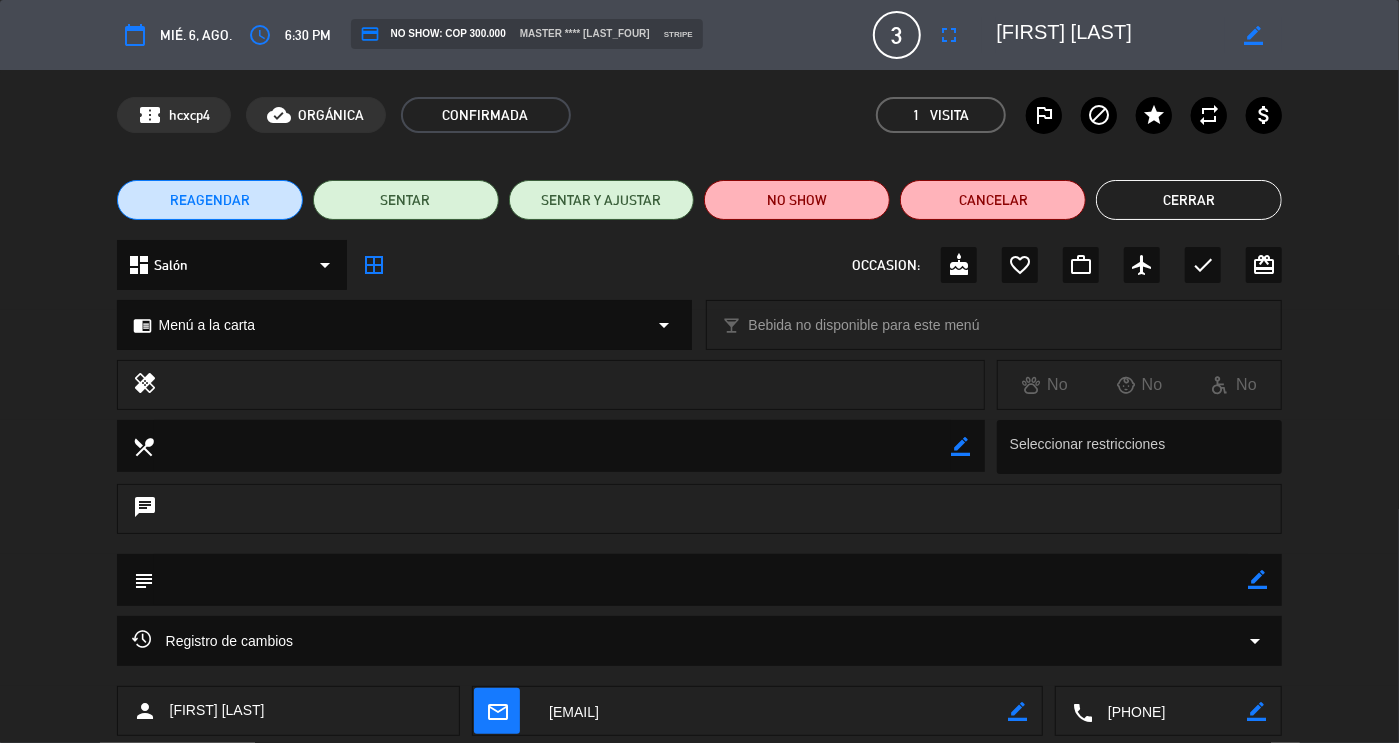 drag, startPoint x: 1230, startPoint y: 718, endPoint x: 1091, endPoint y: 727, distance: 139.29106 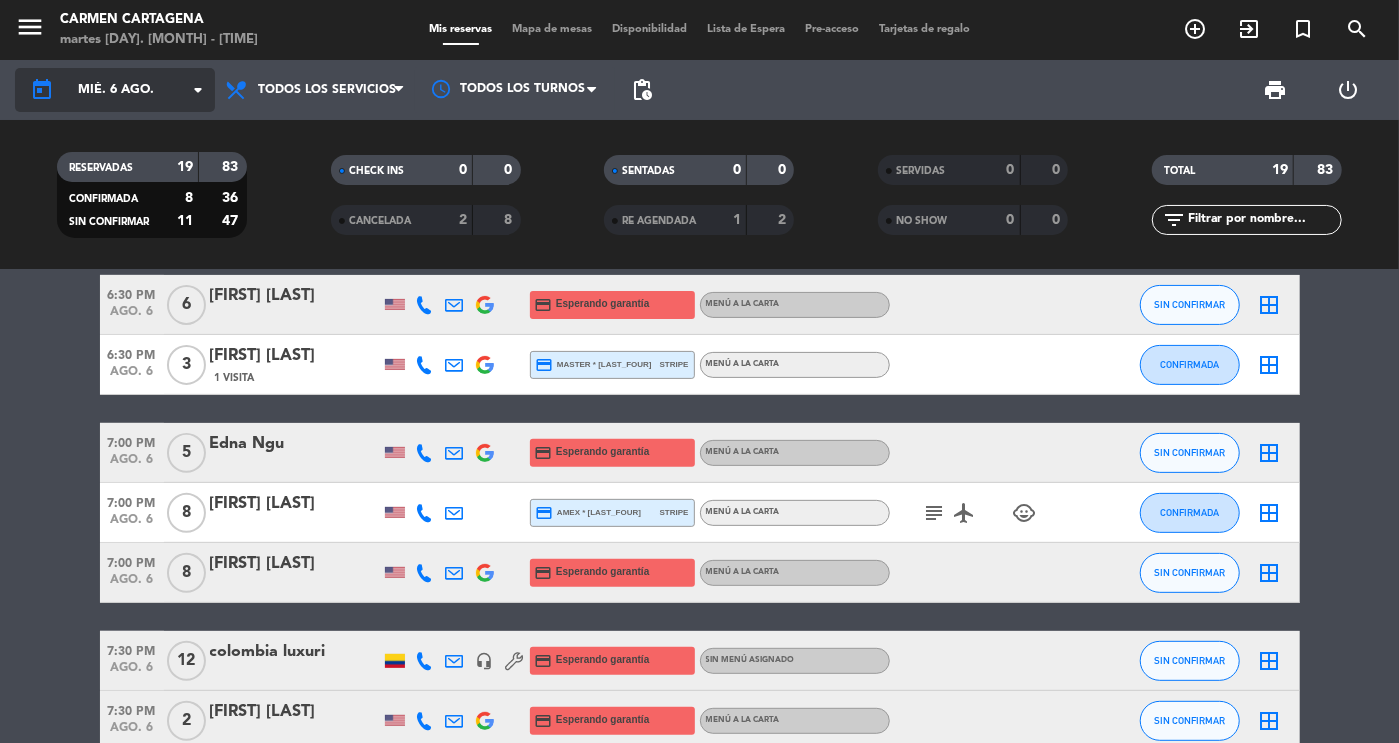 click on "mié. 6 ago." 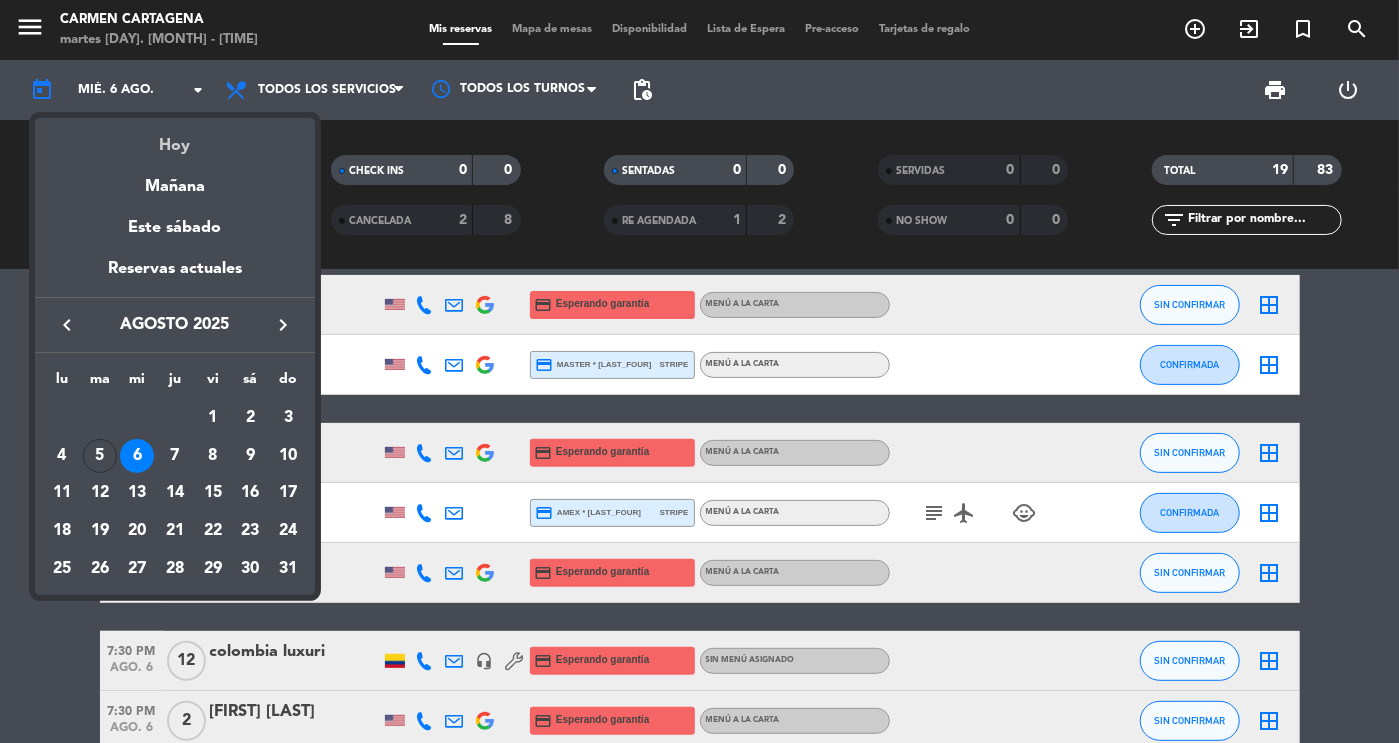 click on "Hoy" at bounding box center [175, 138] 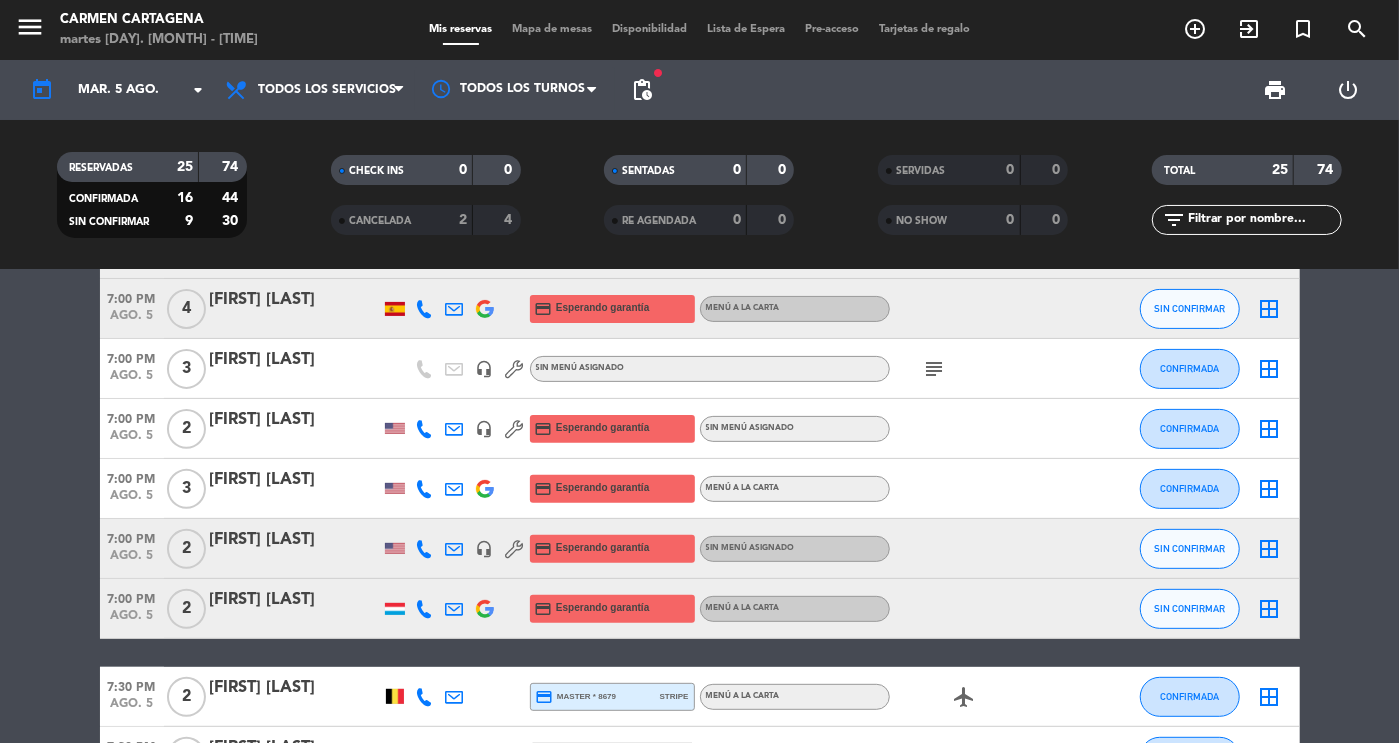 scroll, scrollTop: 0, scrollLeft: 0, axis: both 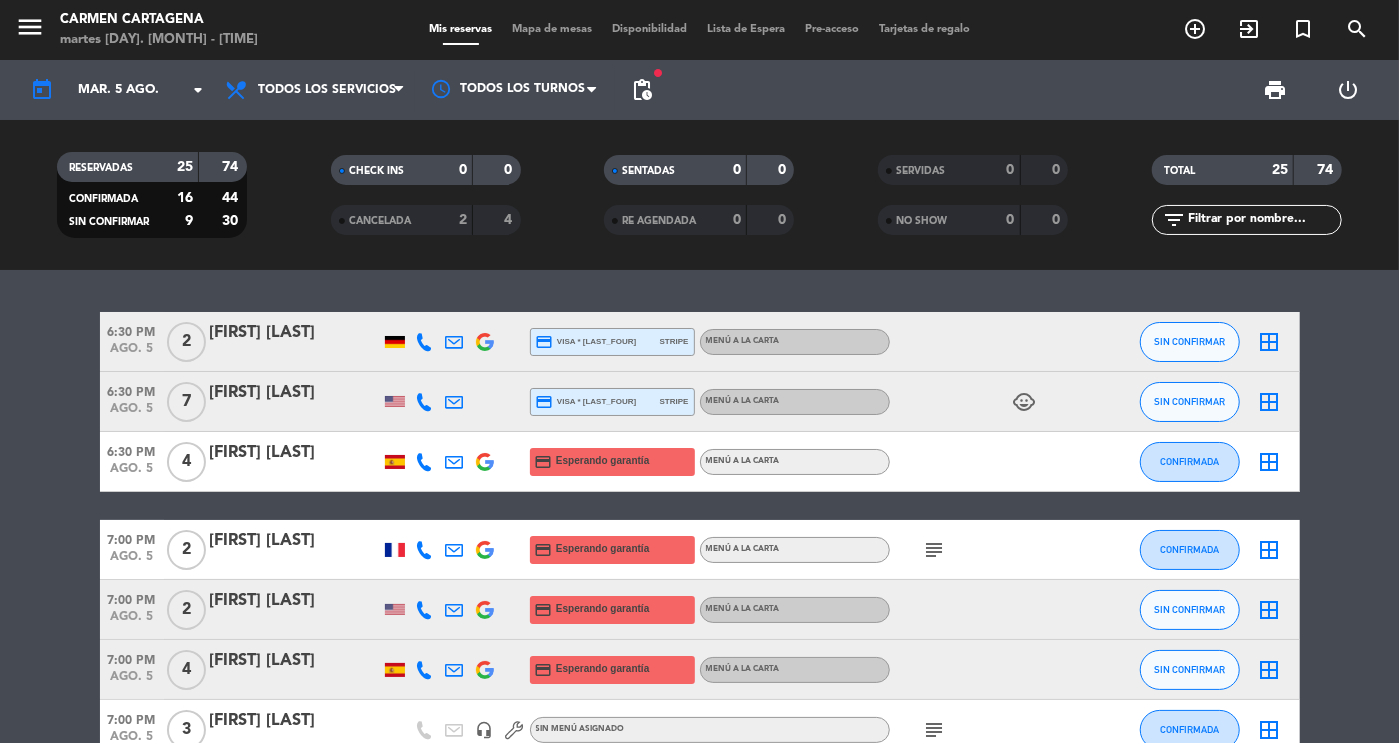 click on "subject" 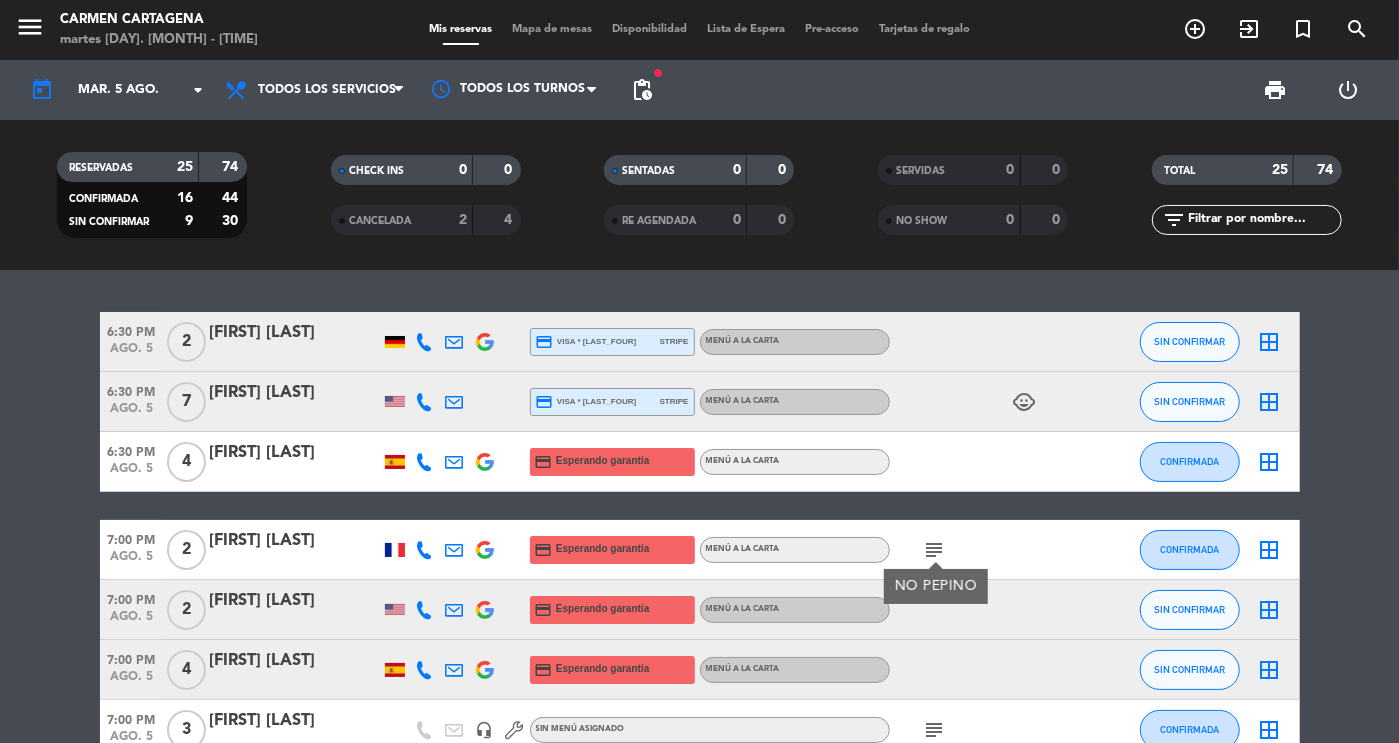 click on "subject" 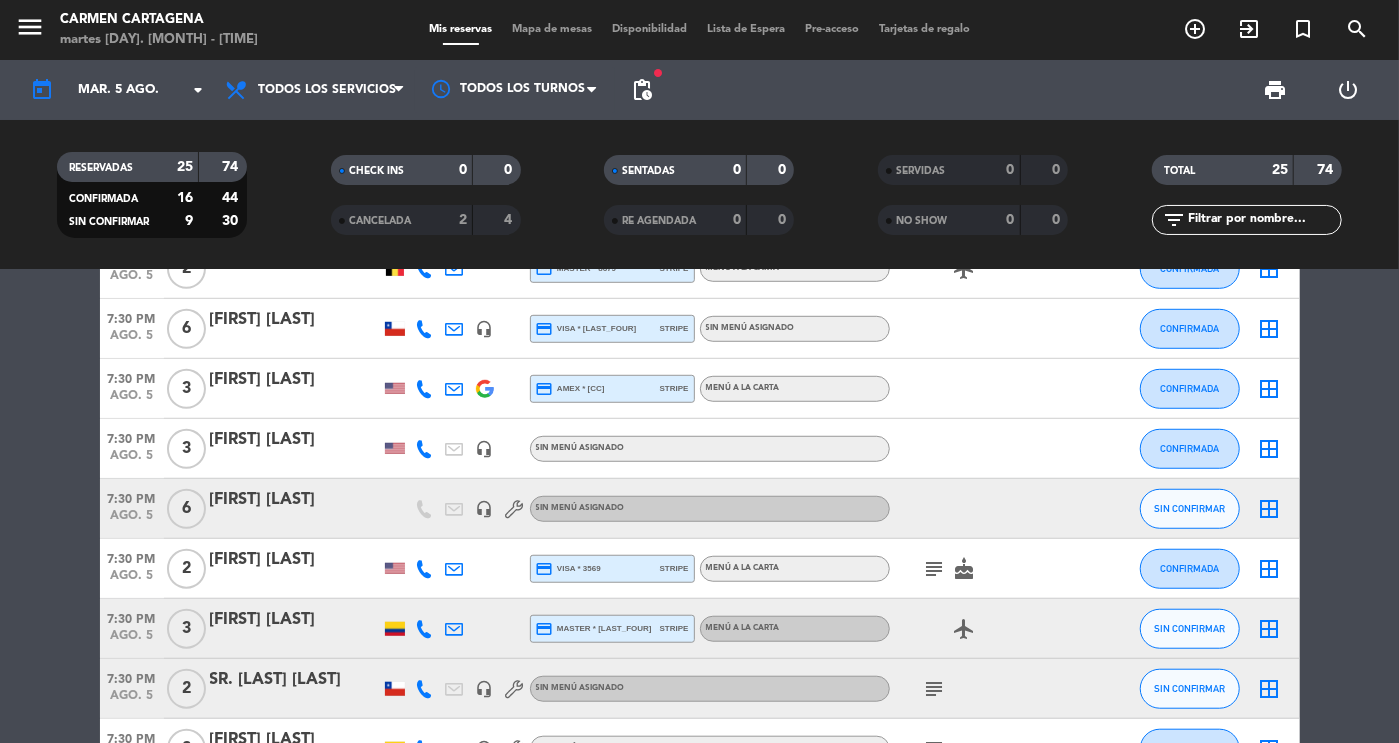 scroll, scrollTop: 807, scrollLeft: 0, axis: vertical 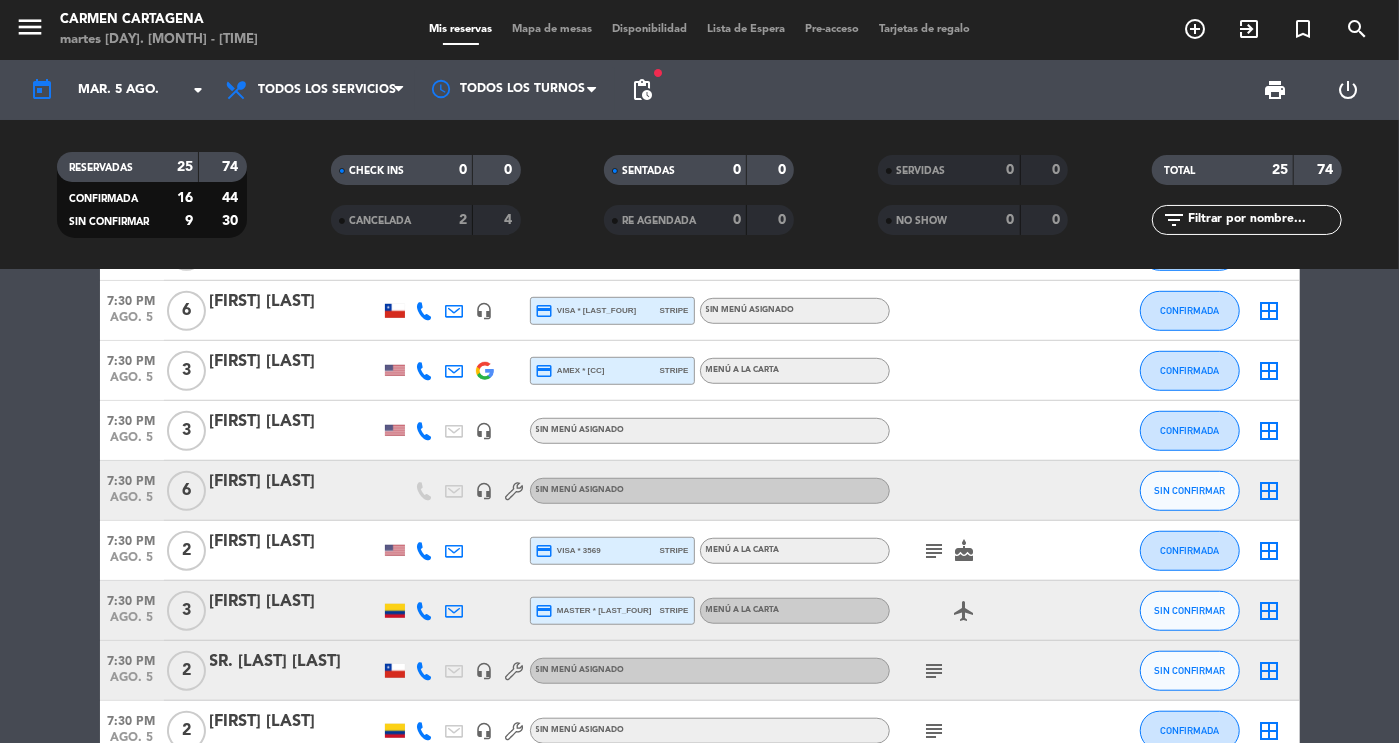 click on "subject" 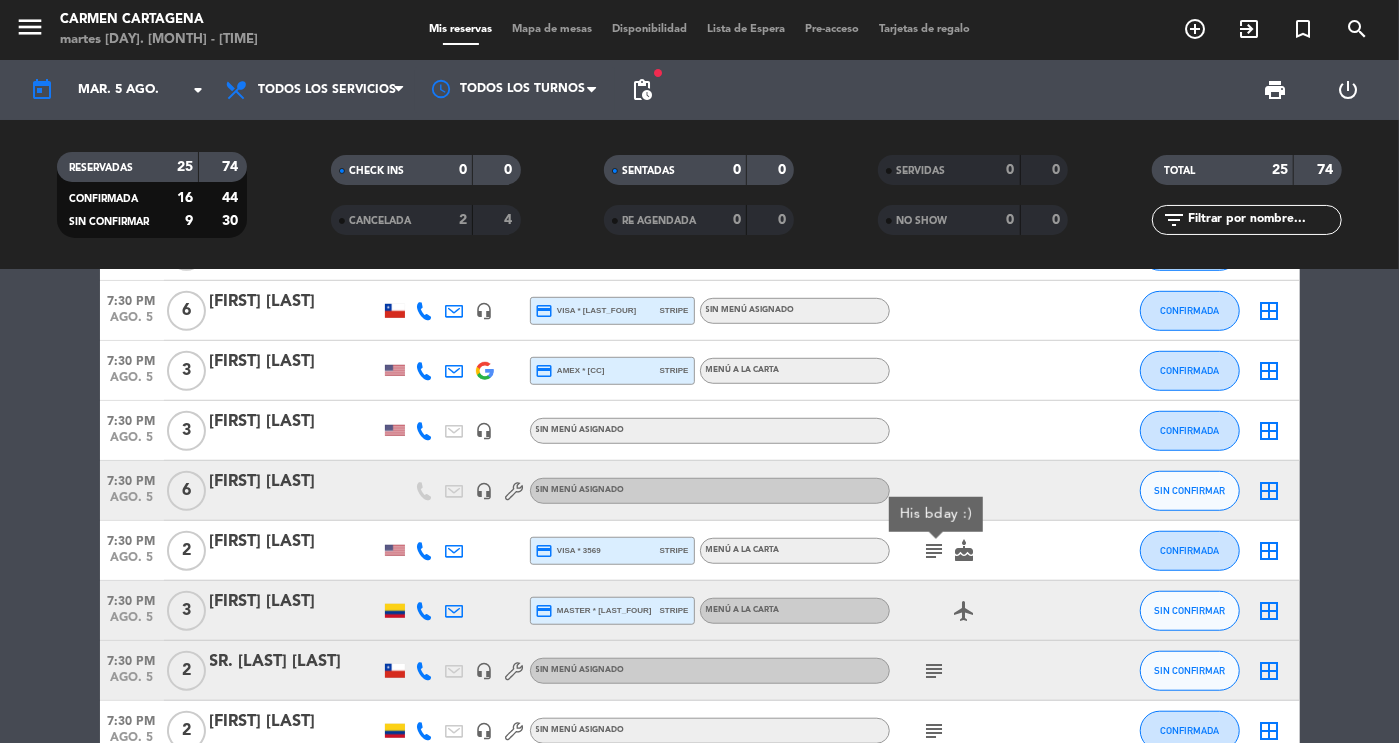 click on "subject" 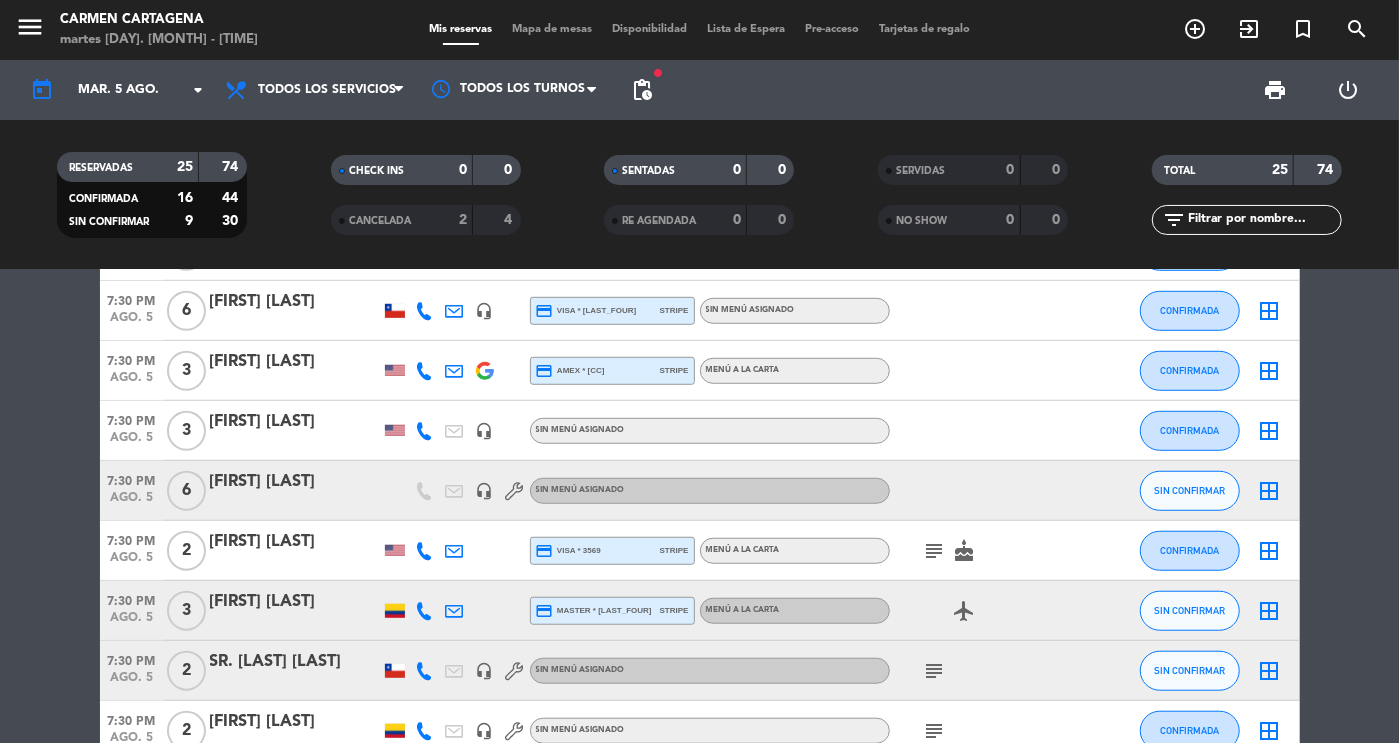 click on "subject" 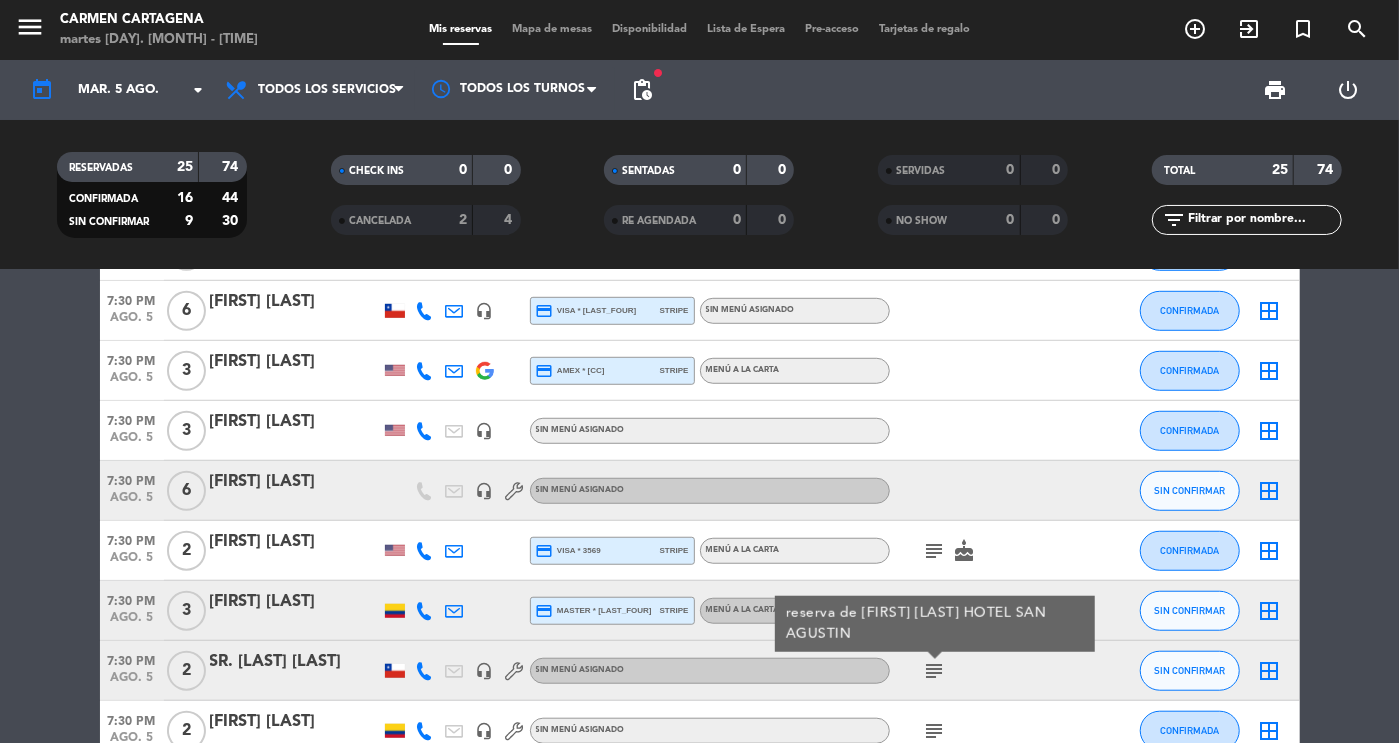 click on "subject" 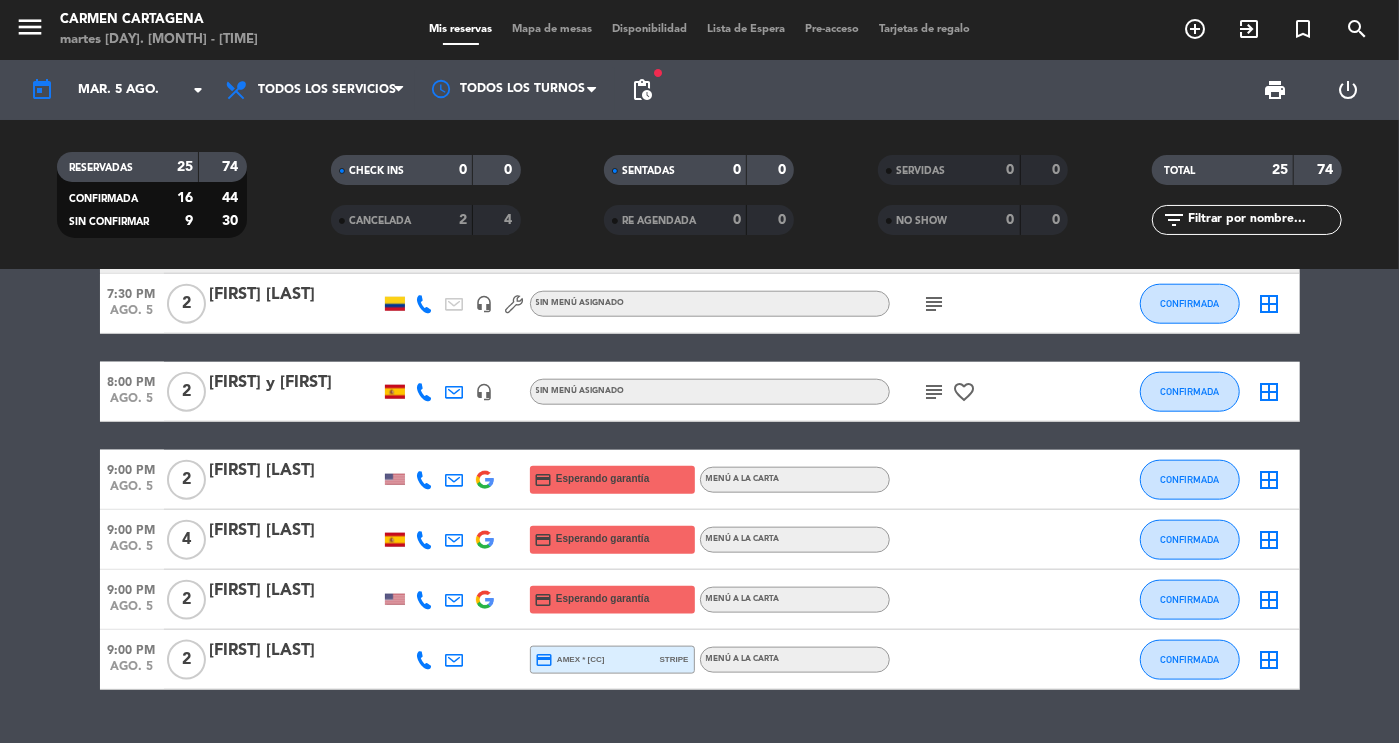 scroll, scrollTop: 1280, scrollLeft: 0, axis: vertical 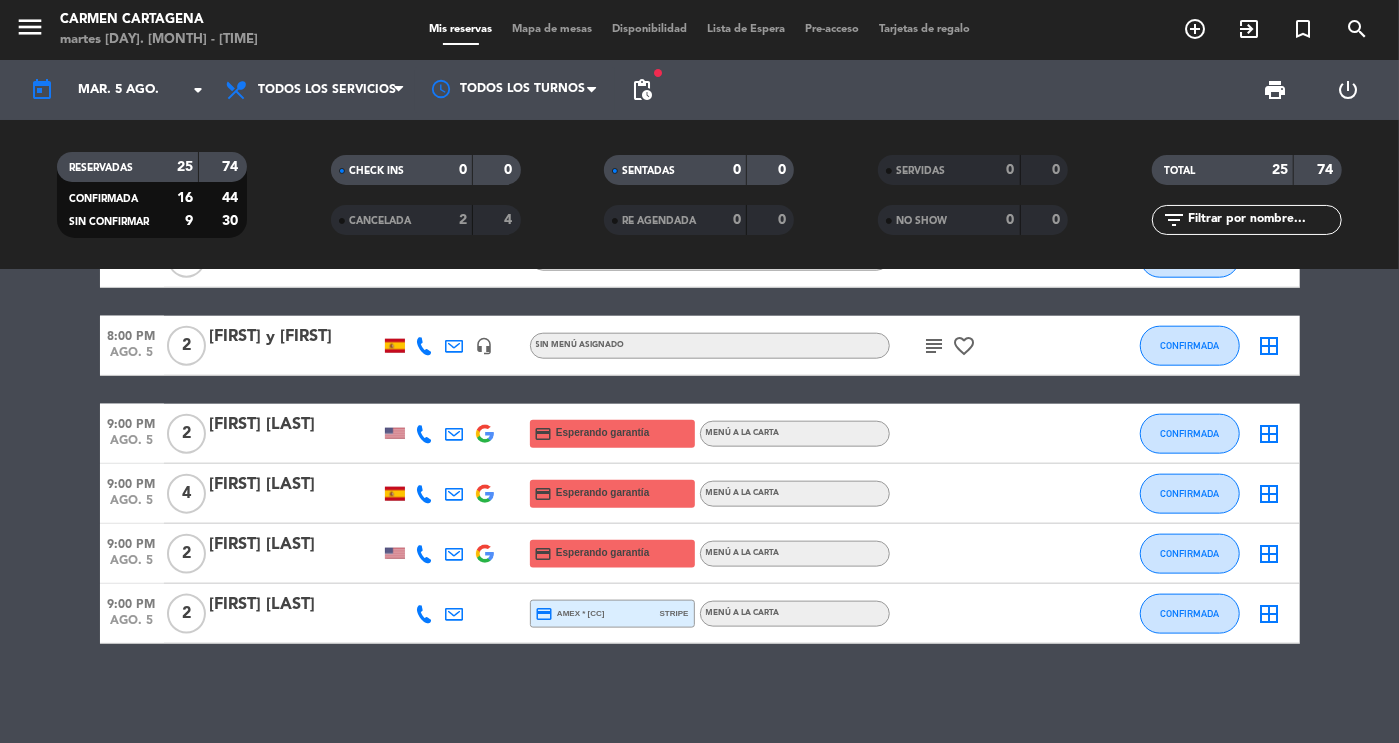 click on "subject" 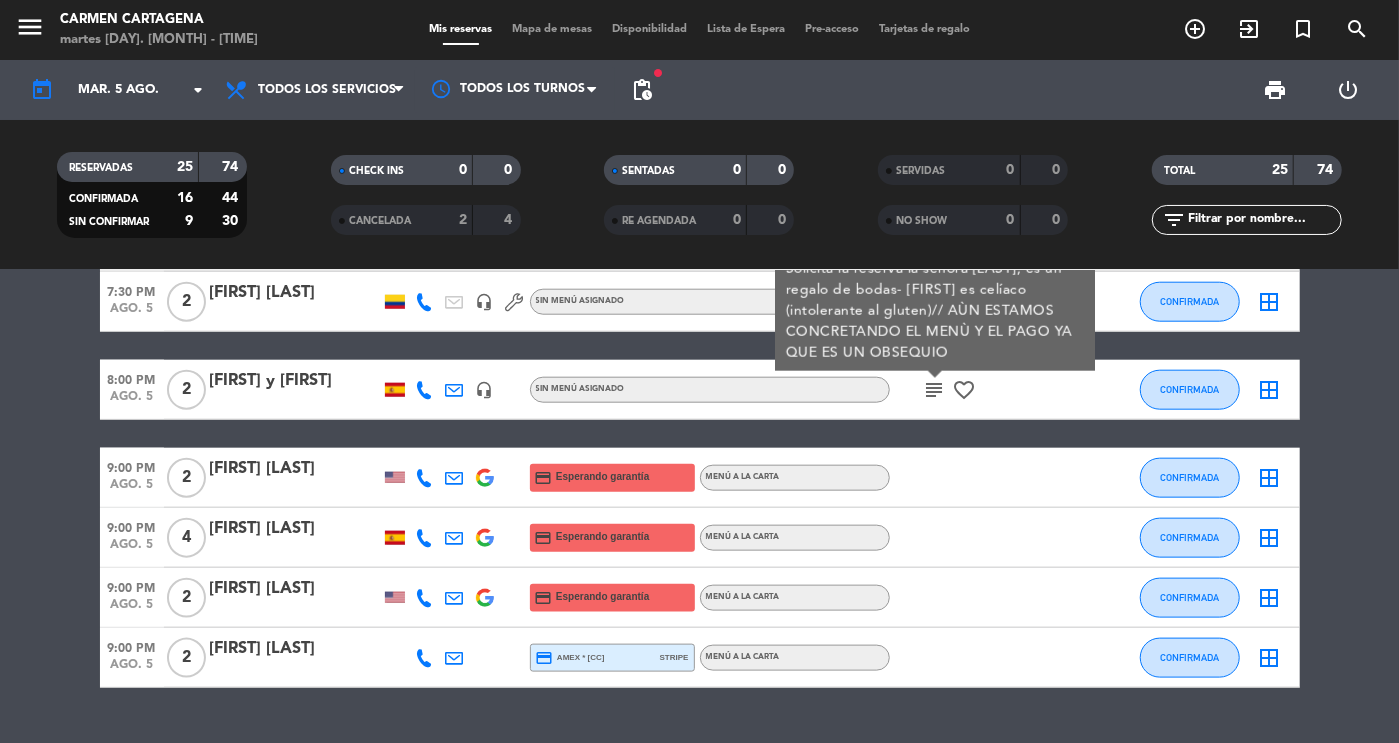 scroll, scrollTop: 1172, scrollLeft: 0, axis: vertical 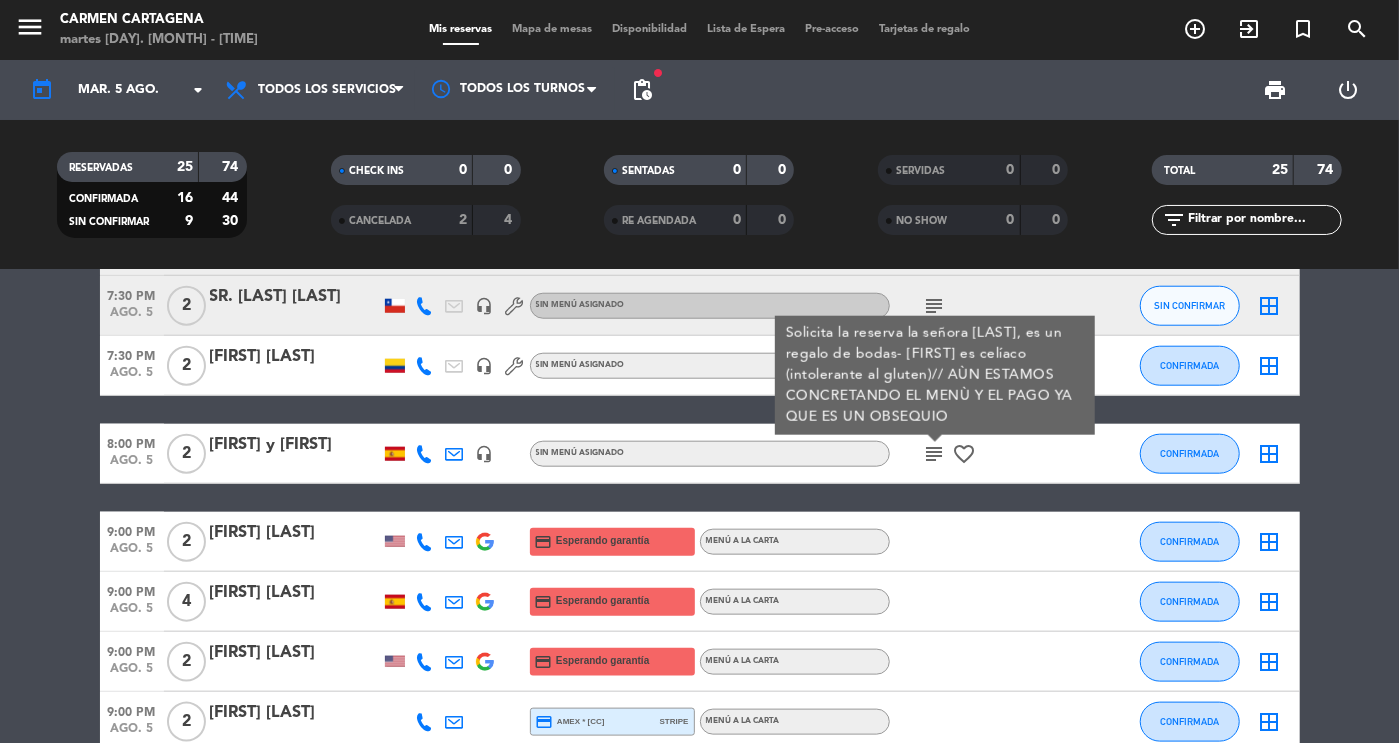 click on "subject" 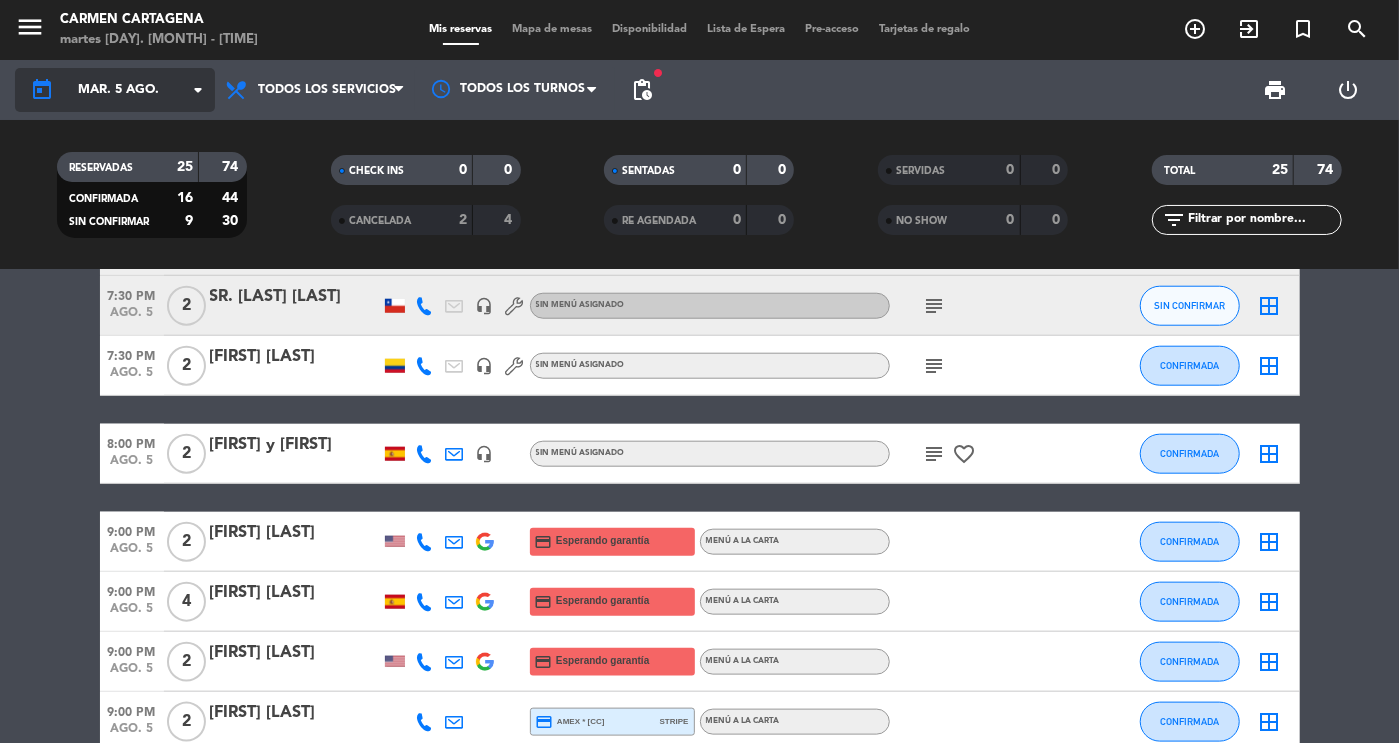 click on "mar. 5 ago." 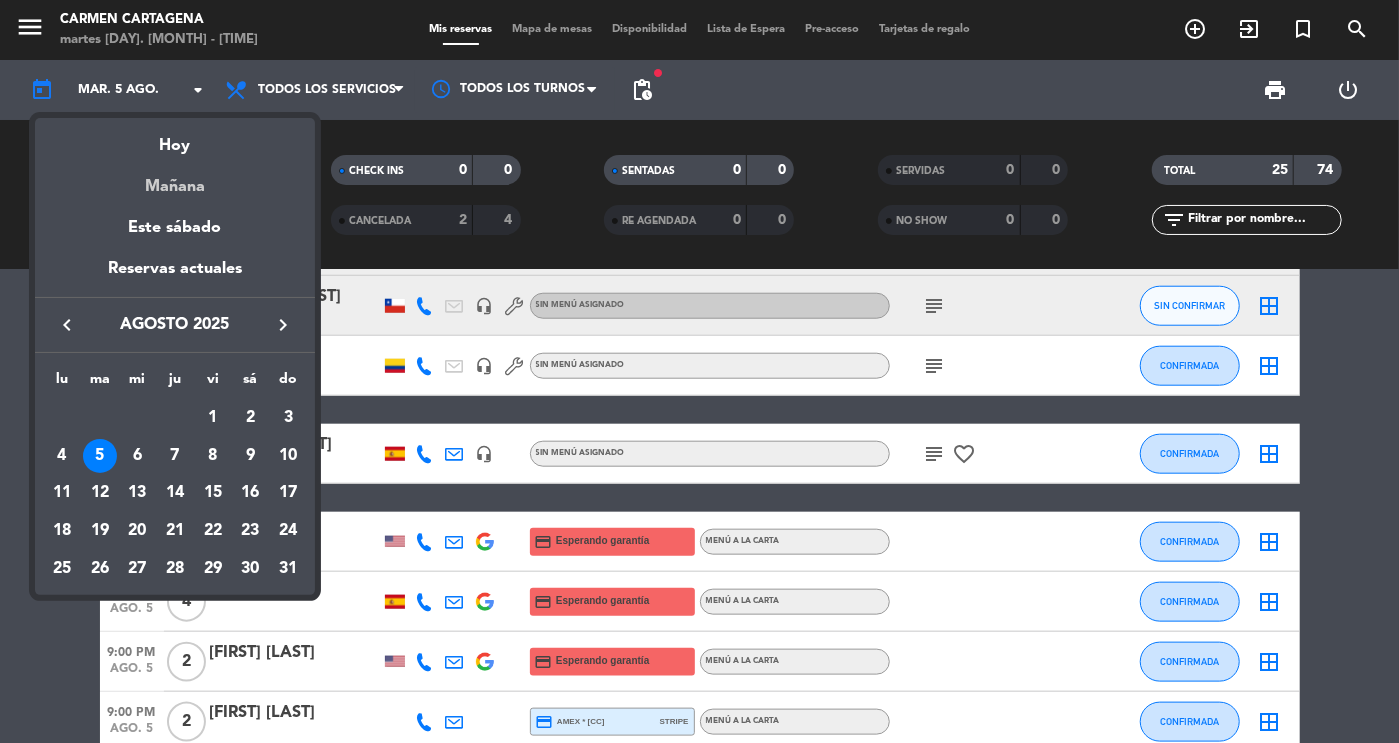 click on "Mañana" at bounding box center (175, 179) 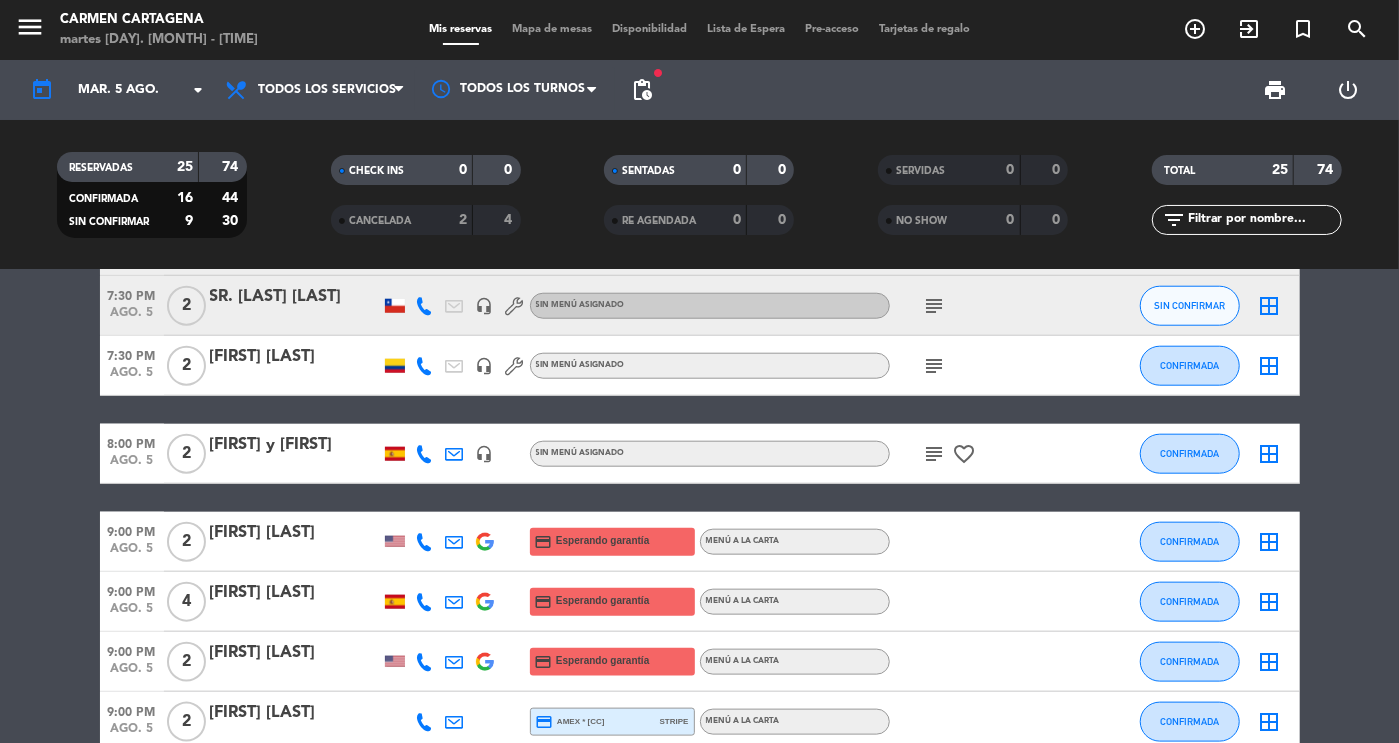 type on "mié. 6 ago." 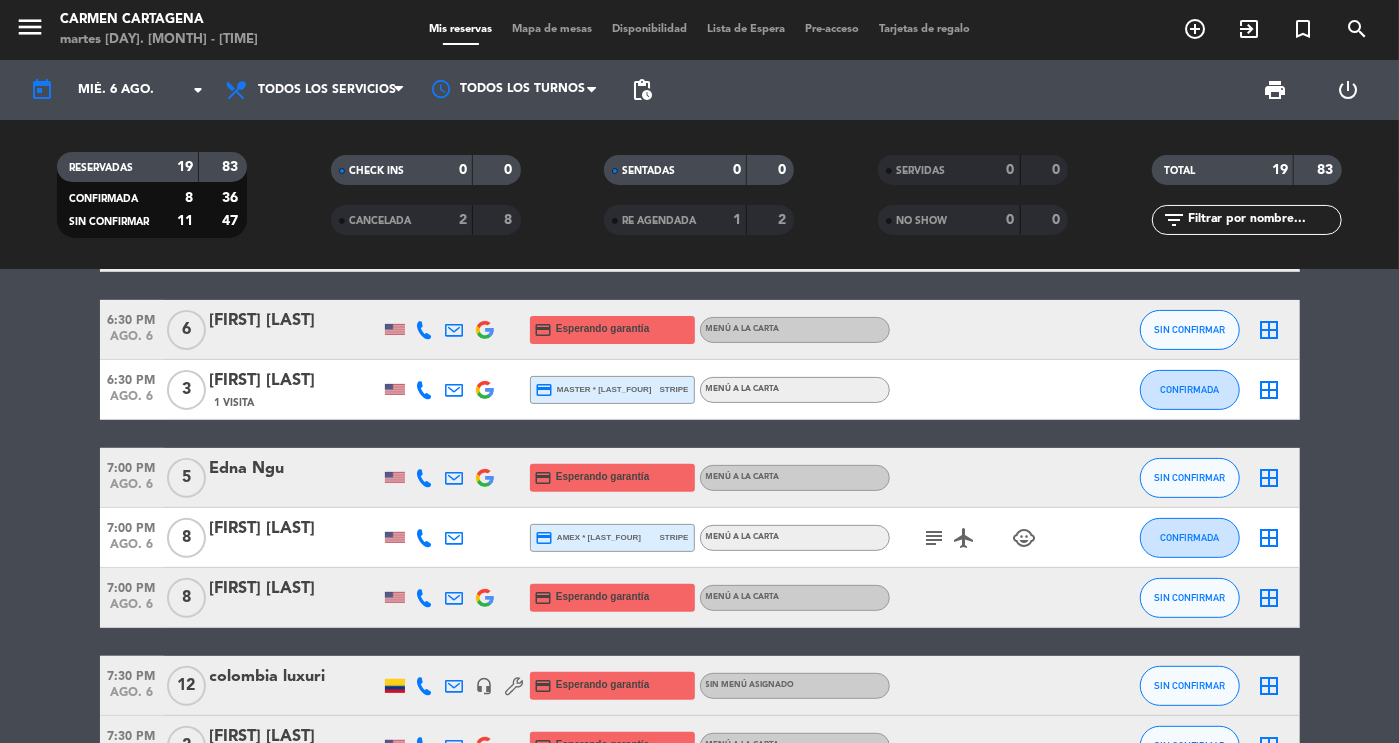 scroll, scrollTop: 332, scrollLeft: 0, axis: vertical 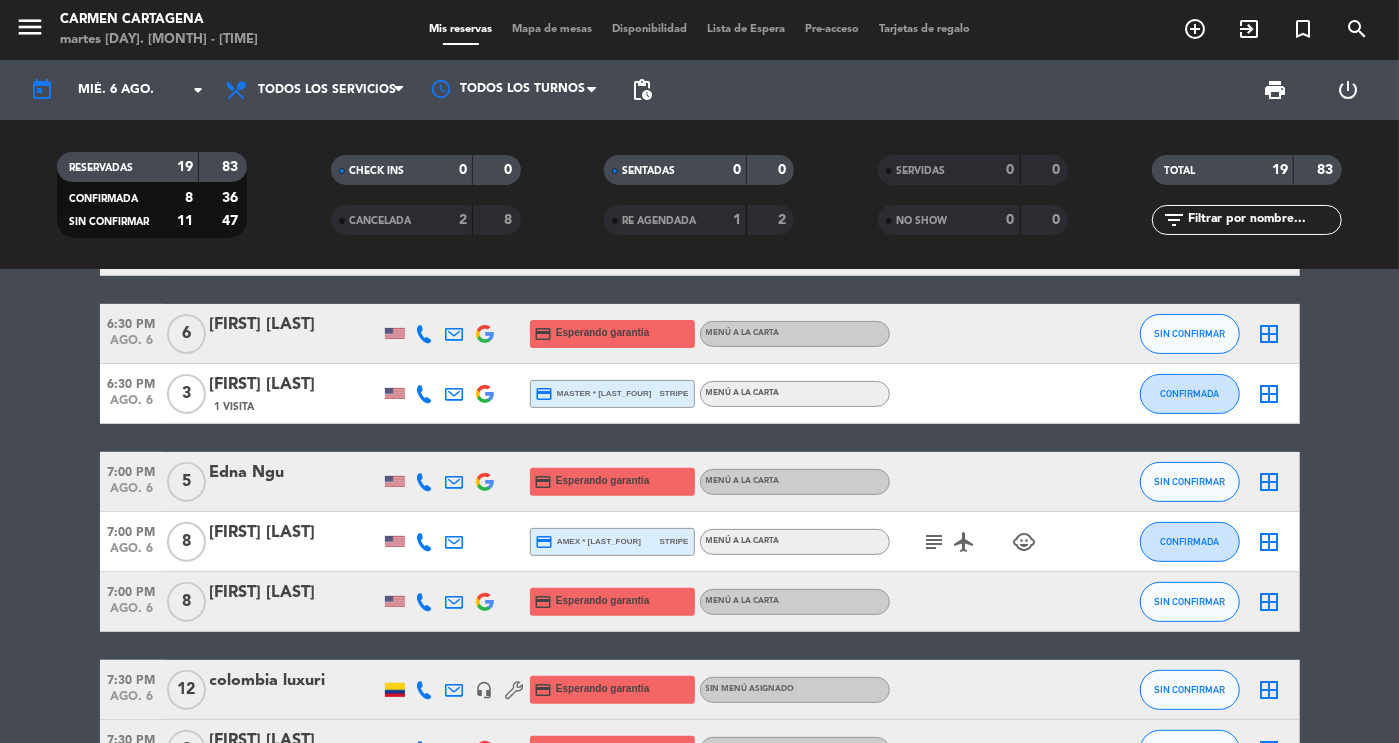 click on "[FIRST] [LAST]" 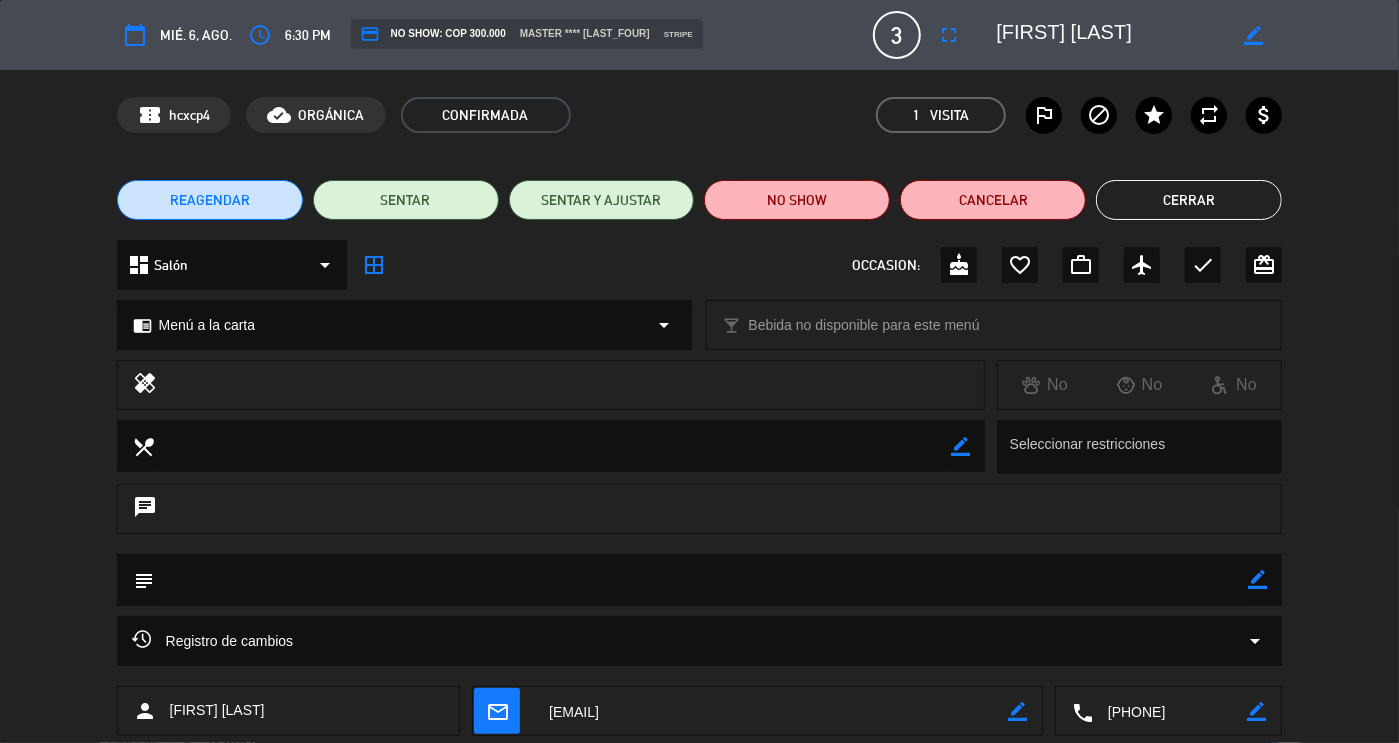 drag, startPoint x: 1227, startPoint y: 714, endPoint x: 1018, endPoint y: 721, distance: 209.11719 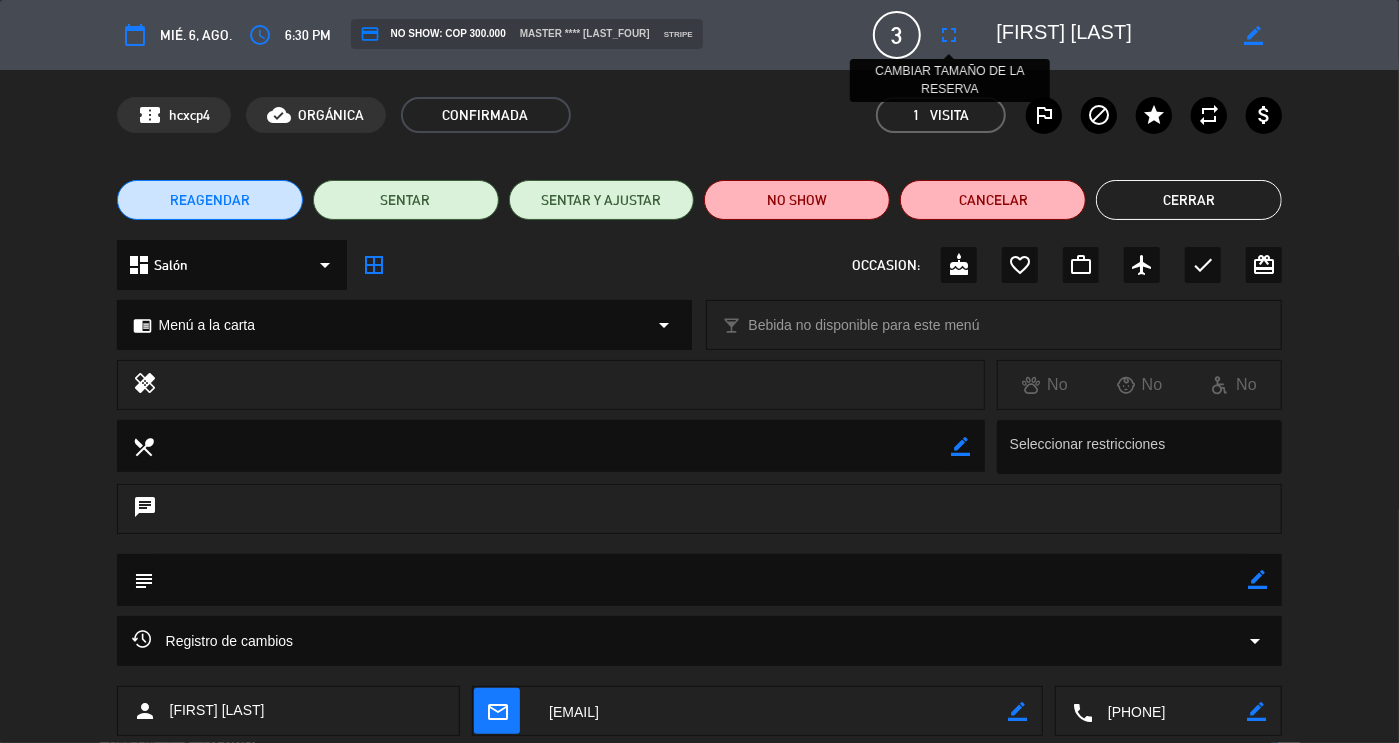 drag, startPoint x: 1105, startPoint y: 35, endPoint x: 963, endPoint y: 41, distance: 142.12671 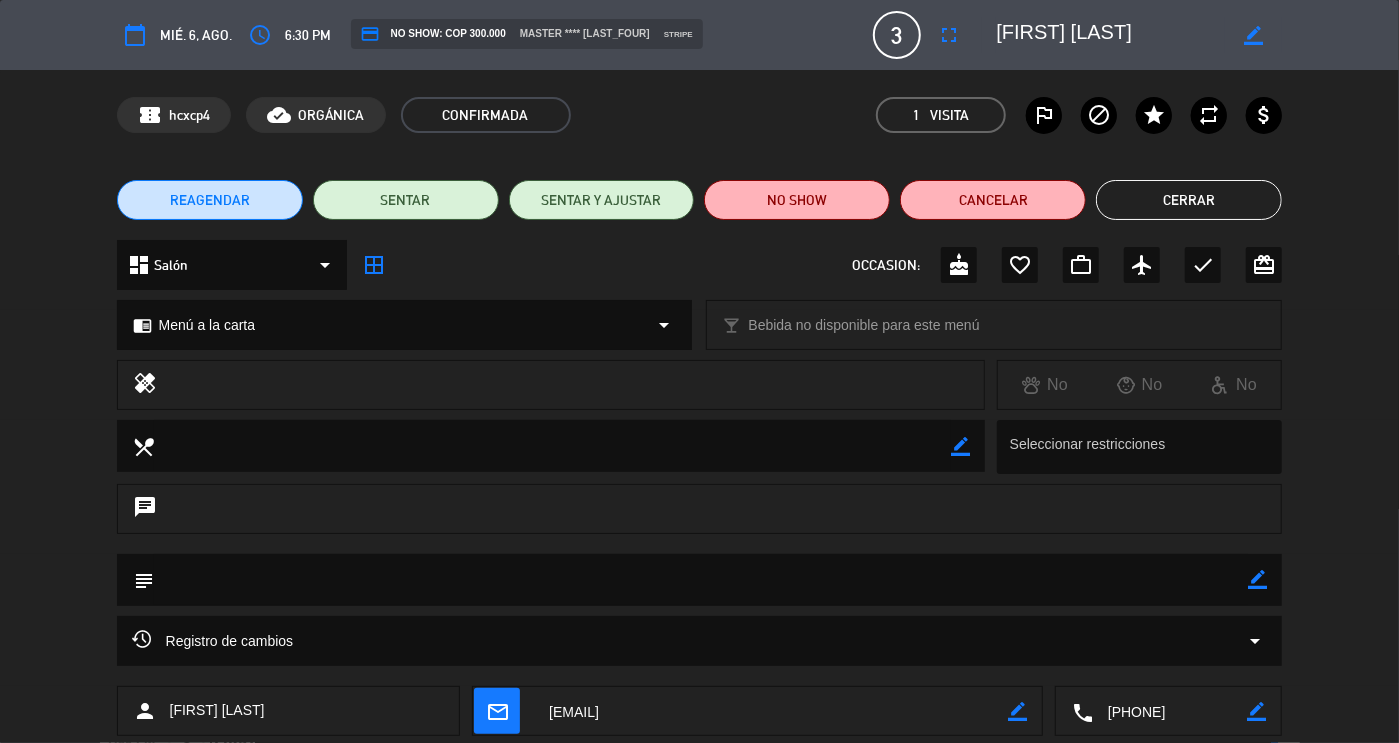 click on "Cerrar" 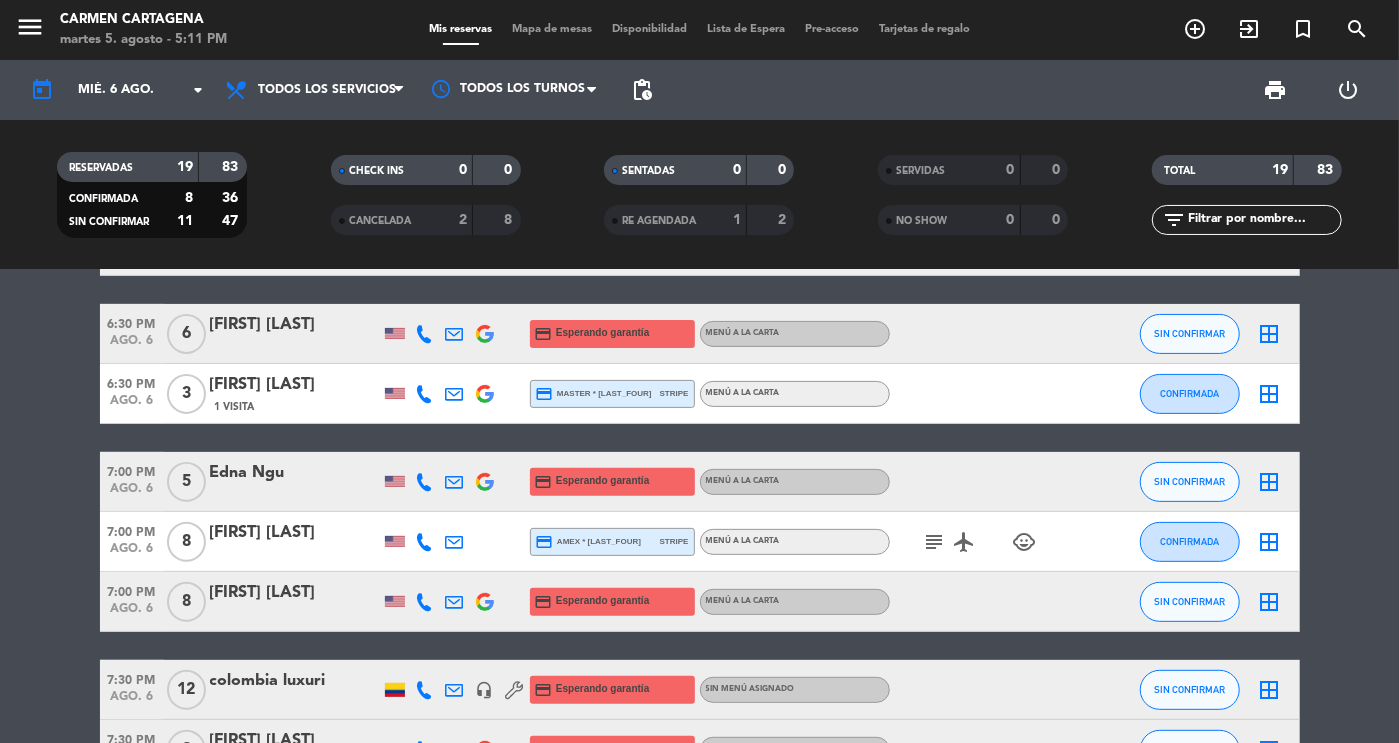 click 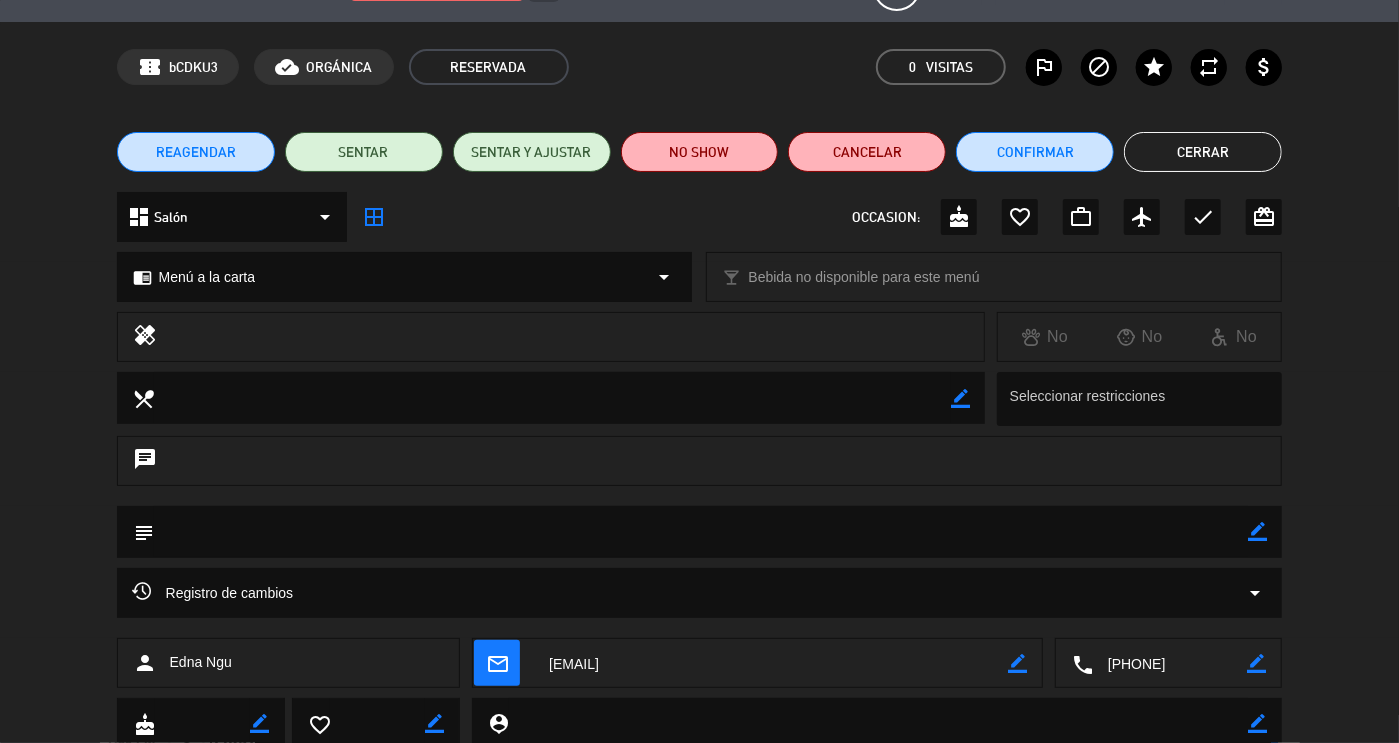 scroll, scrollTop: 114, scrollLeft: 0, axis: vertical 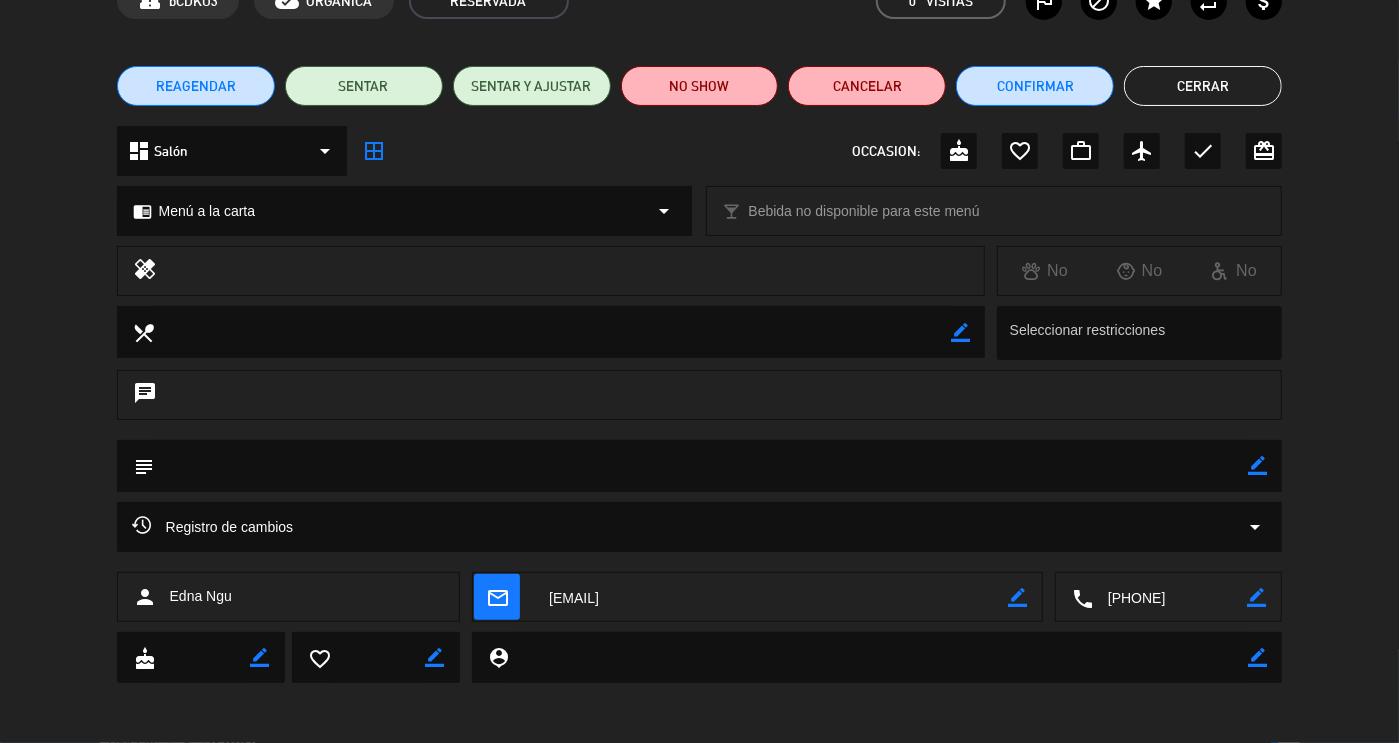 drag, startPoint x: 1225, startPoint y: 721, endPoint x: 1071, endPoint y: 747, distance: 156.17938 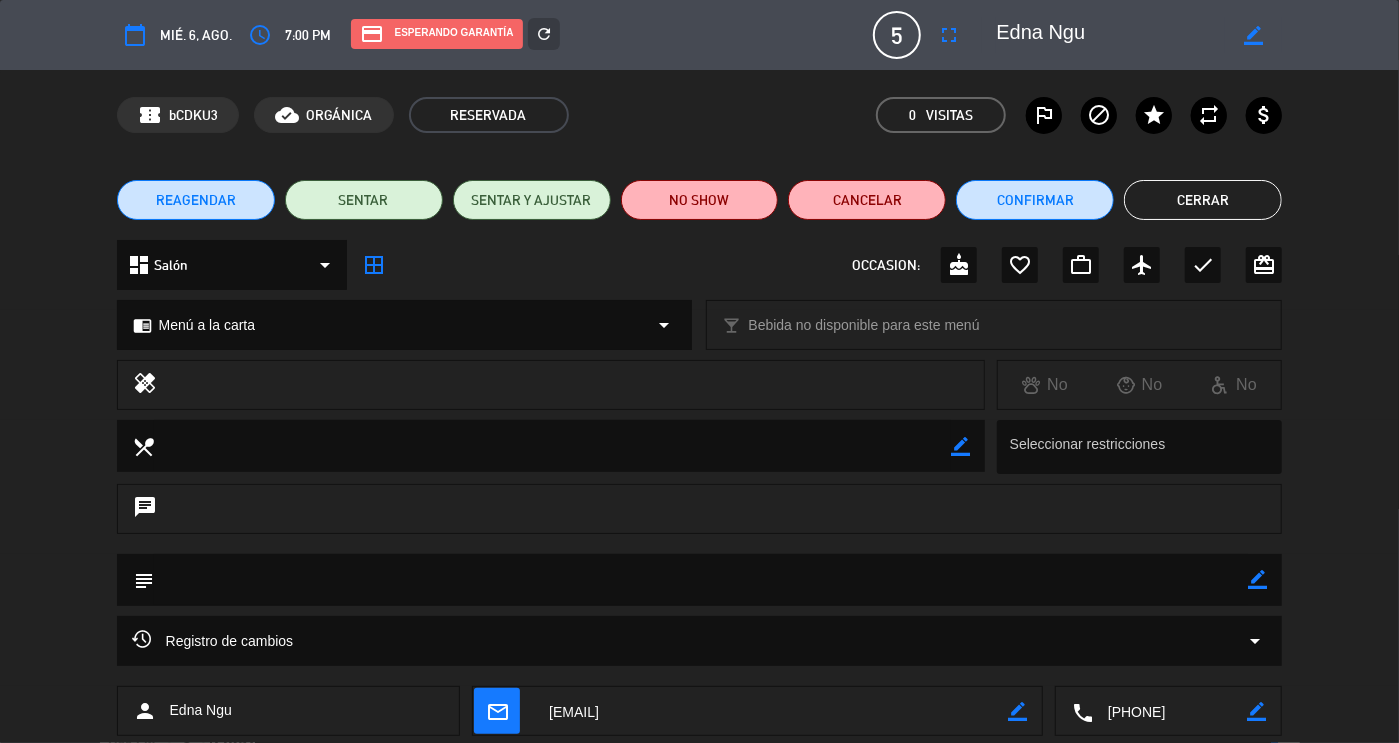 drag, startPoint x: 1093, startPoint y: 27, endPoint x: 977, endPoint y: 39, distance: 116.61904 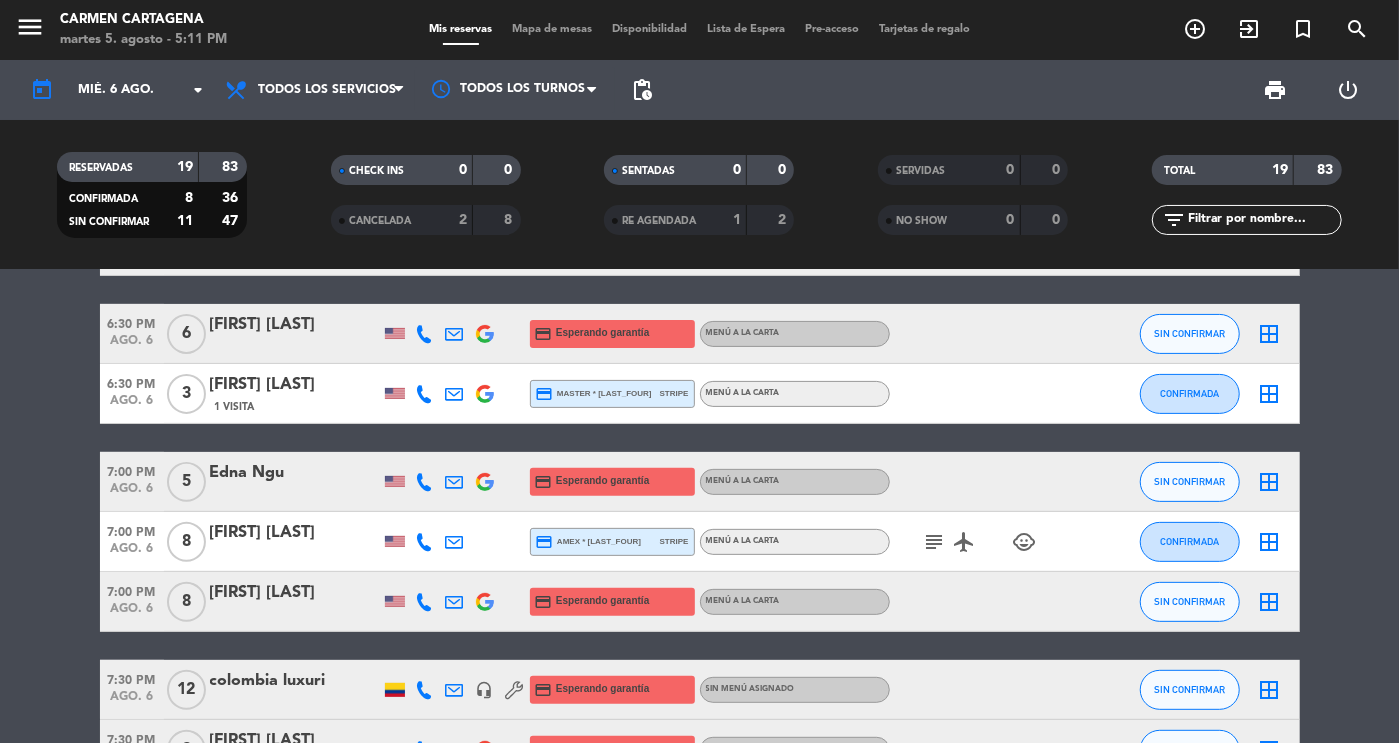click 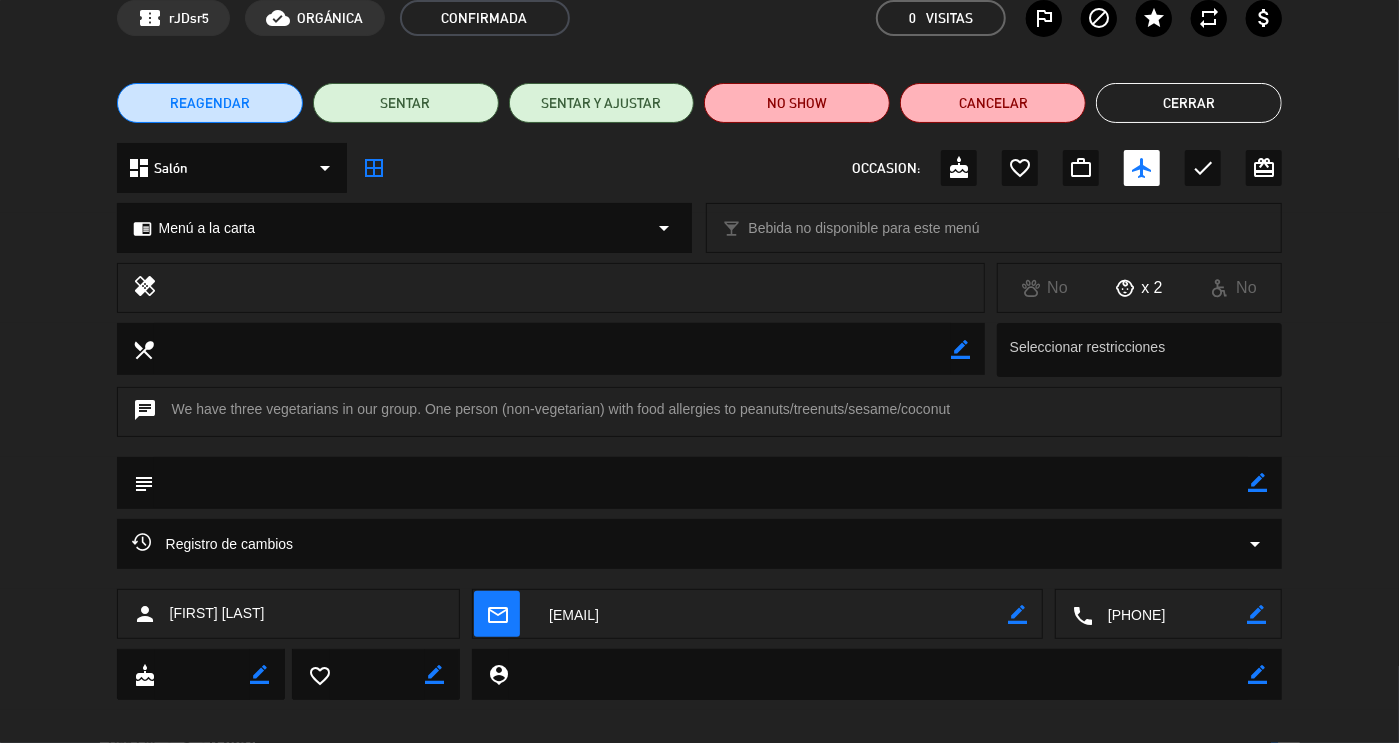 scroll, scrollTop: 114, scrollLeft: 0, axis: vertical 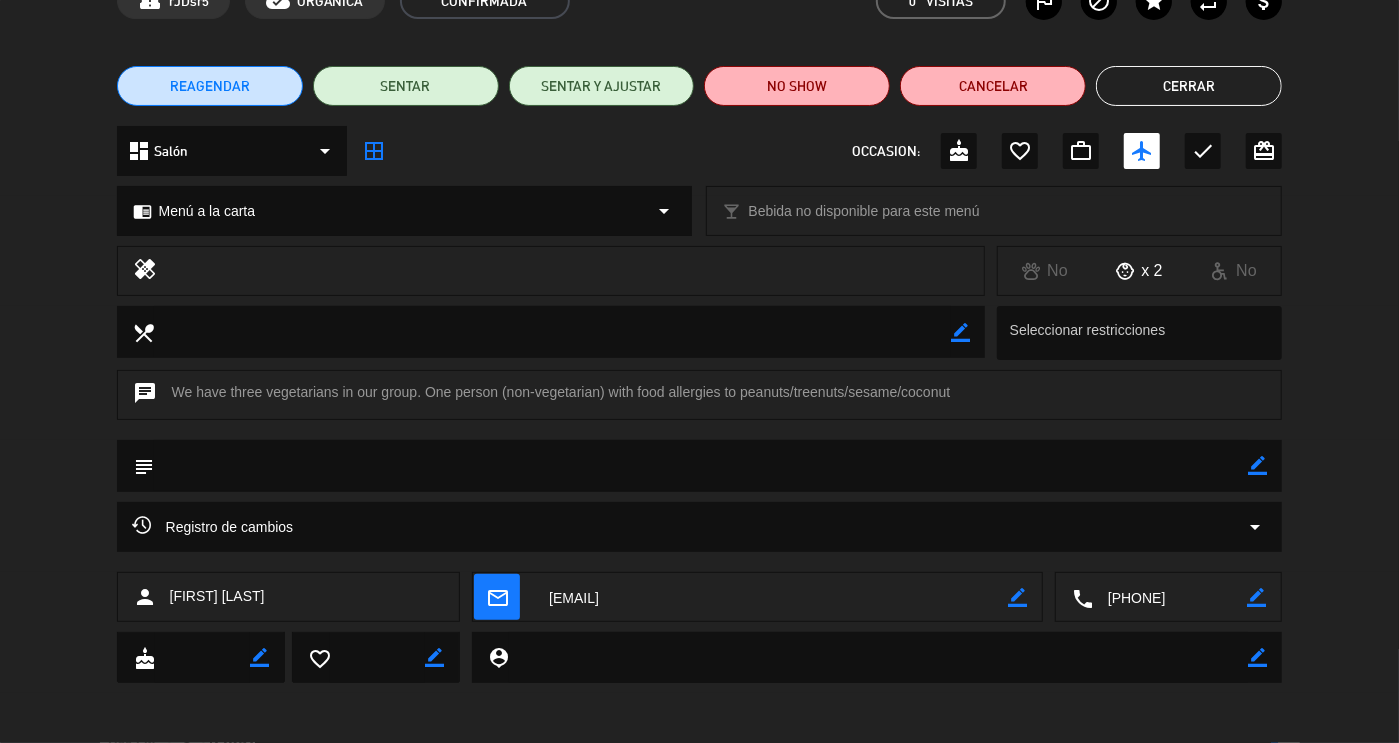 drag, startPoint x: 1224, startPoint y: 718, endPoint x: 1047, endPoint y: 731, distance: 177.47676 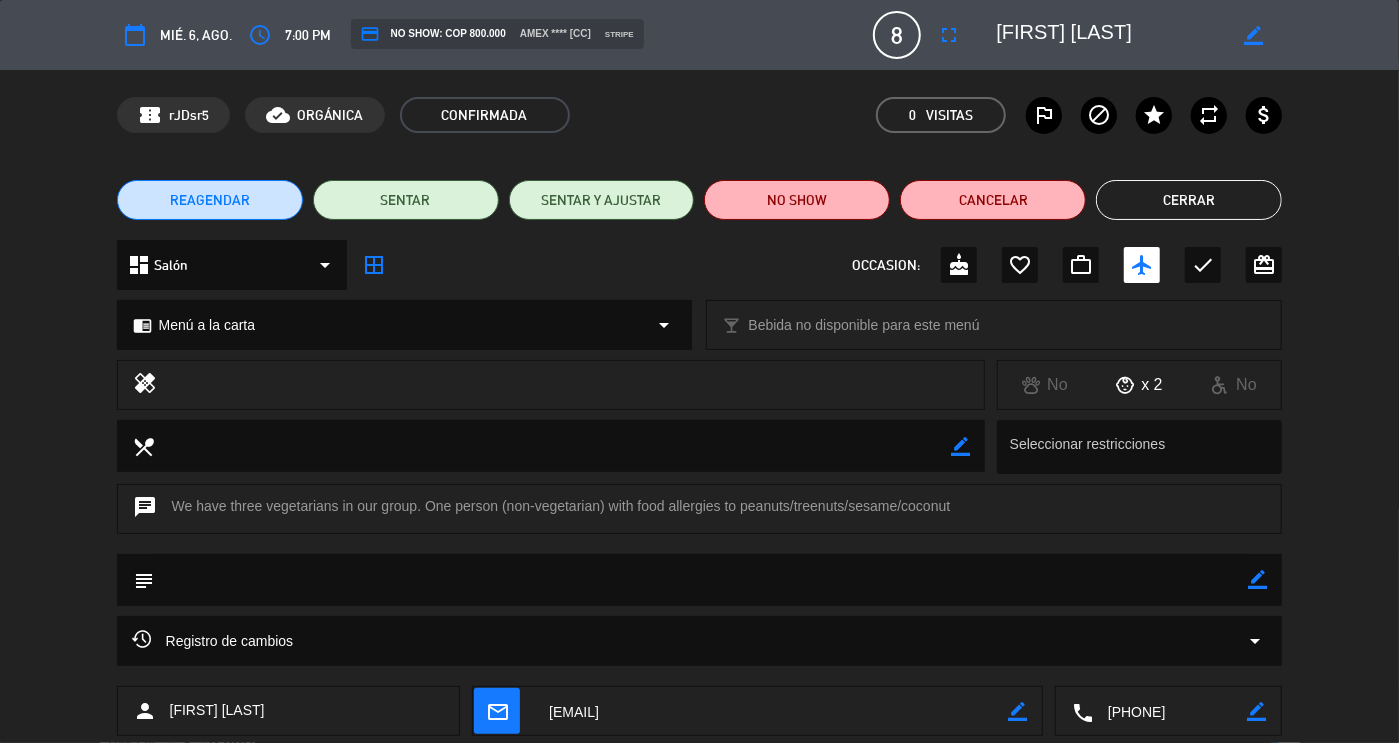 drag, startPoint x: 1201, startPoint y: 45, endPoint x: 988, endPoint y: 75, distance: 215.1023 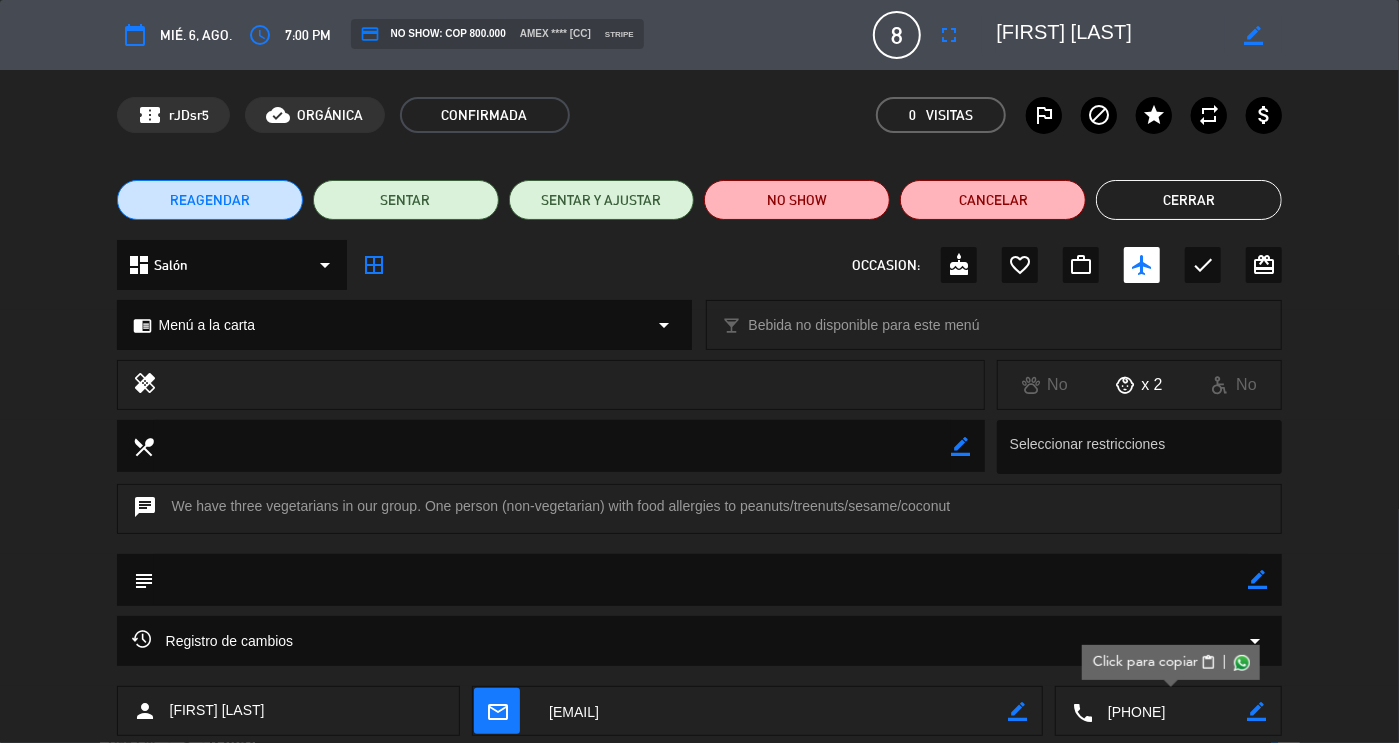 drag, startPoint x: 1203, startPoint y: 31, endPoint x: 971, endPoint y: 35, distance: 232.03448 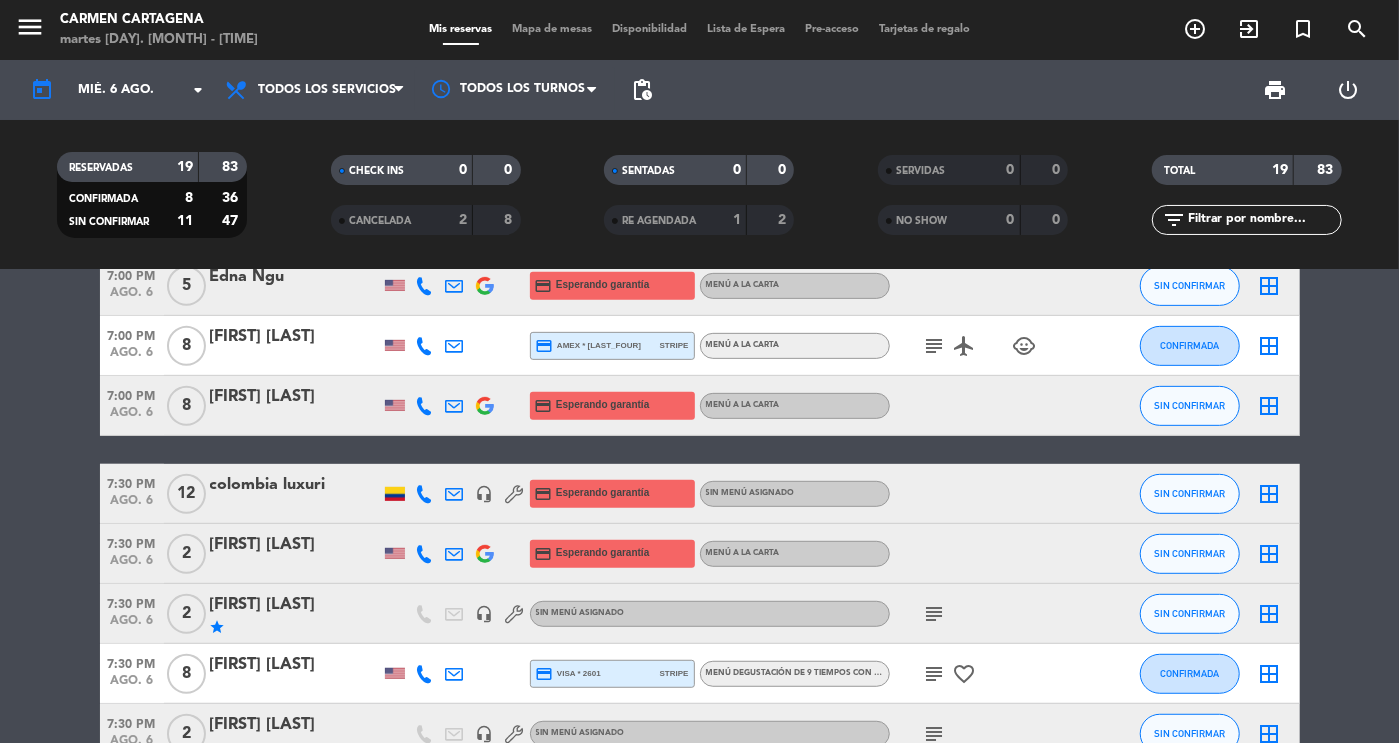 scroll, scrollTop: 536, scrollLeft: 0, axis: vertical 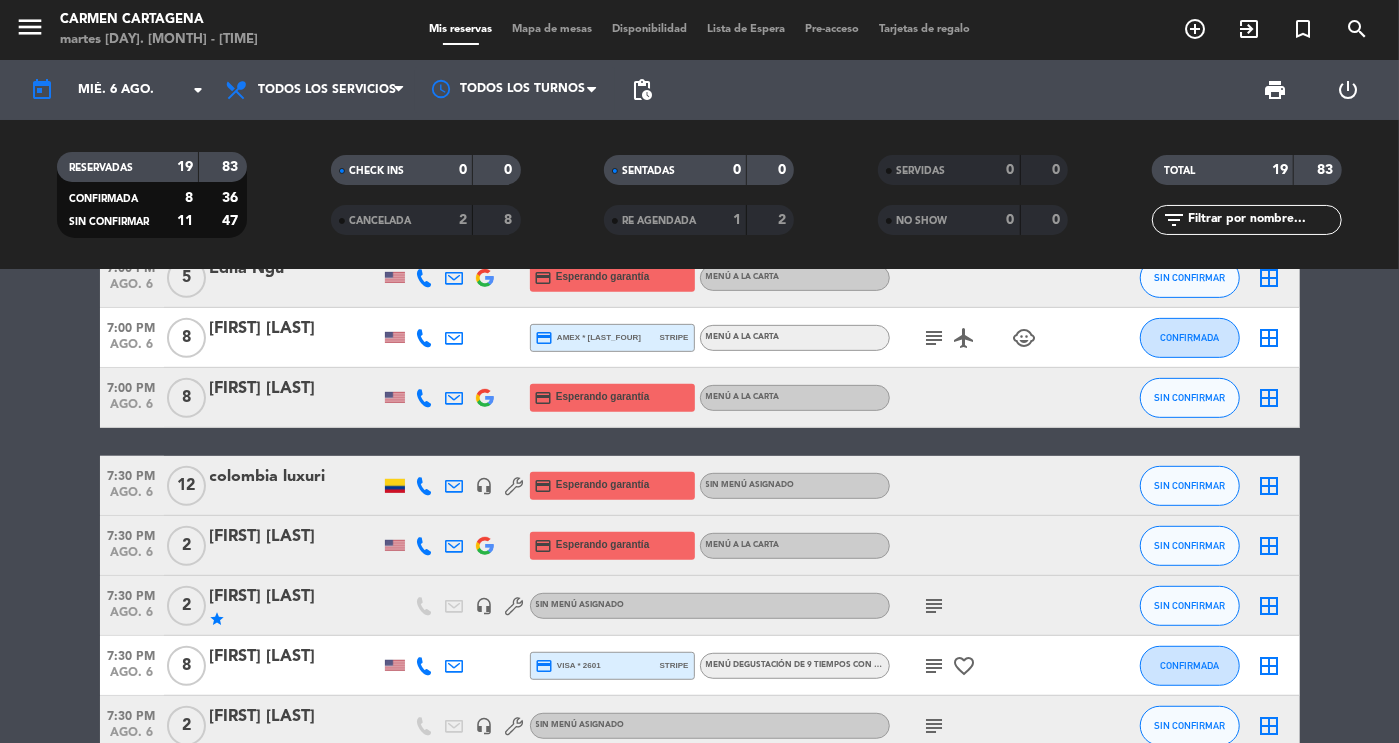click on "[FIRST] [LAST]" 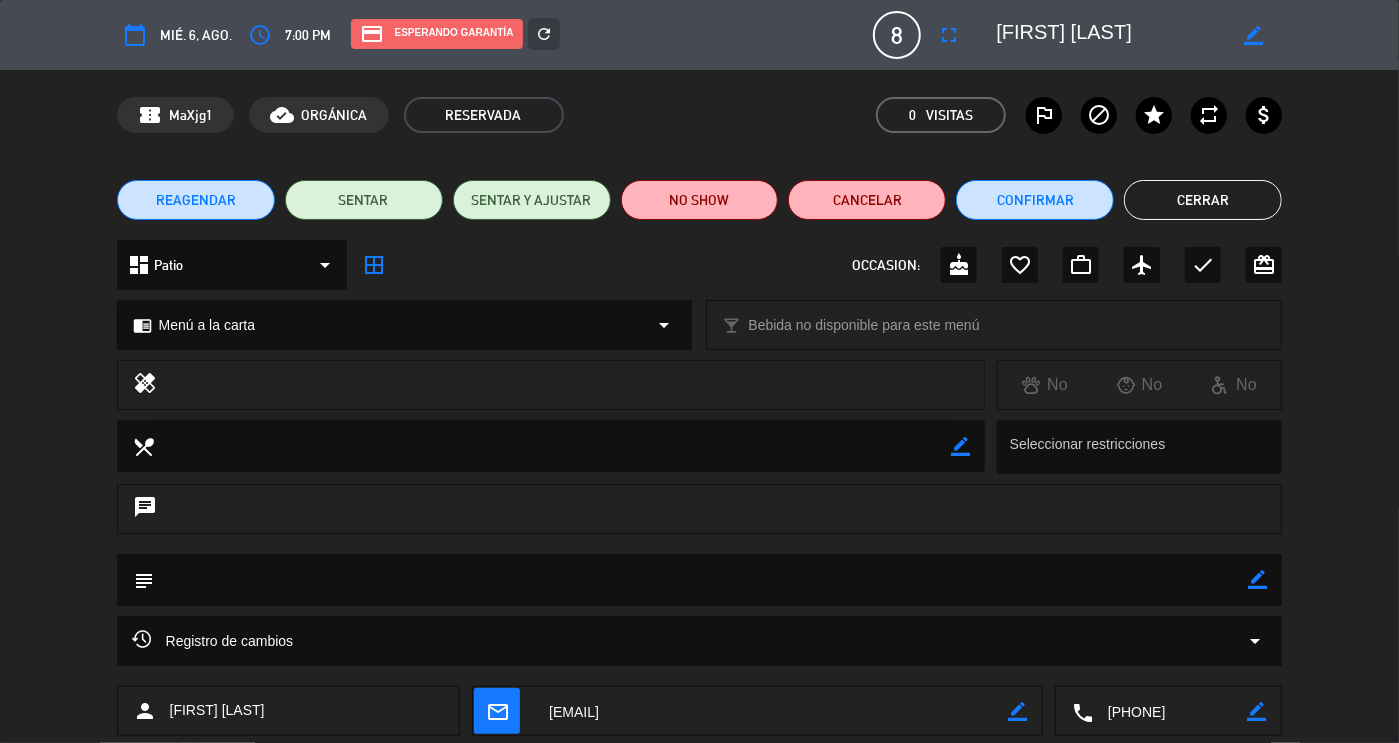 drag, startPoint x: 1223, startPoint y: 712, endPoint x: 1035, endPoint y: 714, distance: 188.01064 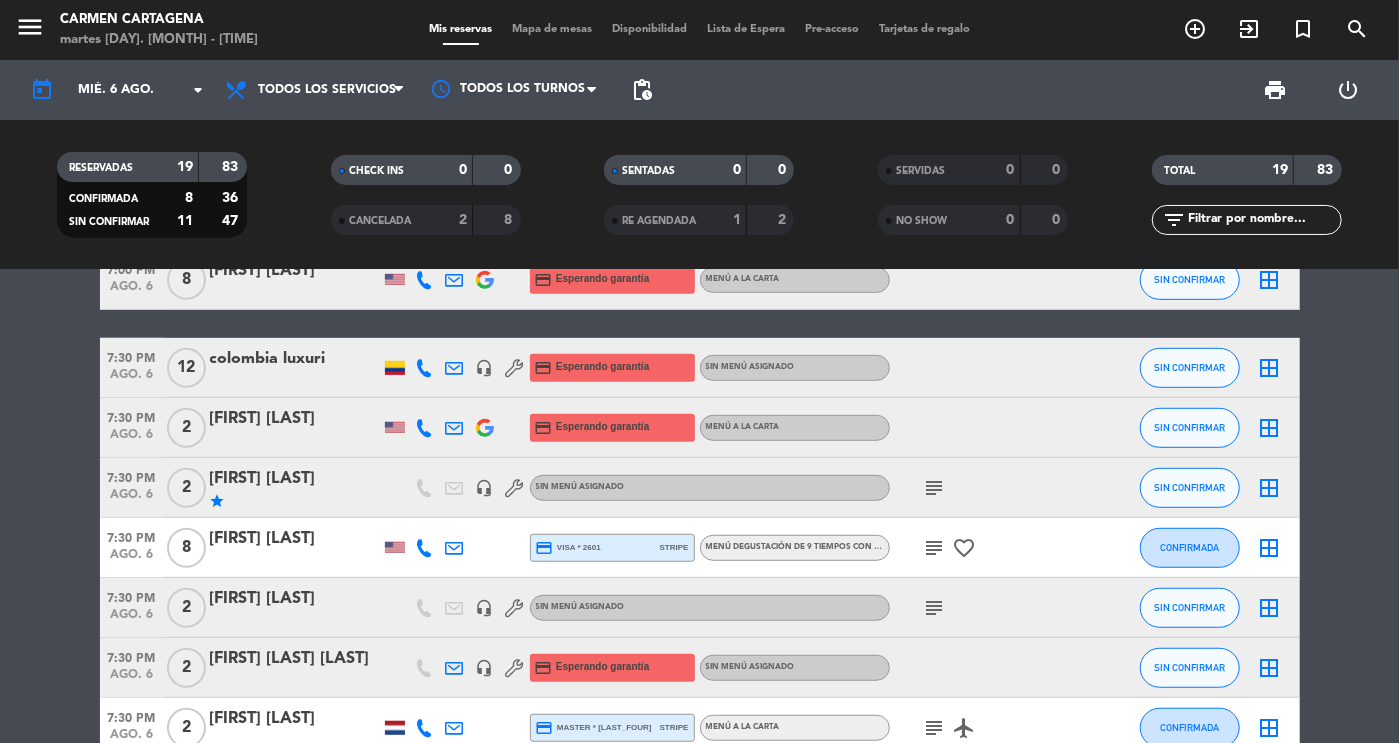 scroll, scrollTop: 656, scrollLeft: 0, axis: vertical 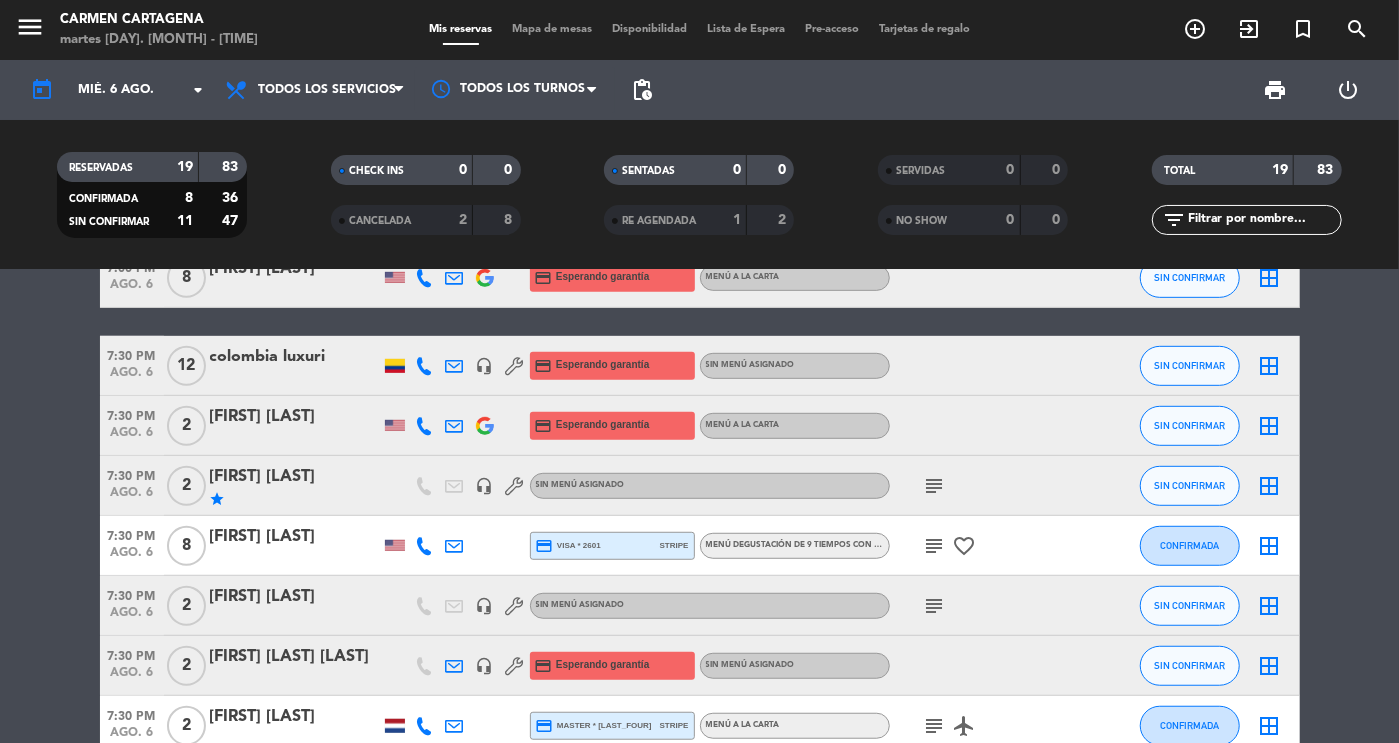 click on "colombia luxuri" 